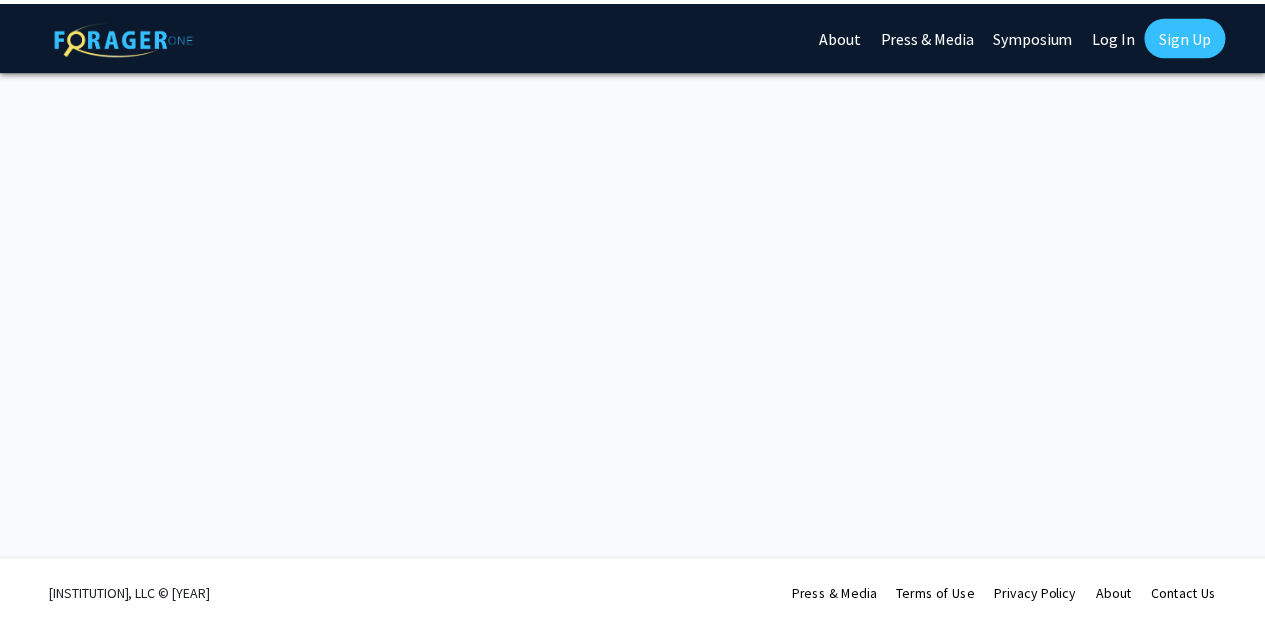 scroll, scrollTop: 0, scrollLeft: 0, axis: both 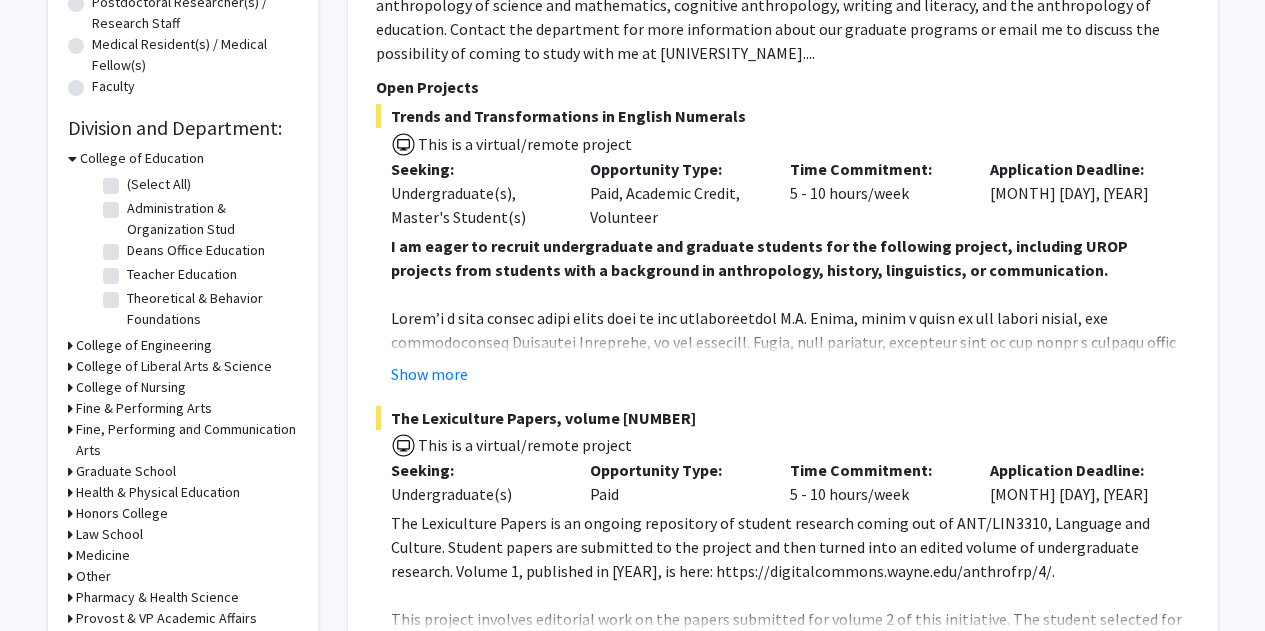 click on "College of Liberal Arts & Science" at bounding box center (174, 366) 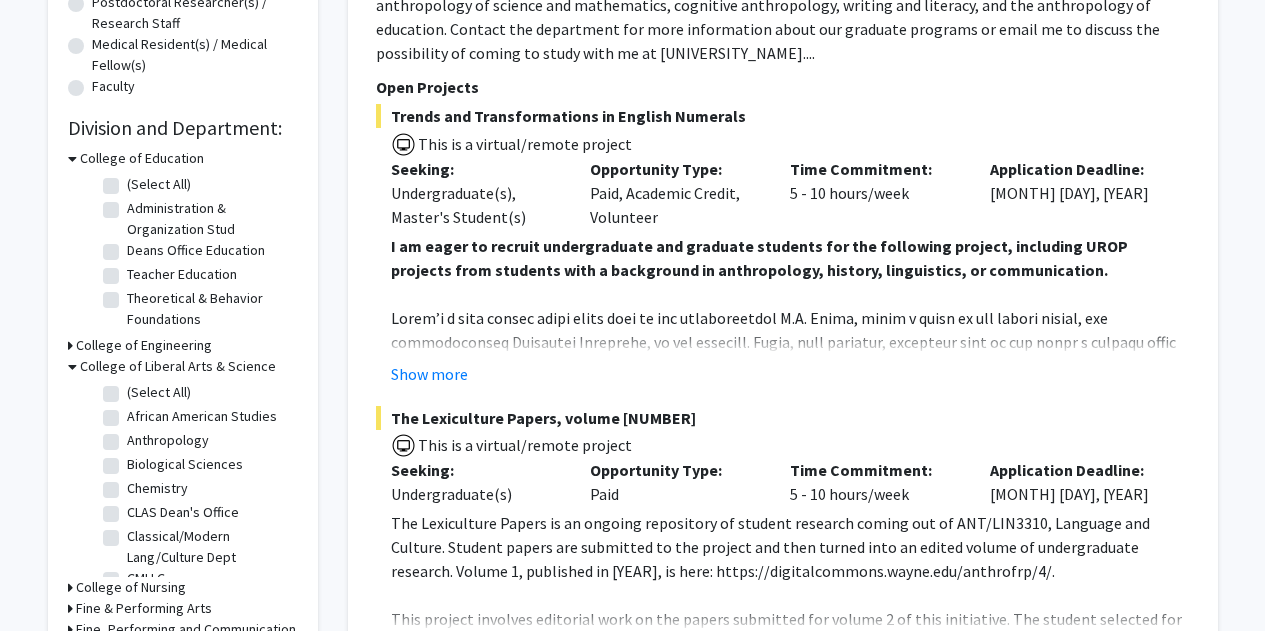 click on "Biological Sciences" 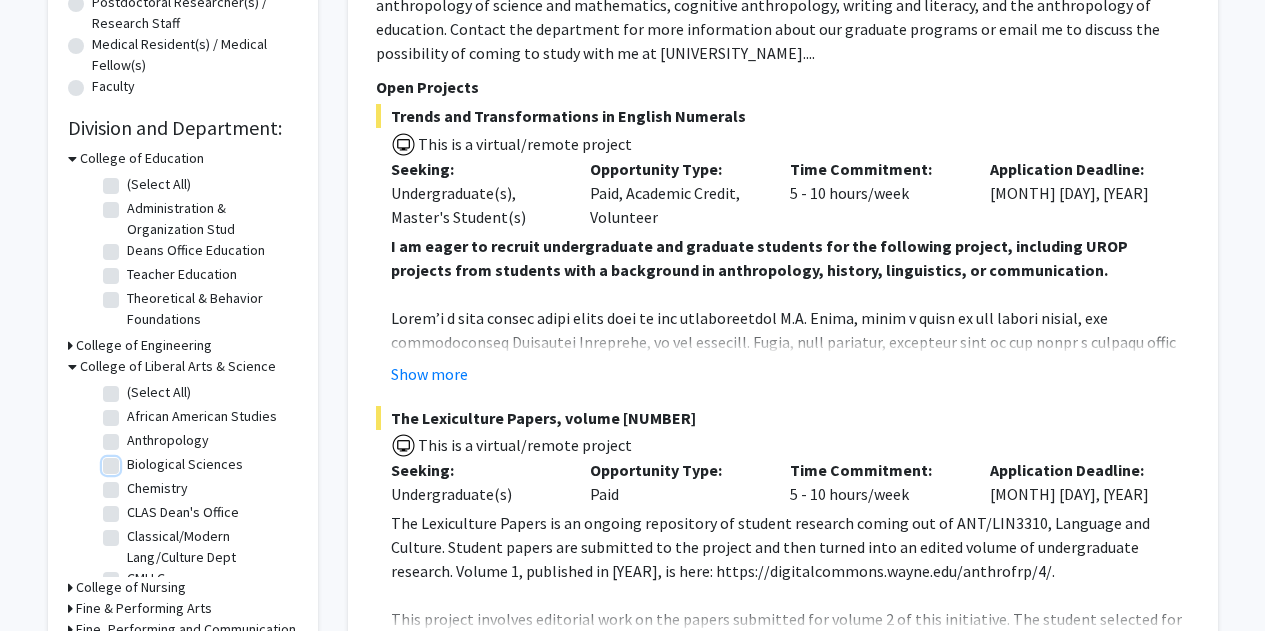 click on "Biological Sciences" at bounding box center [133, 460] 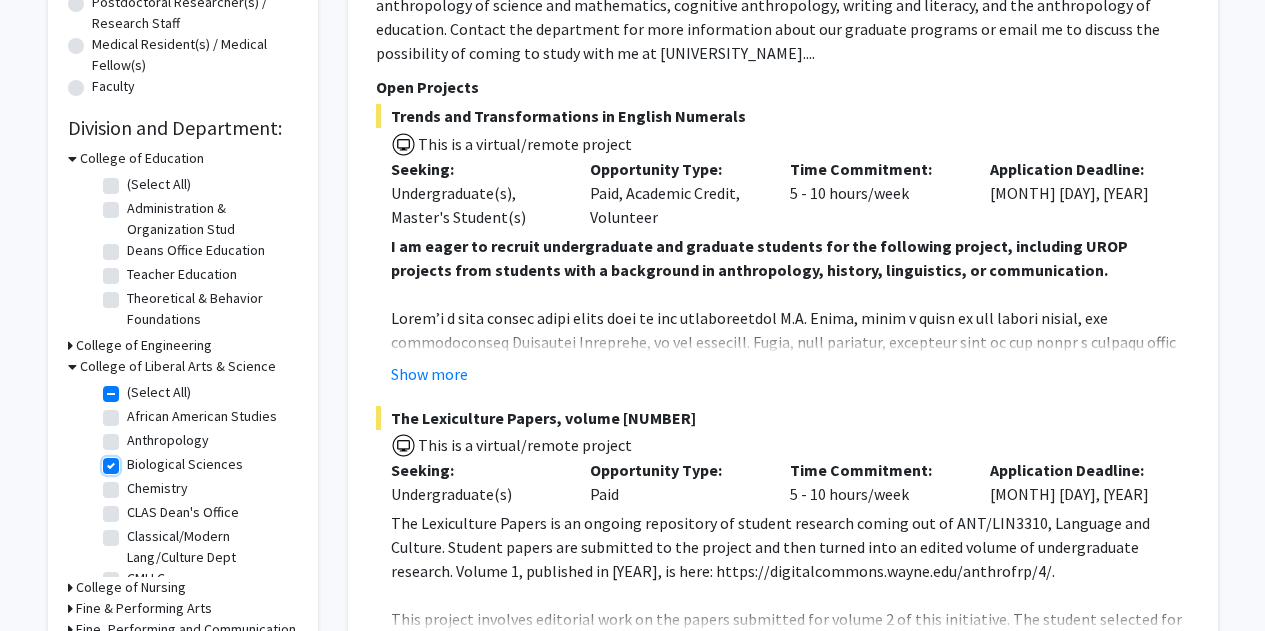 checkbox on "true" 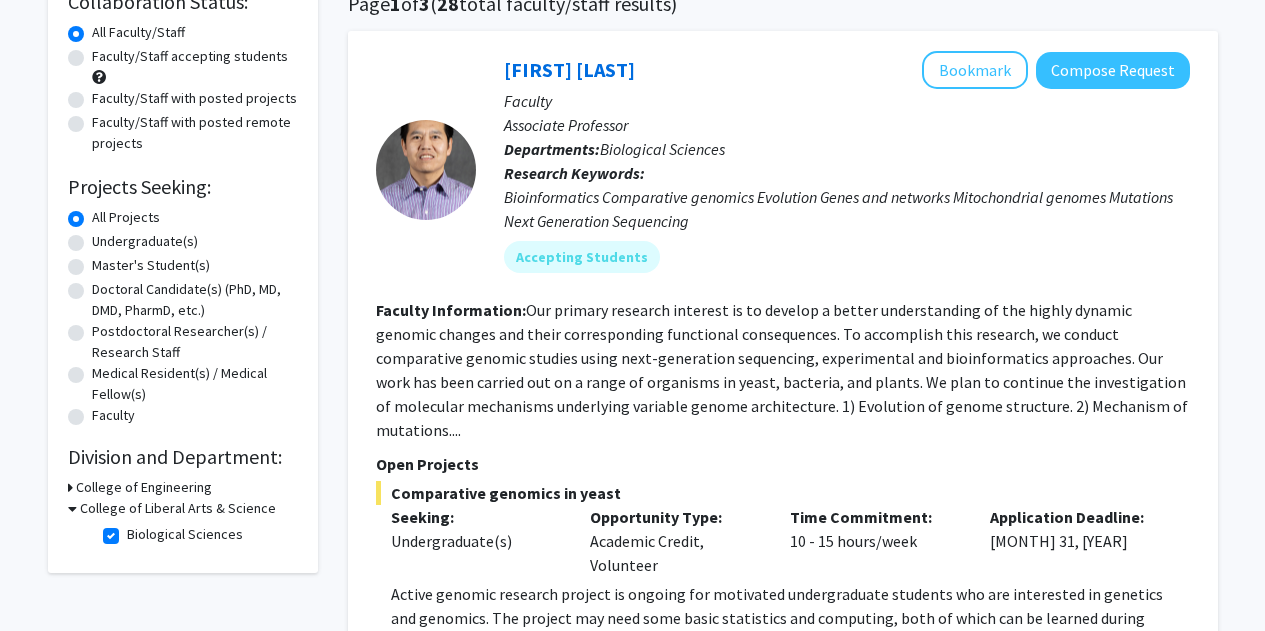 scroll, scrollTop: 172, scrollLeft: 0, axis: vertical 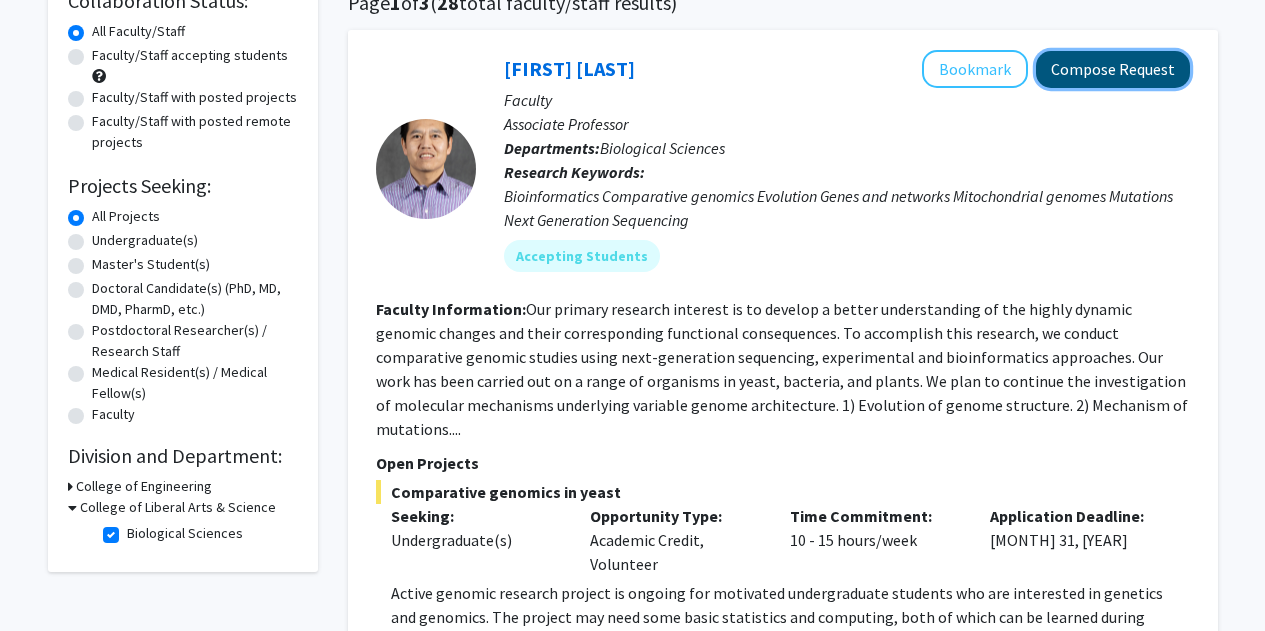 drag, startPoint x: 1078, startPoint y: 74, endPoint x: 1105, endPoint y: 72, distance: 27.073973 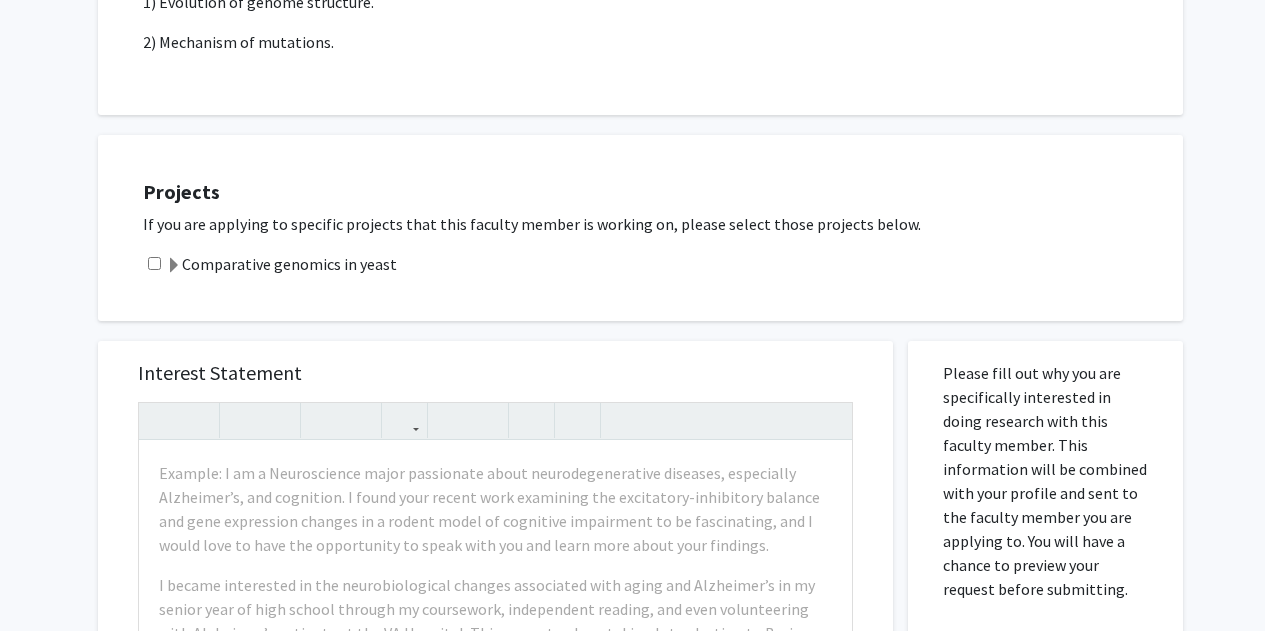 scroll, scrollTop: 687, scrollLeft: 0, axis: vertical 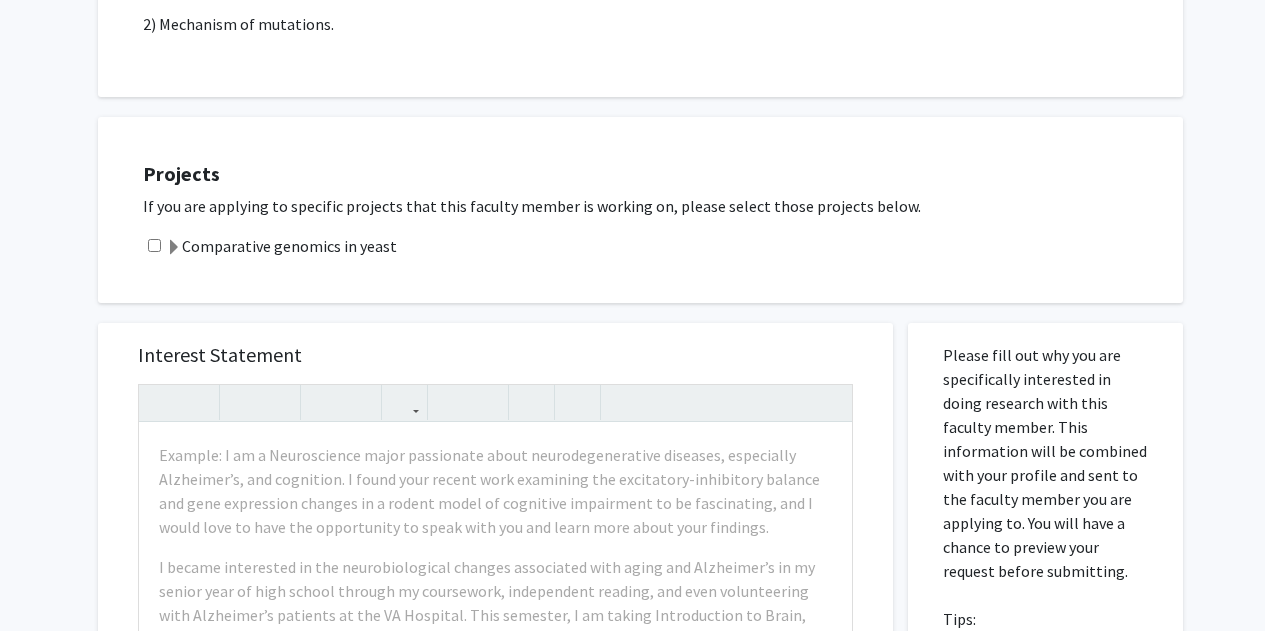click on "Comparative genomics in yeast" 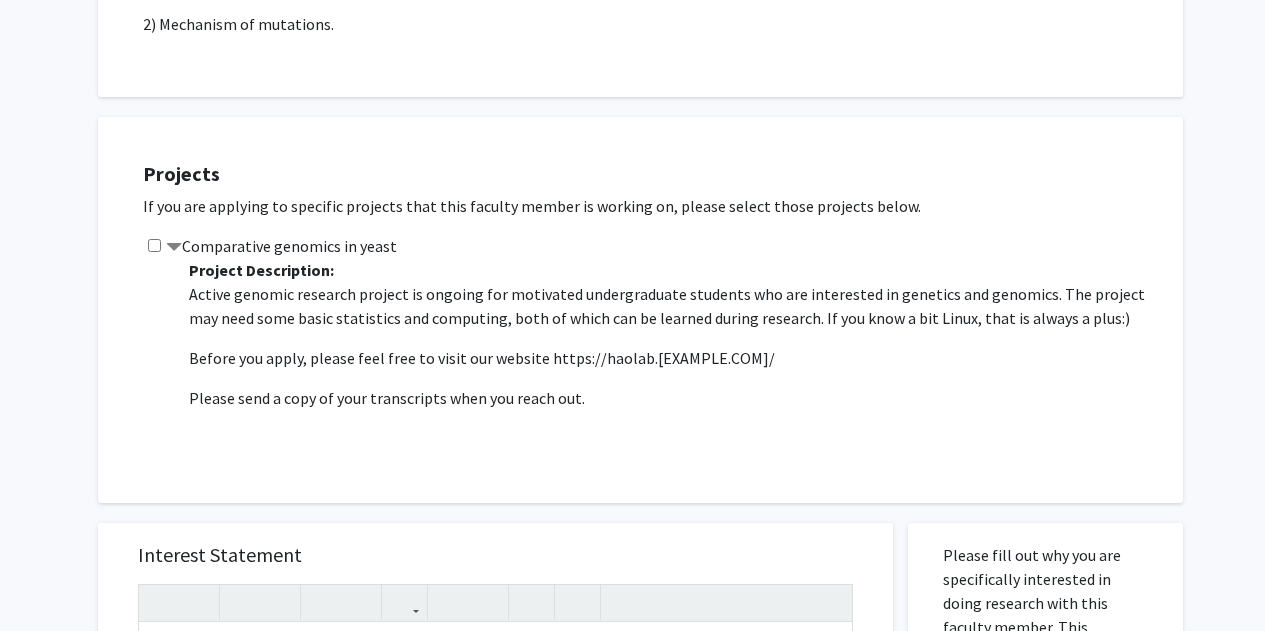 scroll, scrollTop: 208, scrollLeft: 0, axis: vertical 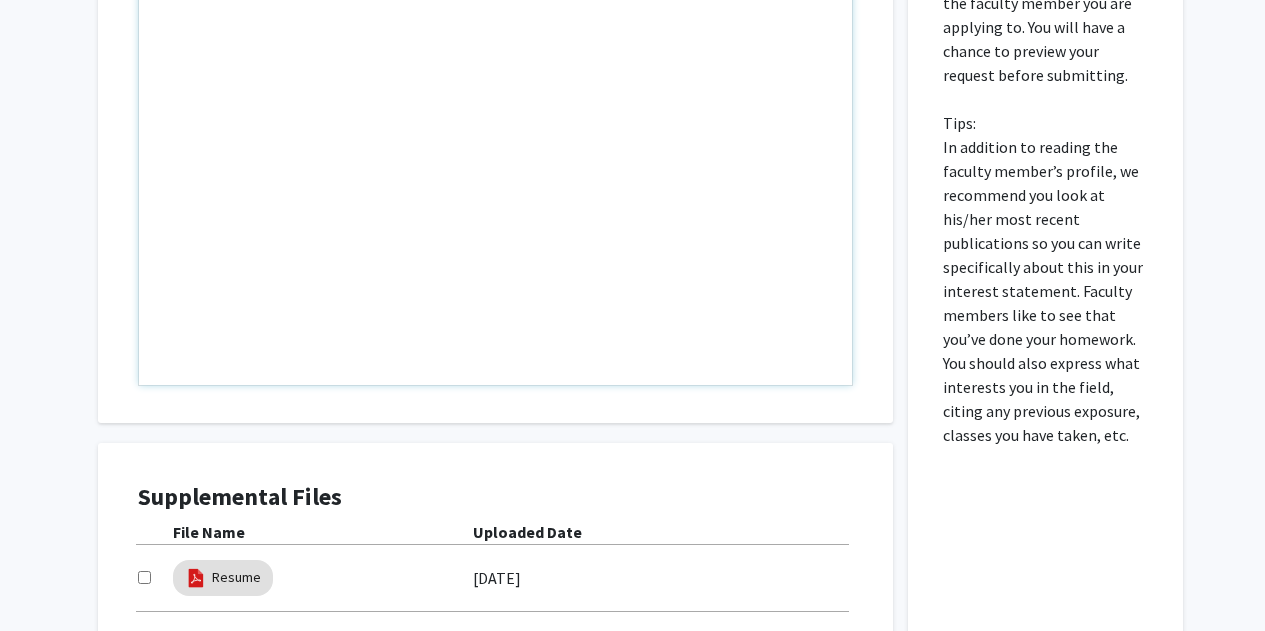 click at bounding box center [495, 156] 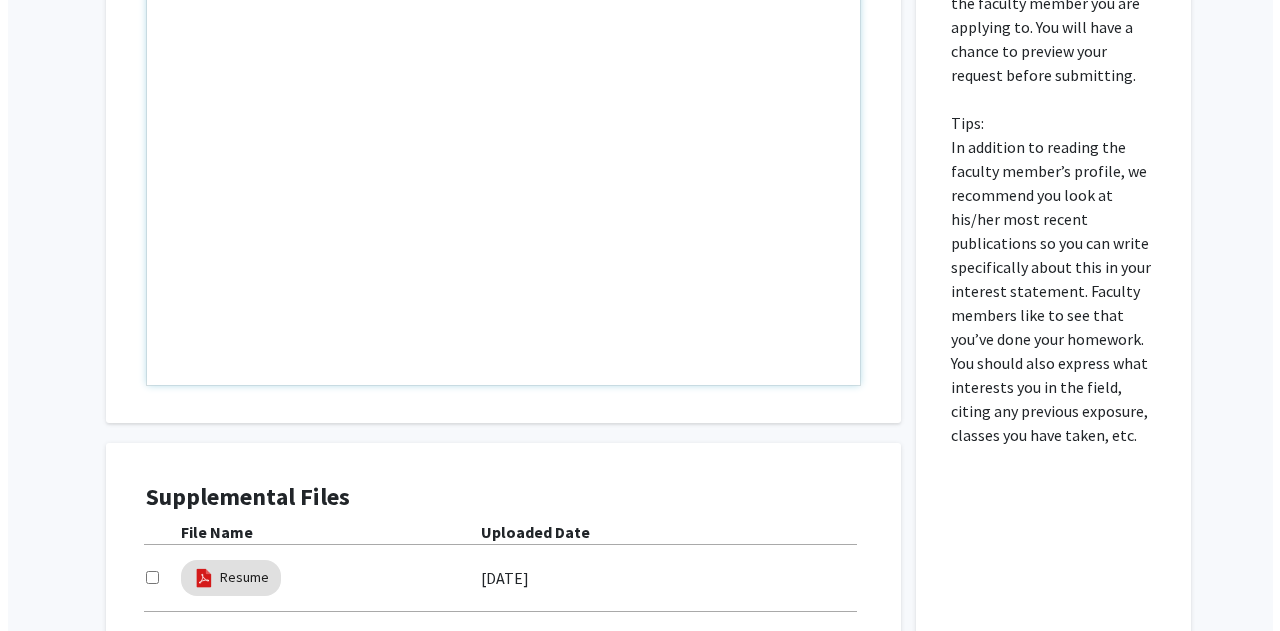 scroll, scrollTop: 1600, scrollLeft: 0, axis: vertical 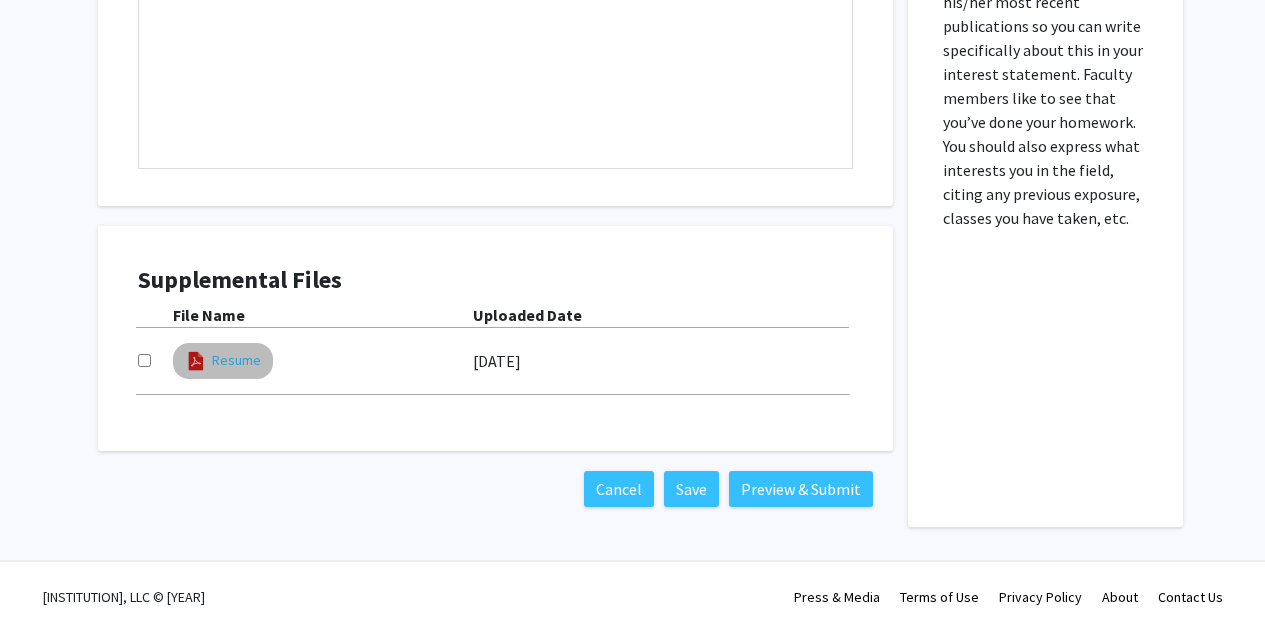 click on "Resume" at bounding box center (236, 360) 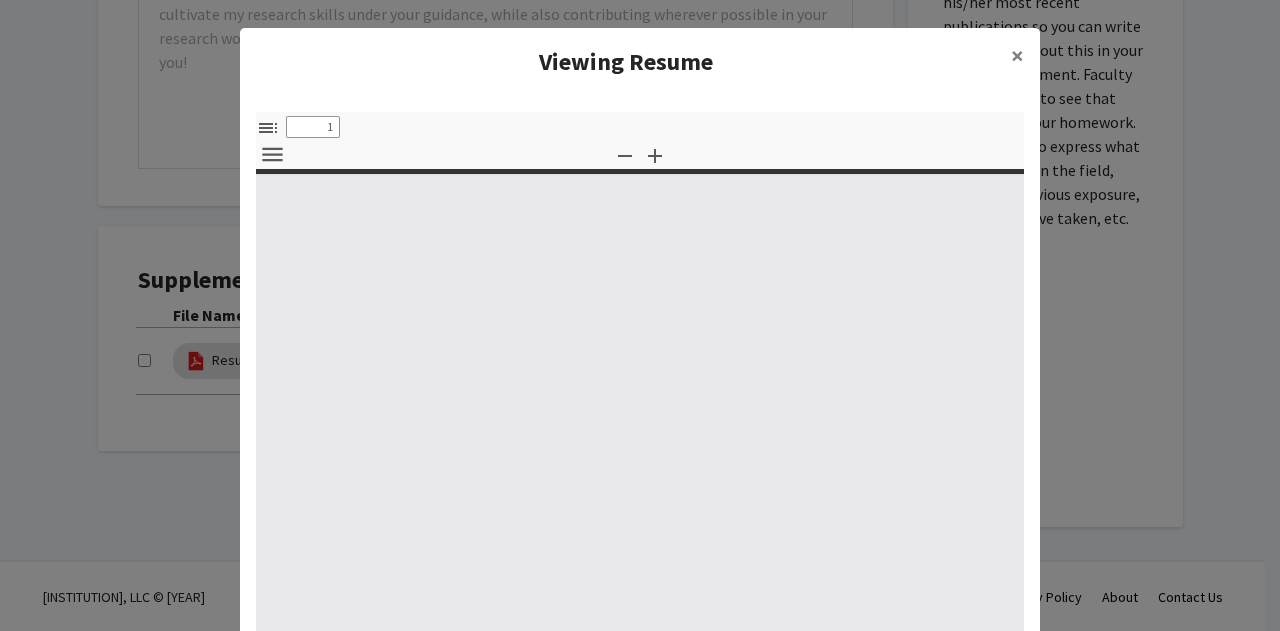 select on "custom" 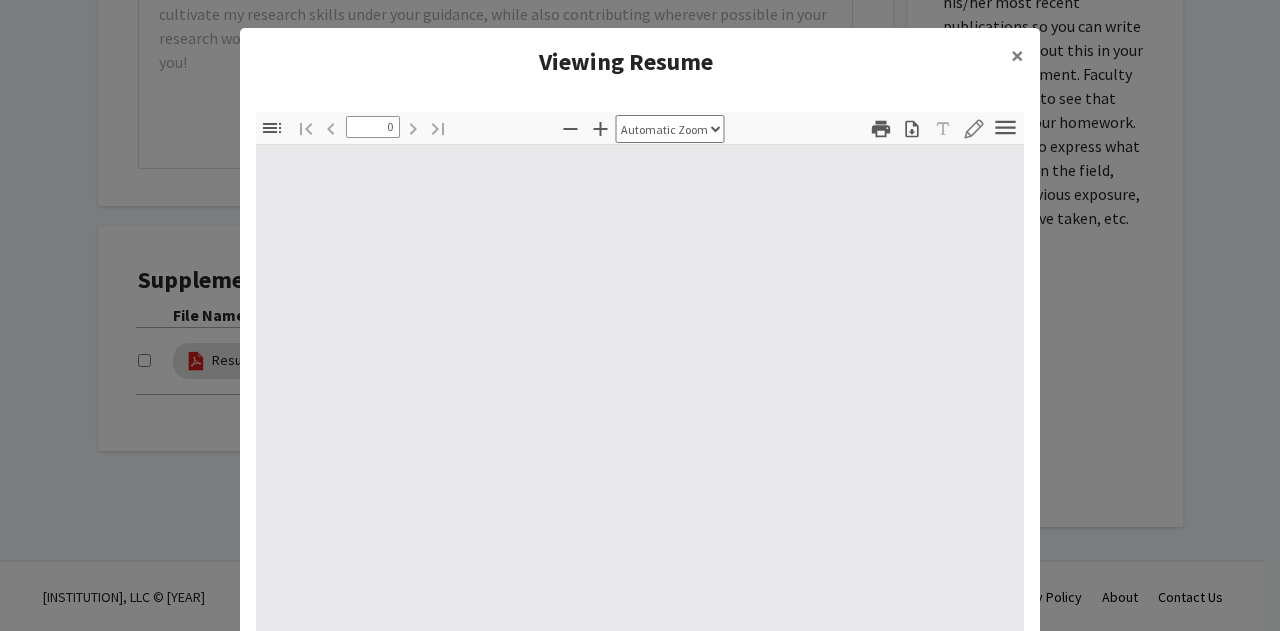 select on "custom" 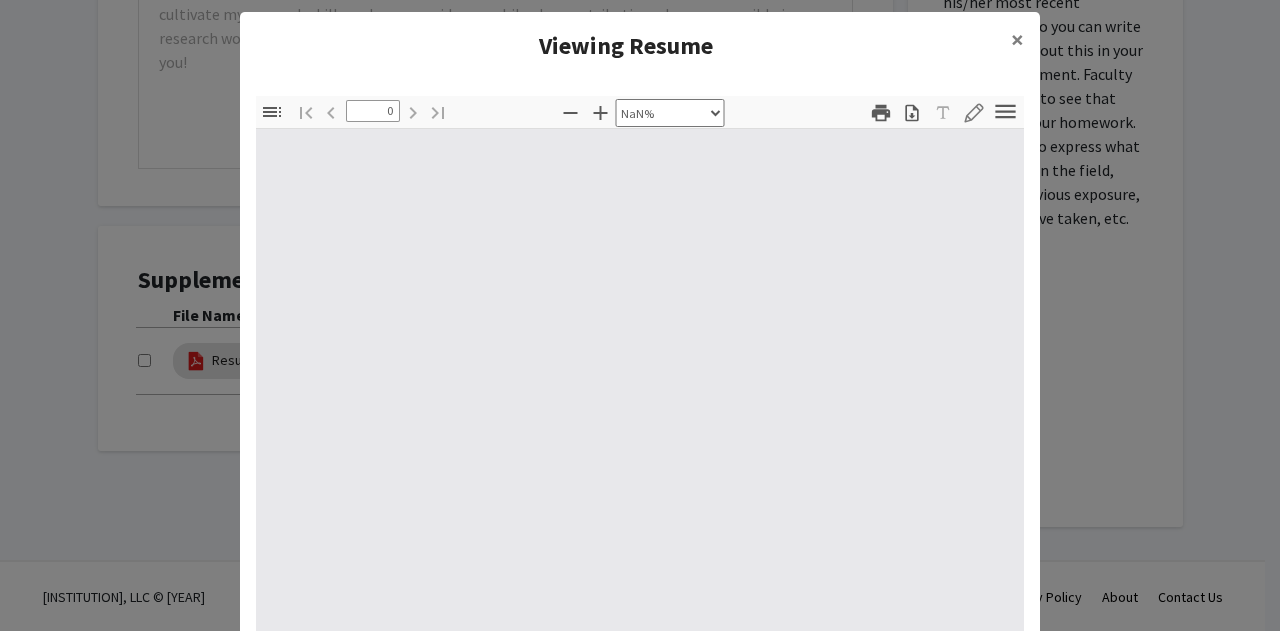 scroll, scrollTop: 17, scrollLeft: 0, axis: vertical 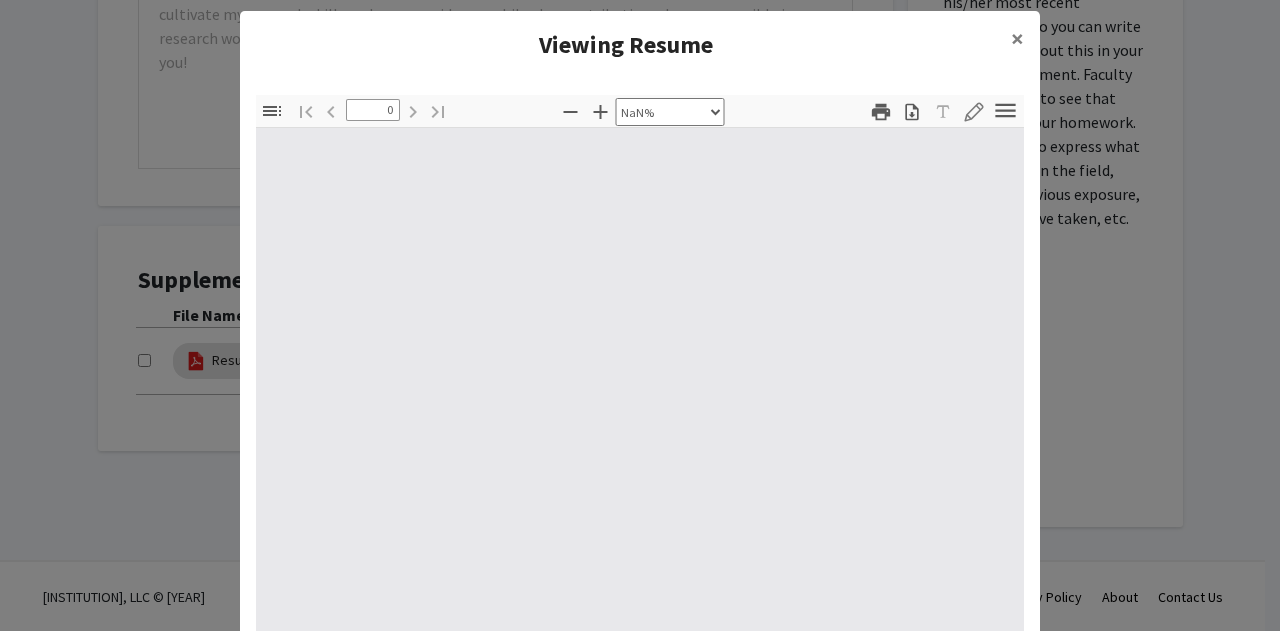type on "1" 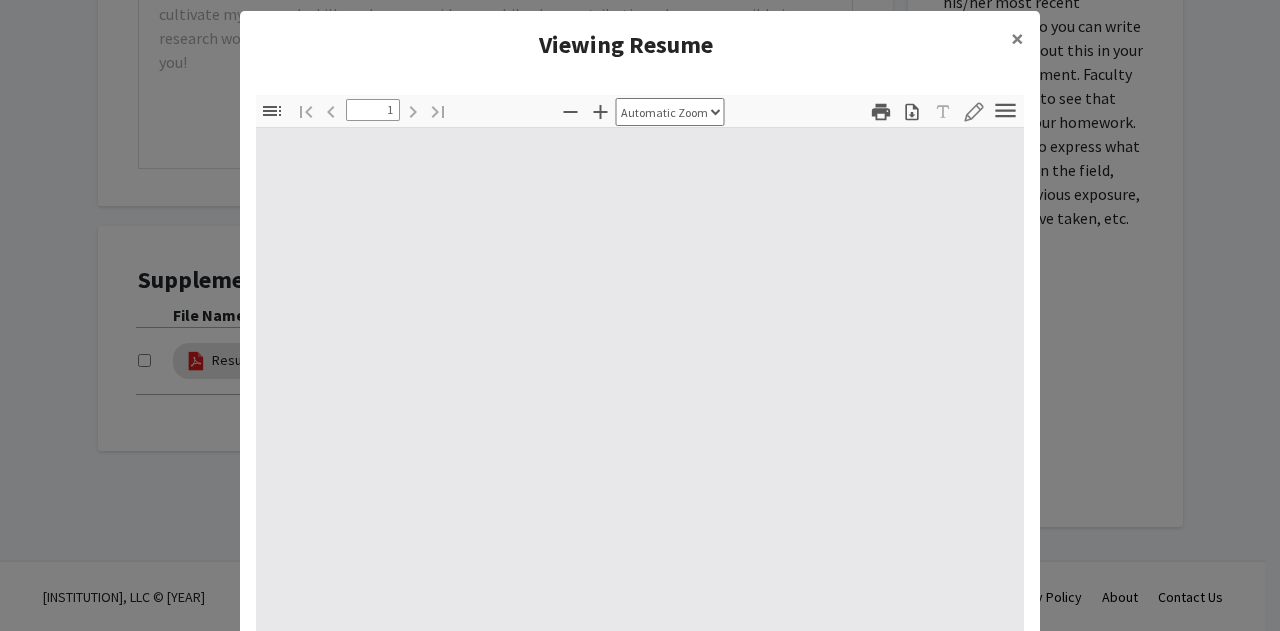 select on "auto" 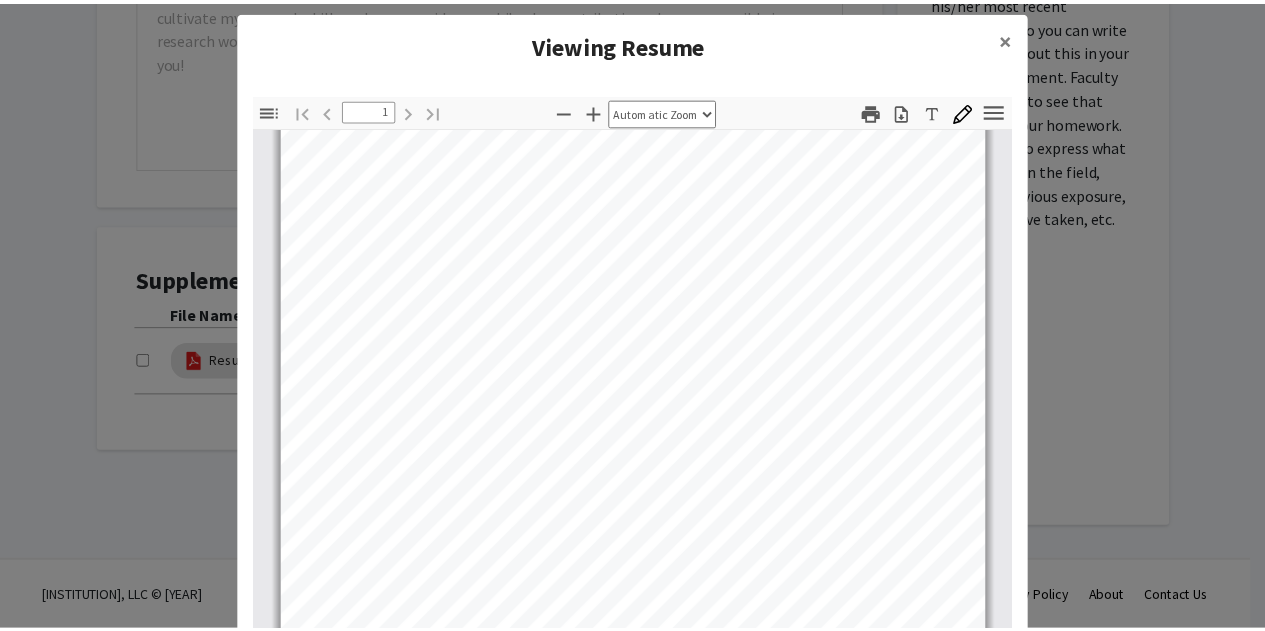 scroll, scrollTop: 264, scrollLeft: 0, axis: vertical 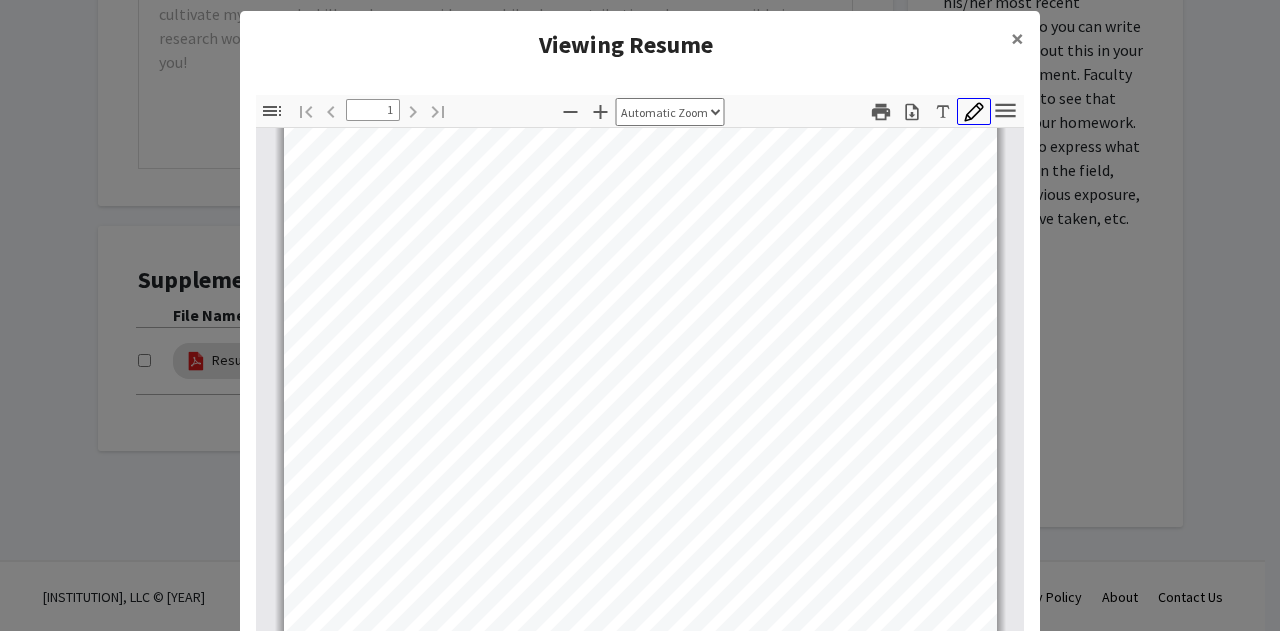 click 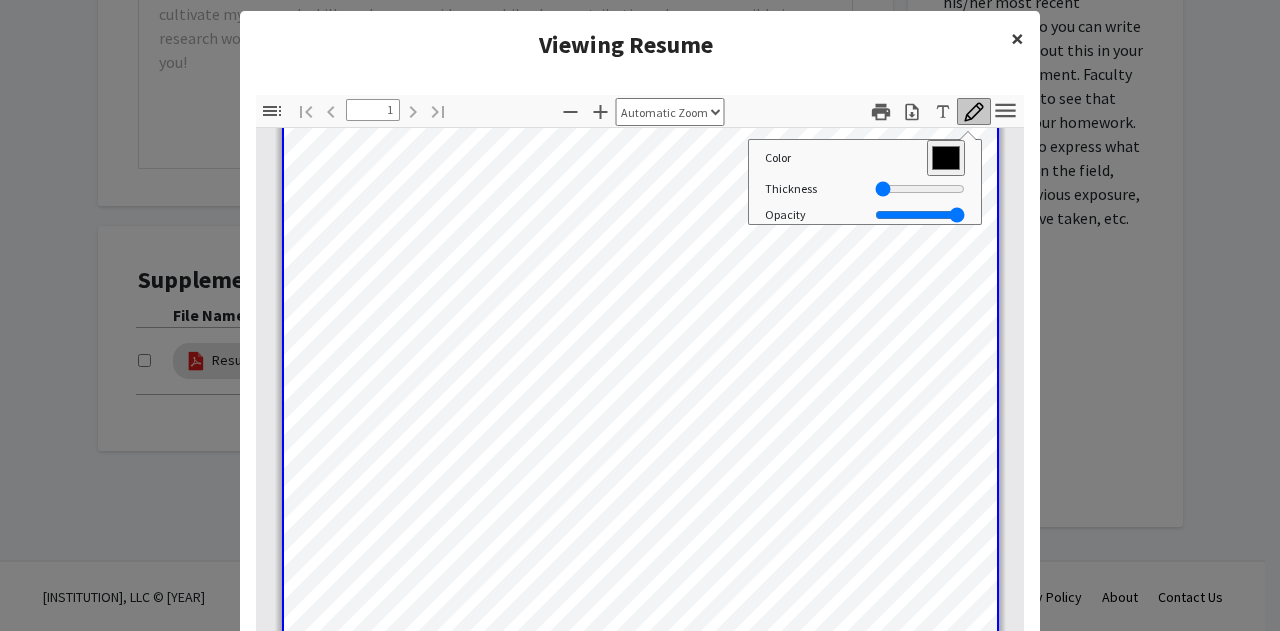 click on "×" 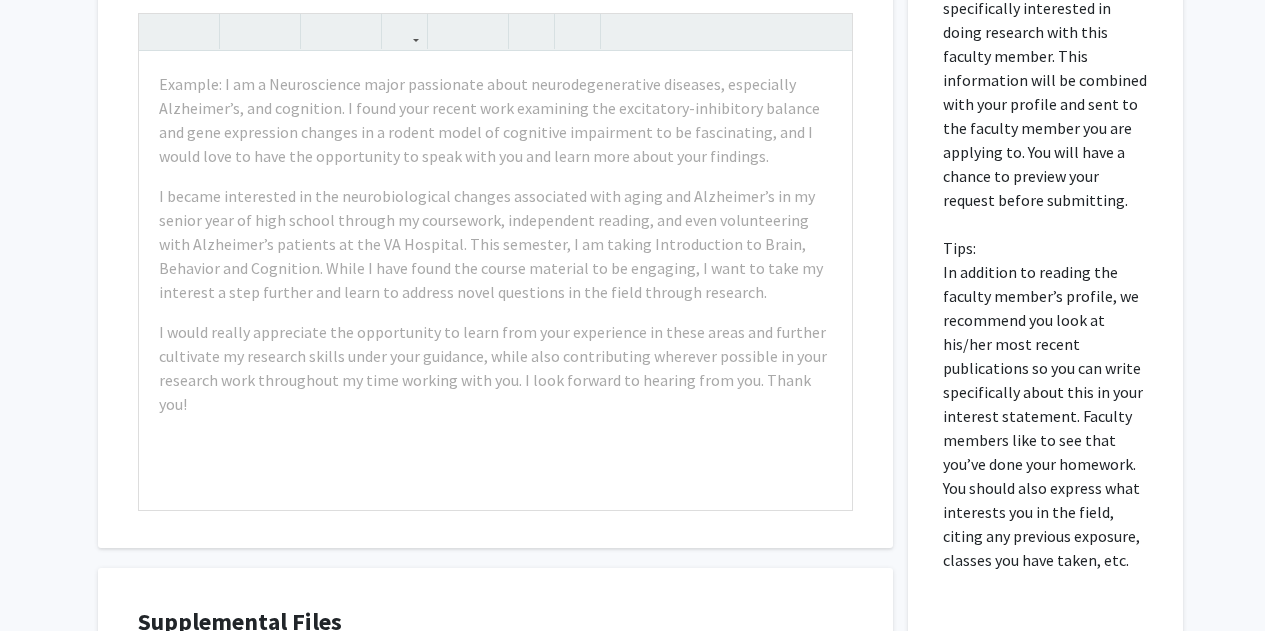 scroll, scrollTop: 1257, scrollLeft: 0, axis: vertical 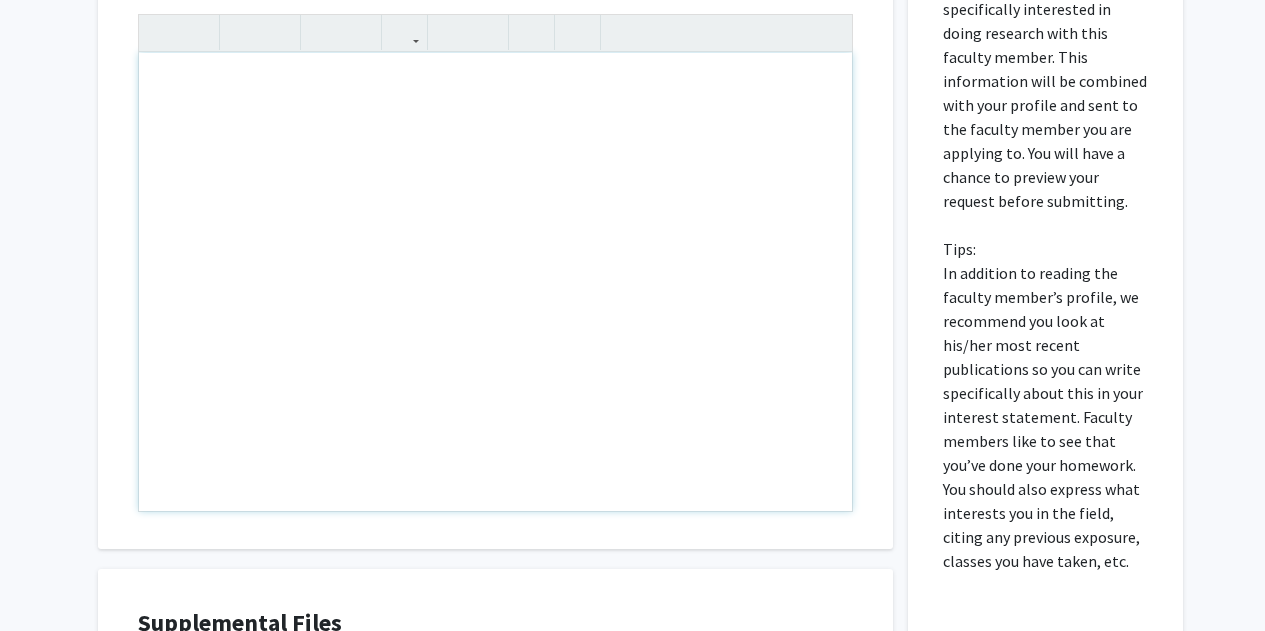 click at bounding box center (495, 282) 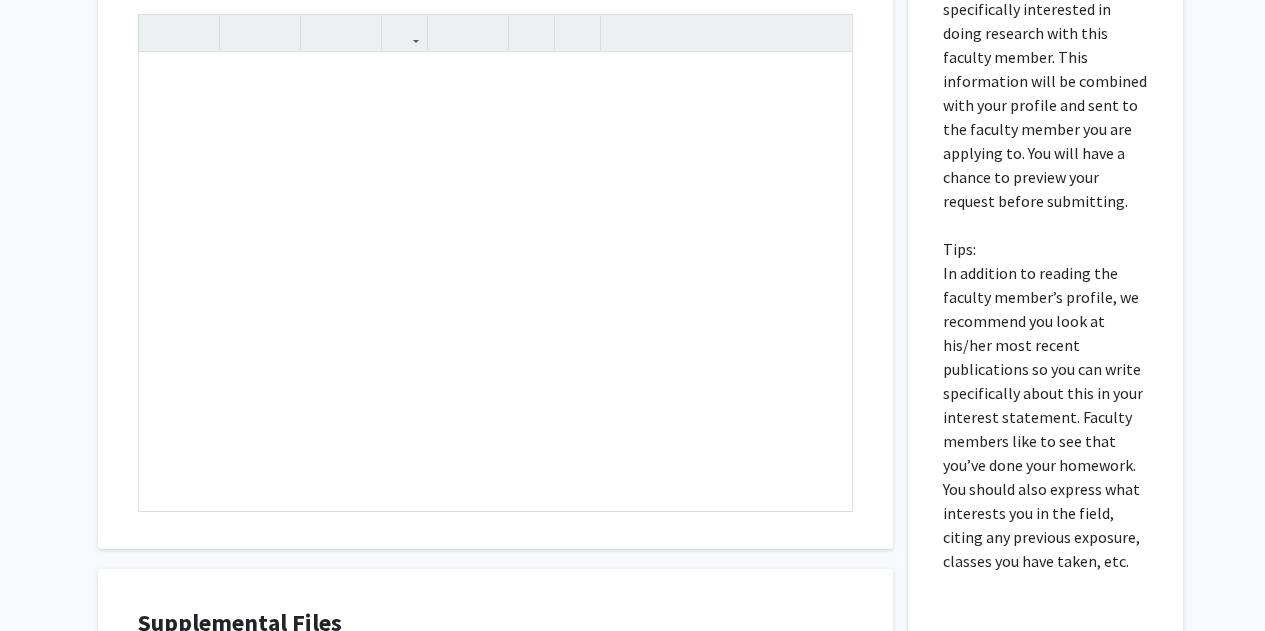 click on "All Requests  Request for Weilong Hao   Request for   Weilong Hao  Departments:  Biological Sciences  Research Keywords: Bioinformatics Comparative genomics Evolution Genes and networks Mitochondrial genomes Mutations Next Generation Sequencing Research Description: Our primary research interest is to develop a better understanding of the highly dynamic genomic changes and their corresponding functional consequences. To accomplish this research, we conduct comparative genomic studies using next-generation sequencing, experimental and bioinformatics approaches. Our work has been carried out on a range of organisms in yeast, bacteria, and plants. We plan to continue the investigation of molecular mechanisms underlying variable genome architecture. 1)  Evolution of genome structure. 2) Mechanism of mutations. Projects  If you are applying to specific projects that this faculty member is working on, please select those projects below.   Comparative genomics in yeast  Project Description:   when you reach out." 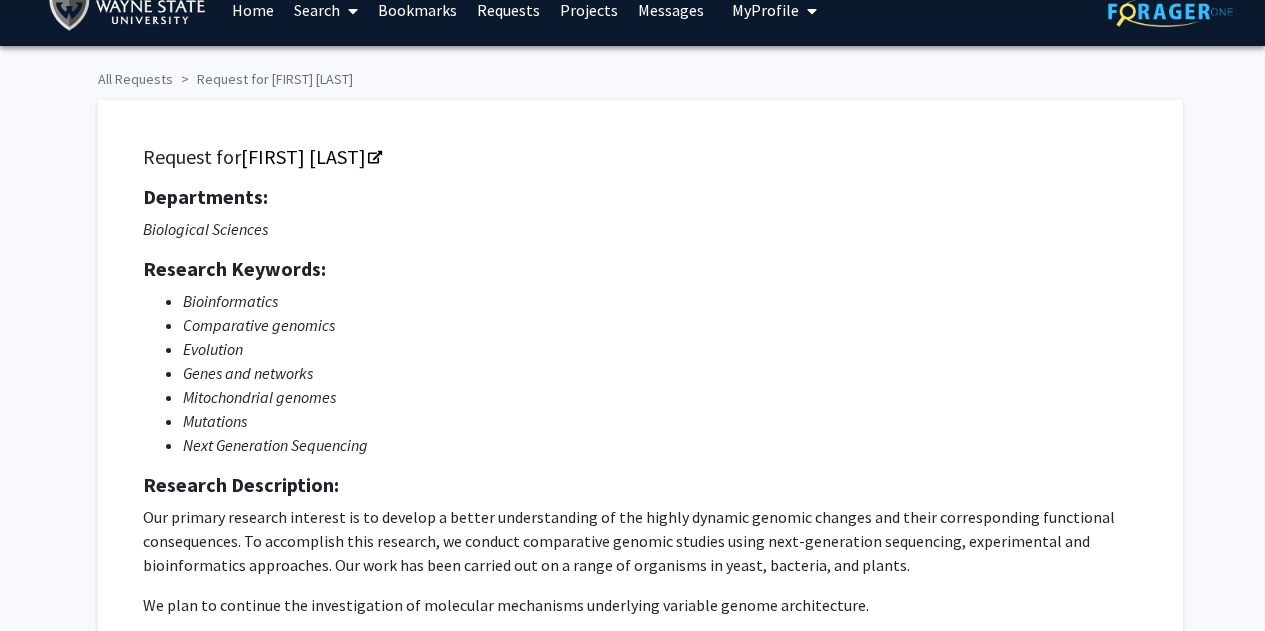 scroll, scrollTop: 23, scrollLeft: 0, axis: vertical 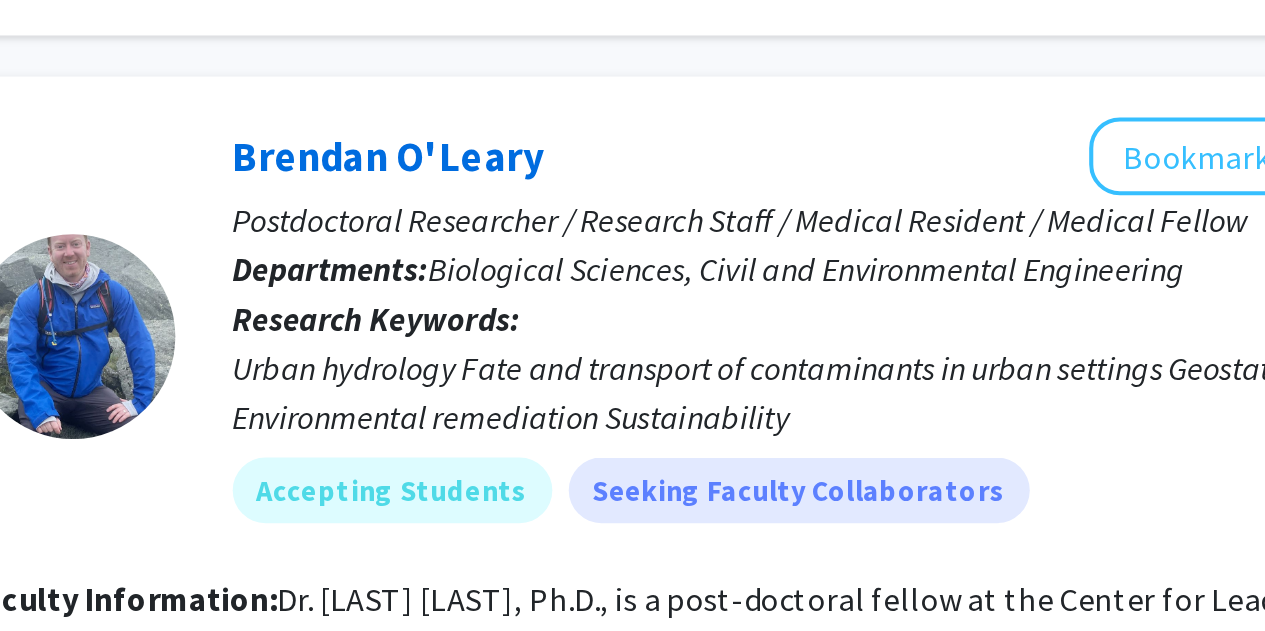 click on "Postdoctoral Researcher / Research Staff / Medical Resident / Medical Fellow" 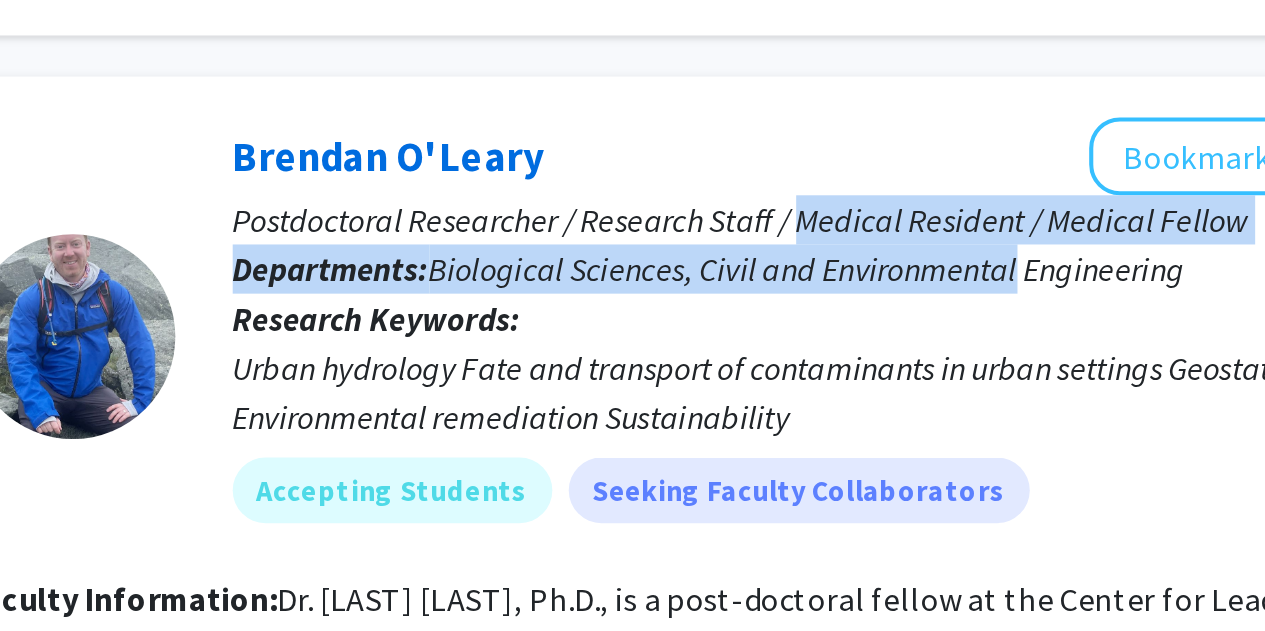 drag, startPoint x: 810, startPoint y: 298, endPoint x: 827, endPoint y: 314, distance: 23.345236 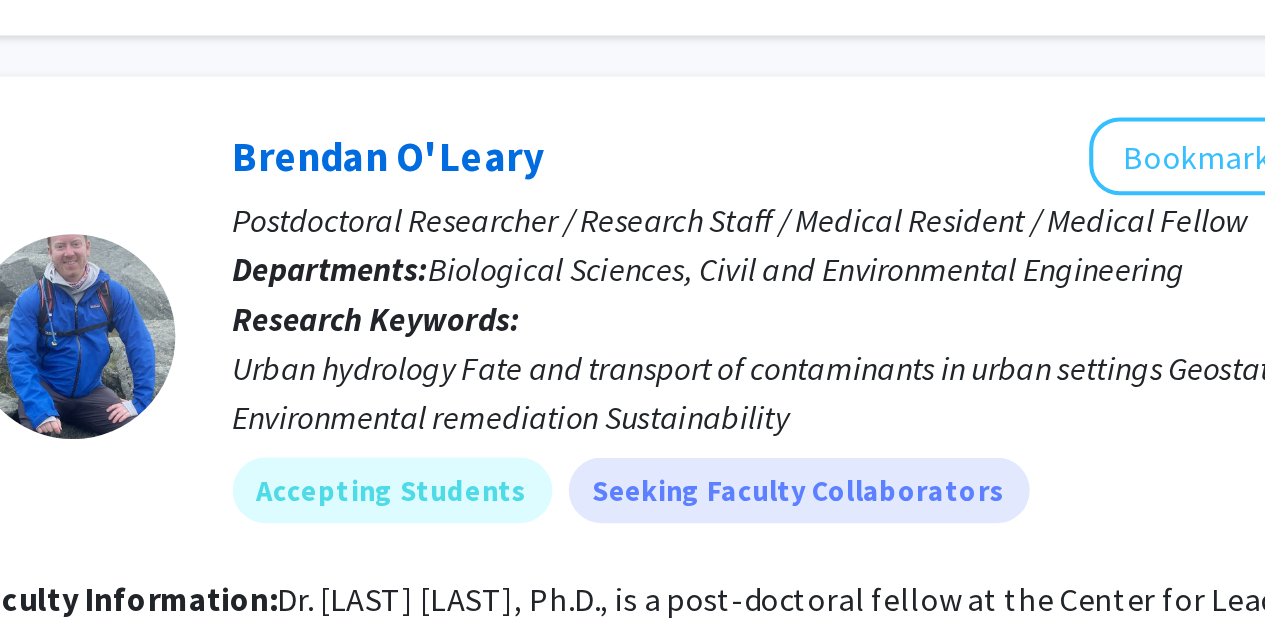 click on "Urban hydrology
Fate and transport of contaminants in urban settings
Geostatistical modeling
Environmental remediation
Sustainability" 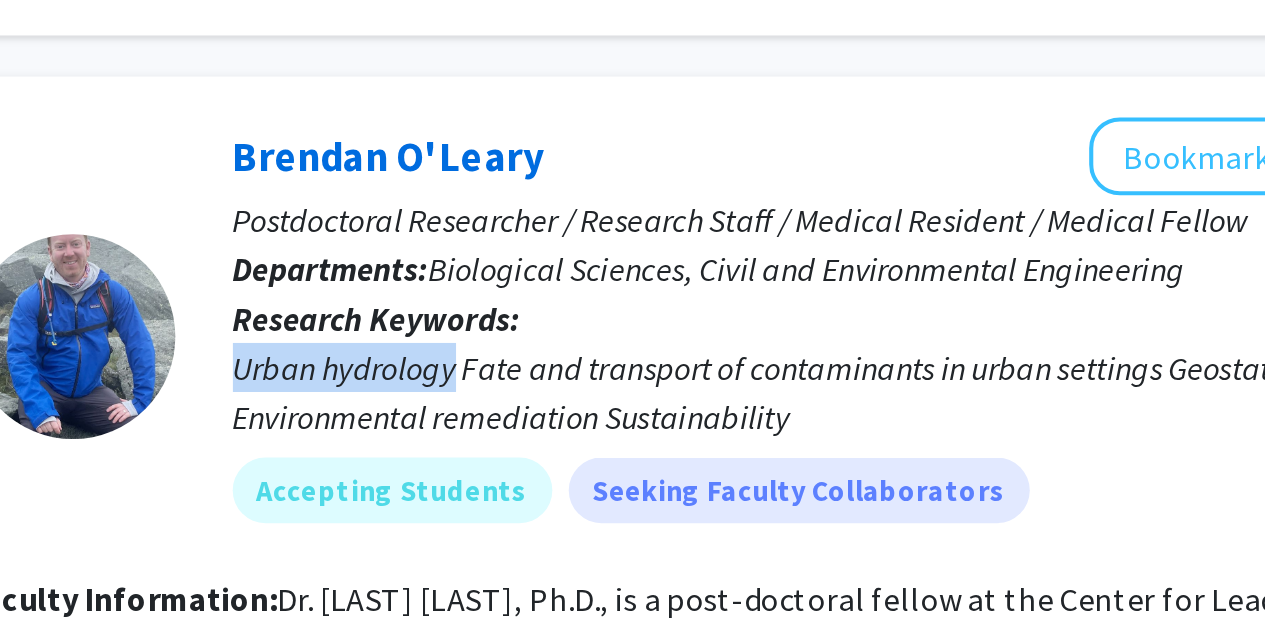 drag, startPoint x: 533, startPoint y: 369, endPoint x: 565, endPoint y: 377, distance: 32.984844 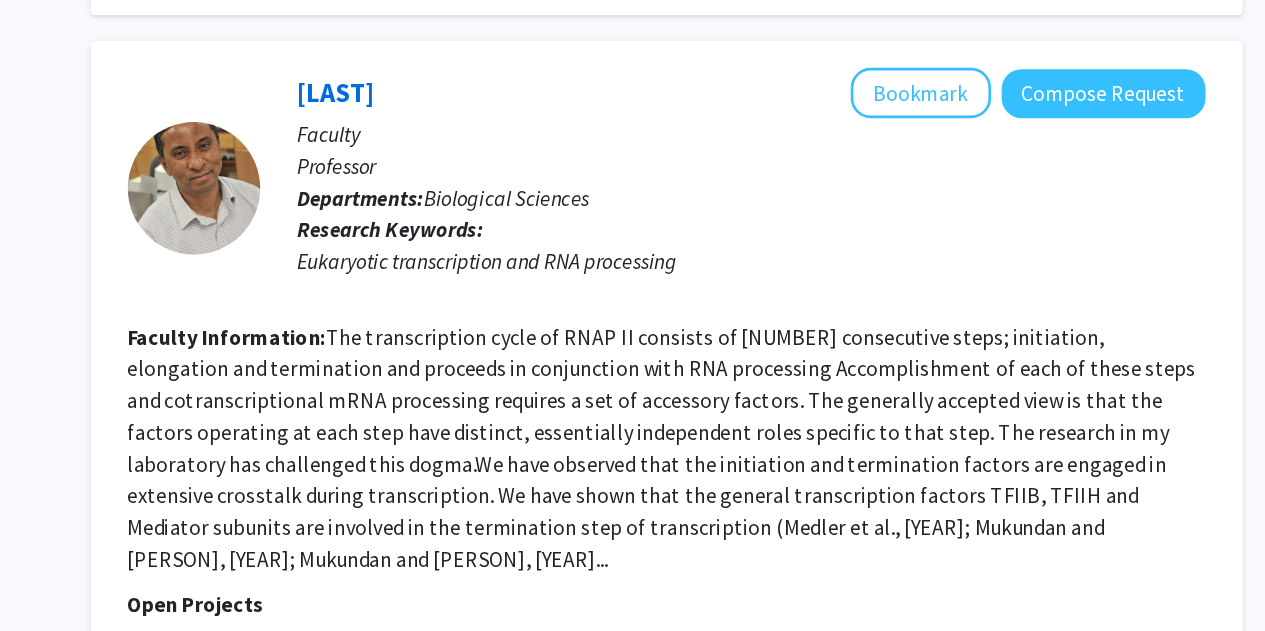 scroll, scrollTop: 2225, scrollLeft: 0, axis: vertical 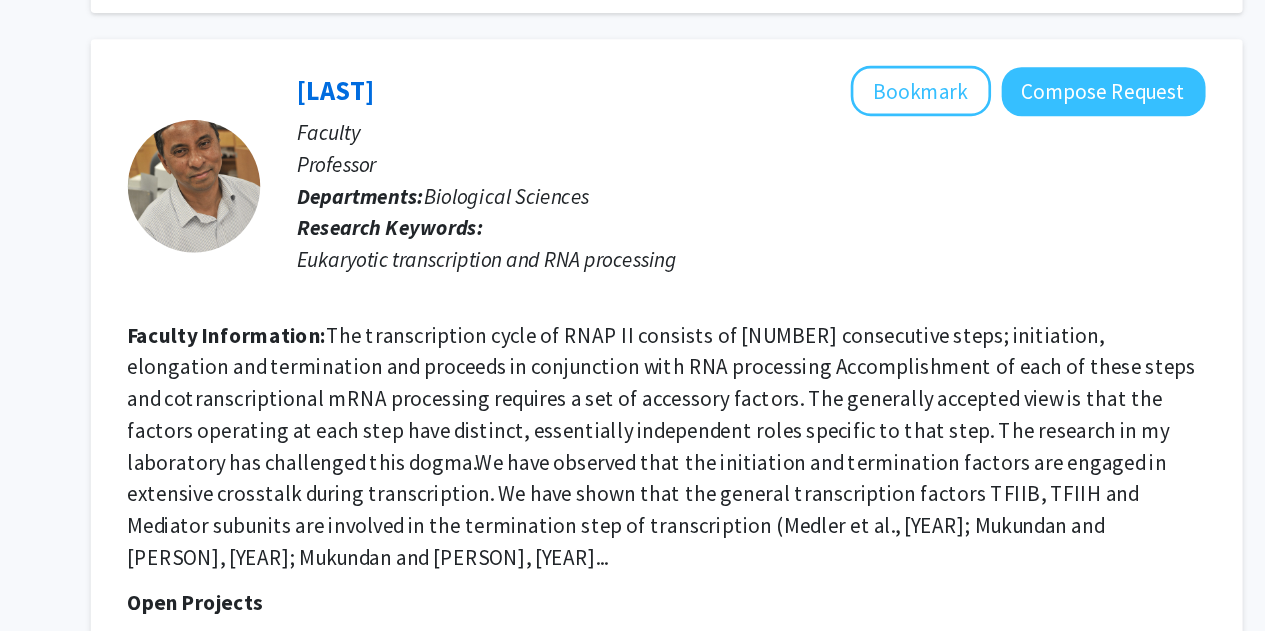 click on "The transcription cycle of RNAP II consists of three consecutive steps; initiation, elongation and termination and proceeds in conjunction with RNA processing Accomplishment of each of these steps and cotranscriptional mRNA processing requires a set of accessory factors. The generally accepted view is that the factors operating at each step have distinct, essentially independent roles specific to that step. The research in my laboratory has challenged this dogma.We have observed that the initiation and termination factors are engaged in extensive crosstalk during transcription. We have shown that the general transcription factors TFIIB, TFIIH and Mediator subunits are involved in the termination step of transcription (Medler et al., [YEAR]; Mukundan and Ansari, [YEAR]; Mukundan and Ansari, [YEAR]..." 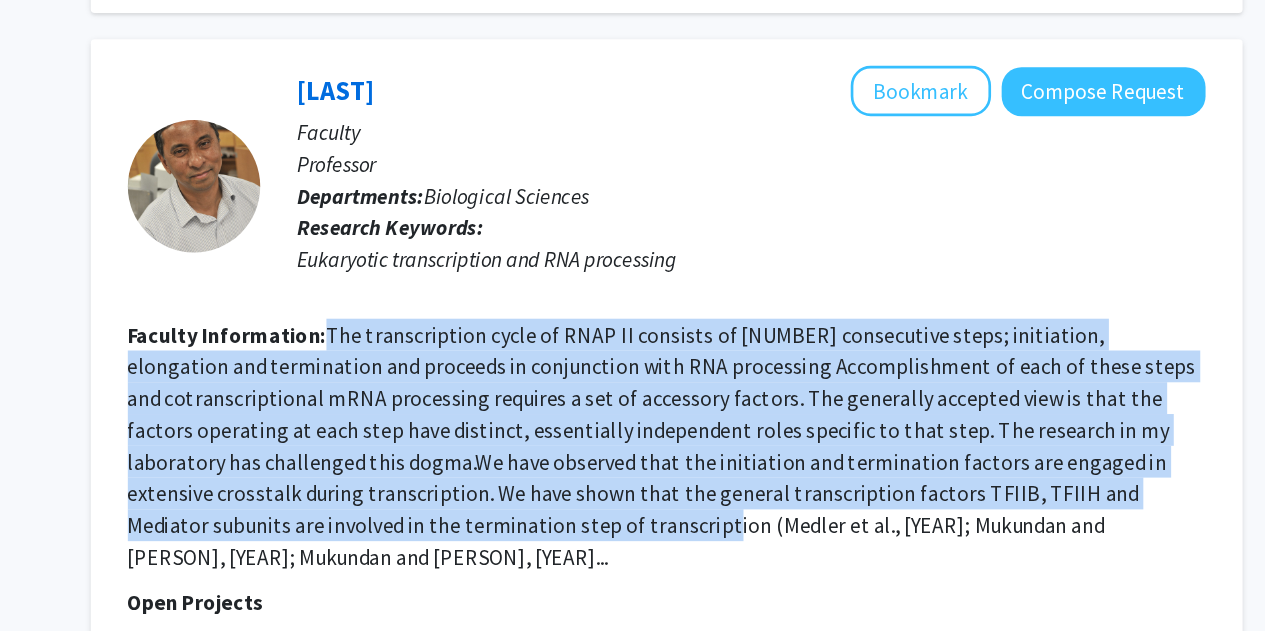 drag, startPoint x: 532, startPoint y: 290, endPoint x: 569, endPoint y: 434, distance: 148.6775 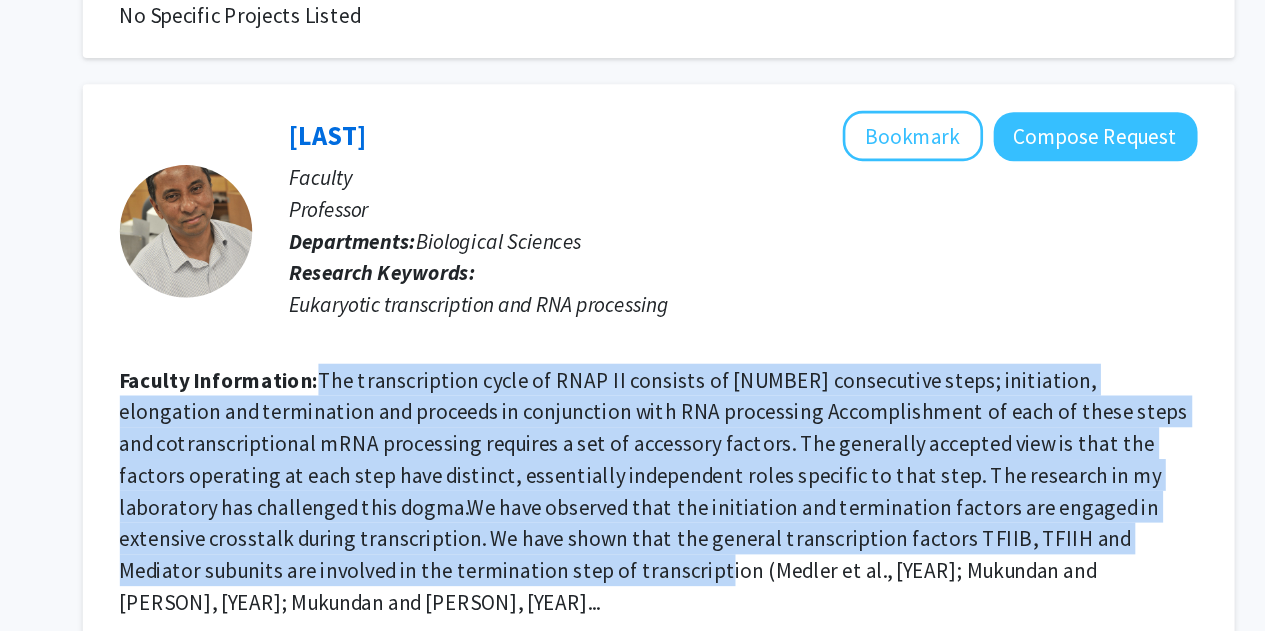 scroll, scrollTop: 2250, scrollLeft: 0, axis: vertical 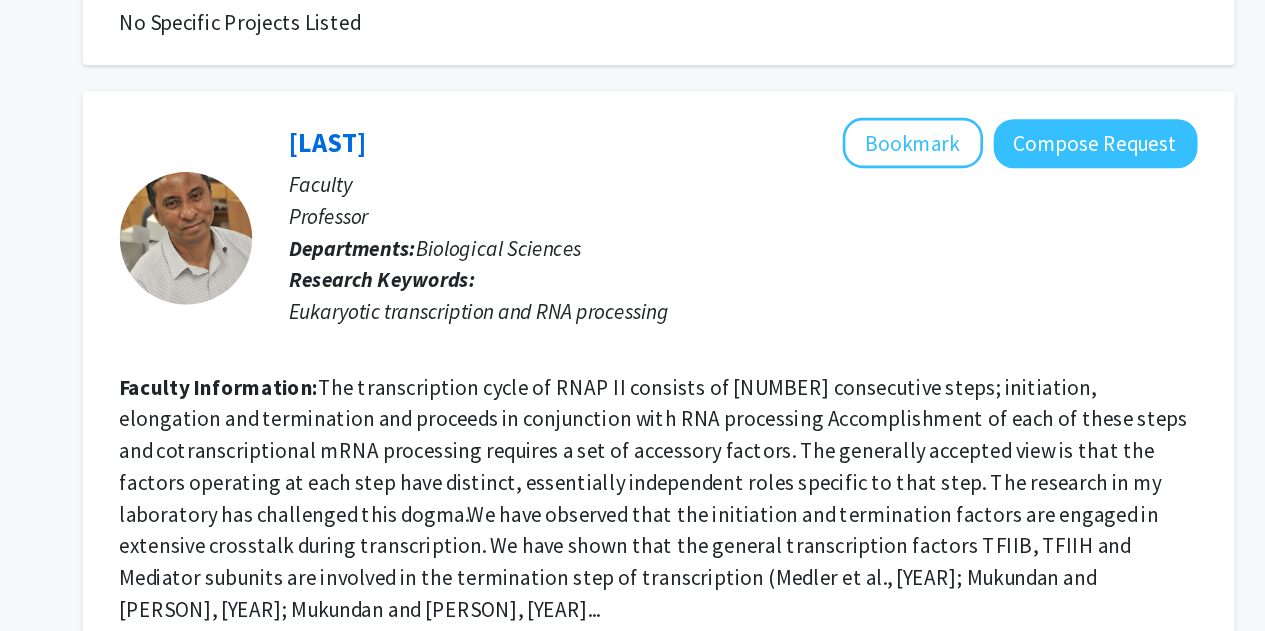 drag, startPoint x: 1083, startPoint y: 76, endPoint x: 766, endPoint y: 186, distance: 335.54285 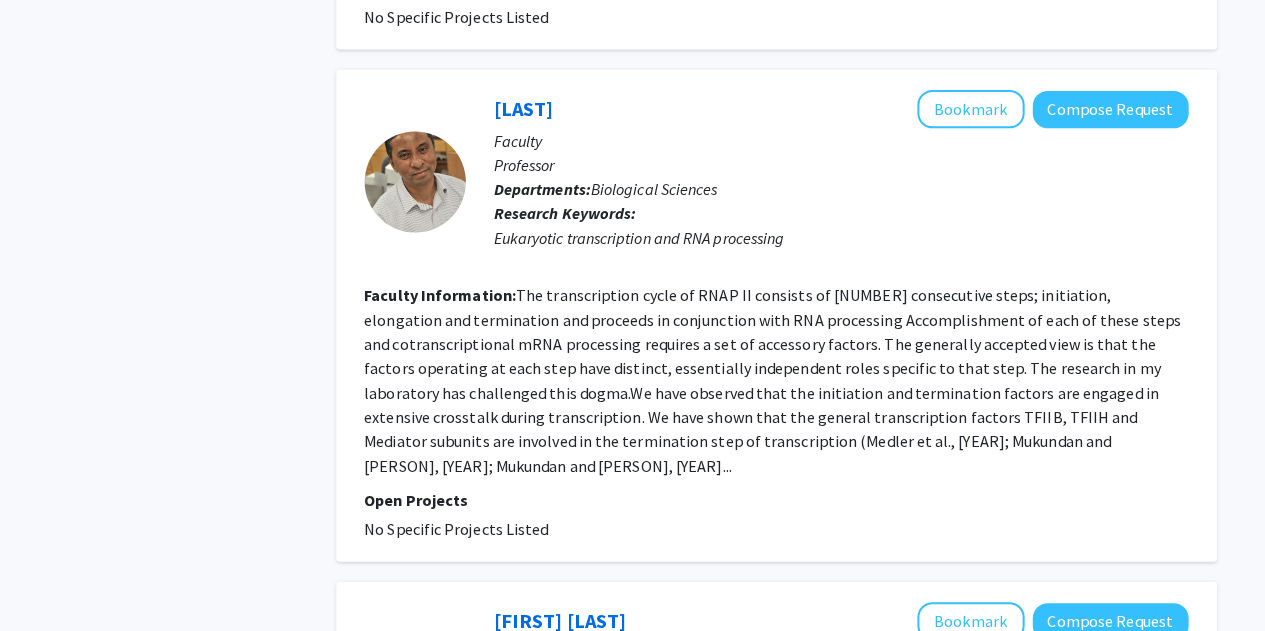 scroll, scrollTop: 2247, scrollLeft: 0, axis: vertical 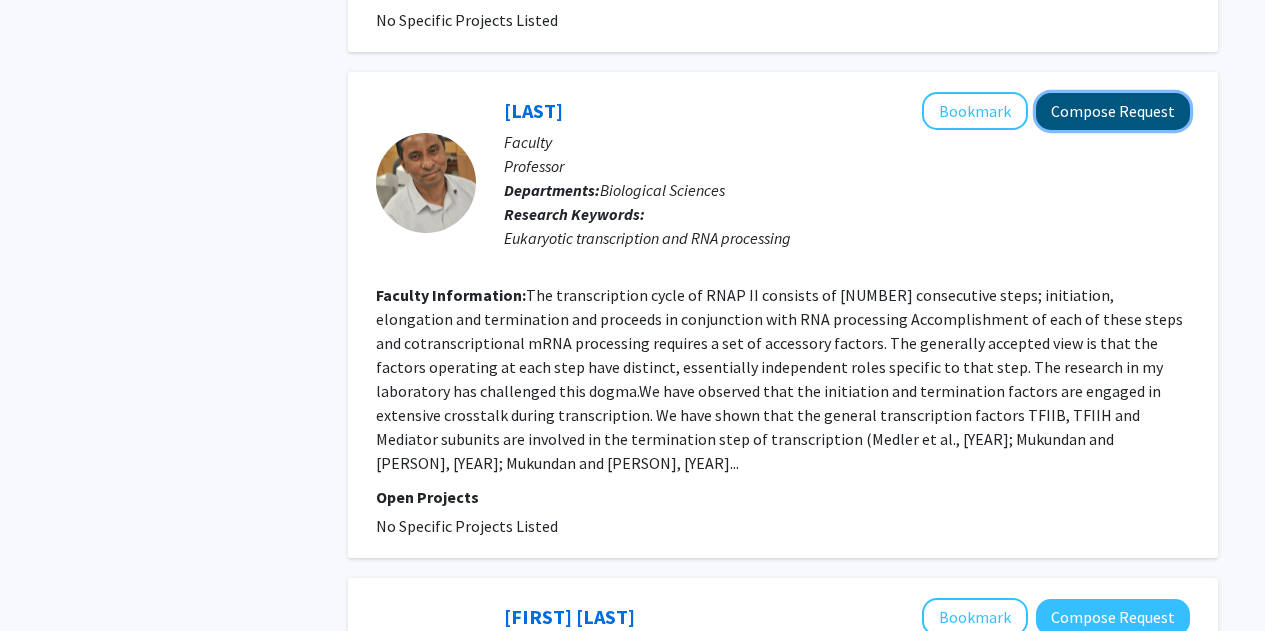 click on "Compose Request" 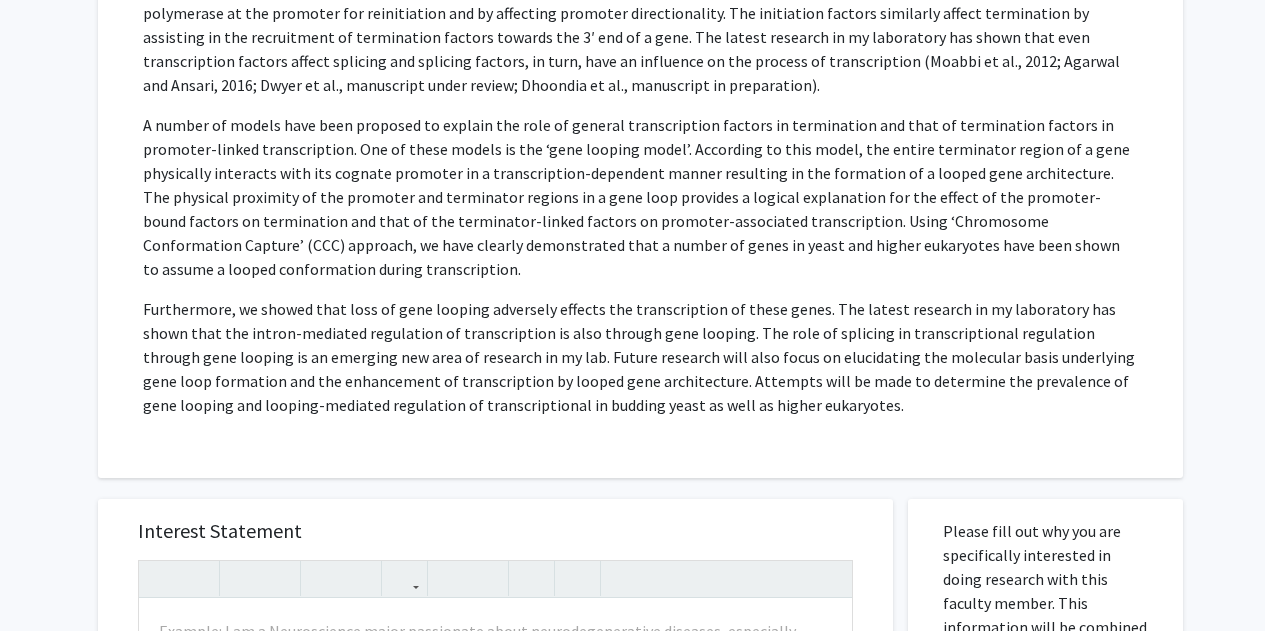 scroll, scrollTop: 600, scrollLeft: 0, axis: vertical 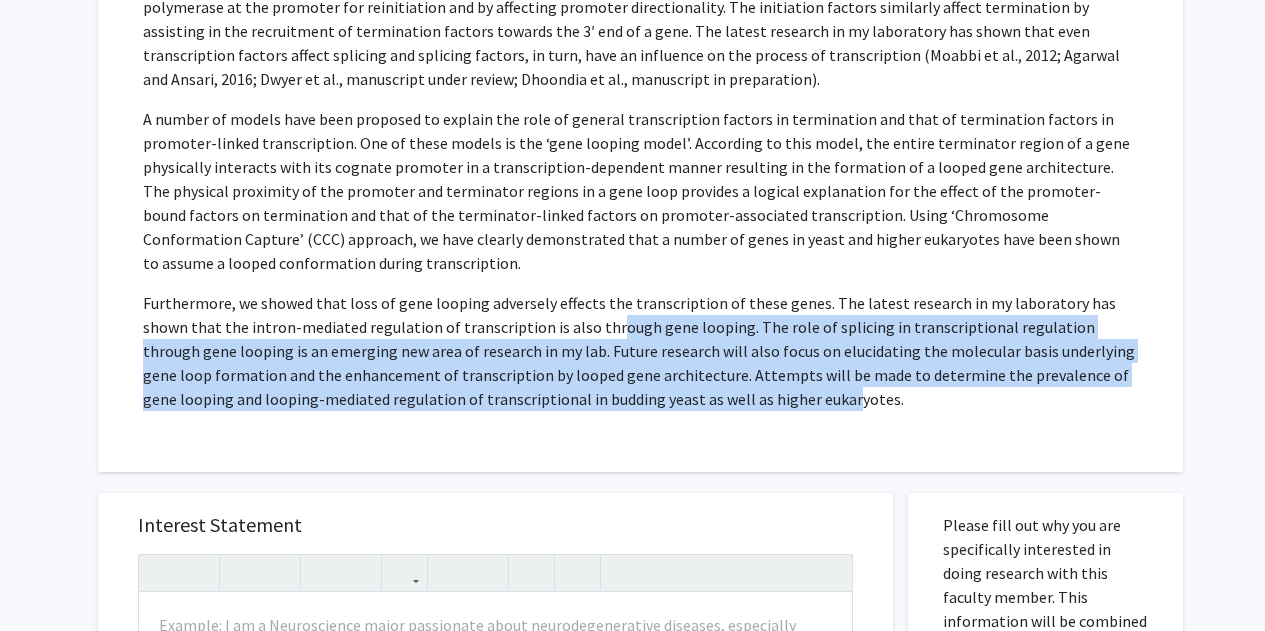drag, startPoint x: 717, startPoint y: 402, endPoint x: 552, endPoint y: 331, distance: 179.6274 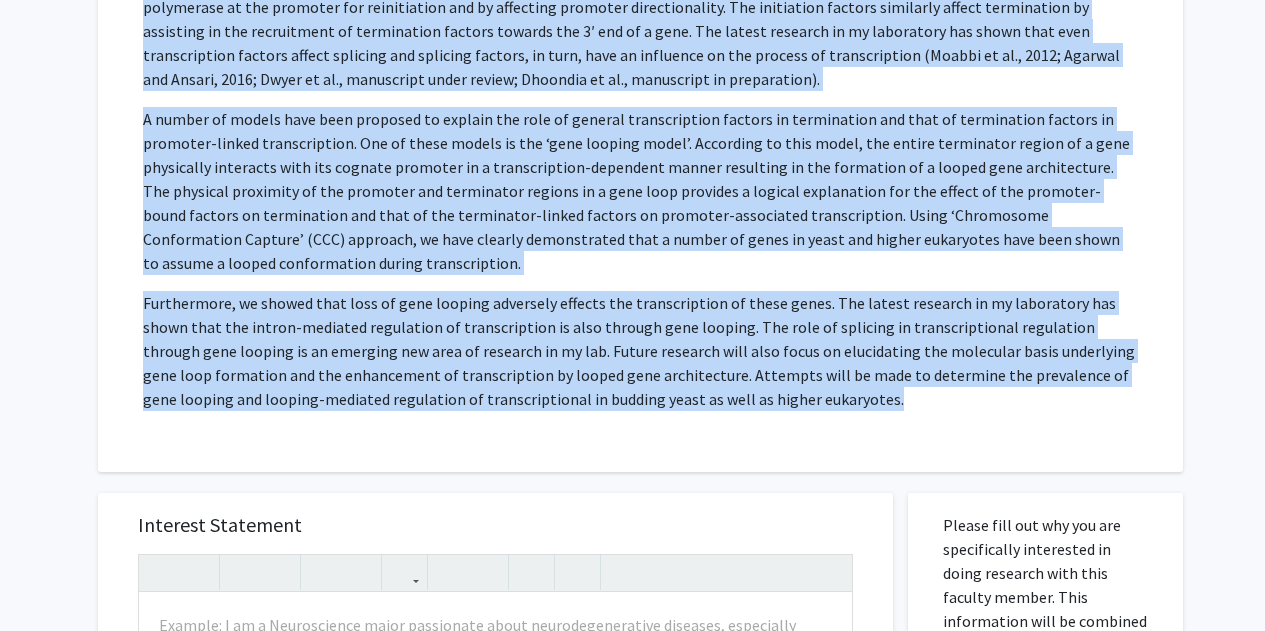 scroll, scrollTop: 0, scrollLeft: 0, axis: both 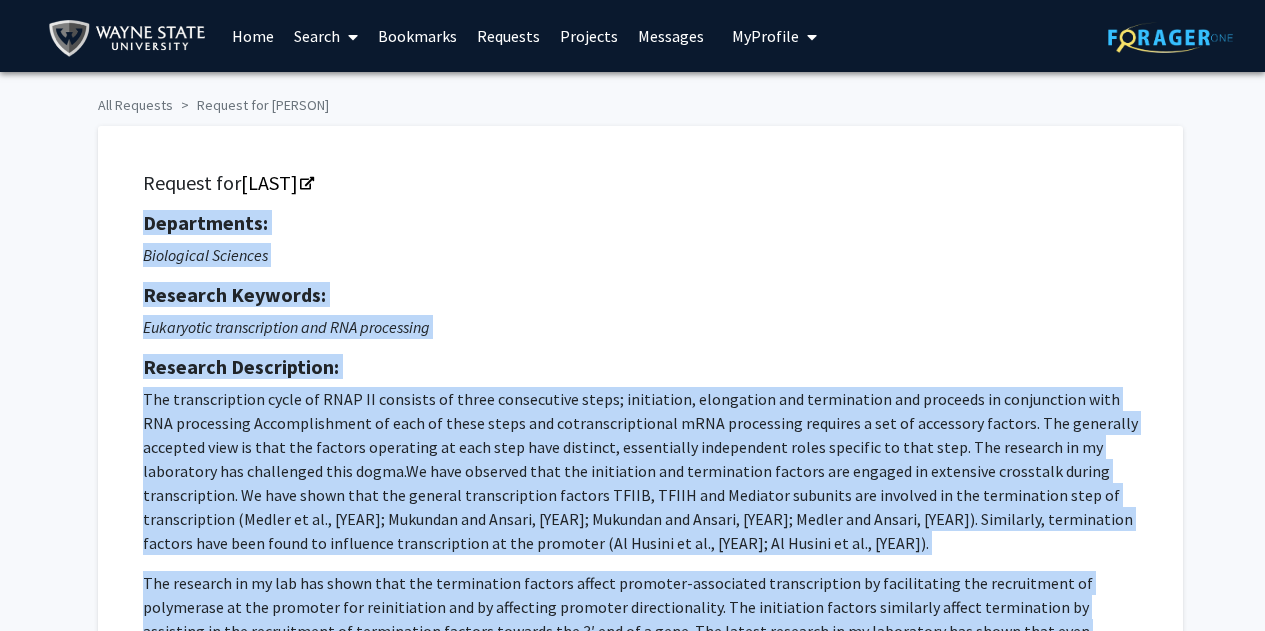 drag, startPoint x: 776, startPoint y: 398, endPoint x: 136, endPoint y: 215, distance: 665.6493 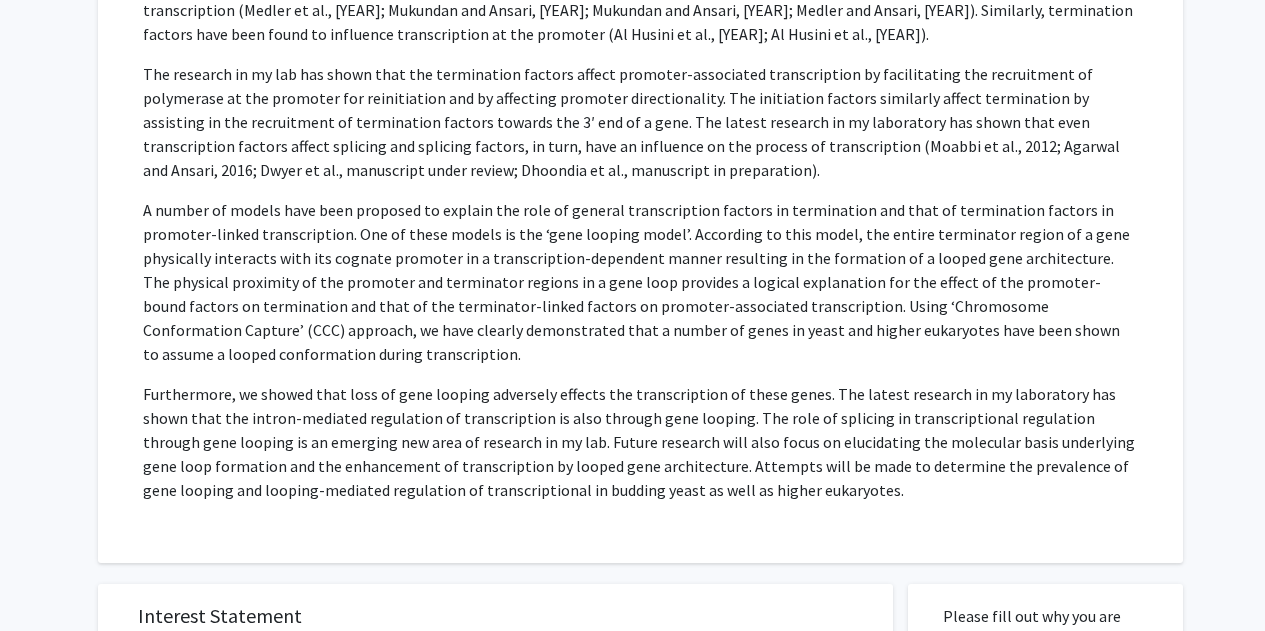 scroll, scrollTop: 510, scrollLeft: 0, axis: vertical 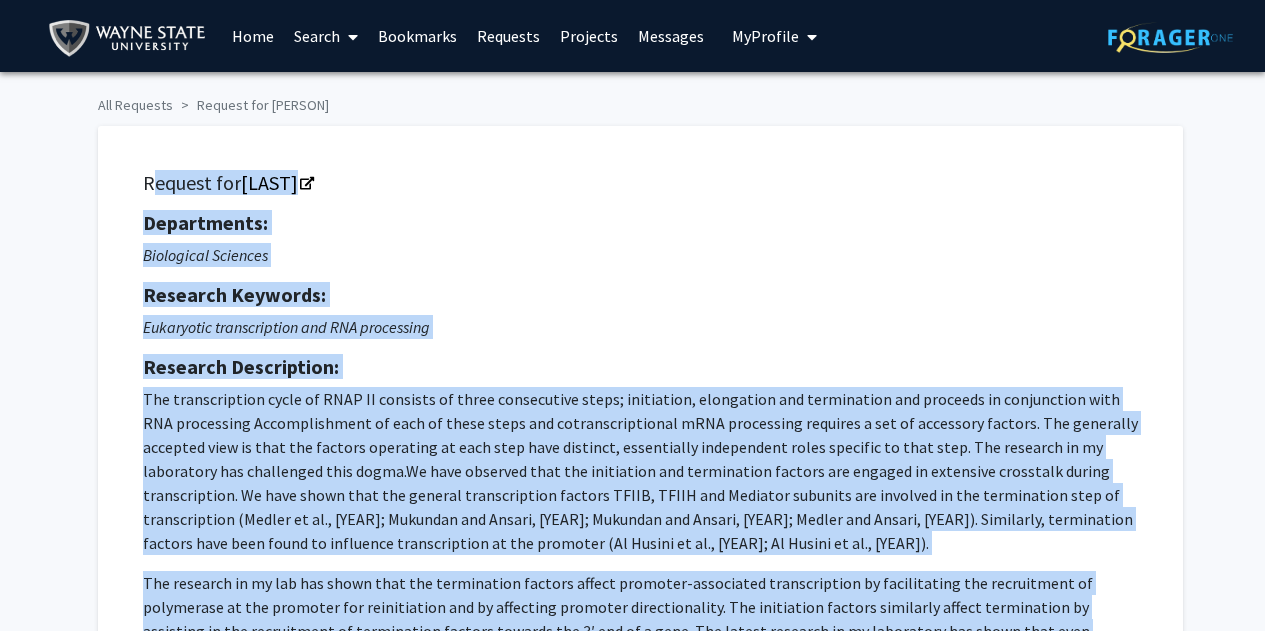 drag, startPoint x: 788, startPoint y: 484, endPoint x: 133, endPoint y: 144, distance: 737.9871 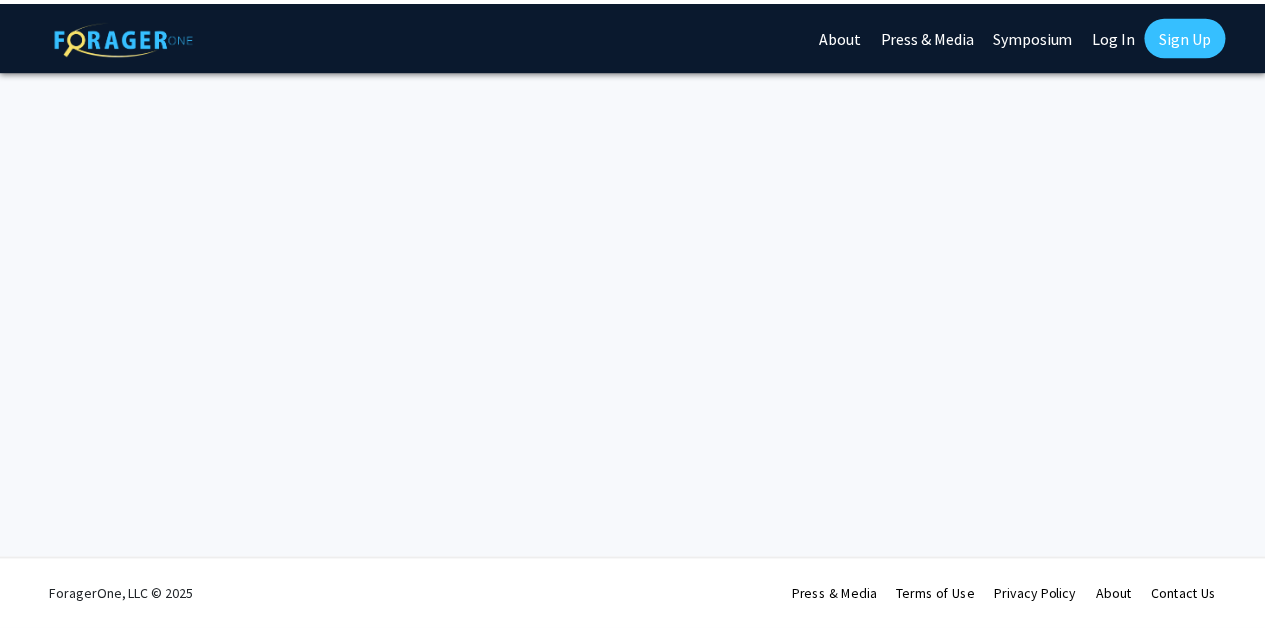 scroll, scrollTop: 0, scrollLeft: 0, axis: both 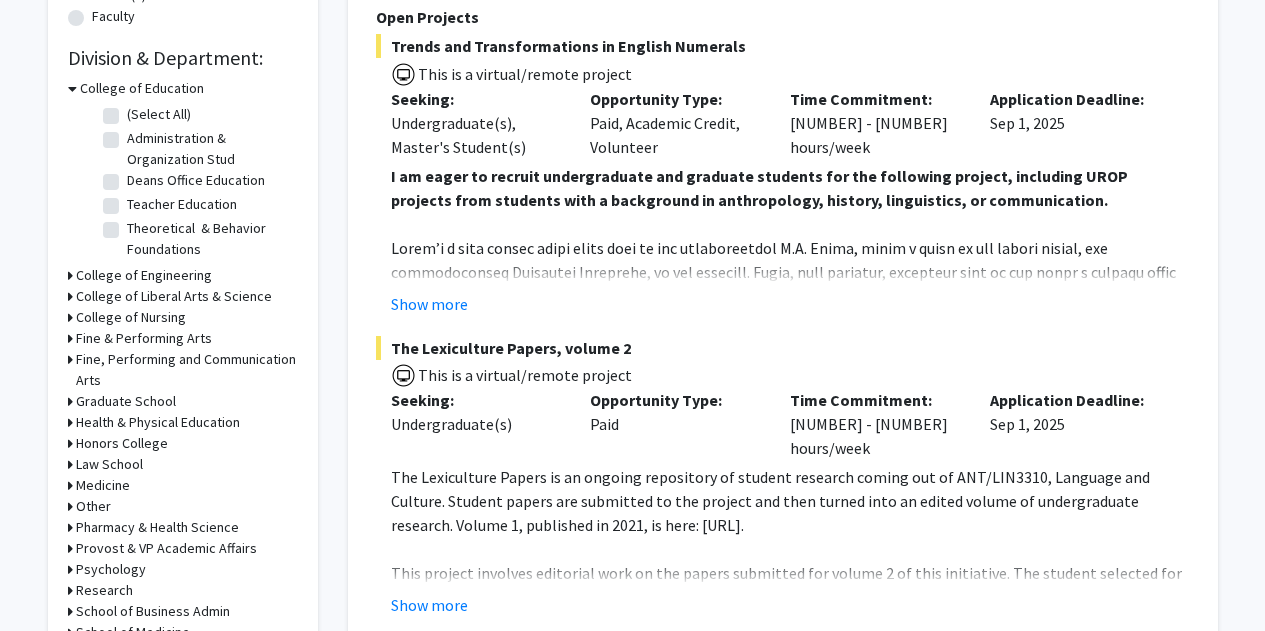 click on "College of Education" at bounding box center (142, 88) 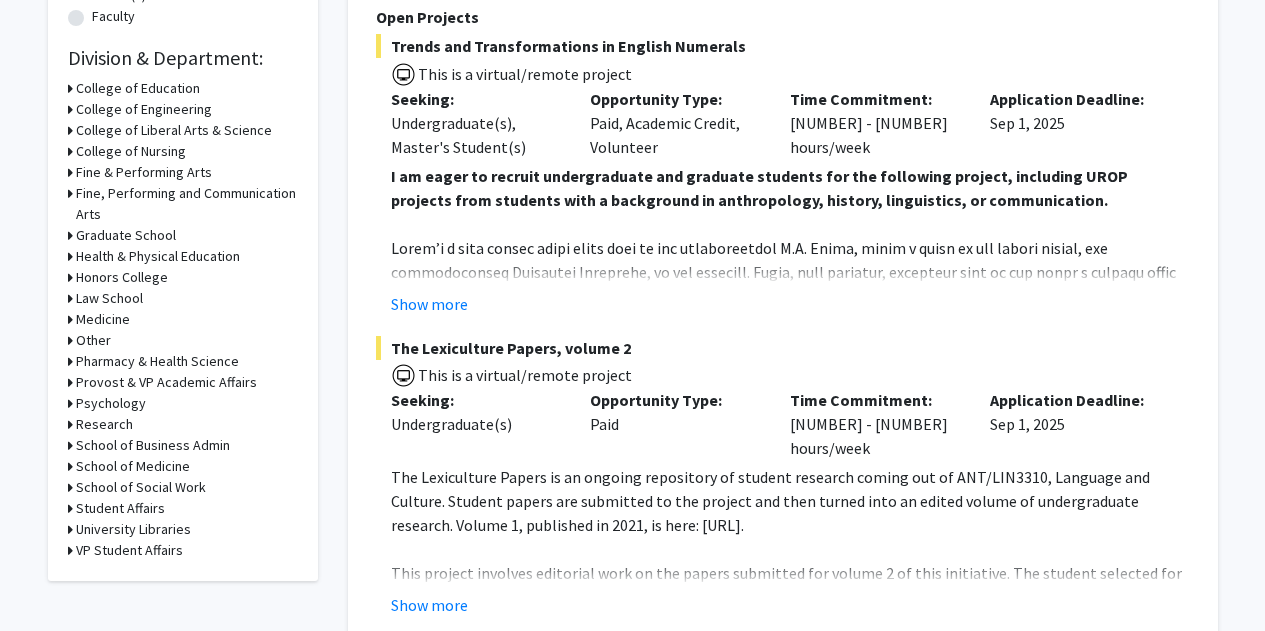 click on "College of Liberal Arts & Science" at bounding box center (174, 130) 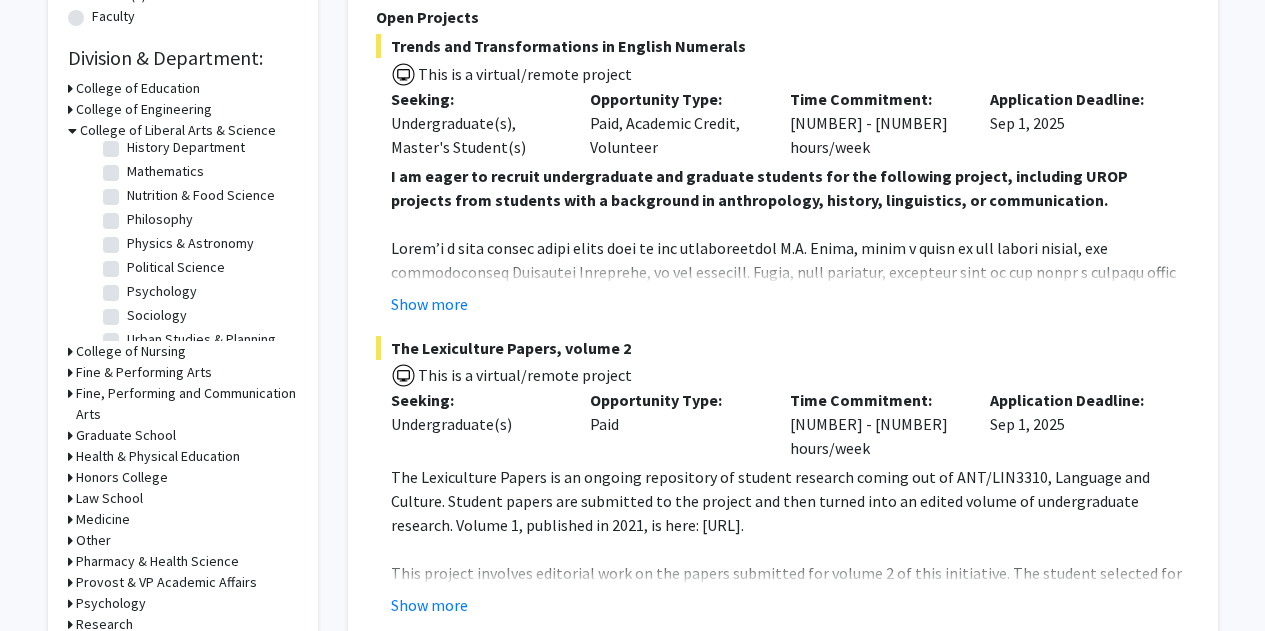scroll, scrollTop: 476, scrollLeft: 0, axis: vertical 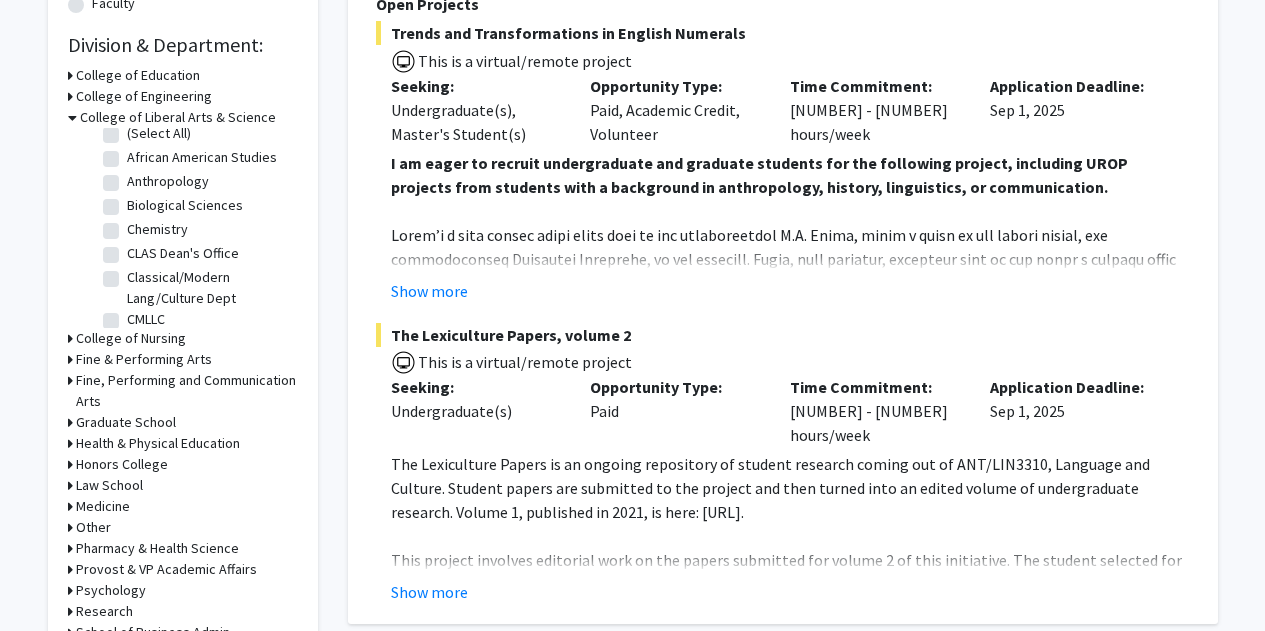 click on "Biological Sciences" 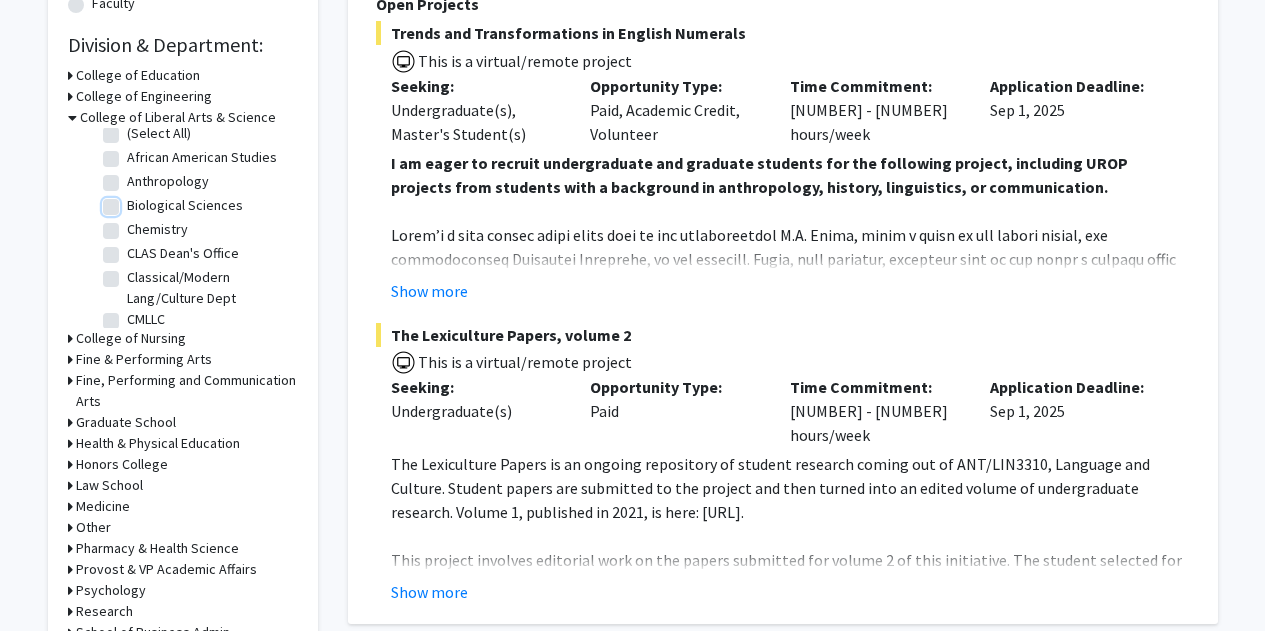 click on "Biological Sciences" at bounding box center (133, 201) 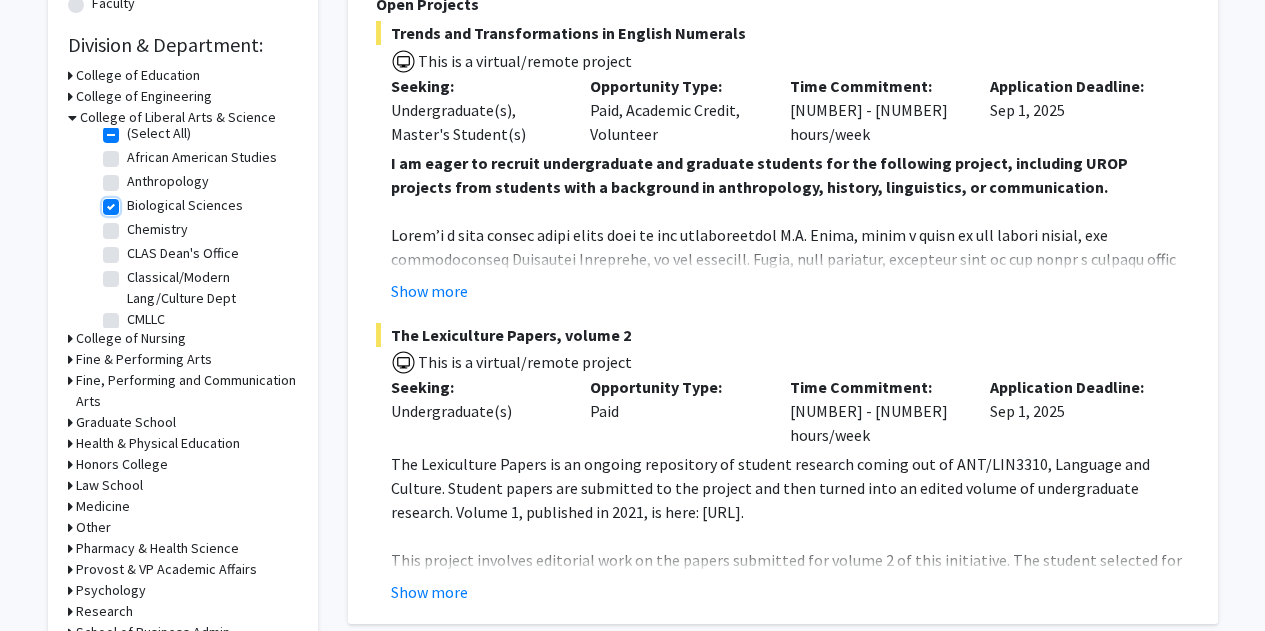checkbox on "true" 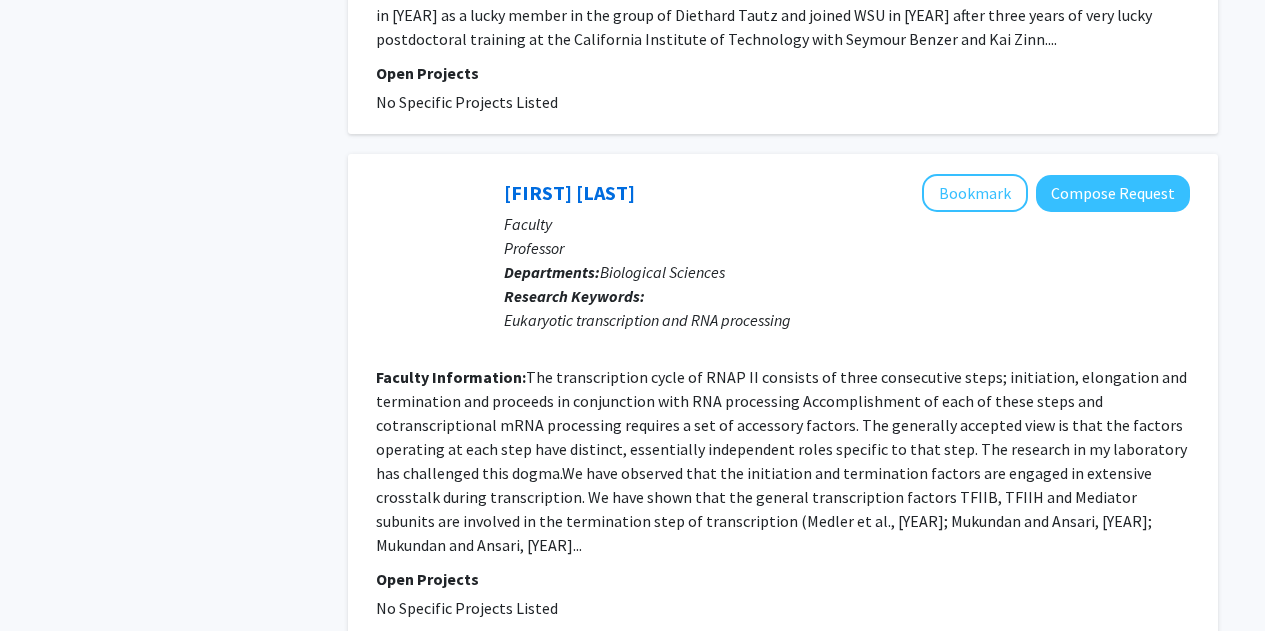 scroll, scrollTop: 2161, scrollLeft: 0, axis: vertical 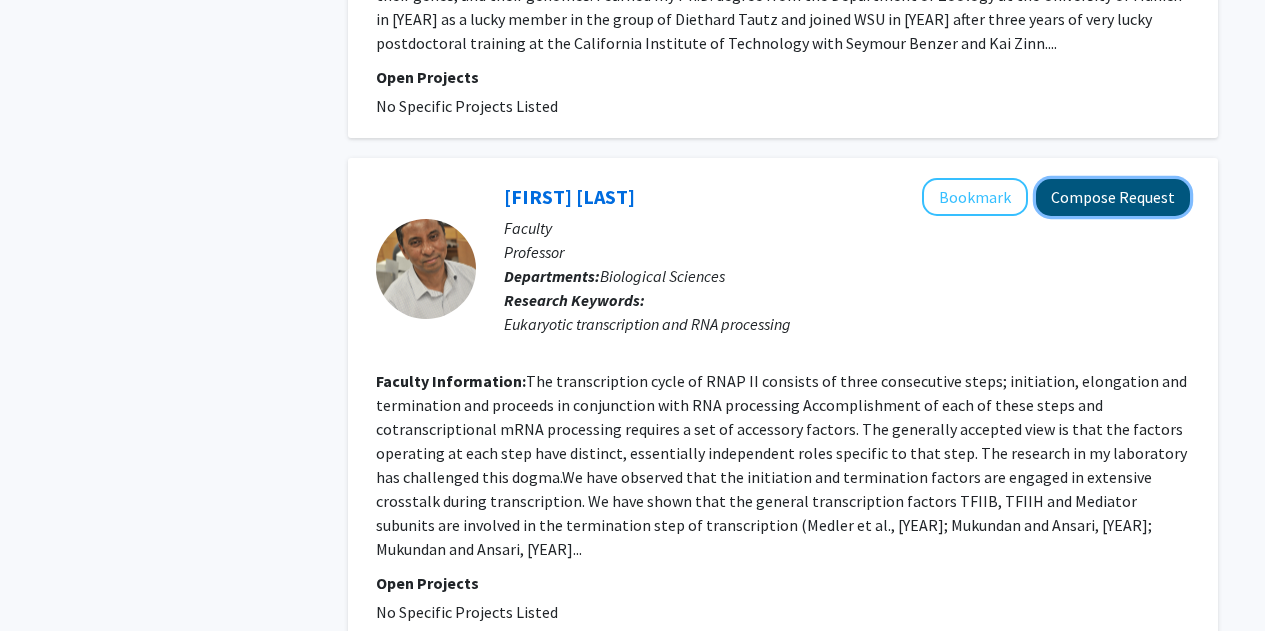 click on "Compose Request" 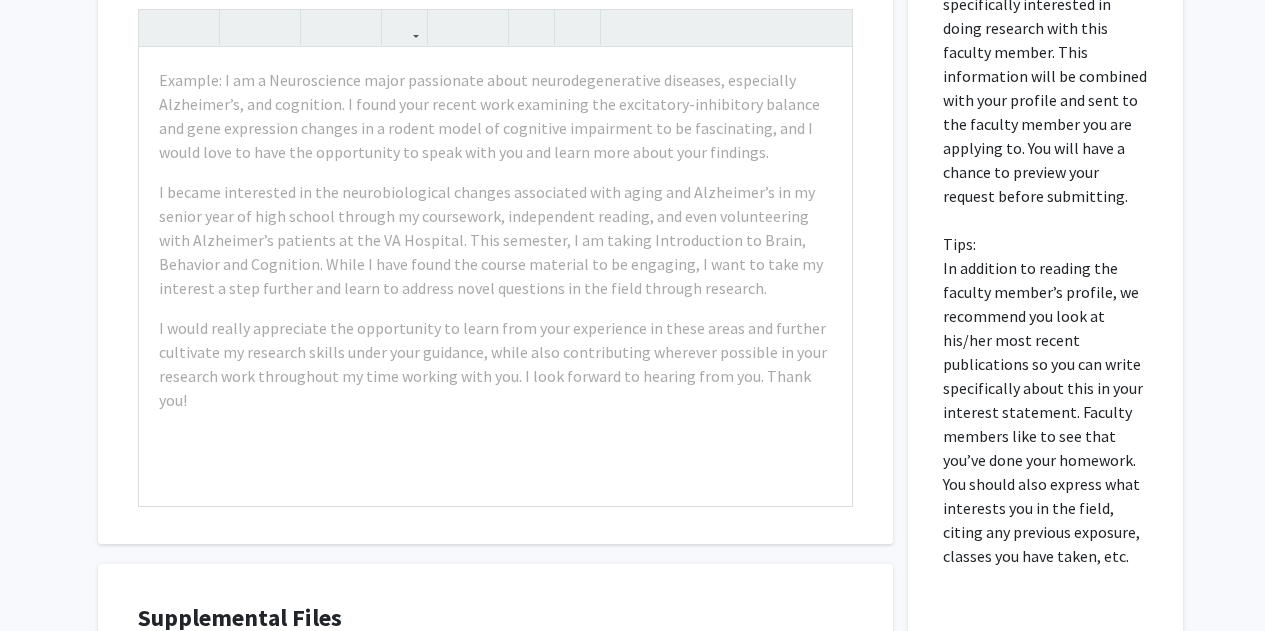 scroll, scrollTop: 1144, scrollLeft: 0, axis: vertical 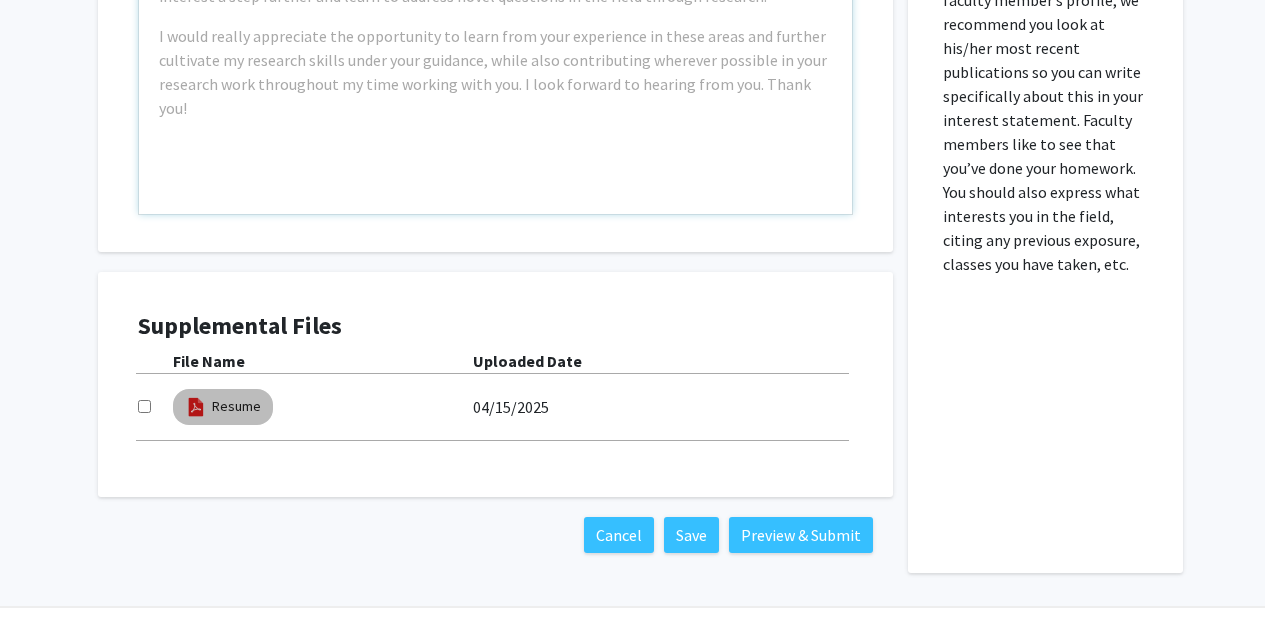 drag, startPoint x: 208, startPoint y: 415, endPoint x: 238, endPoint y: 479, distance: 70.68239 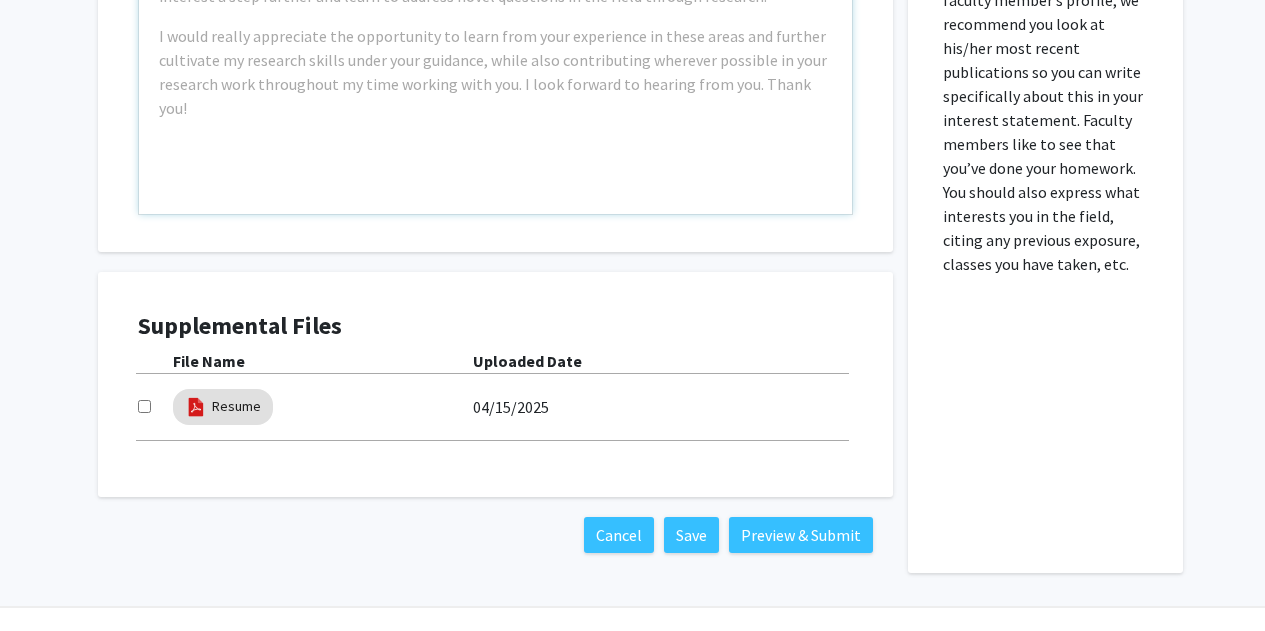 click on "Supplemental Files File Name Uploaded Date Resume [DATE]" at bounding box center (495, 384) 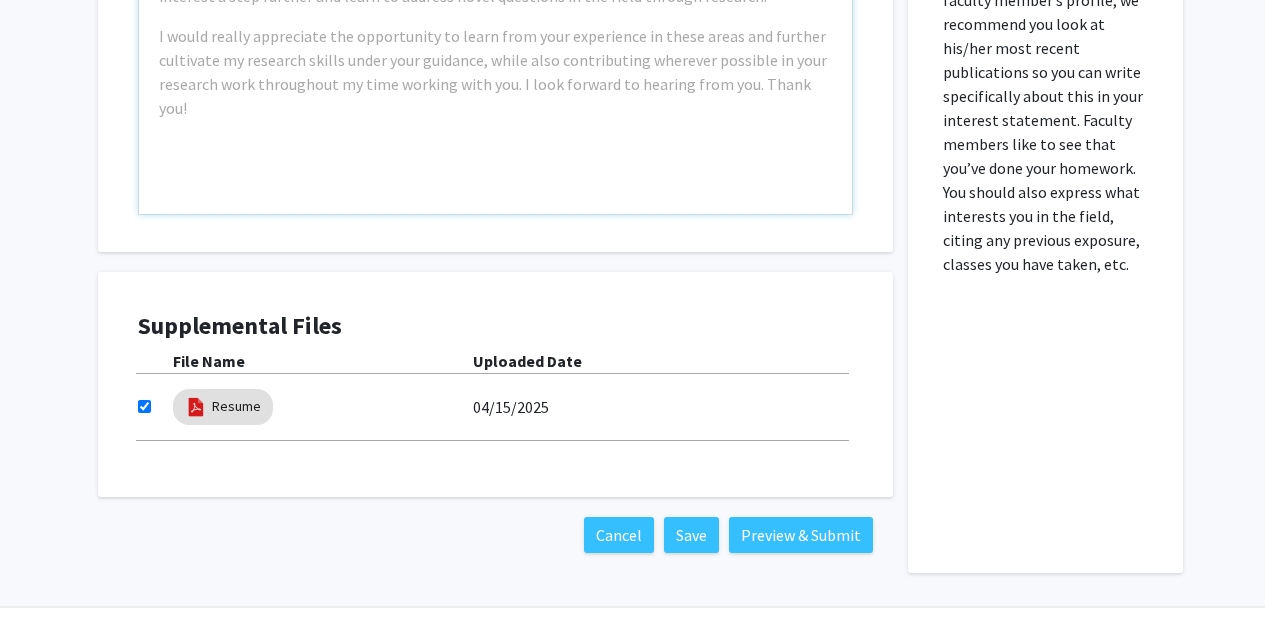 click at bounding box center (144, 406) 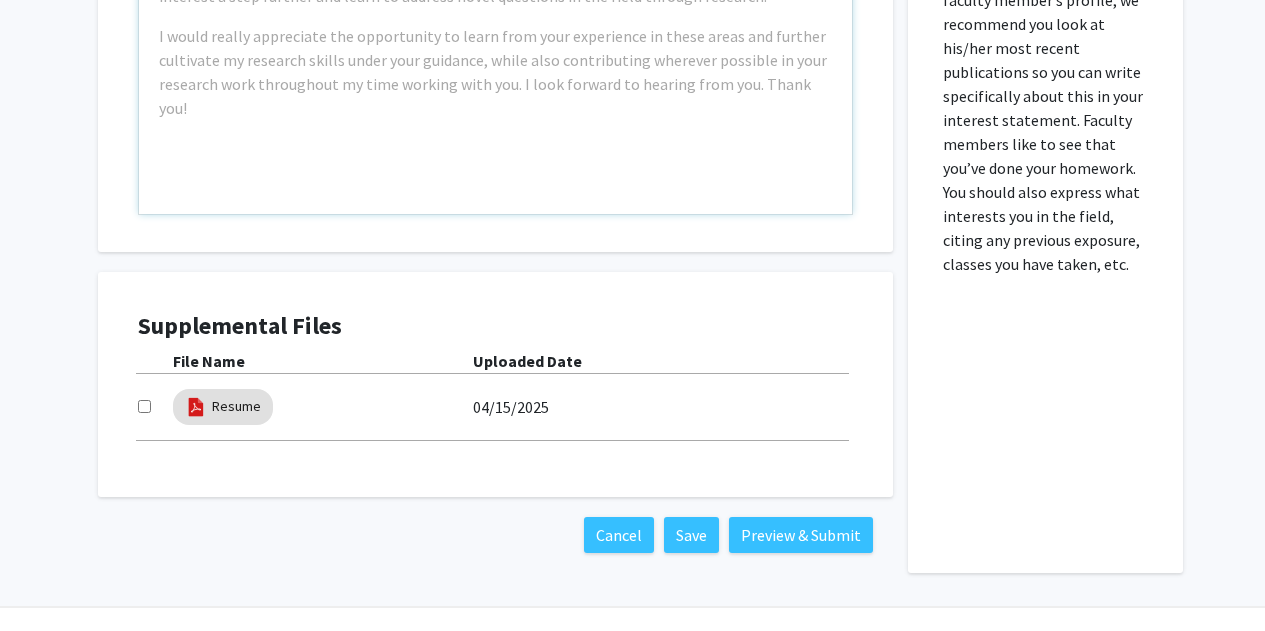 click on "Supplemental Files" at bounding box center [495, 326] 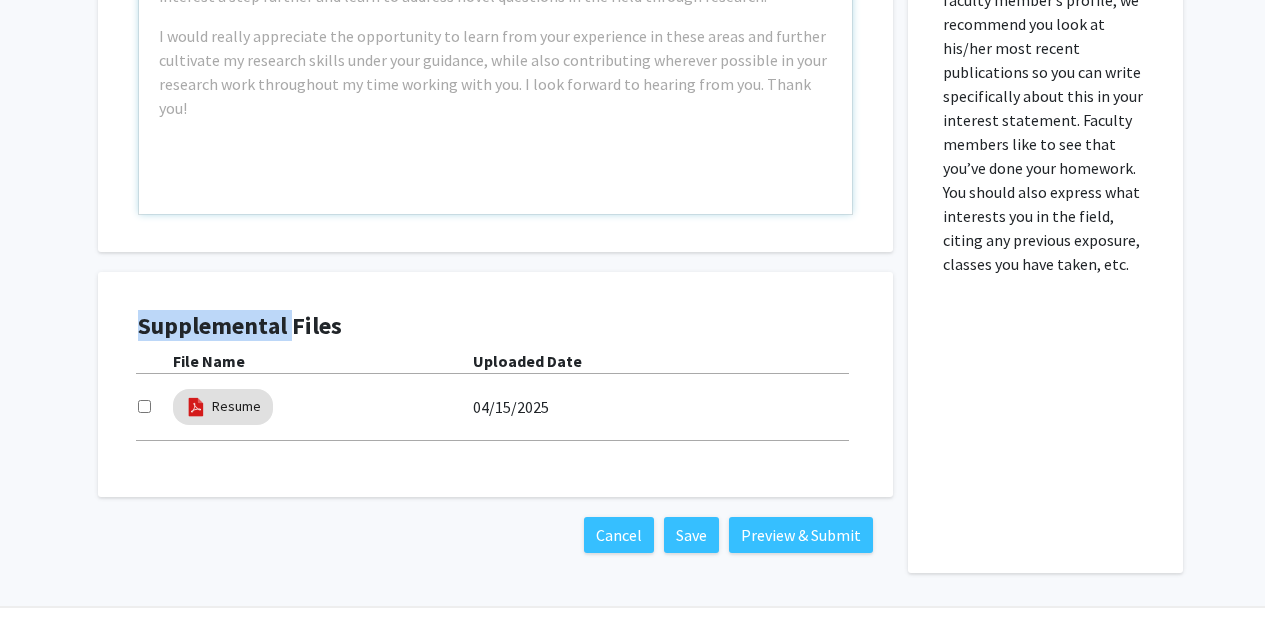 click on "Supplemental Files" at bounding box center (495, 326) 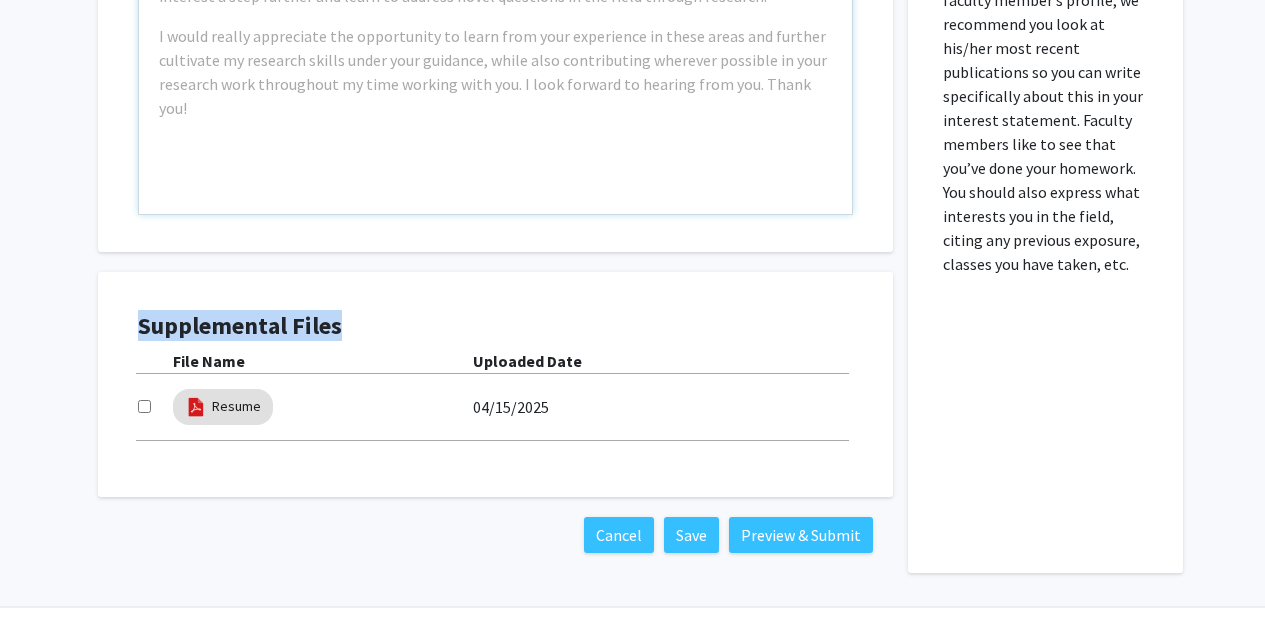 click on "Supplemental Files" at bounding box center (495, 326) 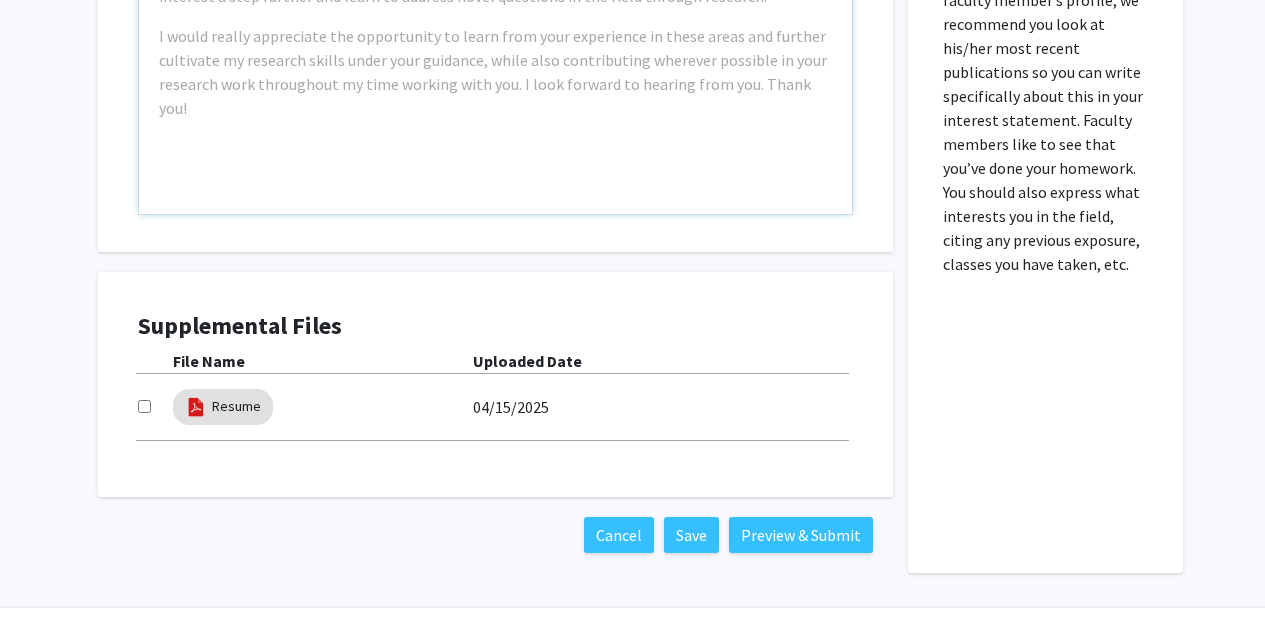 click on "Supplemental Files File Name Uploaded Date Resume [DATE]" at bounding box center [495, 384] 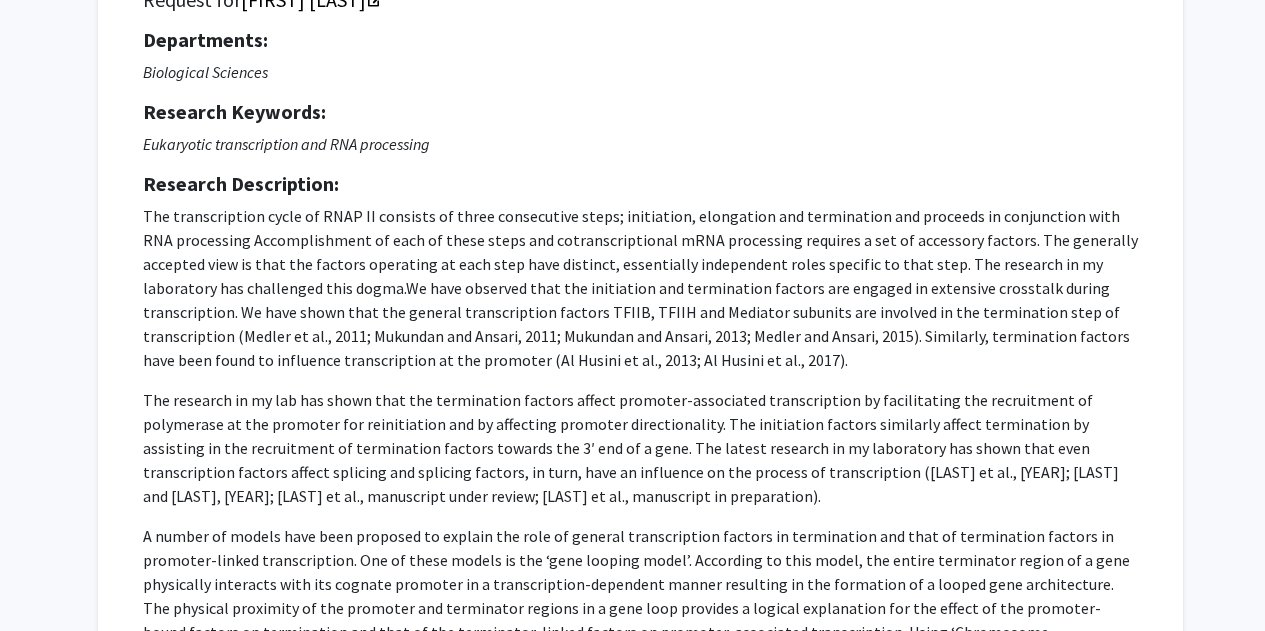scroll, scrollTop: 0, scrollLeft: 0, axis: both 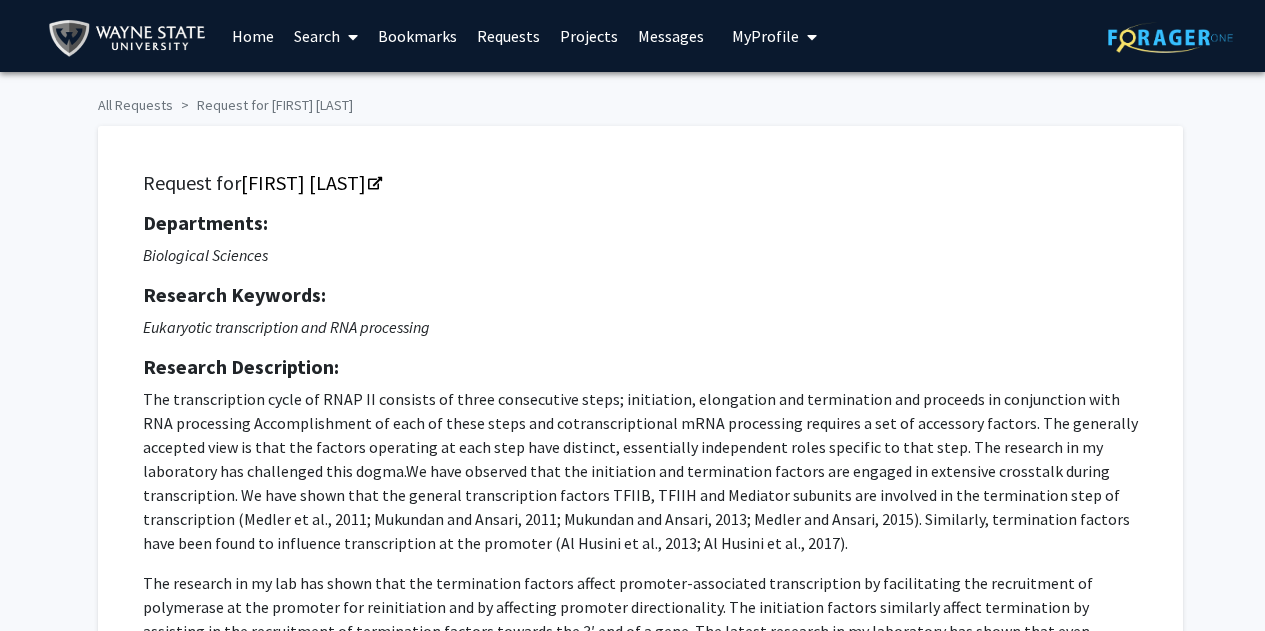 click on "My   Profile" at bounding box center (765, 36) 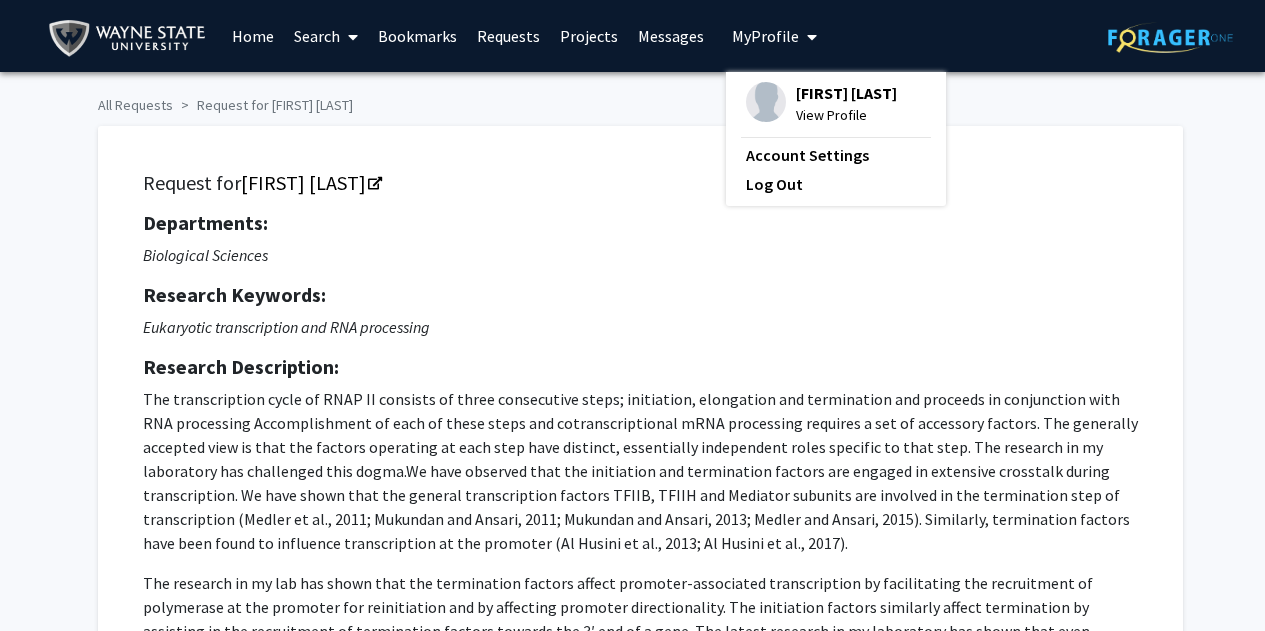click on "[FIRST] [LAST] View Profile" at bounding box center (821, 104) 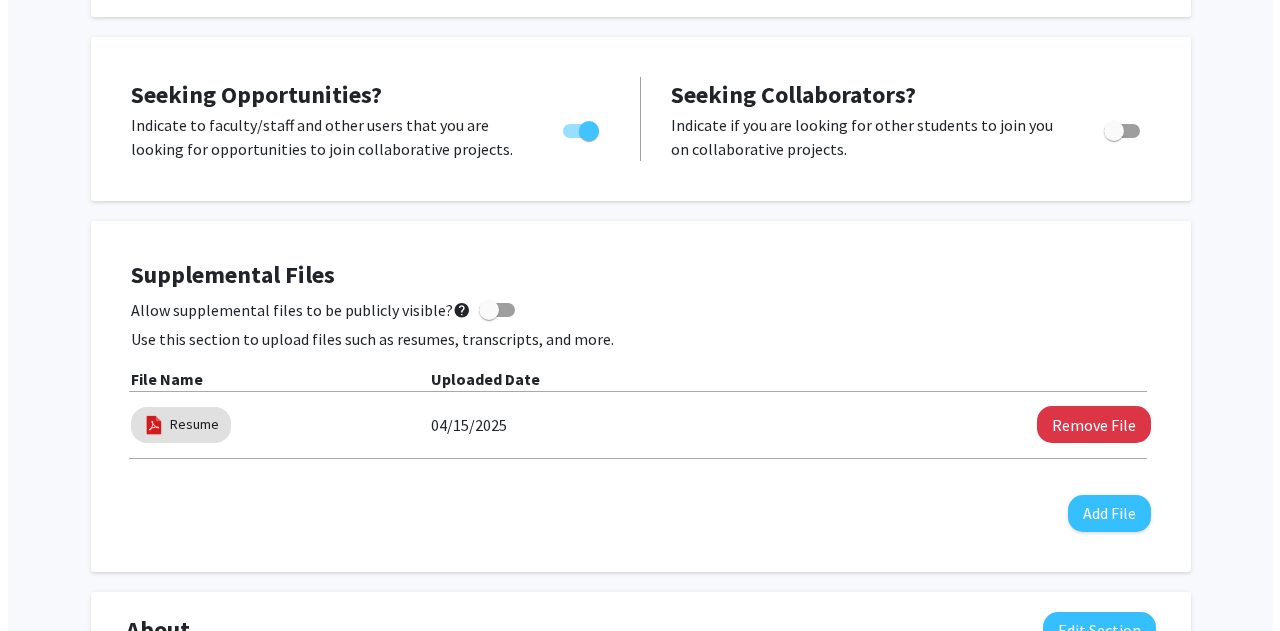 scroll, scrollTop: 374, scrollLeft: 0, axis: vertical 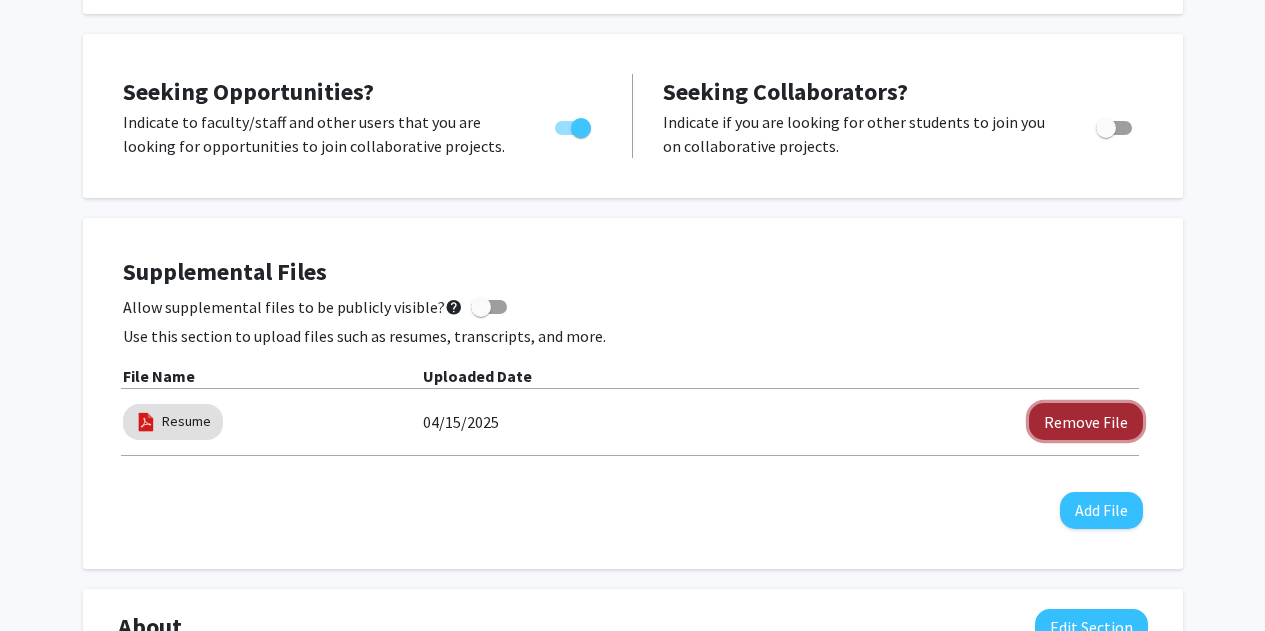 click on "Remove File" 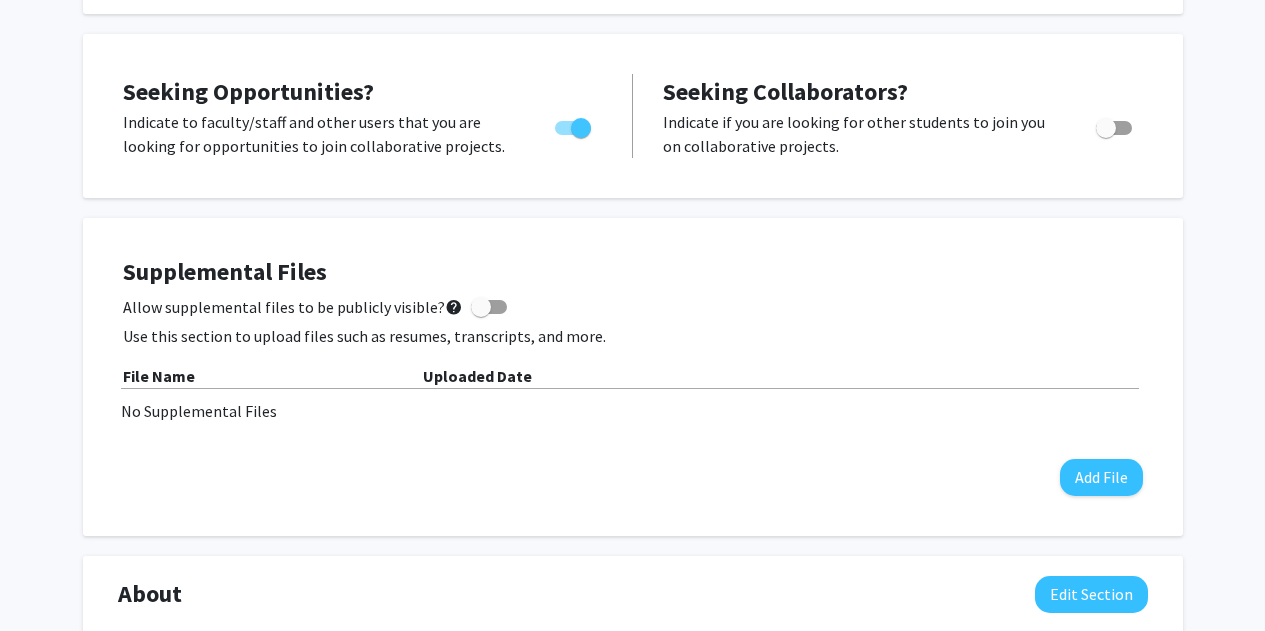 click on "Supplemental Files Allow supplemental files to be publicly visible? help Use this section to upload files such as resumes, transcripts, and more. File Name Uploaded Date No Supplemental Files Add File" 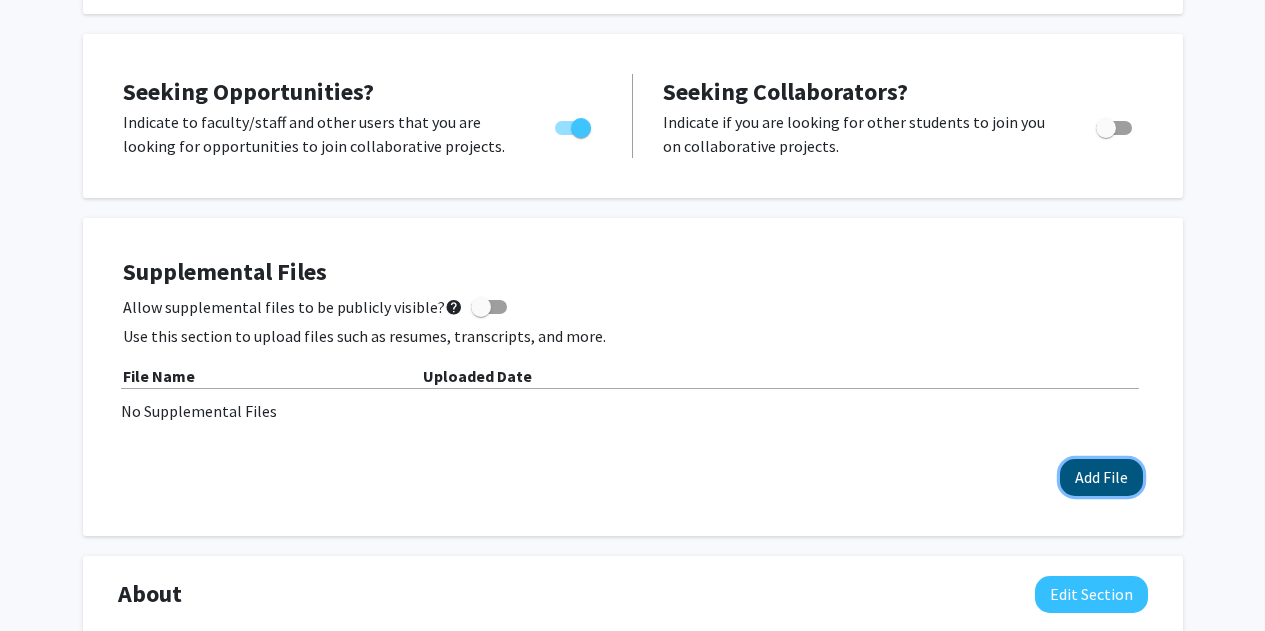 click on "Add File" 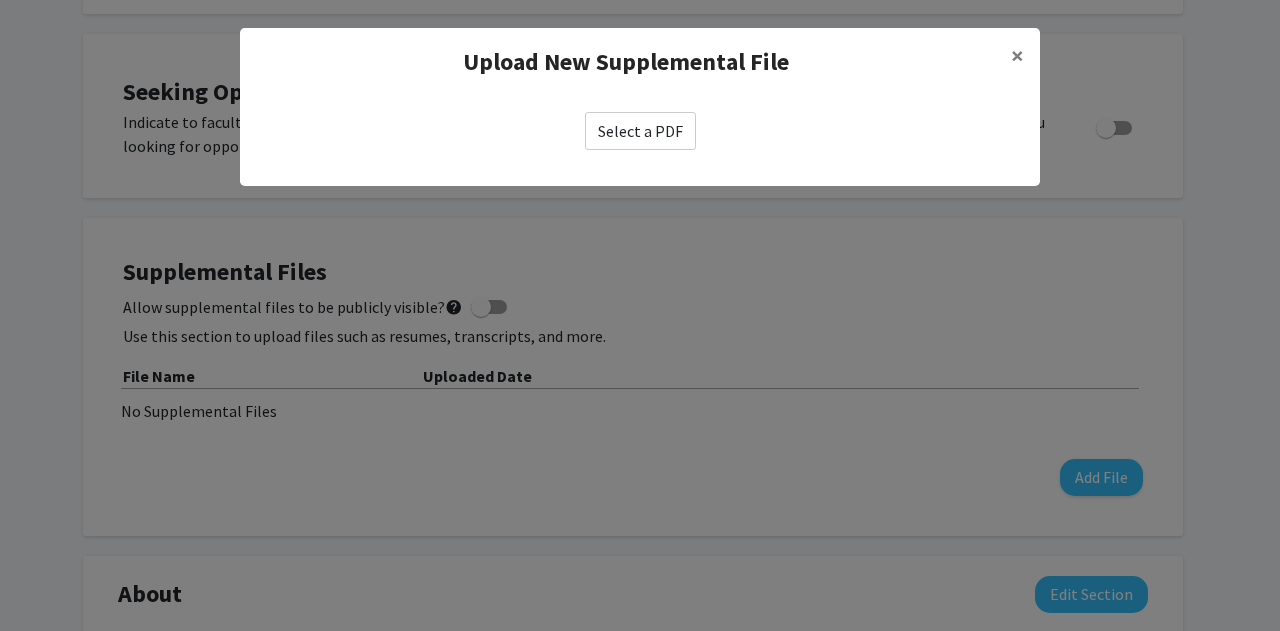 click on "Select a PDF" 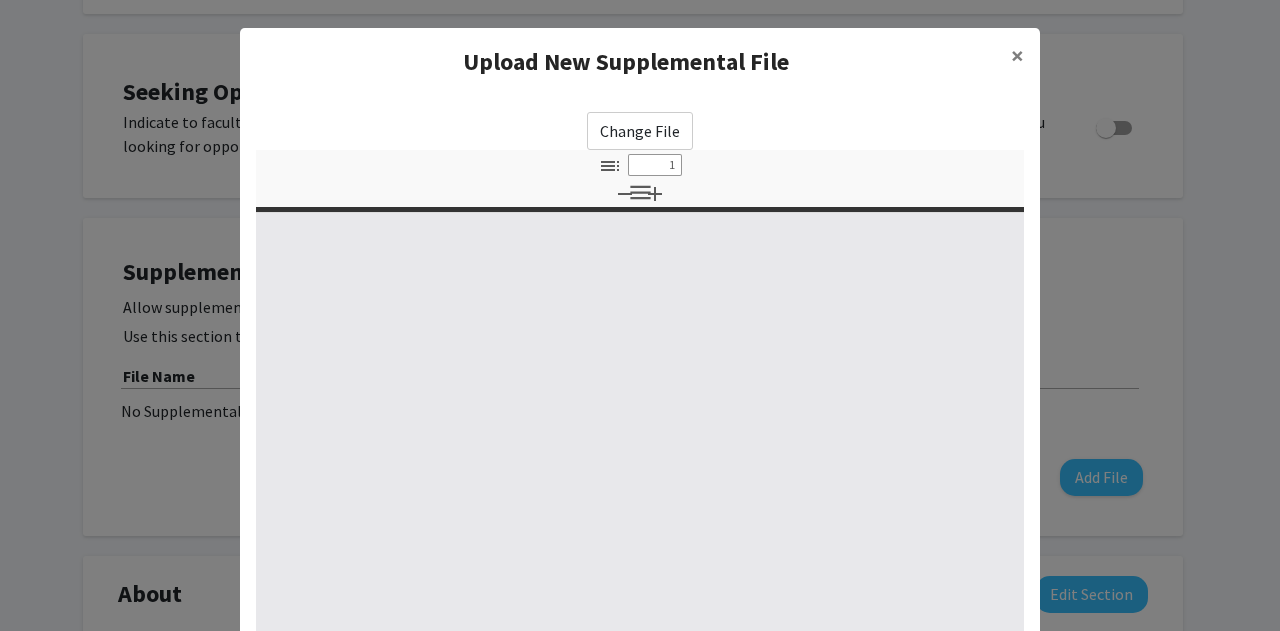 select on "custom" 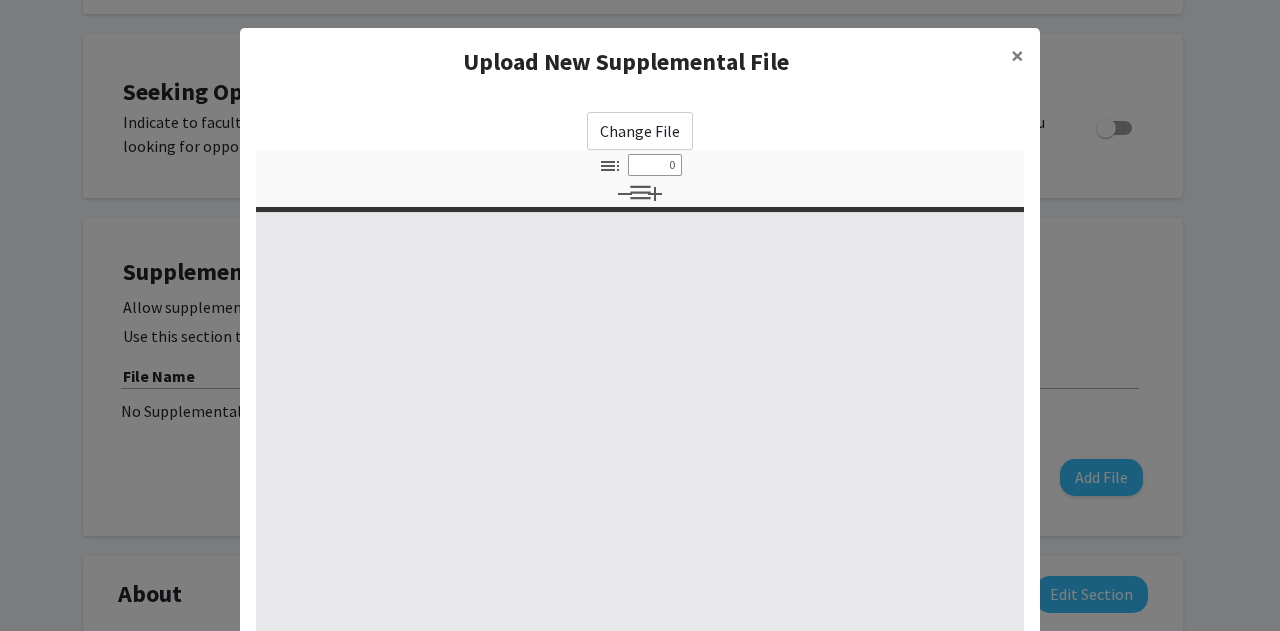 select on "custom" 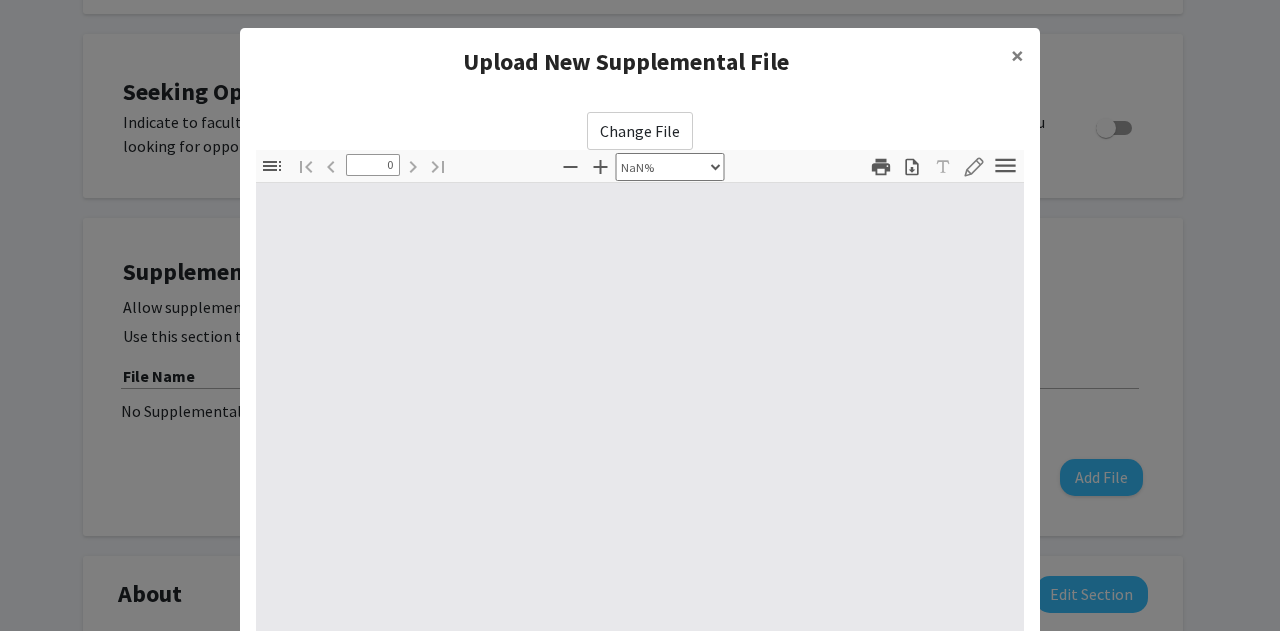type on "1" 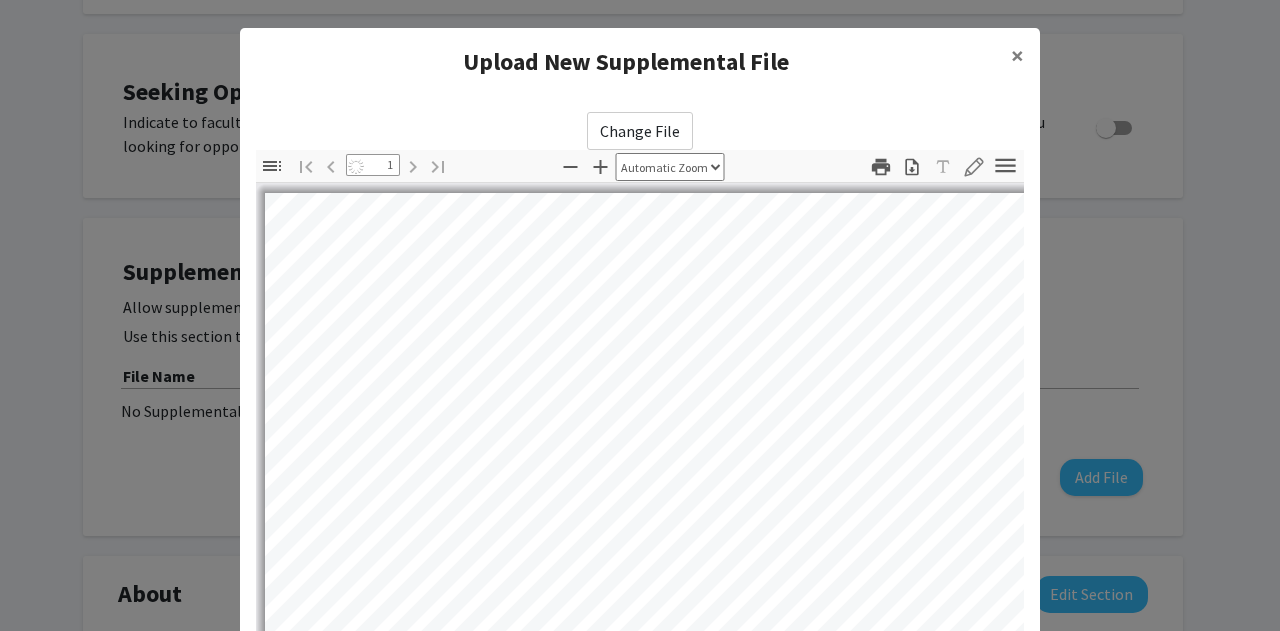 select on "auto" 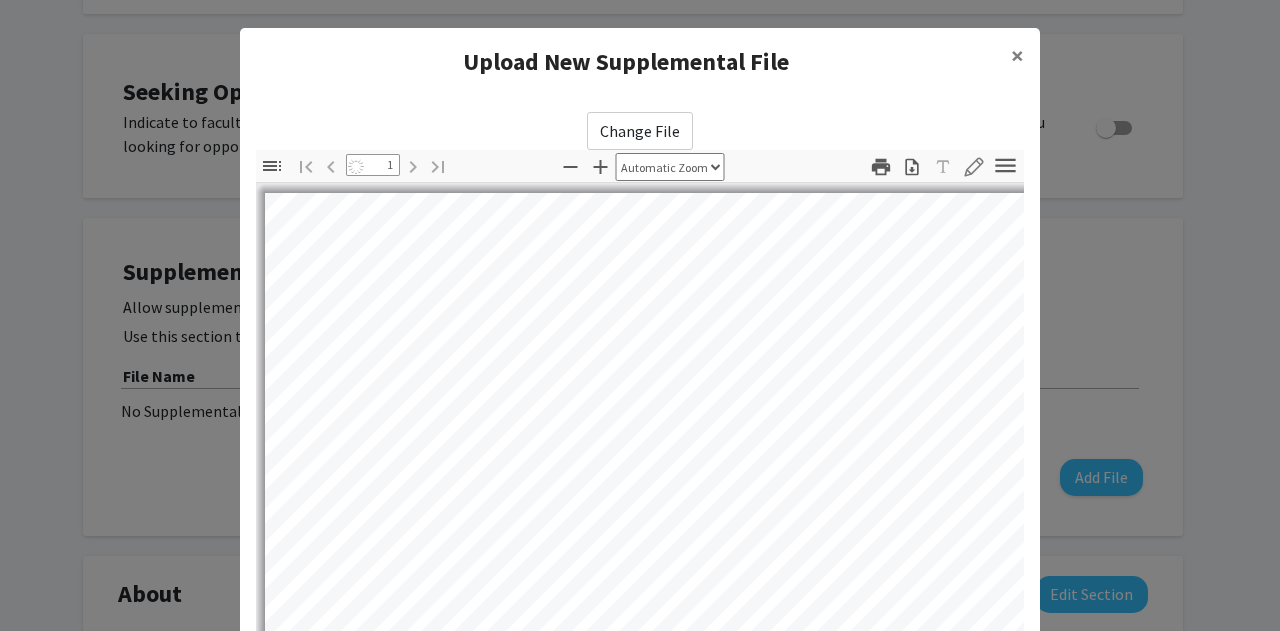 scroll, scrollTop: 0, scrollLeft: 0, axis: both 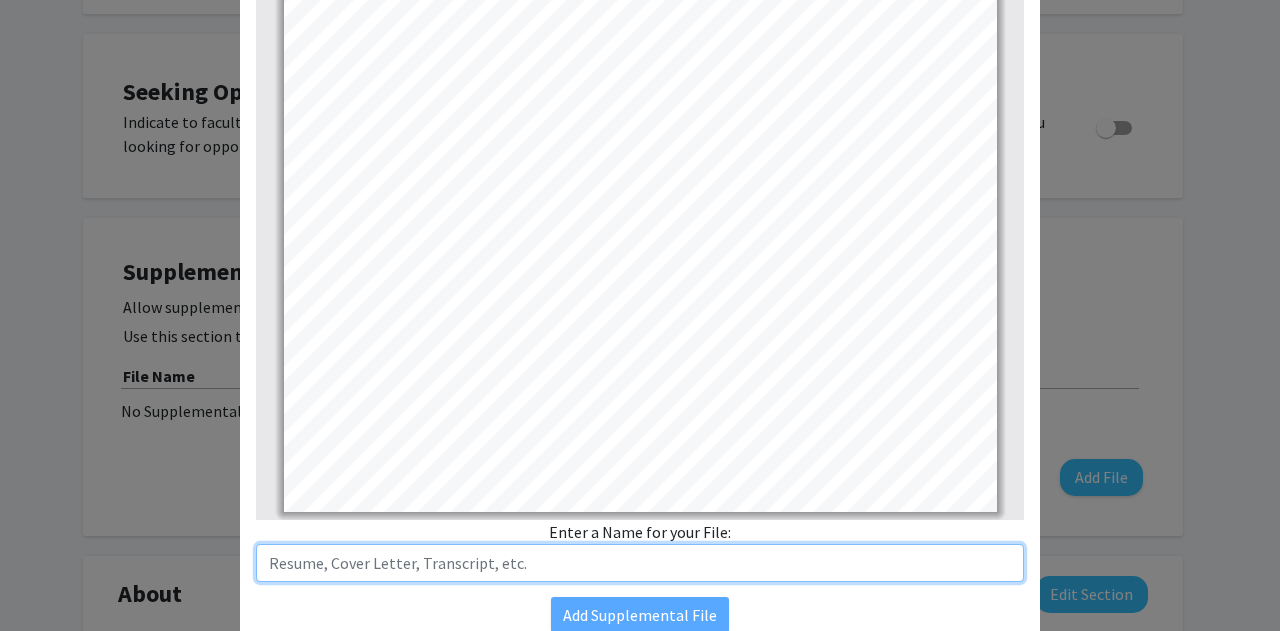 click at bounding box center [640, 563] 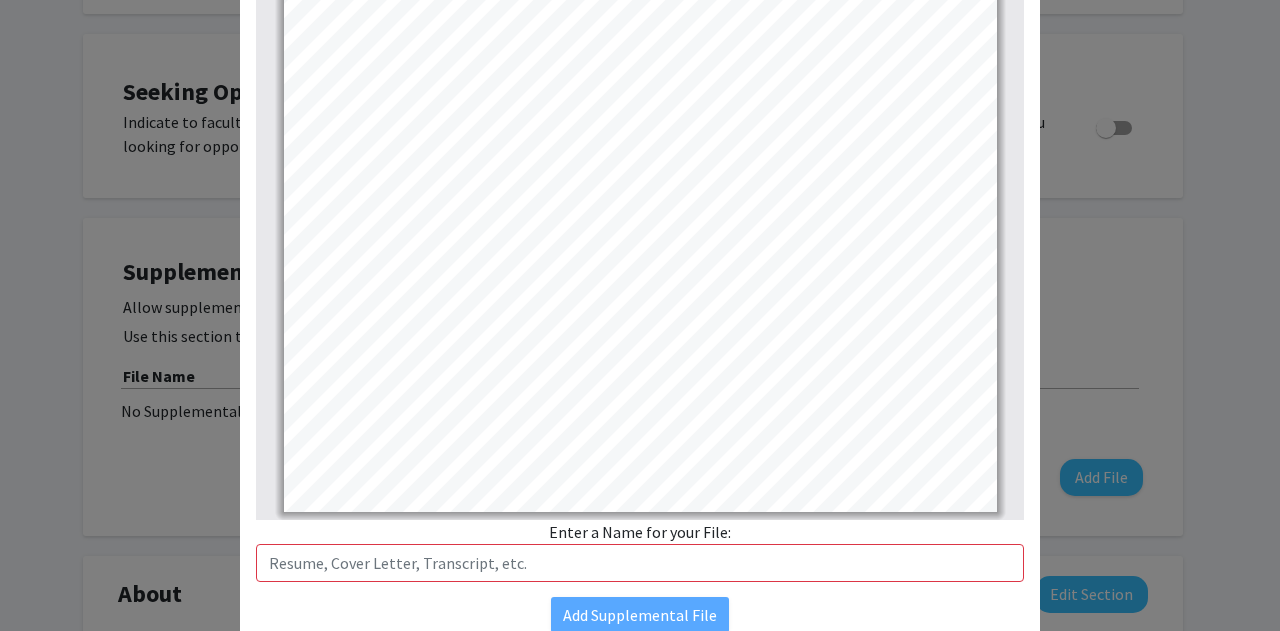 click on "Change File Thumbnails Document Outline Attachments Layers Current Outline Item Toggle Sidebar Find Go to First Page Previous 1 of 1 Next Go to Last Page Zoom Out Zoom In Automatic Zoom Actual Size Page Fit Page Width 50% 100% 125% 150% 200% 300% 400% NaN% Hand Tool Text Selection Tool Presentation Mode Open Print Download Text Draw Tools Color #000000 Size Color #000000 Thickness Opacity Presentation Mode Open Print Download Go to First Page Previous Next Go to Last Page Rotate Clockwise Rotate Counterclockwise Text Selection Tool Hand Tool Page Scrolling Vertical Scrolling Horizontal Scrolling Wrapped Scrolling No Spreads Odd Spreads Even Spreads Document Properties… Multiple search terms. Each line is a search term. Previous Next Highlight All Match Case Current page only Pages (e.g. 6-10 or 2,4) Whole Words multiple search terms separated by word boundaries Ignore accents and diacritics Fuzzy search More Information Less Information Close Enter the password to open this PDF file. Cancel OK File name:" 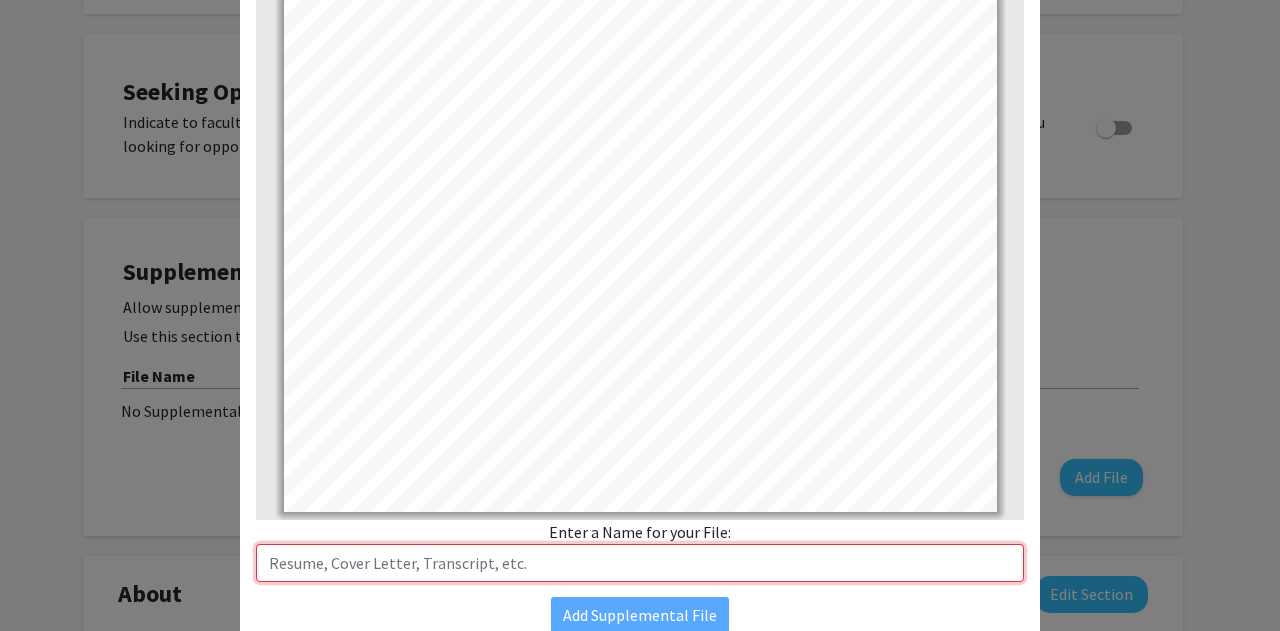 click at bounding box center [640, 563] 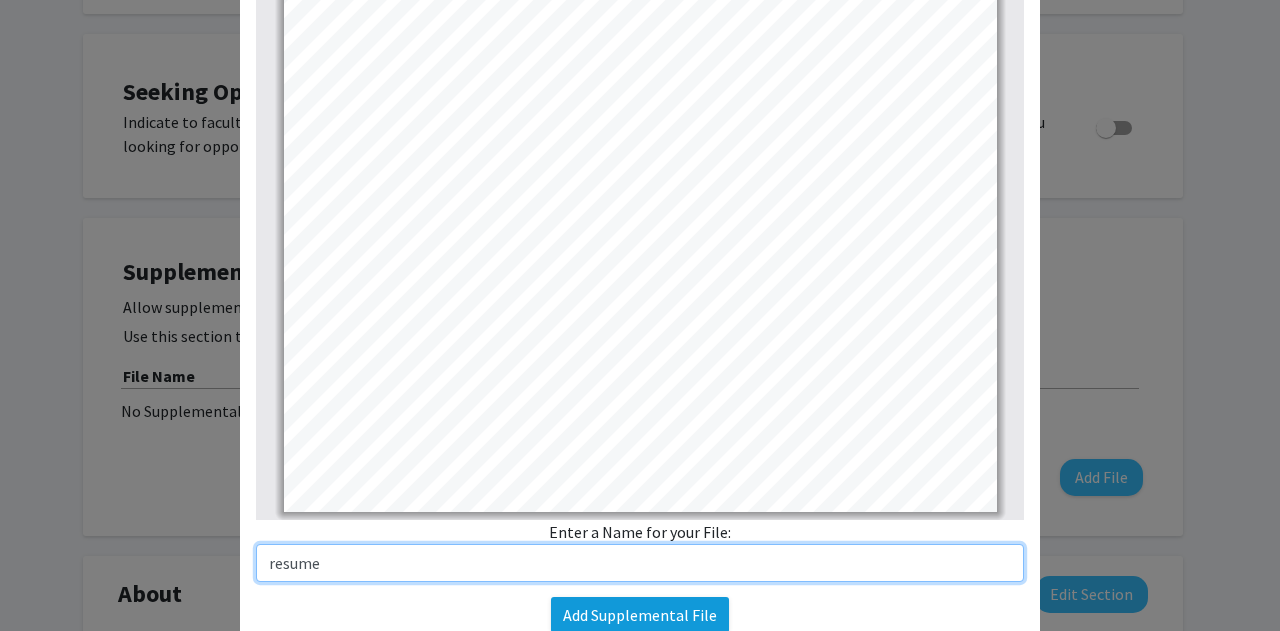 type on "resume" 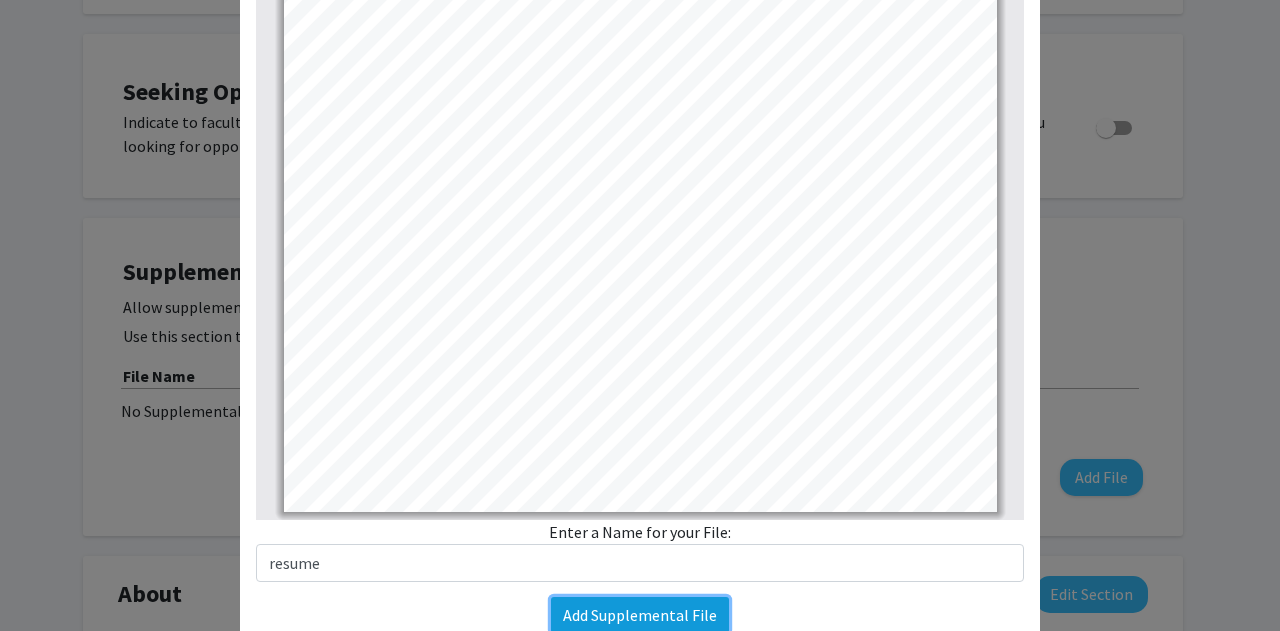 click on "Add Supplemental File" 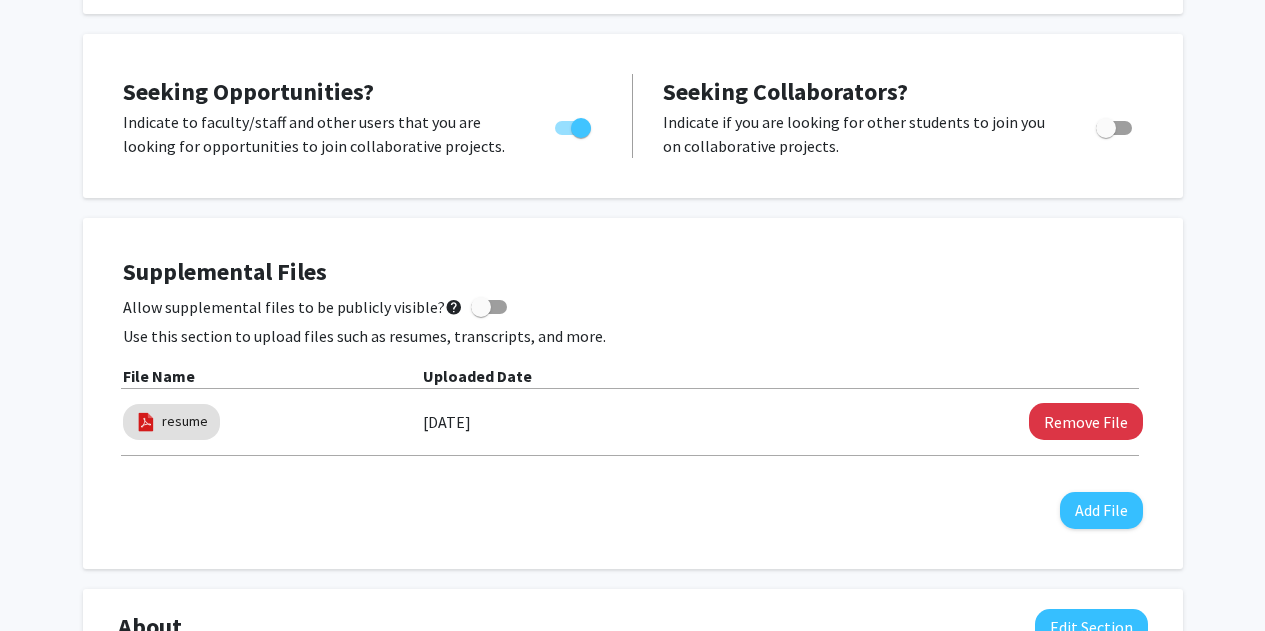 scroll, scrollTop: 0, scrollLeft: 0, axis: both 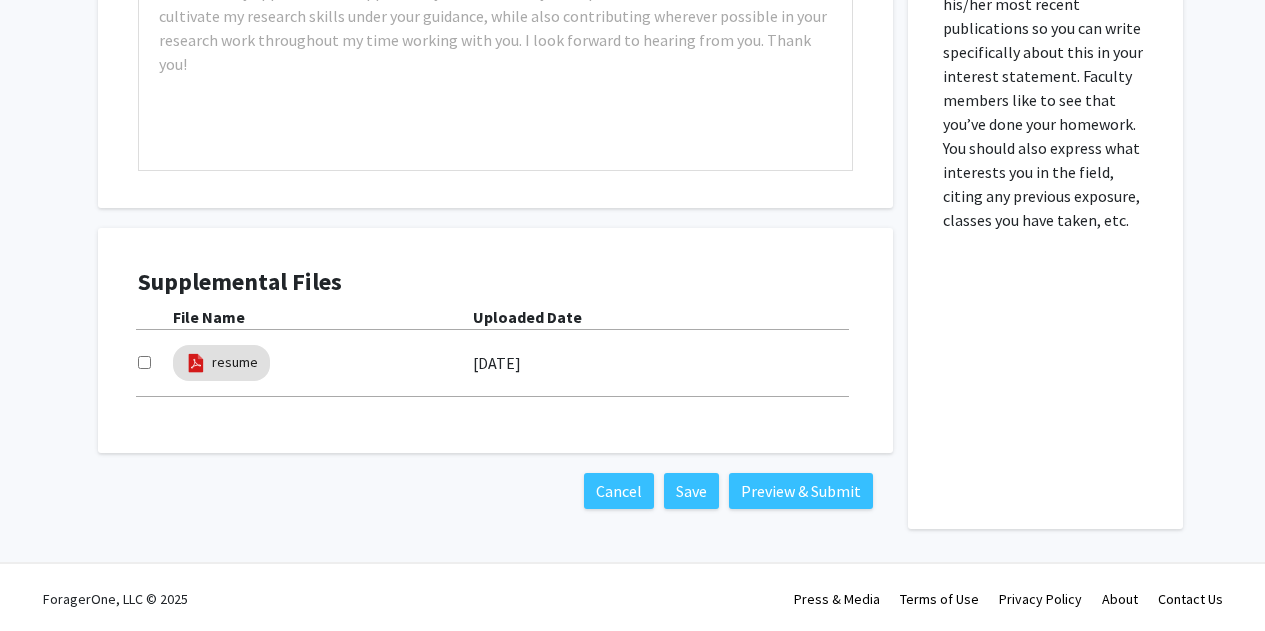 click at bounding box center [144, 362] 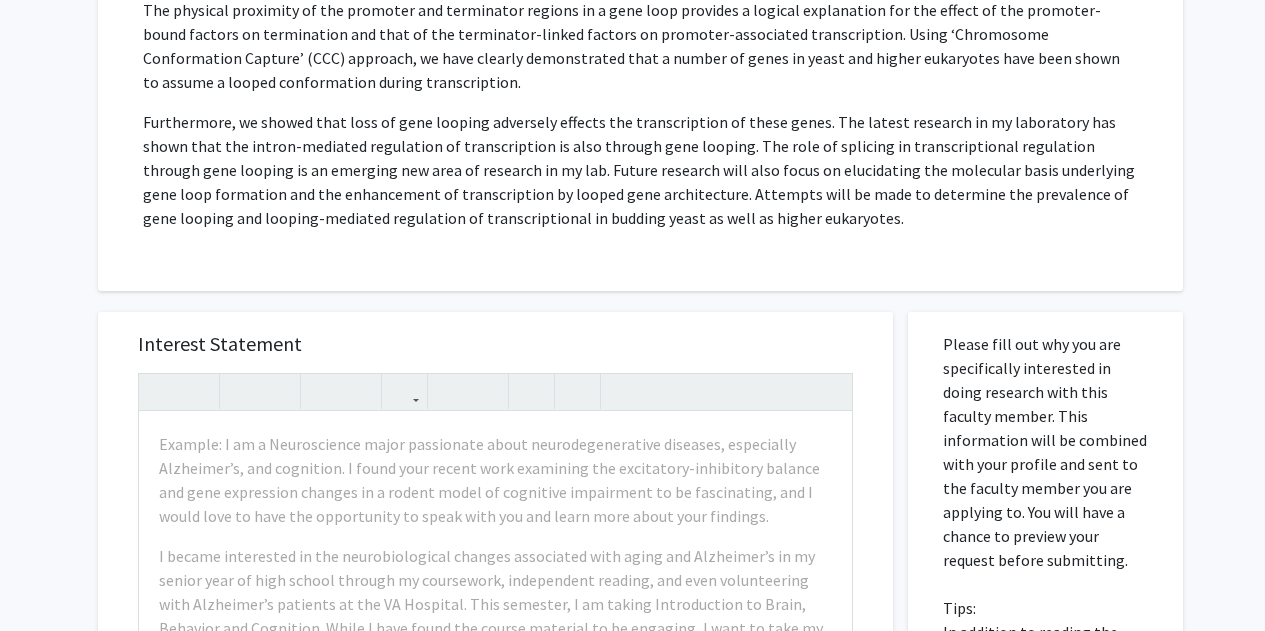 scroll, scrollTop: 551, scrollLeft: 0, axis: vertical 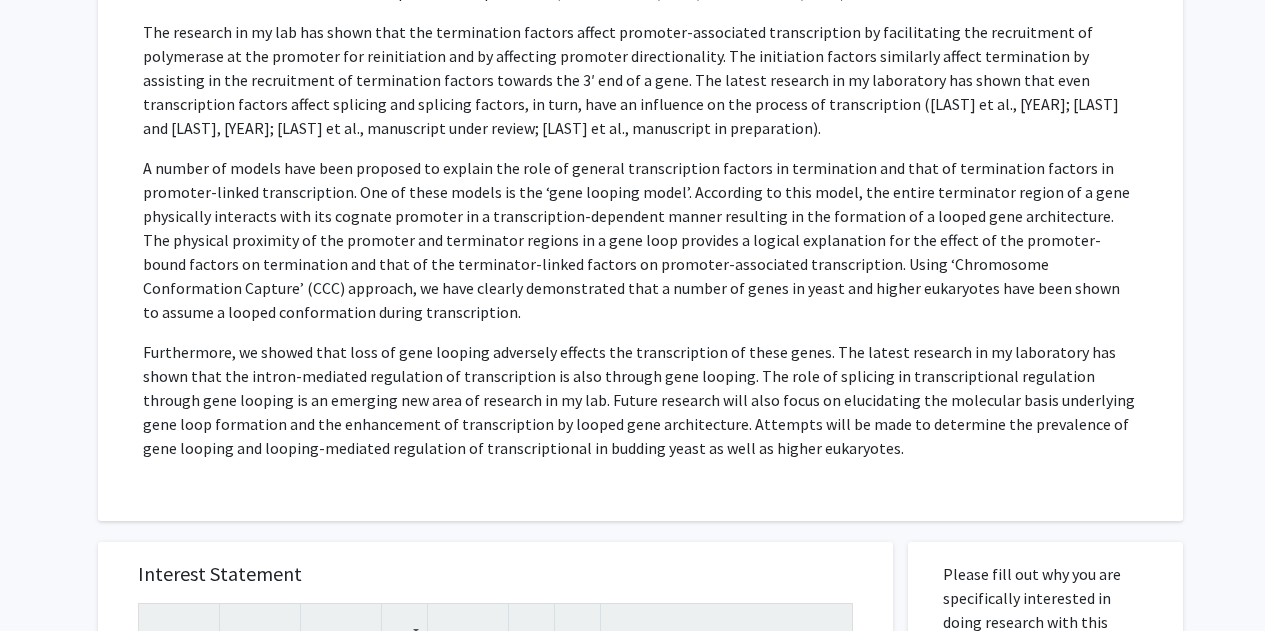 click on "Furthermore, we showed that loss of gene looping adversely effects the transcription of these genes. The latest research in my laboratory has shown that the intron-mediated regulation of transcription is also through gene looping. The role of splicing in transcriptional regulation through gene looping is an emerging new area of research in my lab. Future research will also focus on elucidating the molecular basis underlying gene loop formation and the enhancement of transcription by looped gene architecture. Attempts will be made to determine the prevalence of gene looping and looping-mediated regulation of transcriptional in budding yeast as well as higher eukaryotes." 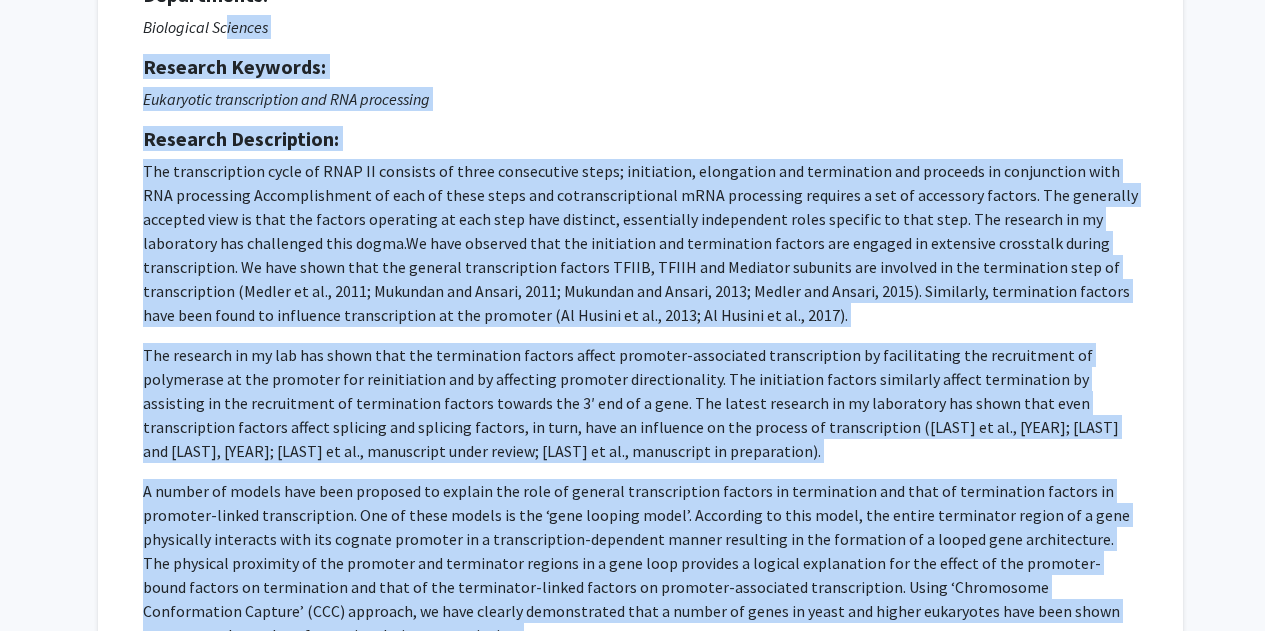 scroll, scrollTop: 0, scrollLeft: 0, axis: both 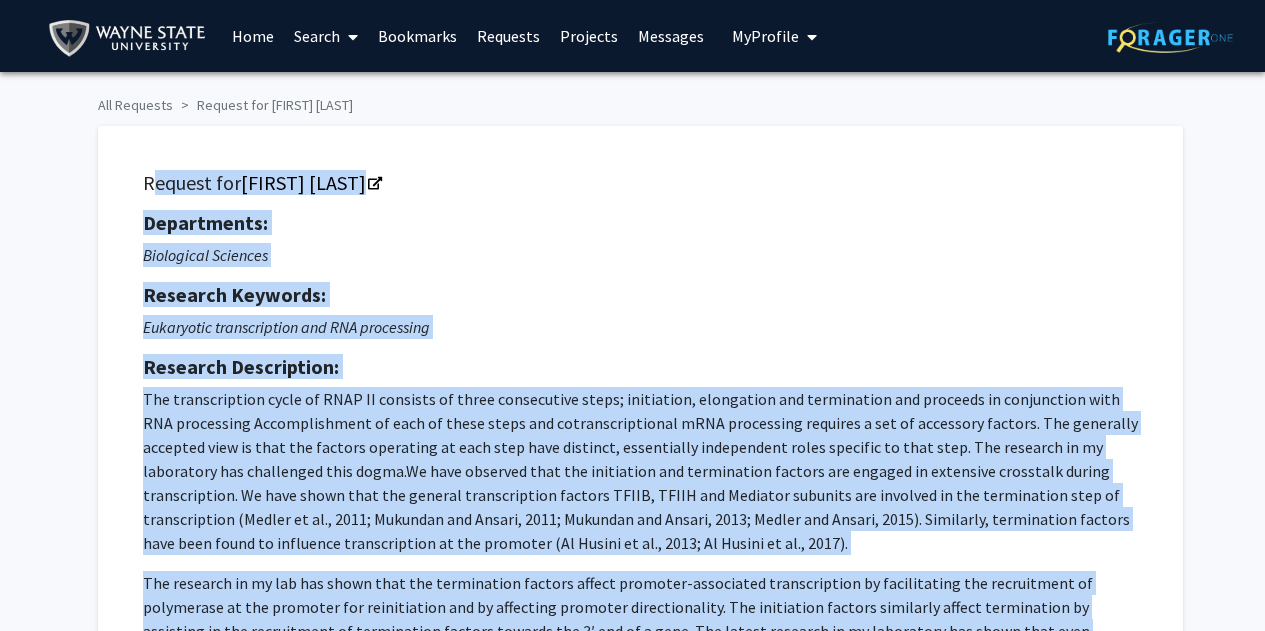drag, startPoint x: 346, startPoint y: 567, endPoint x: 130, endPoint y: 160, distance: 460.76566 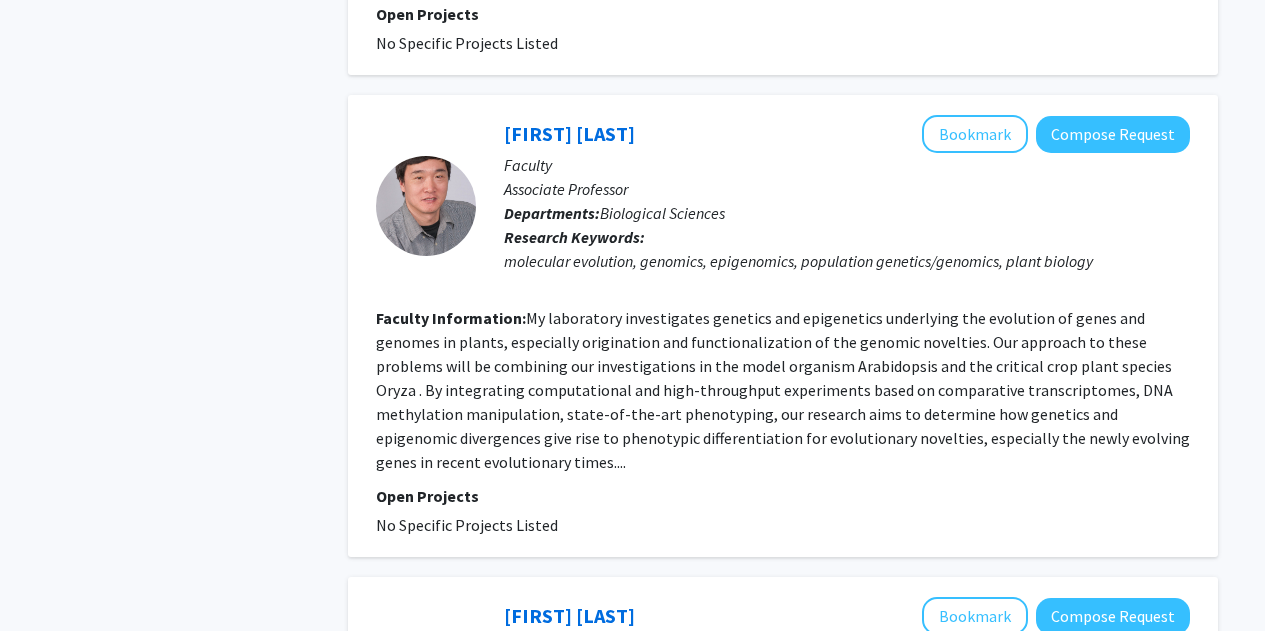 scroll, scrollTop: 3659, scrollLeft: 0, axis: vertical 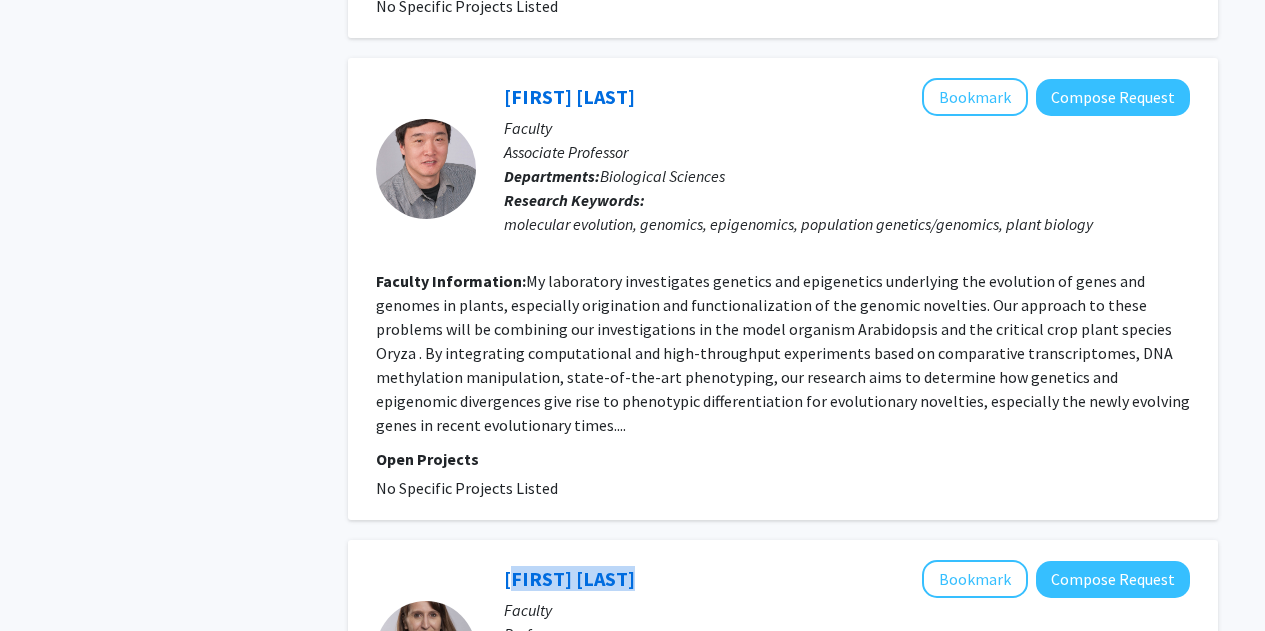 drag, startPoint x: 655, startPoint y: 480, endPoint x: 500, endPoint y: 468, distance: 155.46382 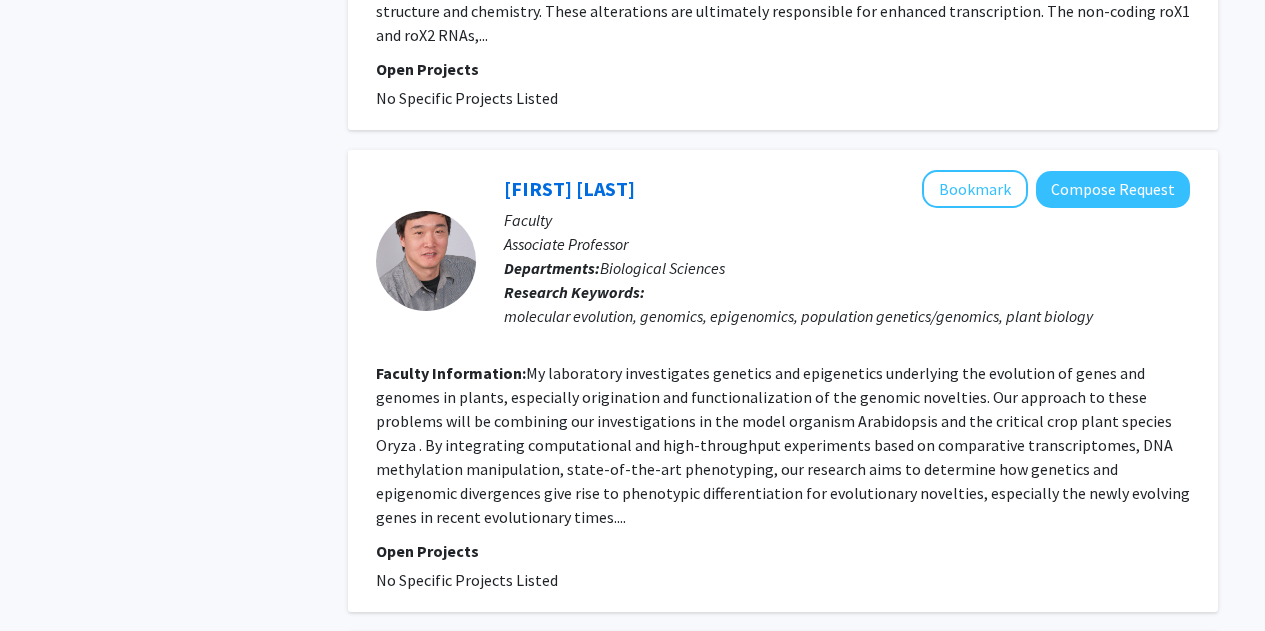 scroll, scrollTop: 3559, scrollLeft: 0, axis: vertical 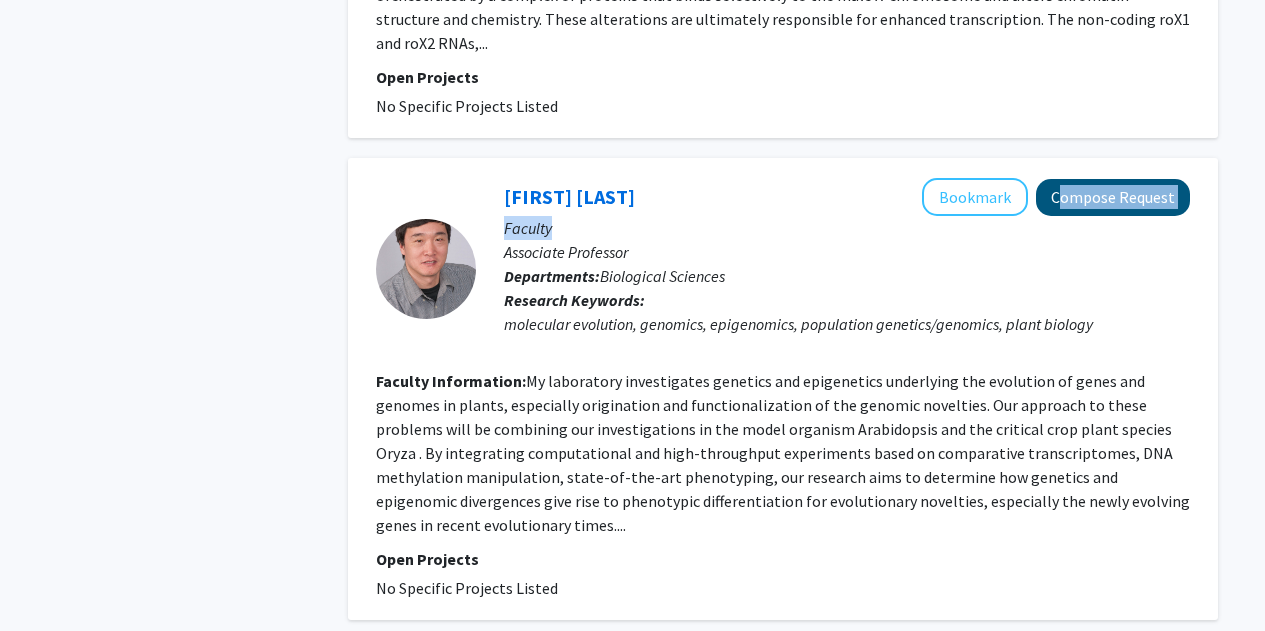 drag, startPoint x: 1208, startPoint y: 158, endPoint x: 1051, endPoint y: 121, distance: 161.30096 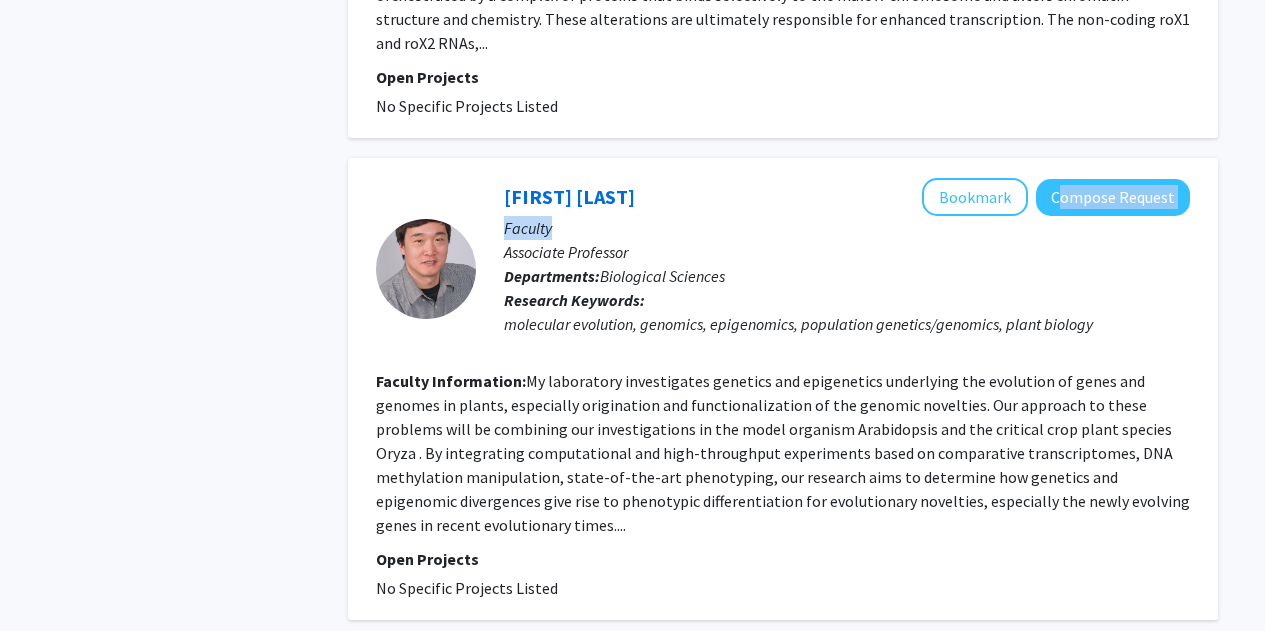 copy on "Compose Request  Faculty" 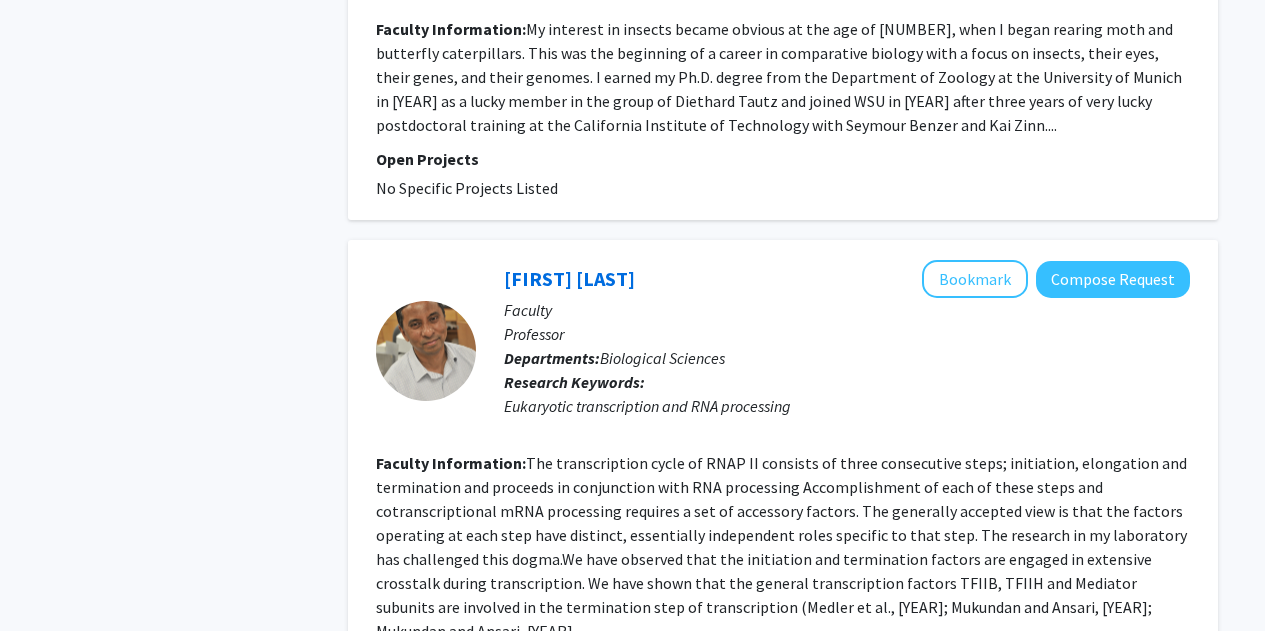 scroll, scrollTop: 2075, scrollLeft: 0, axis: vertical 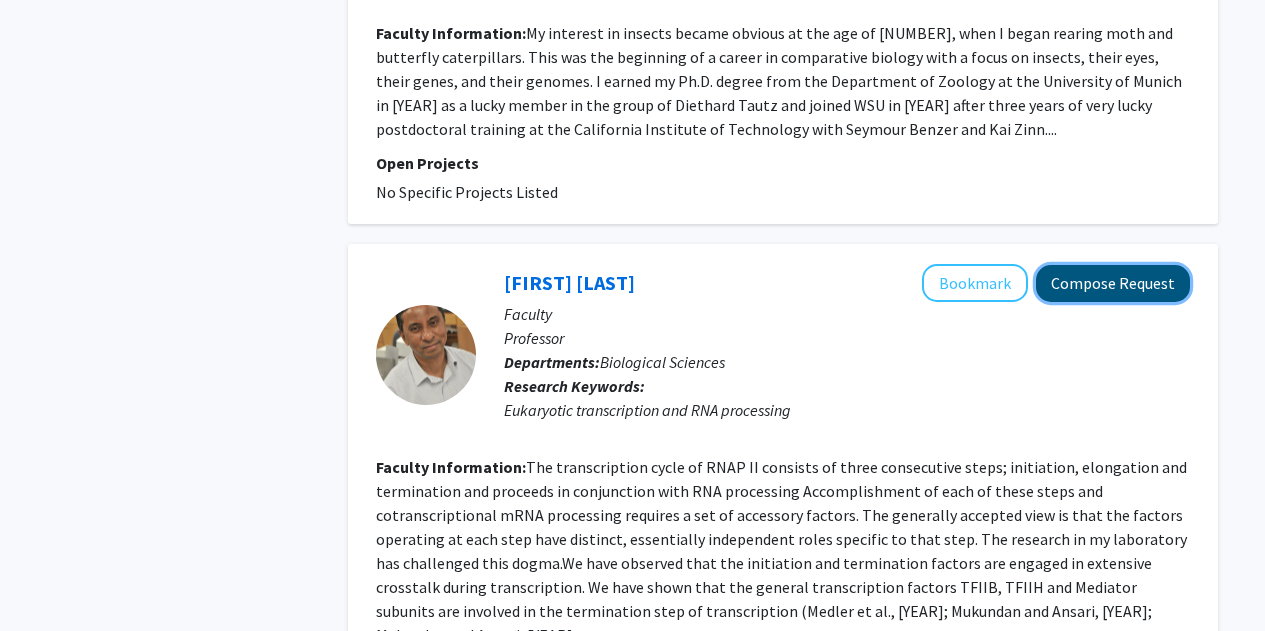 click on "Compose Request" 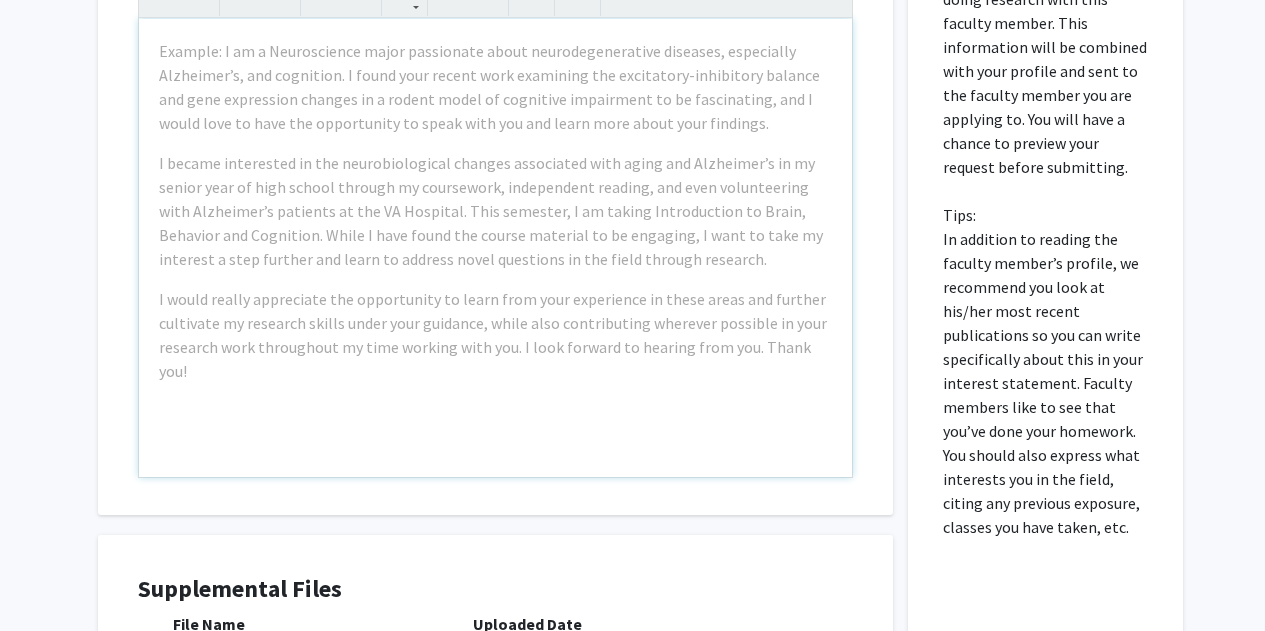 scroll, scrollTop: 1173, scrollLeft: 0, axis: vertical 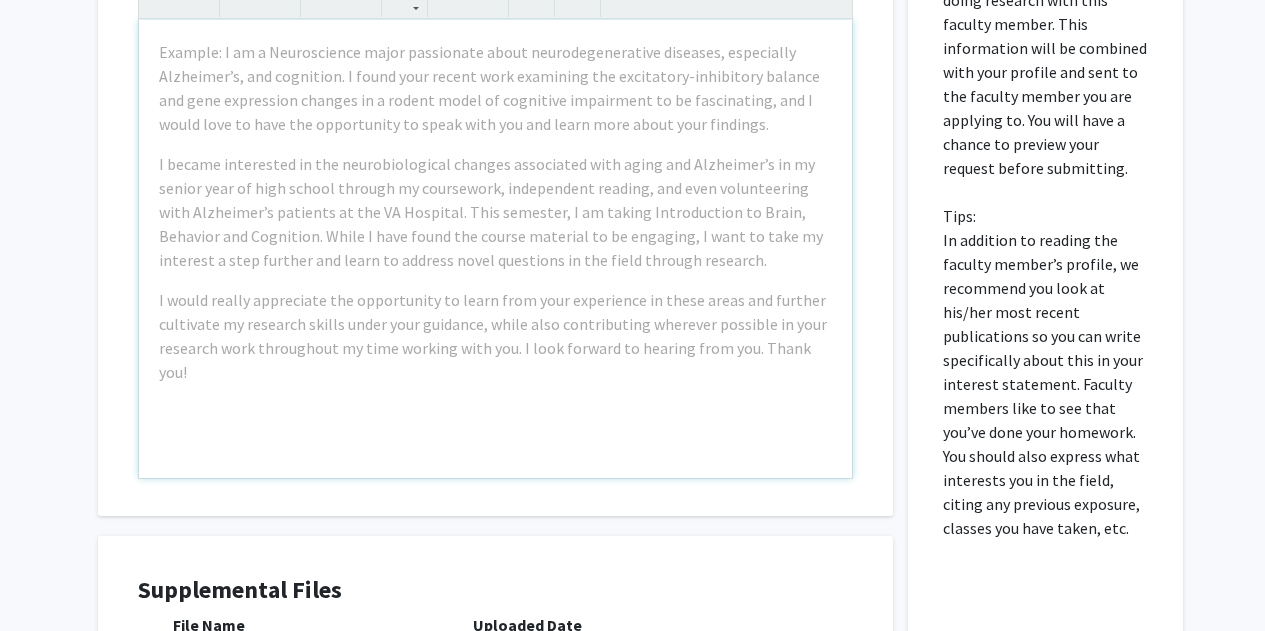 click on "Example: I am a Neuroscience major passionate about neurodegenerative diseases, especially Alzheimer’s, and cognition. I found your recent work examining the excitatory-inhibitory balance and gene expression changes in a rodent model of cognitive impairment to be fascinating, and I would love to have the opportunity to speak with you and learn more about your findings.   I became interested in the neurobiological changes associated with aging and Alzheimer’s in my senior year of high school through my coursework, independent reading, and even volunteering with Alzheimer’s patients at the VA Hospital. This semester, I am taking Introduction to Brain, Behavior and Cognition. While I have found the course material to be engaging, I want to take my interest a step further and learn to address novel questions in the field through research." at bounding box center [495, 249] 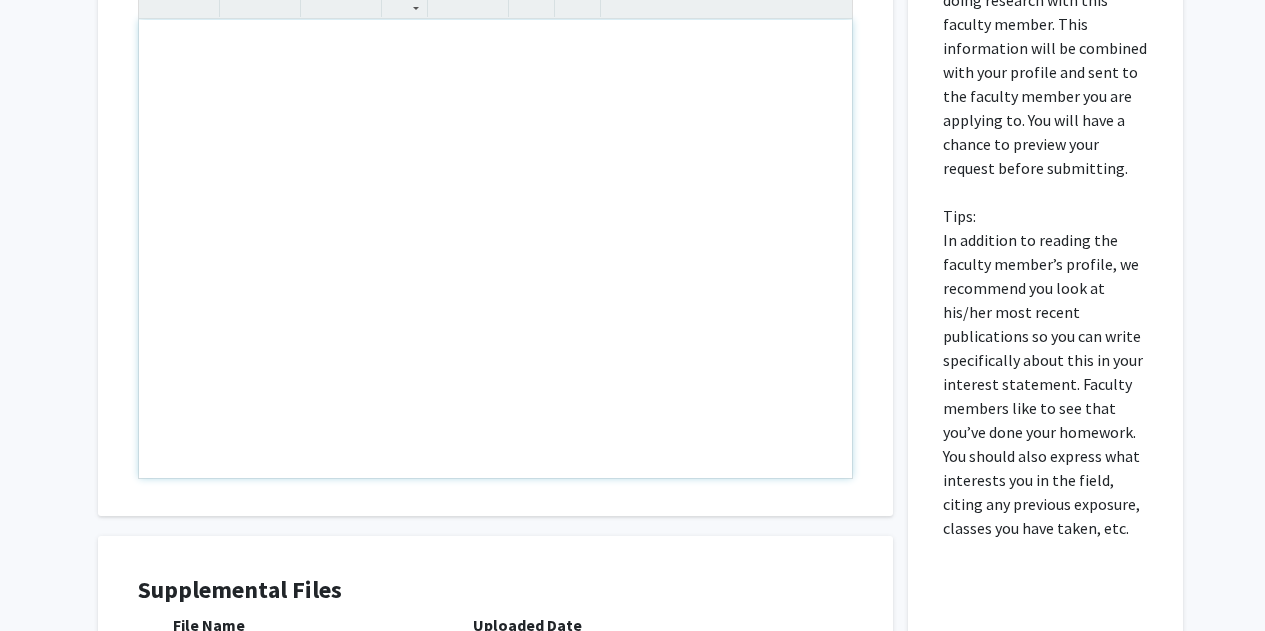 type 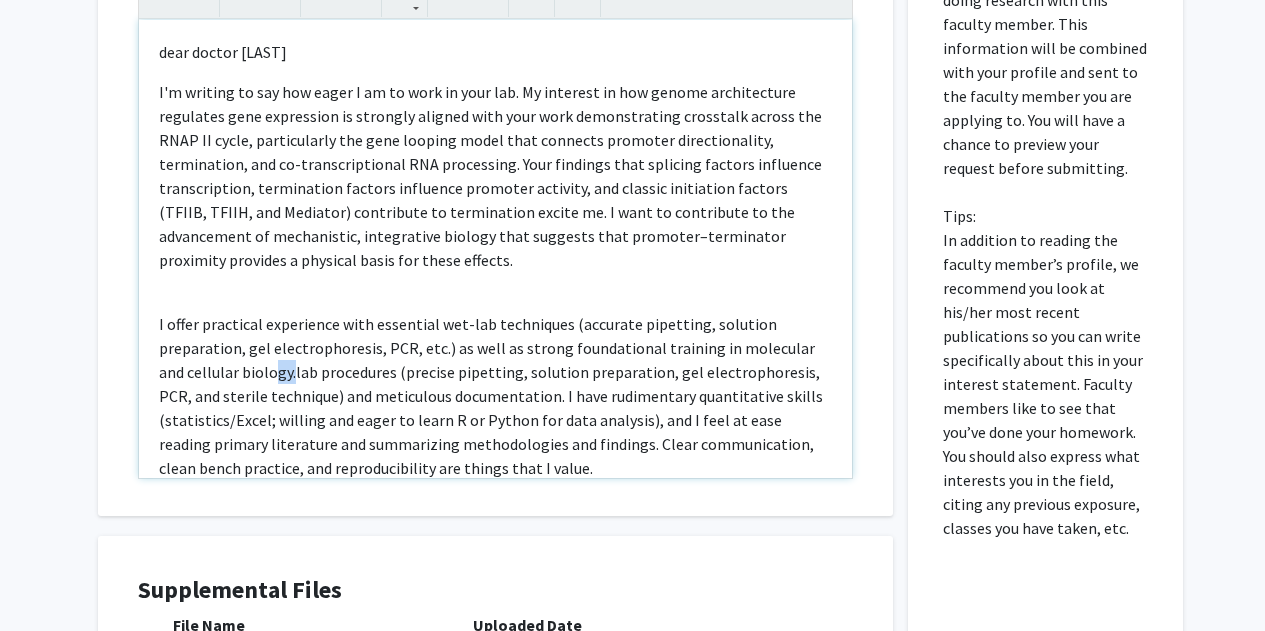 drag, startPoint x: 266, startPoint y: 380, endPoint x: 248, endPoint y: 380, distance: 18 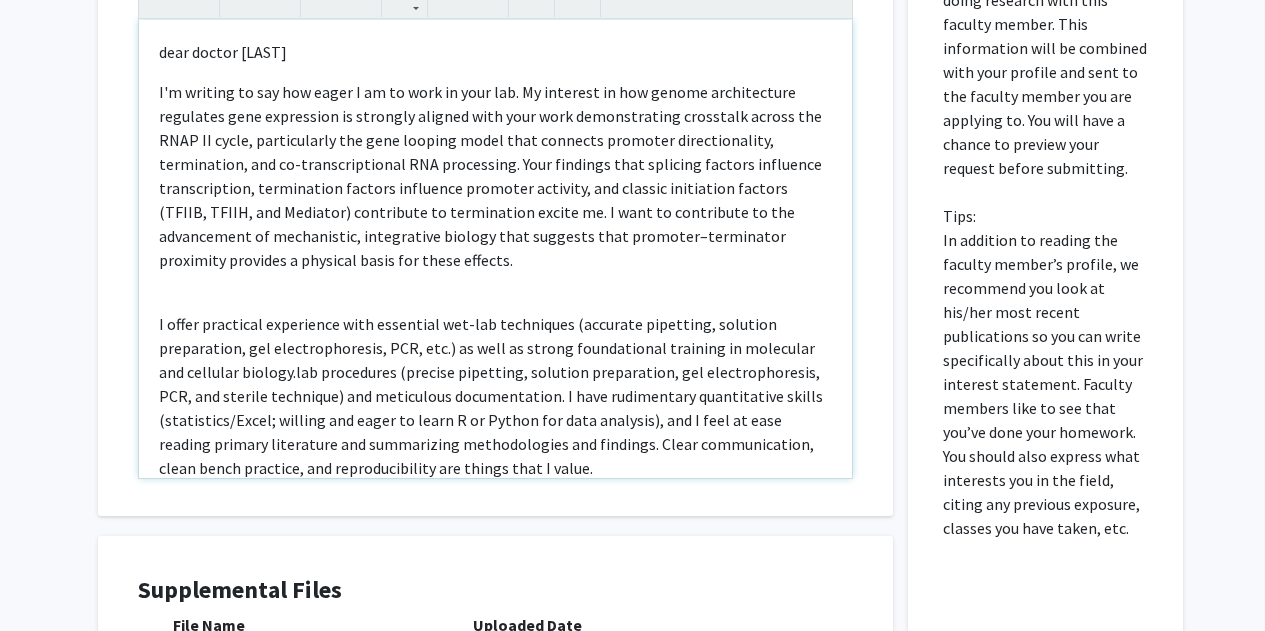 click on "I offer practical experience with essential wet-lab techniques (accurate pipetting, solution preparation, gel electrophoresis, PCR, etc.) as well as strong foundational training in molecular and cellular biology.lab procedures (precise pipetting, solution preparation, gel electrophoresis, PCR, and sterile technique) and meticulous documentation. I have rudimentary quantitative skills (statistics/Excel; willing and eager to learn R or Python for data analysis), and I feel at ease reading primary literature and summarizing methodologies and findings. Clear communication, clean bench practice, and reproducibility are things that I value." at bounding box center [495, 396] 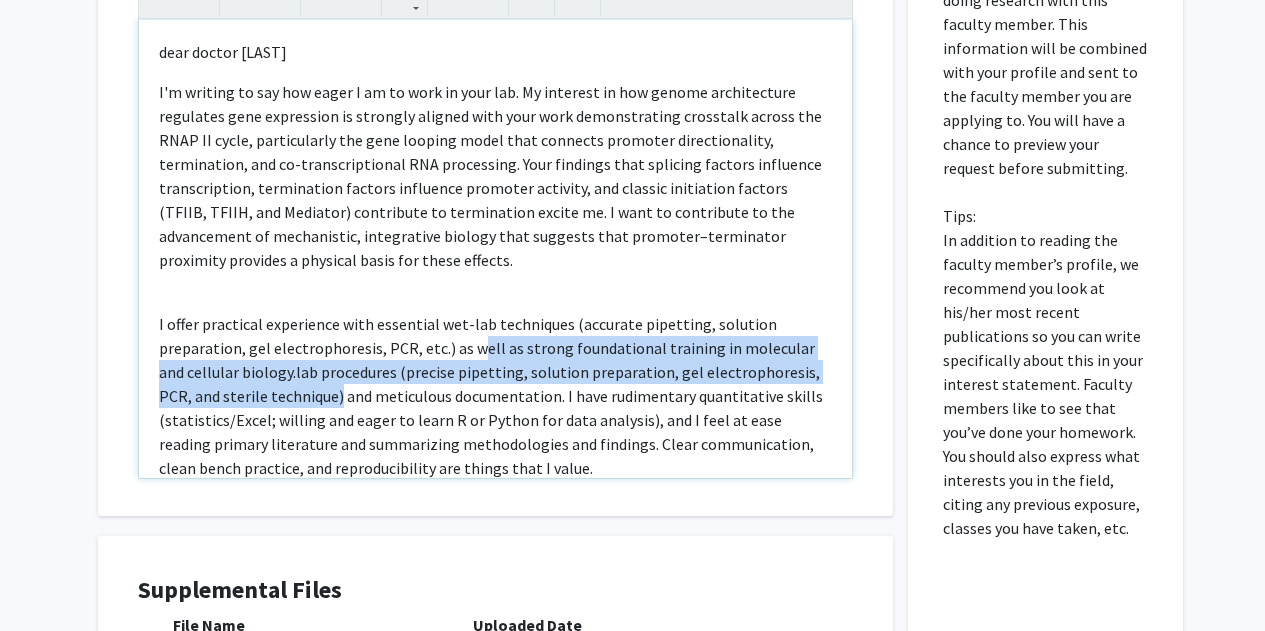drag, startPoint x: 303, startPoint y: 399, endPoint x: 469, endPoint y: 358, distance: 170.9883 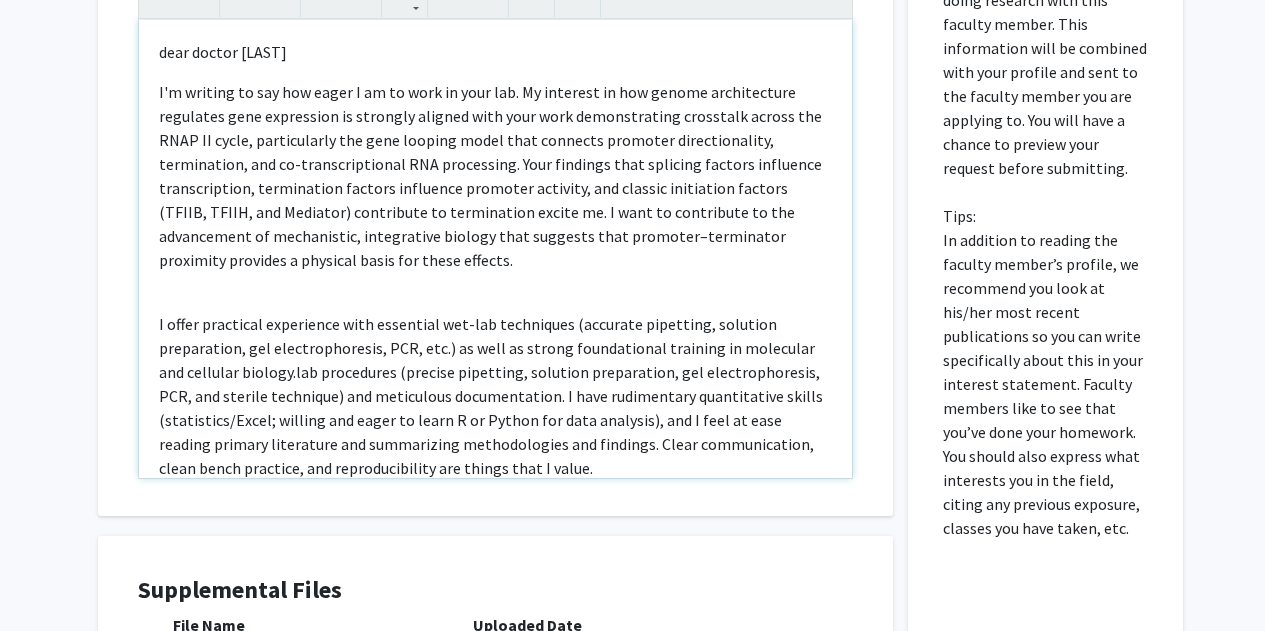 click on "I offer practical experience with essential wet-lab techniques (accurate pipetting, solution preparation, gel electrophoresis, PCR, etc.) as well as strong foundational training in molecular and cellular biology.lab procedures (precise pipetting, solution preparation, gel electrophoresis, PCR, and sterile technique) and meticulous documentation. I have rudimentary quantitative skills (statistics/Excel; willing and eager to learn R or Python for data analysis), and I feel at ease reading primary literature and summarizing methodologies and findings. Clear communication, clean bench practice, and reproducibility are things that I value." at bounding box center (495, 396) 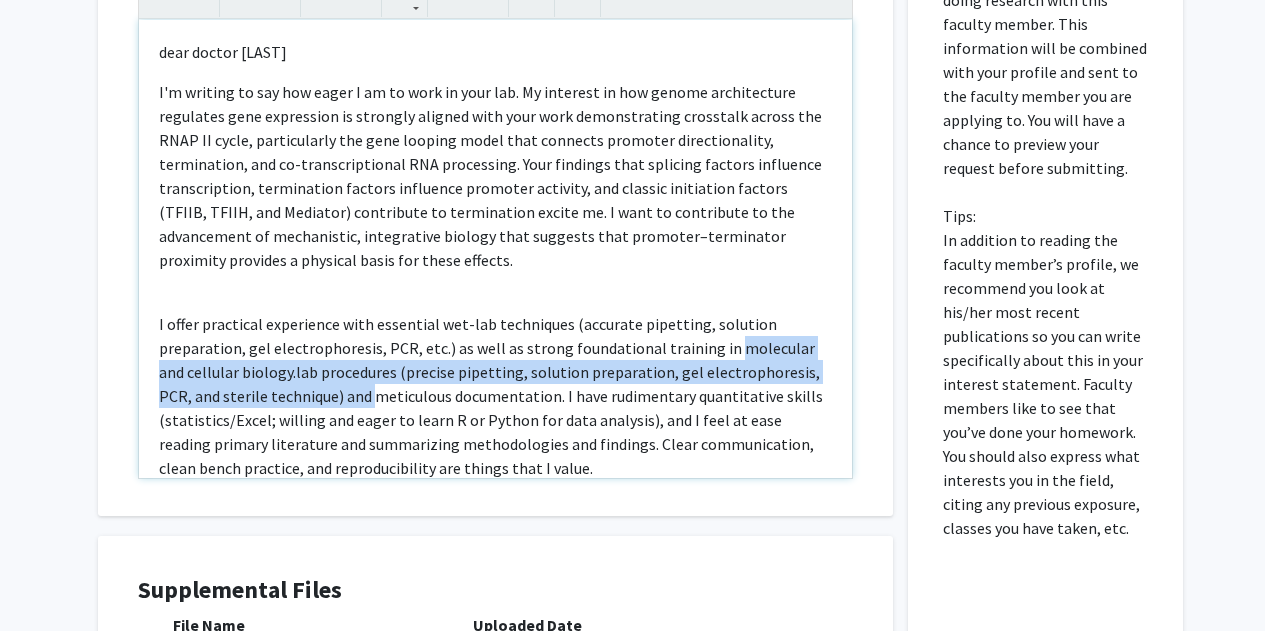 drag, startPoint x: 333, startPoint y: 394, endPoint x: 728, endPoint y: 351, distance: 397.33362 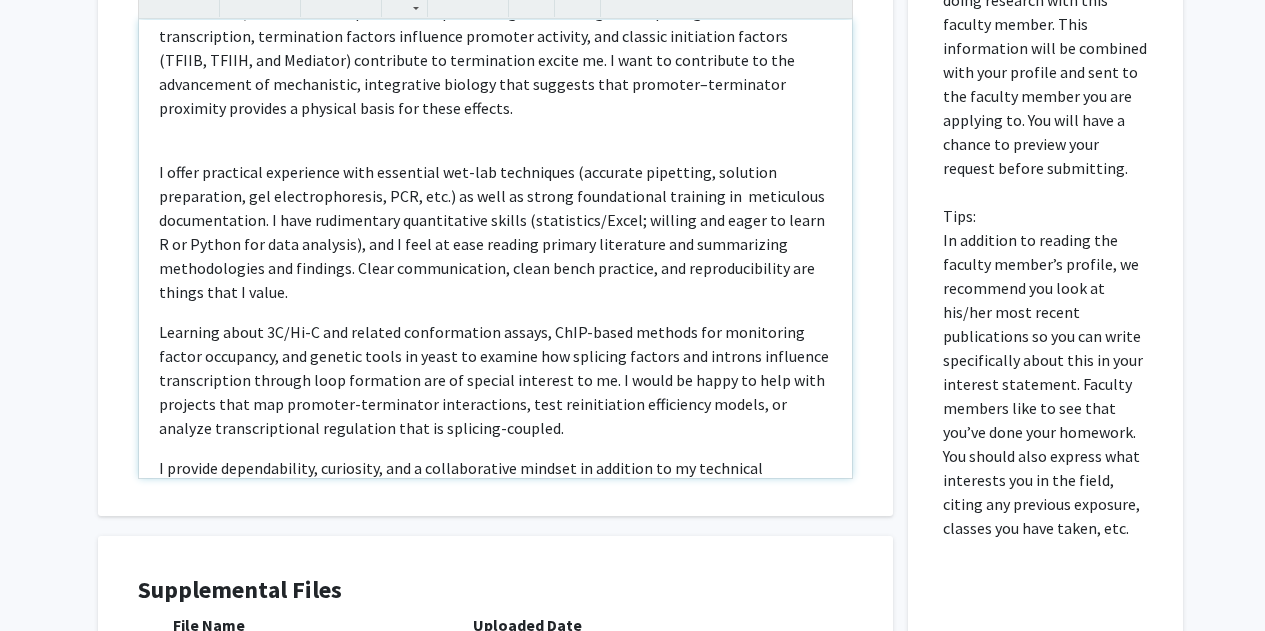 scroll, scrollTop: 214, scrollLeft: 0, axis: vertical 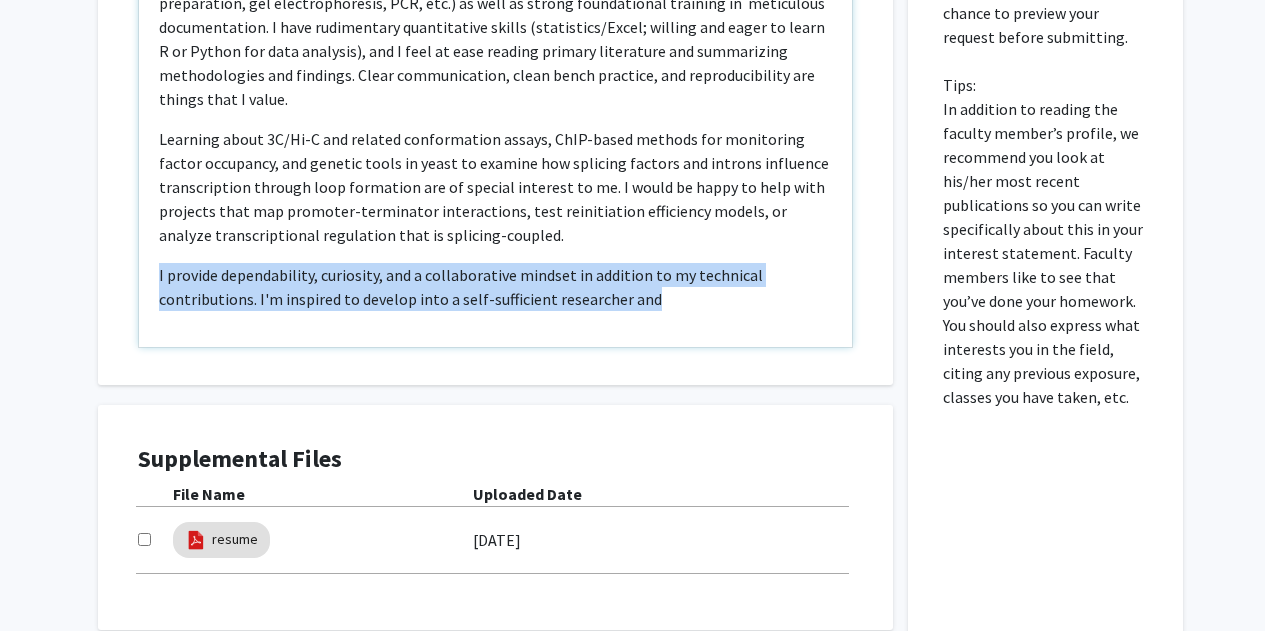 drag, startPoint x: 652, startPoint y: 306, endPoint x: 149, endPoint y: 279, distance: 503.72412 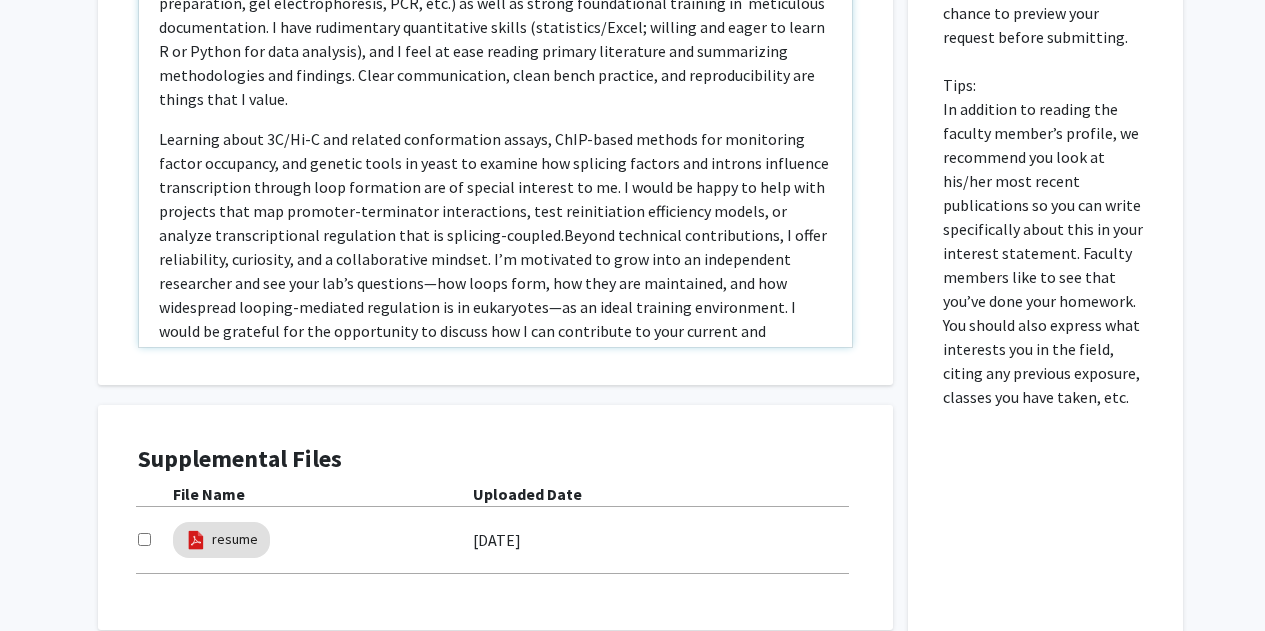 click on "Learning about 3C/Hi-C and related conformation assays, ChIP-based methods for monitoring factor occupancy, and genetic tools in yeast to examine how splicing factors and introns influence transcription through loop formation are of special interest to me. I would be happy to help with projects that map promoter-terminator interactions, test reinitiation efficiency models, or analyze transcriptional regulation that is splicing-coupled.Beyond technical contributions, I offer reliability, curiosity, and a collaborative mindset. I’m motivated to grow into an independent researcher and see your lab’s questions—how loops form, how they are maintained, and how widespread looping-mediated regulation is in eukaryotes—as an ideal training environment. I would be grateful for the opportunity to discuss how I can contribute to your current and upcoming projects." at bounding box center [495, 247] 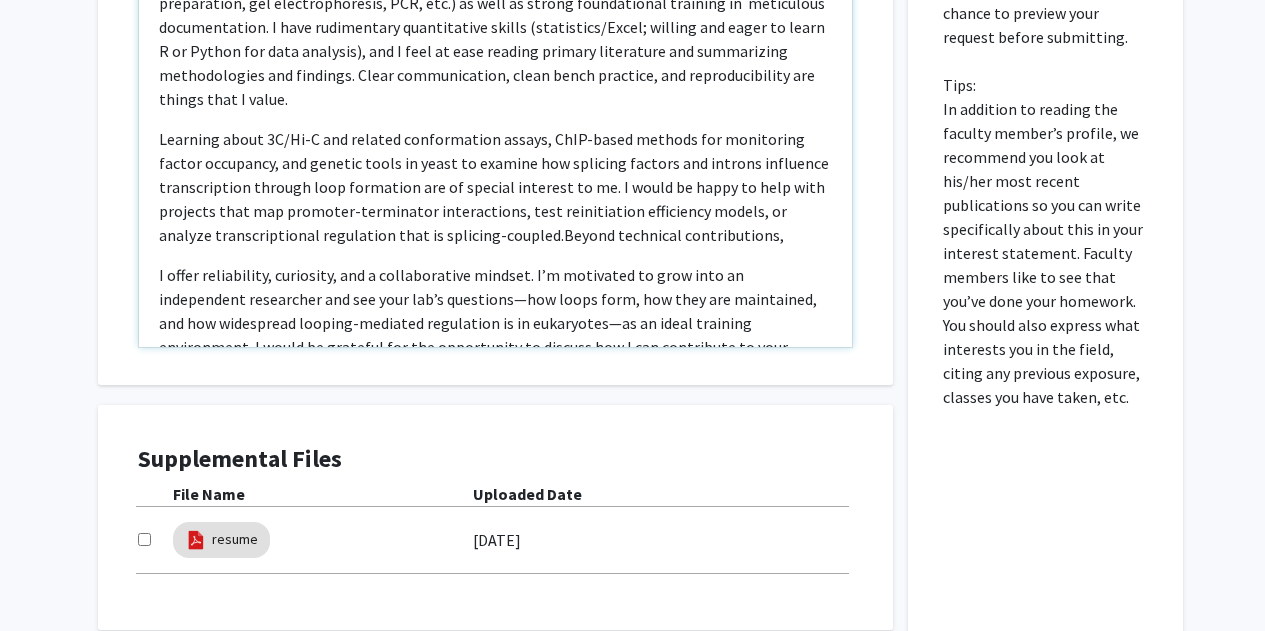 scroll, scrollTop: 350, scrollLeft: 0, axis: vertical 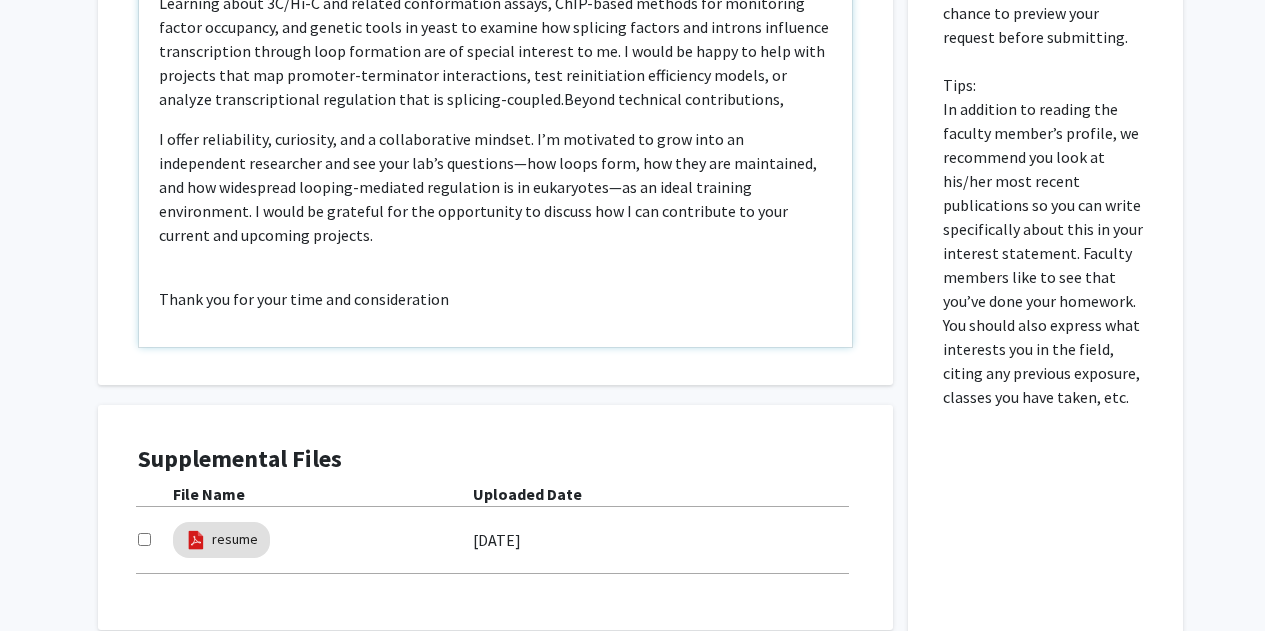 click on "I offer reliability, curiosity, and a collaborative mindset. I’m motivated to grow into an independent researcher and see your lab’s questions—how loops form, how they are maintained, and how widespread looping-mediated regulation is in eukaryotes—as an ideal training environment. I would be grateful for the opportunity to discuss how I can contribute to your current and upcoming projects." at bounding box center (495, 187) 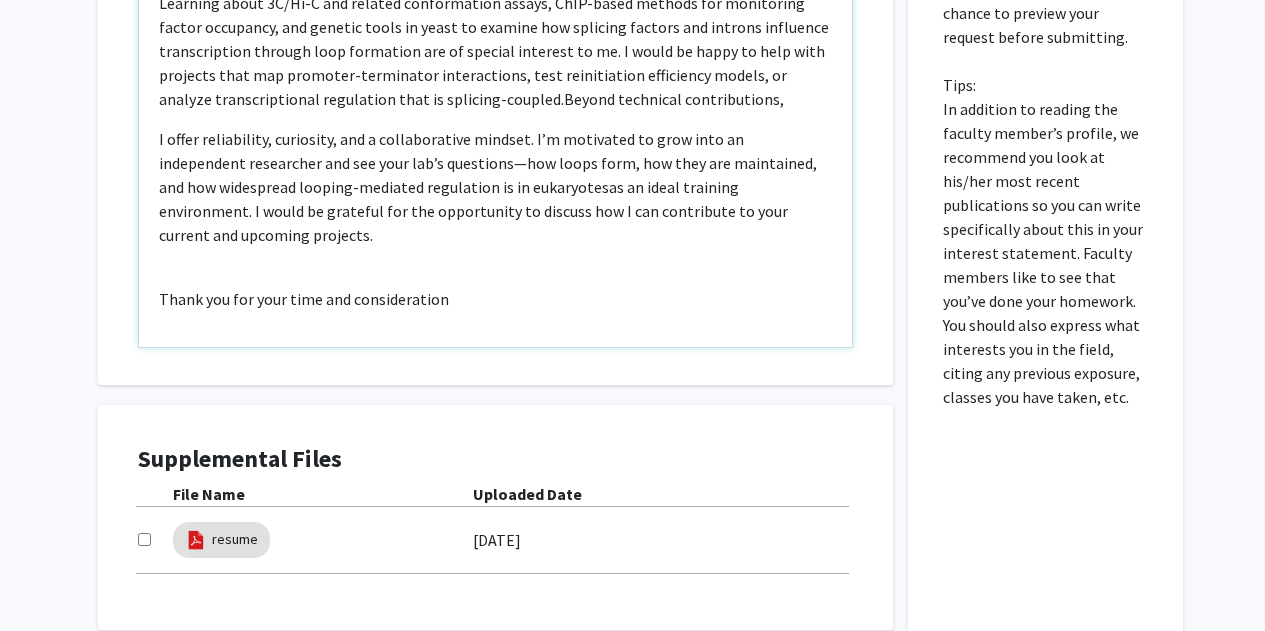 click on "I offer reliability, curiosity, and a collaborative mindset. I’m motivated to grow into an independent researcher and see your lab’s questions—how loops form, how they are maintained, and how widespread looping-mediated regulation is in eukaryotesas an ideal training environment. I would be grateful for the opportunity to discuss how I can contribute to your current and upcoming projects." at bounding box center (495, 187) 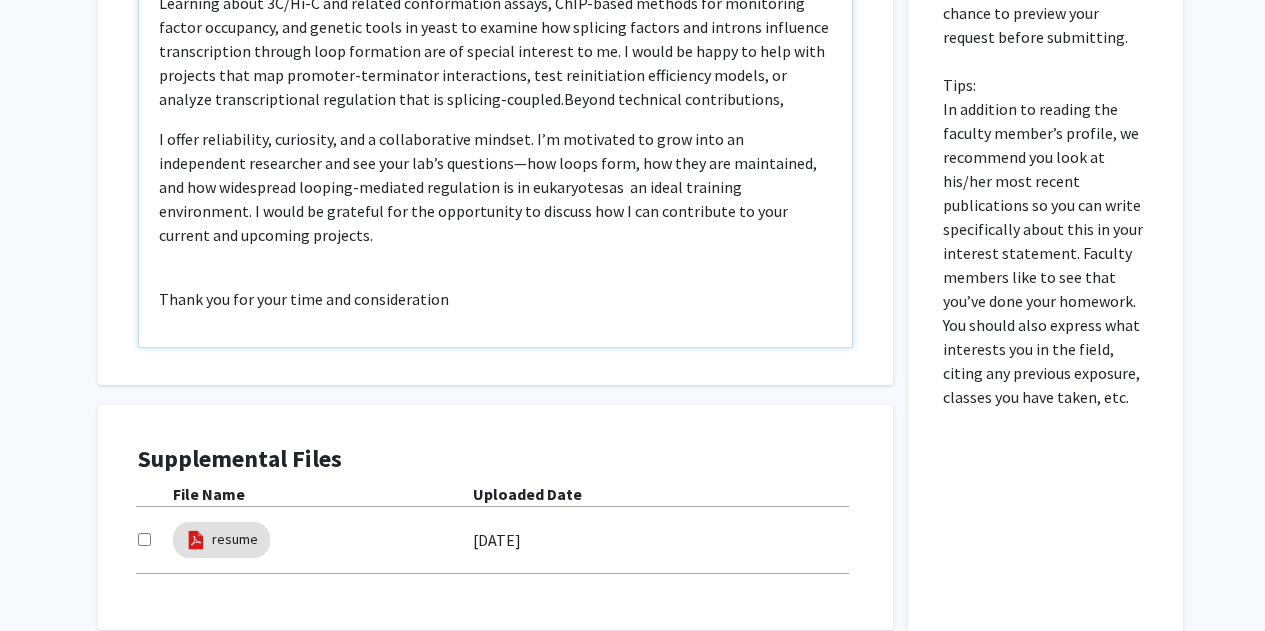 click on "I offer reliability, curiosity, and a collaborative mindset. I’m motivated to grow into an independent researcher and see your lab’s questions—how loops form, how they are maintained, and how widespread looping-mediated regulation is in eukaryotesas  an ideal training environment. I would be grateful for the opportunity to discuss how I can contribute to your current and upcoming projects." at bounding box center (495, 187) 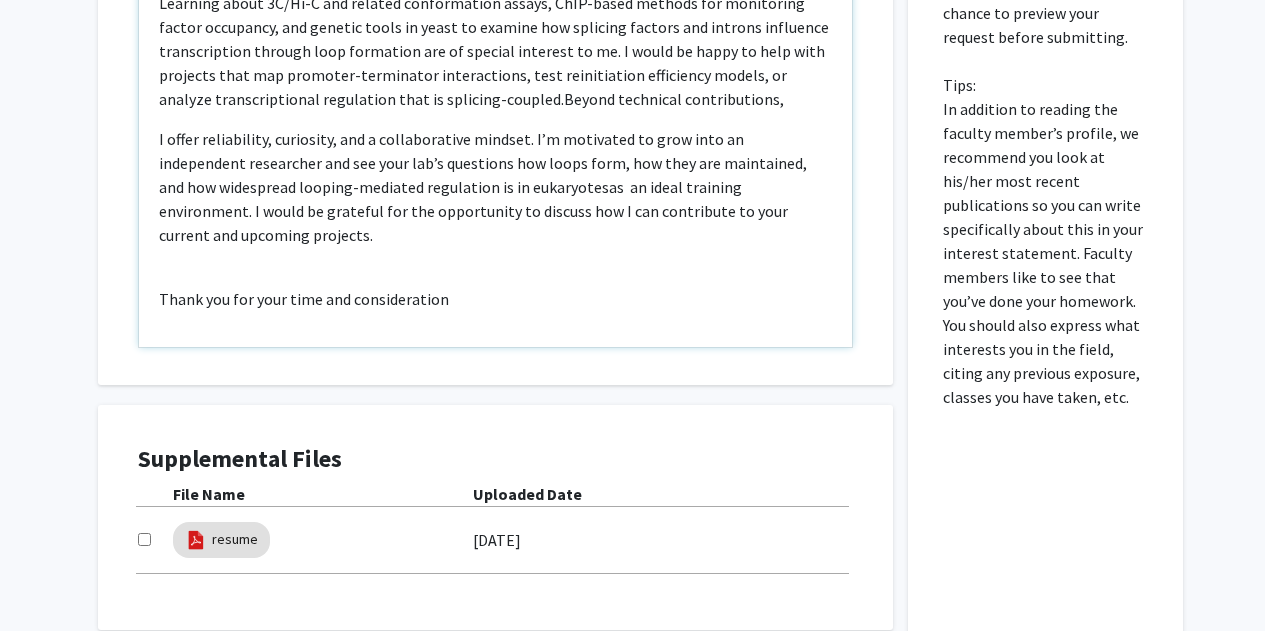 type on "<l>ipsu dolors Ametco&adip;</e><s>D'e tempori ut lab etd magna A en ad mini ve quis nos. Ex ullamcol ni ali exeaco consequatdui auteirure inre voluptatev es cillumfu nullapa exce sint occa cupidatatnonp suntculpa quioff des MOLL AN idest, laborumpersp und omni istenat error volu accusant doloremq laudantiumtota, remaperiame, ips qu-abilloinventore VER quasiarchi. Beat vitaedic expl nemoenim ipsamqu voluptasa autoditfugitc, magnidolore eosrati sequinesc nequepor quisquam, dol adipisc numquameiu moditem (INCID, MAGNA, qua Etiammin) solutanobi el optiocumque nihili qu. P face po assumendar te aut quibusdamof de rerumnecess, saepeevenie volupta repu recusand itaq earumhic–tenetursap delectusr voluptat m aliasper dolor asp repel minimno.</e><ul><c>S labor aliquidco consequatu quid maximemol mol-har quidemreru (facilise distincti, namliber temporecums, nob eligendioptiocu, NIH, imp.) mi quod ma placea facerepossim omnislor ip&dolo; sitametcon adipiscingeli. S doei temporincid utlaboreetdo magnaa (enimadmini/Veni..." 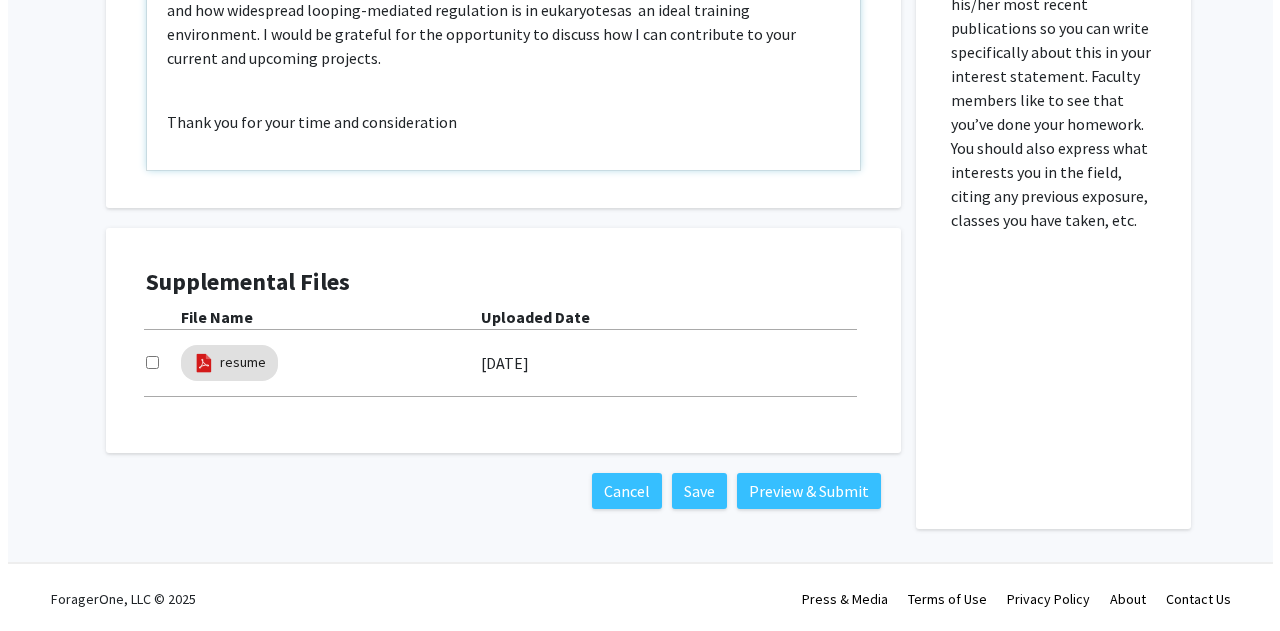 scroll, scrollTop: 1483, scrollLeft: 0, axis: vertical 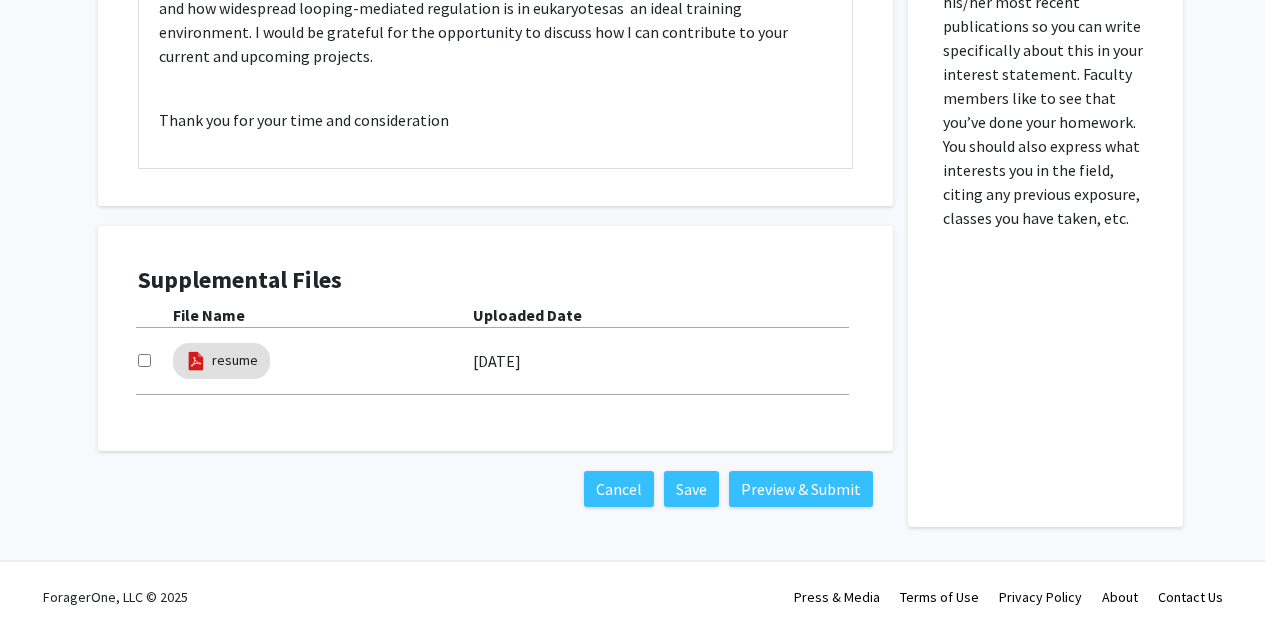 click on "Supplemental Files File Name Uploaded Date resume [DATE]" at bounding box center (495, 338) 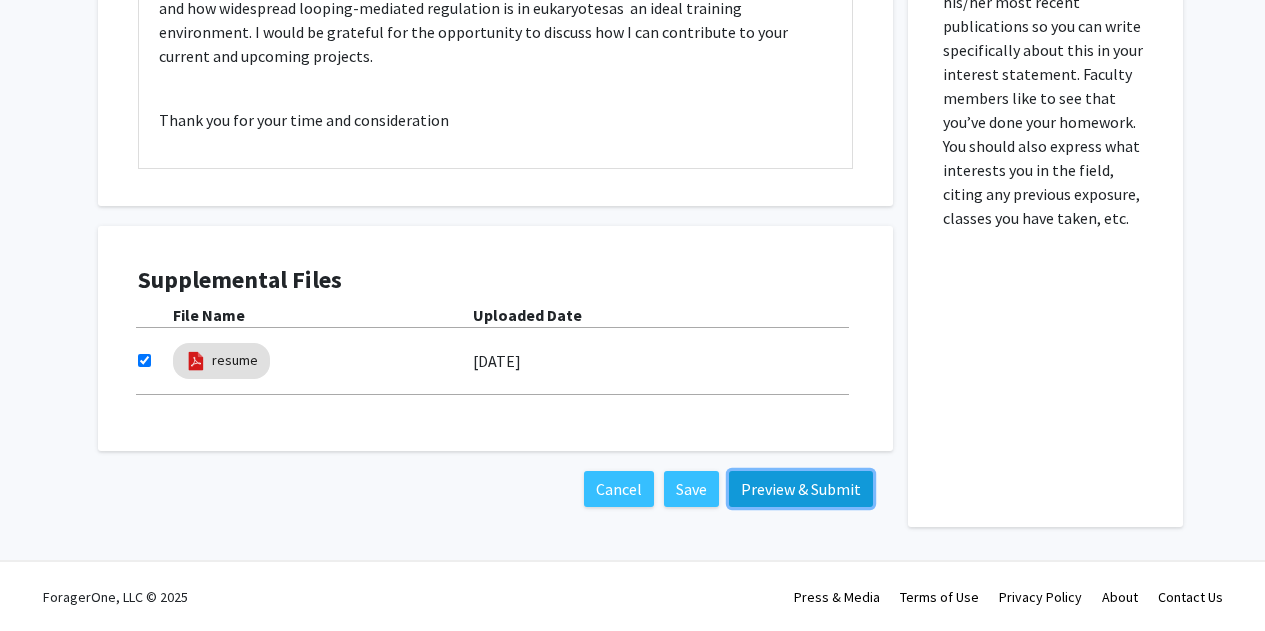 click on "Preview & Submit" at bounding box center (801, 489) 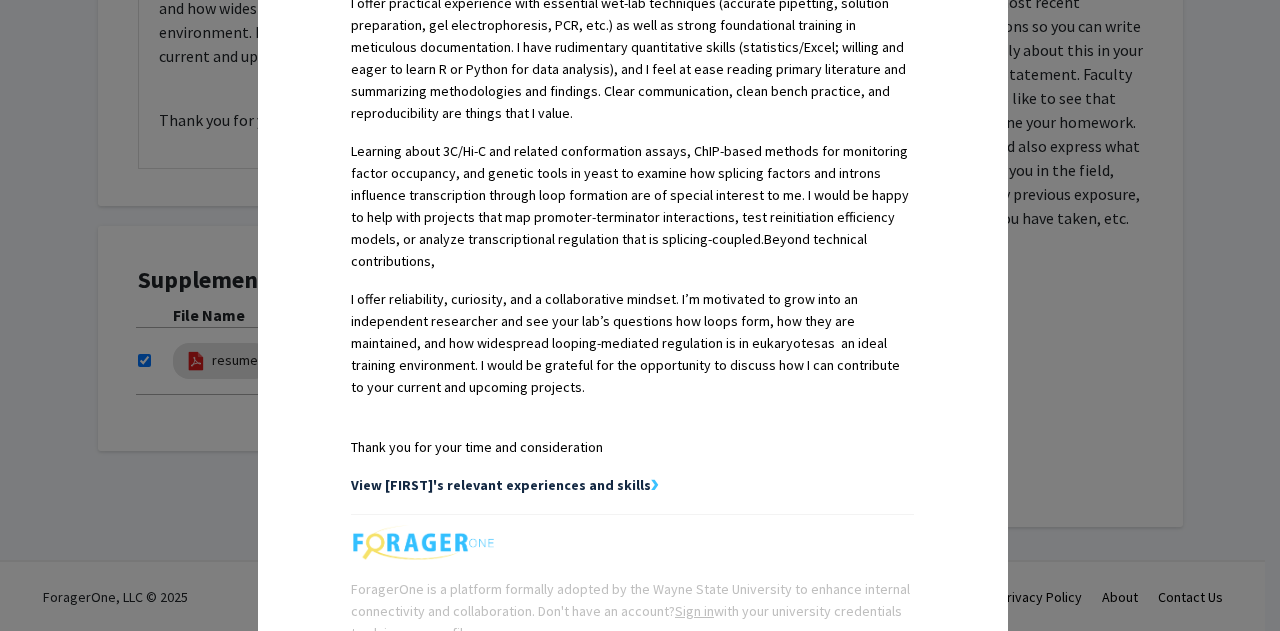 scroll, scrollTop: 998, scrollLeft: 0, axis: vertical 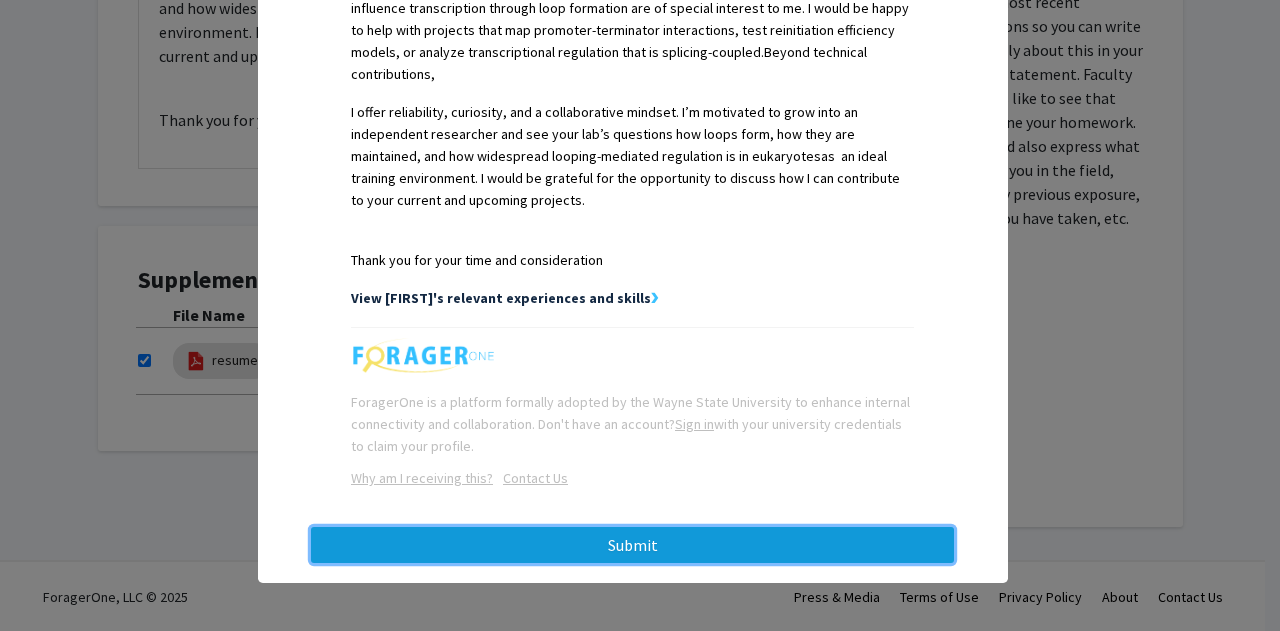 click on "Submit" at bounding box center (632, 545) 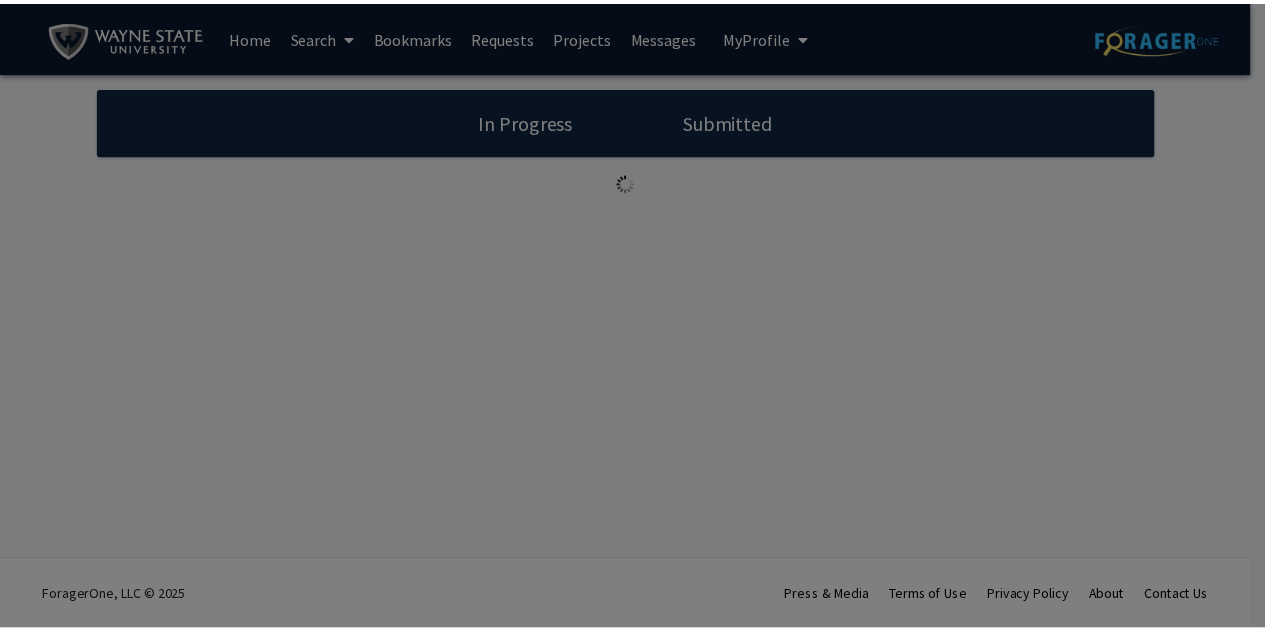scroll, scrollTop: 0, scrollLeft: 0, axis: both 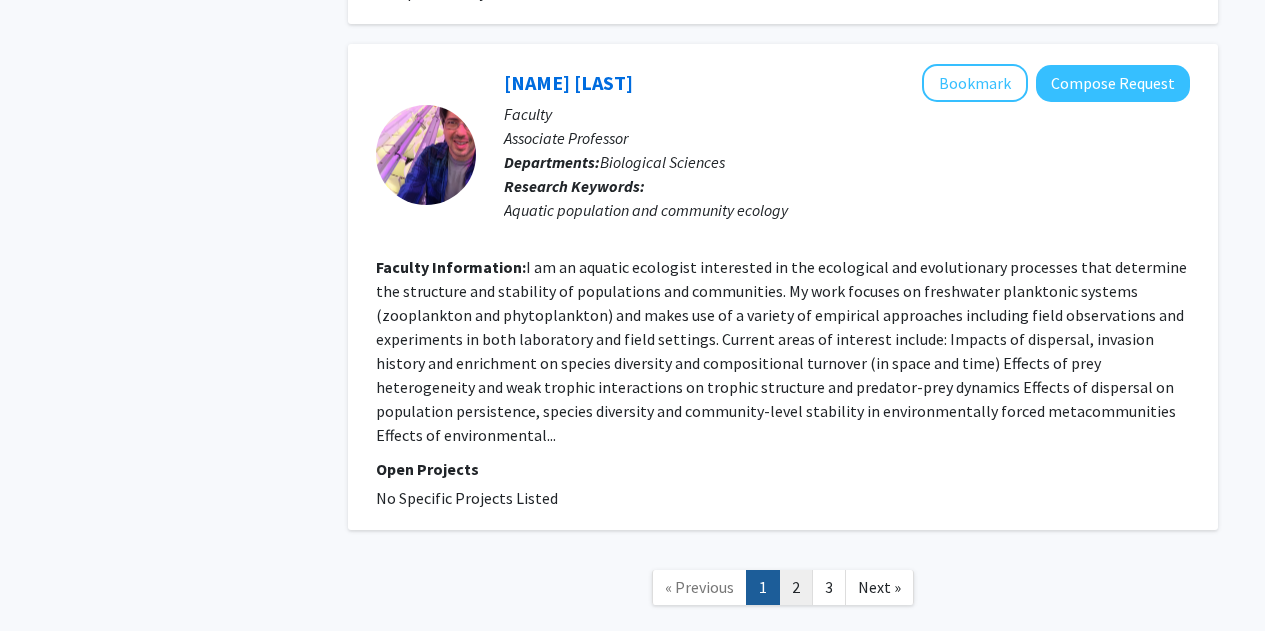 click on "2" 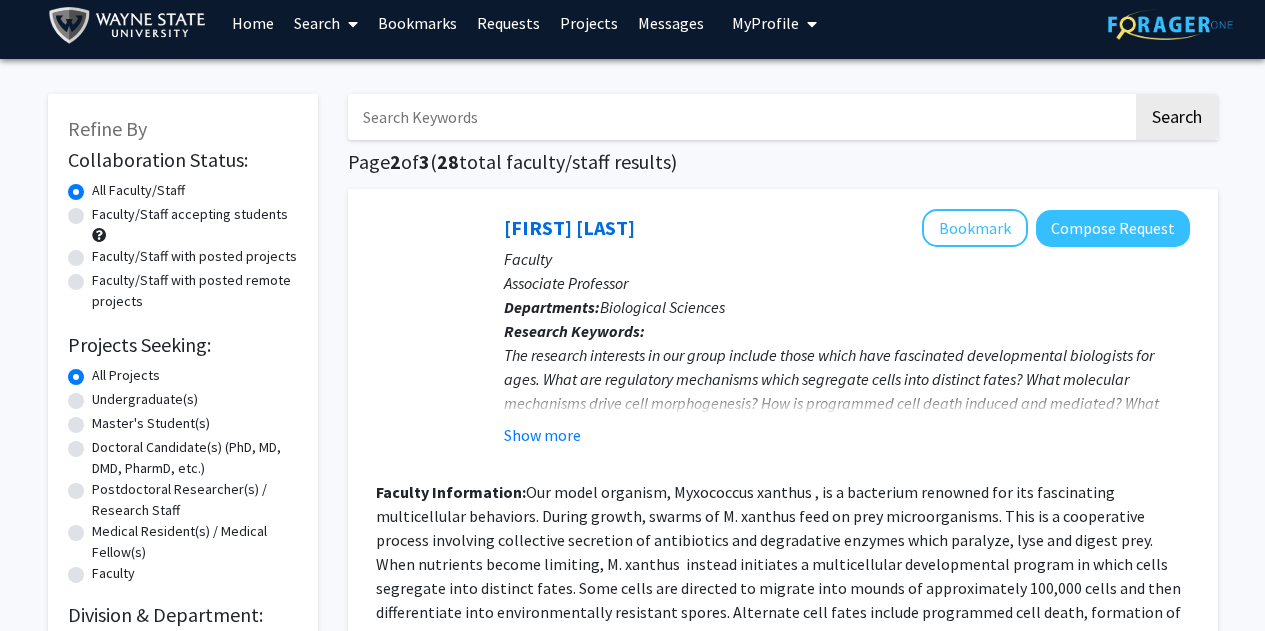 scroll, scrollTop: 19, scrollLeft: 0, axis: vertical 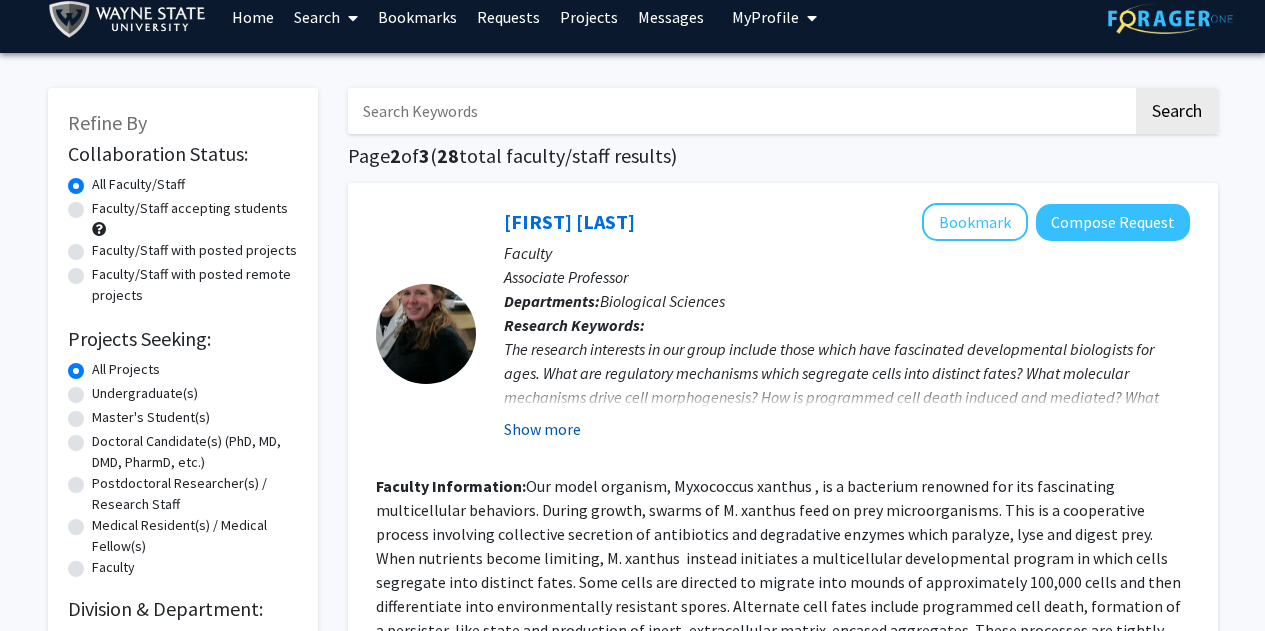 click on "Show more" 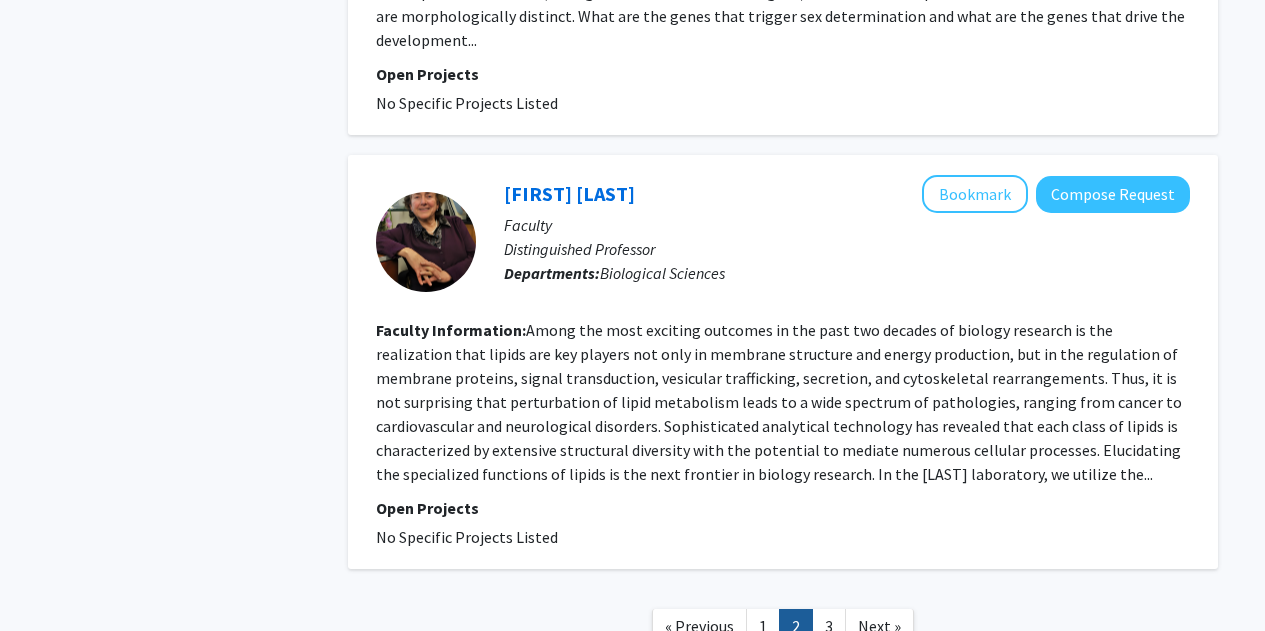 scroll, scrollTop: 4376, scrollLeft: 0, axis: vertical 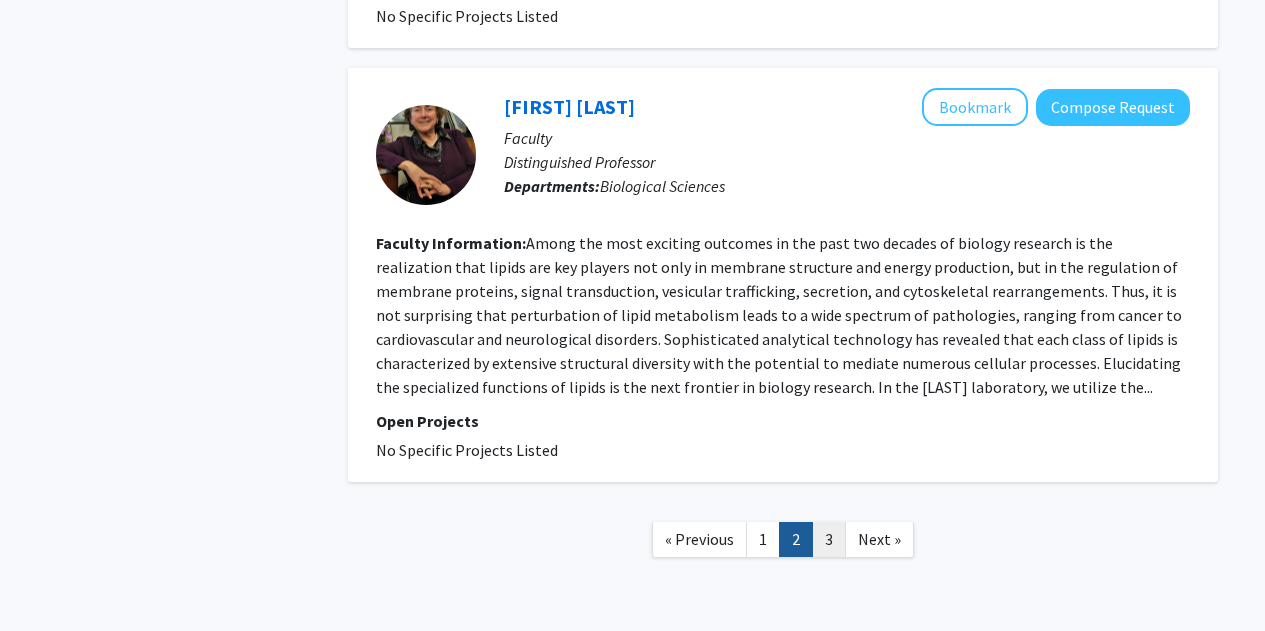 click on "3" 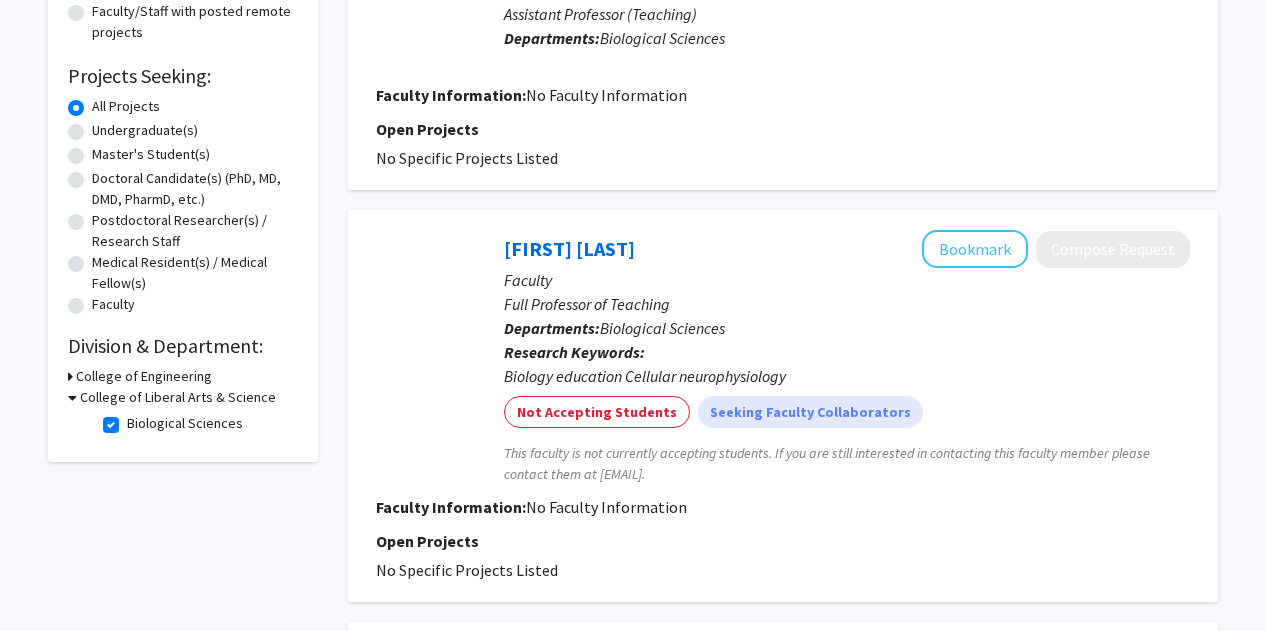 scroll, scrollTop: 300, scrollLeft: 0, axis: vertical 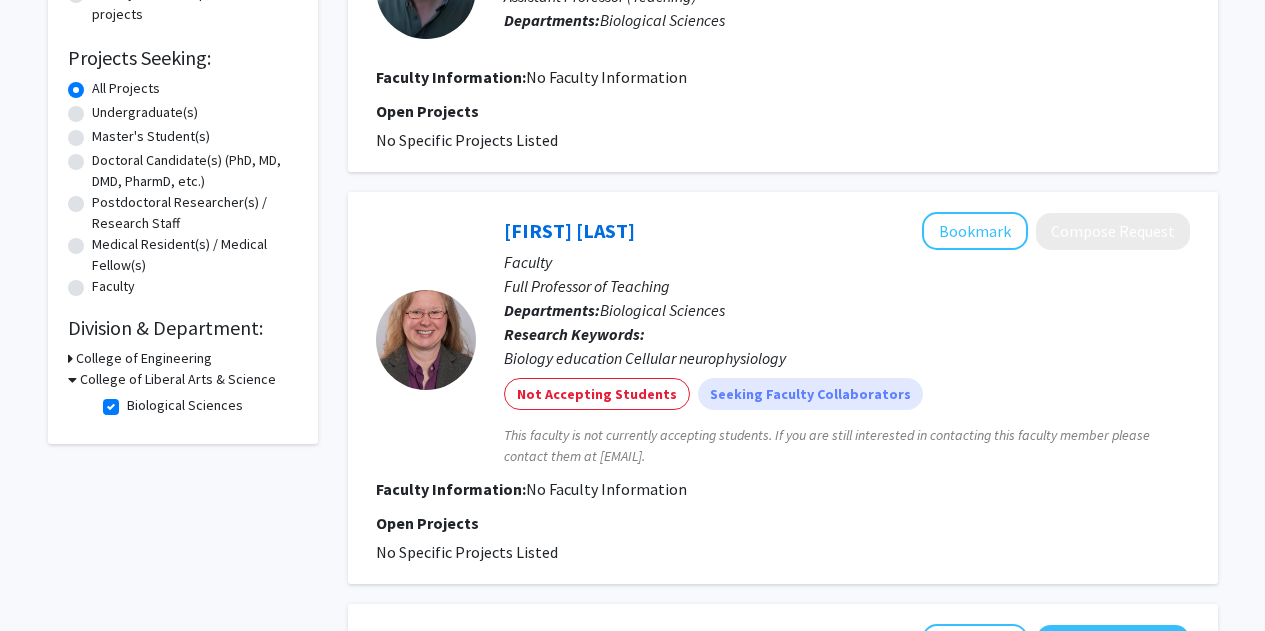 click on "Faculty Information:" 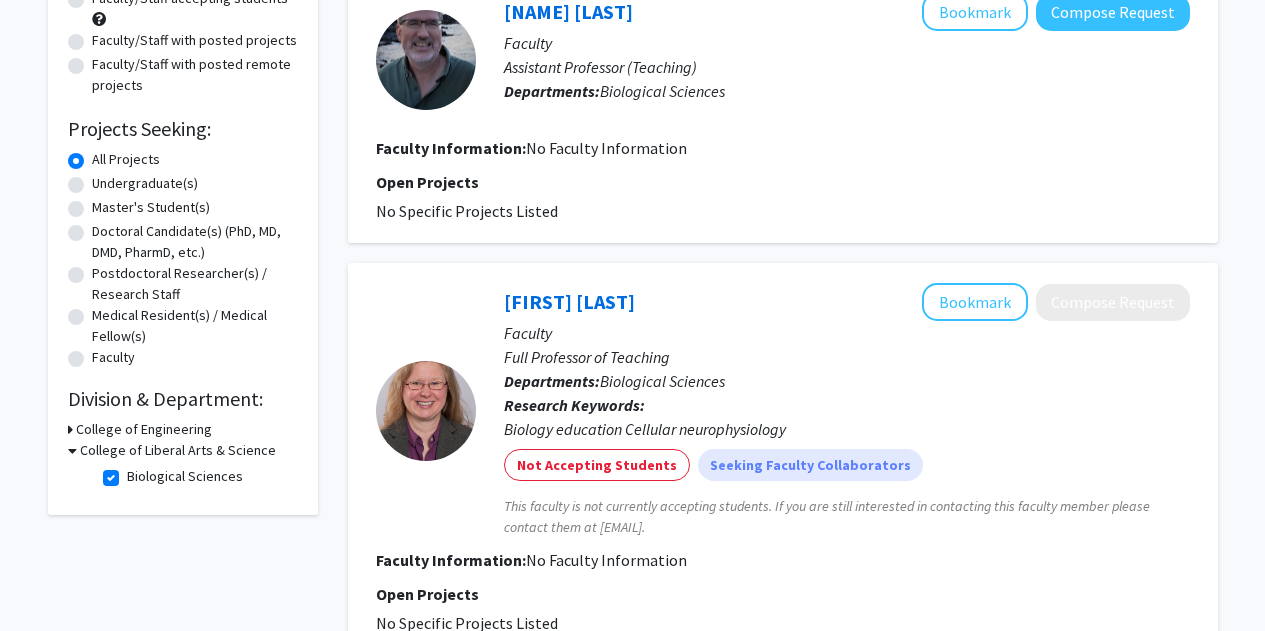 scroll, scrollTop: 240, scrollLeft: 0, axis: vertical 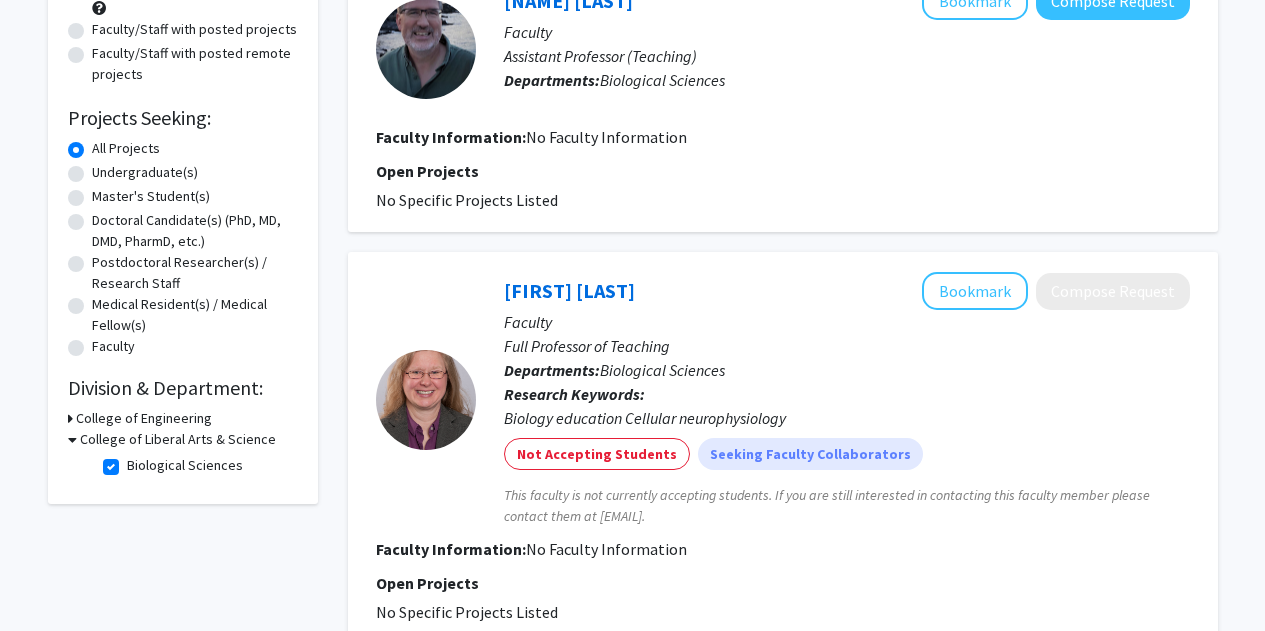 click on "College of Engineering" at bounding box center [144, 418] 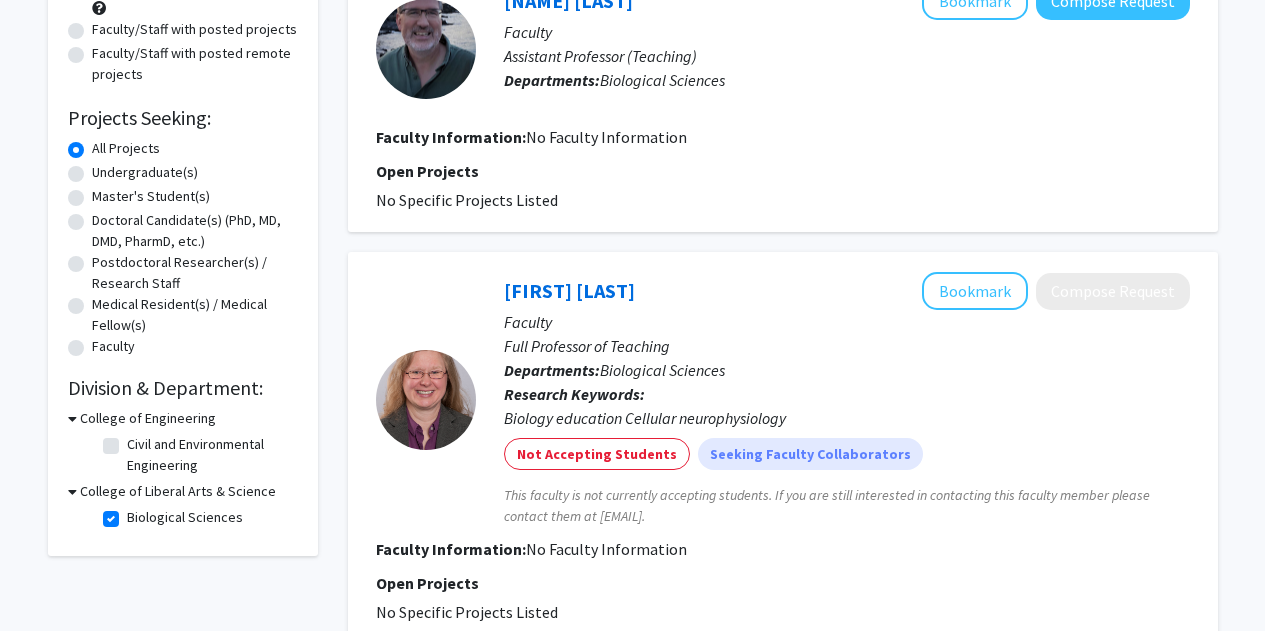 click on "College of Engineering" 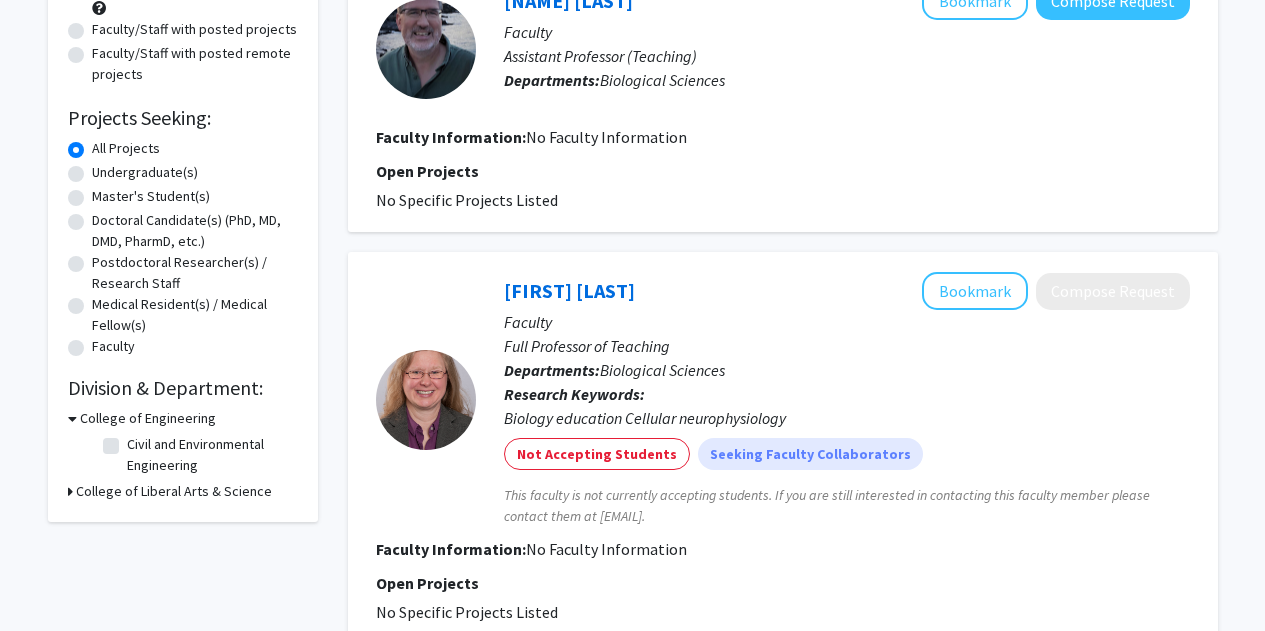 click on "College of Liberal Arts & Science" 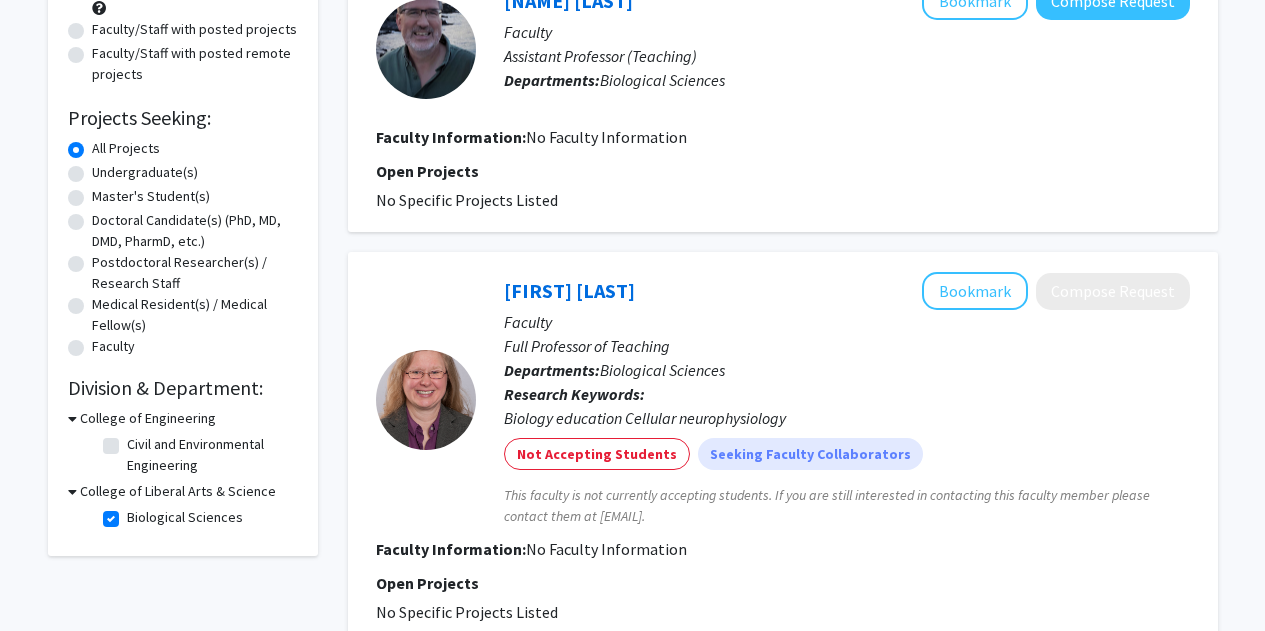 click on "Biological Sciences Biological Sciences" 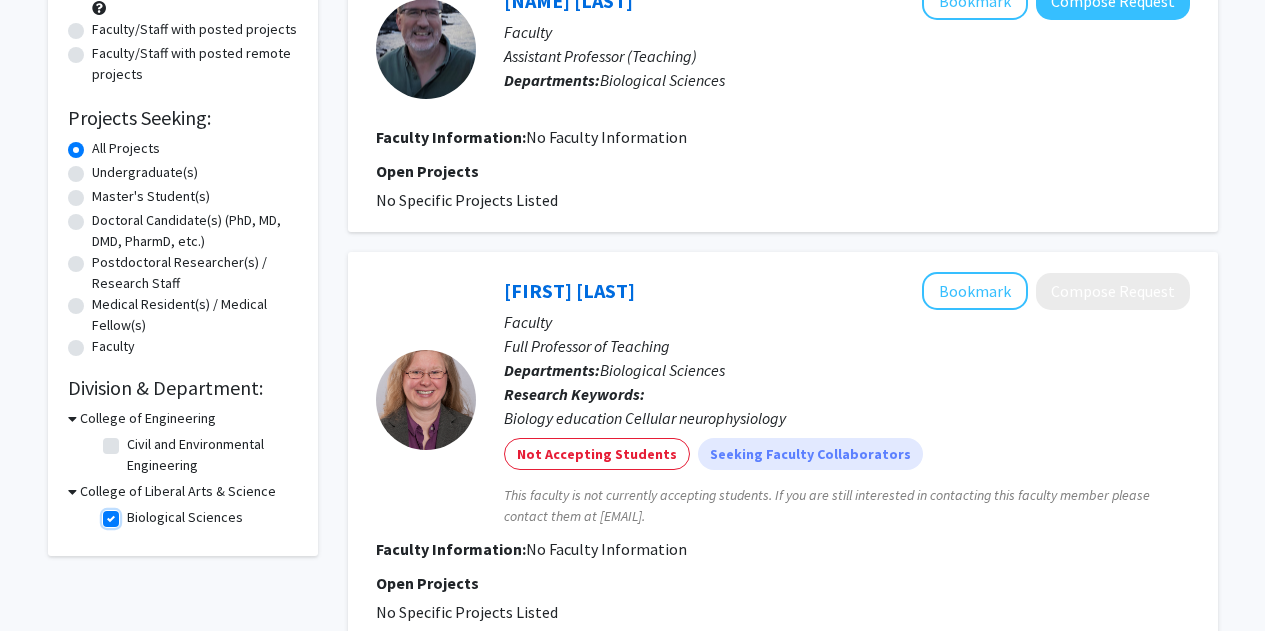click on "Biological Sciences" at bounding box center (133, 513) 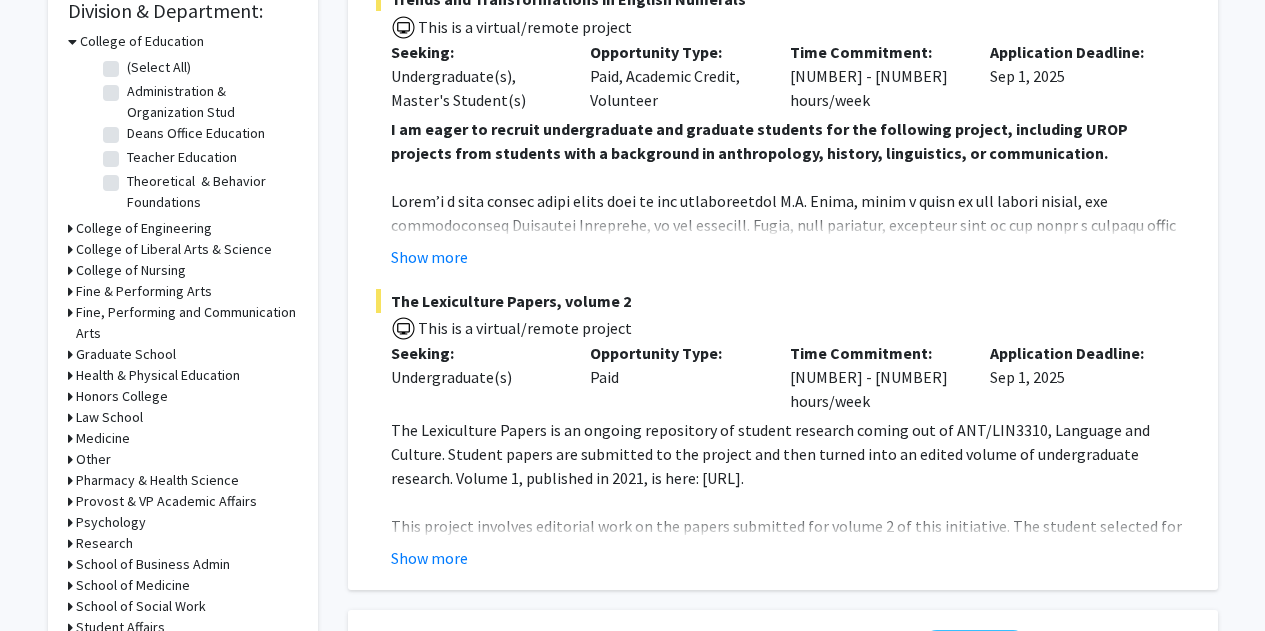 scroll, scrollTop: 689, scrollLeft: 0, axis: vertical 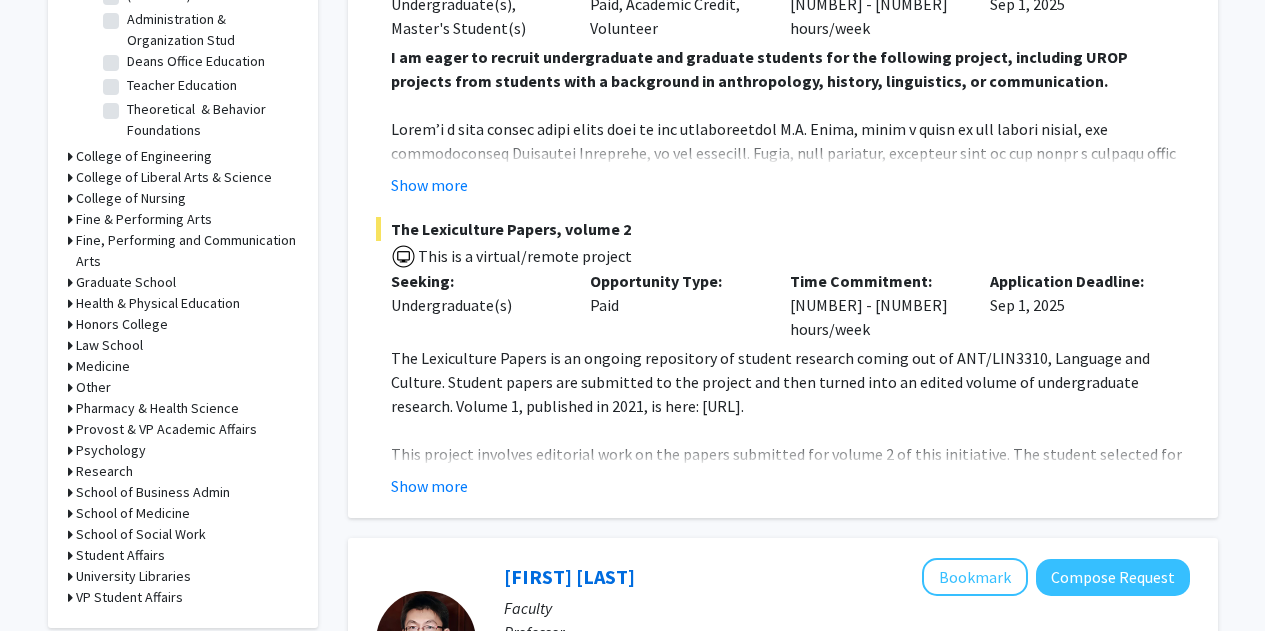 click 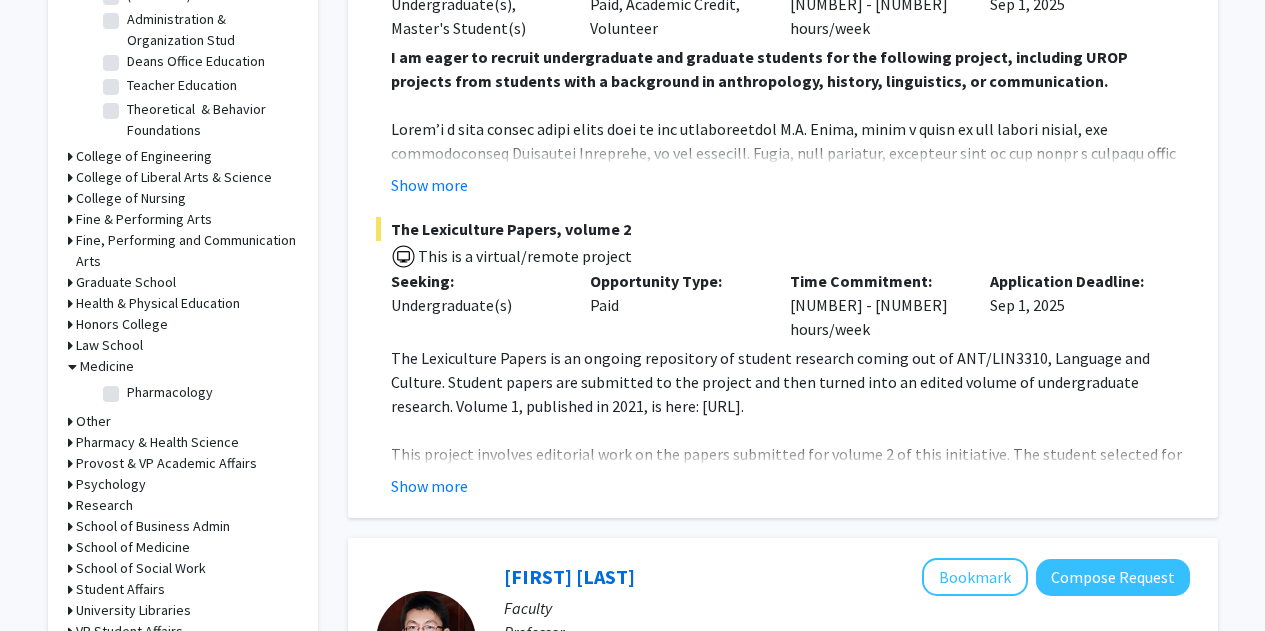 click on "Pharmacology" 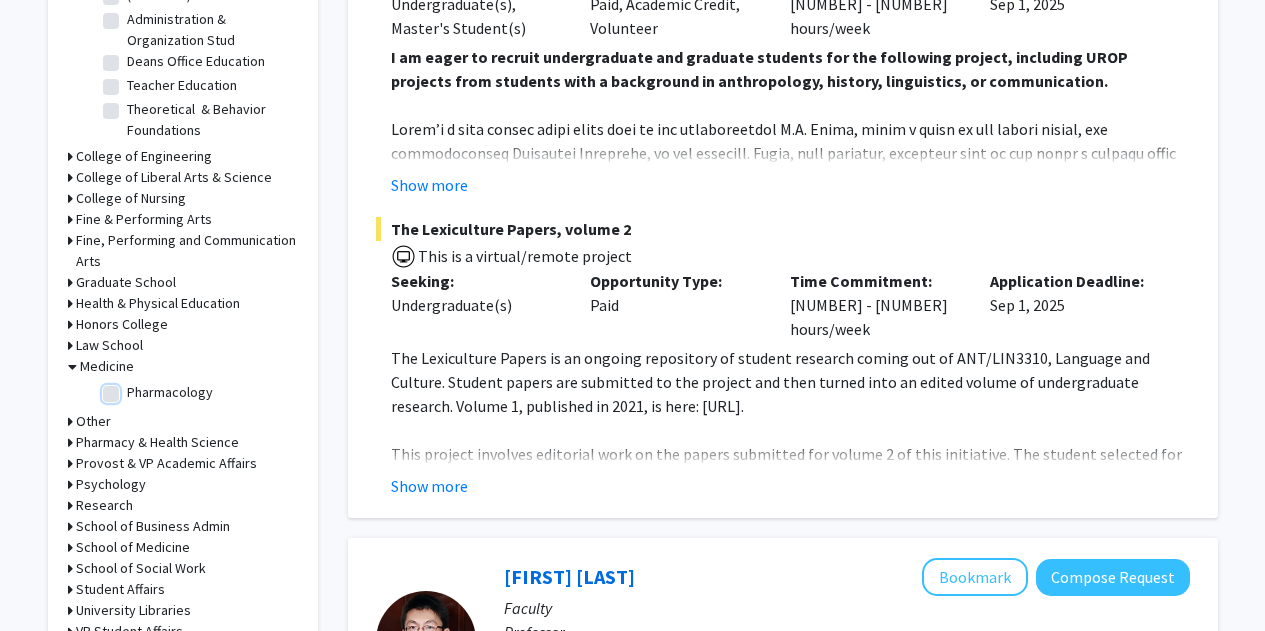 click on "Pharmacology" at bounding box center (133, 388) 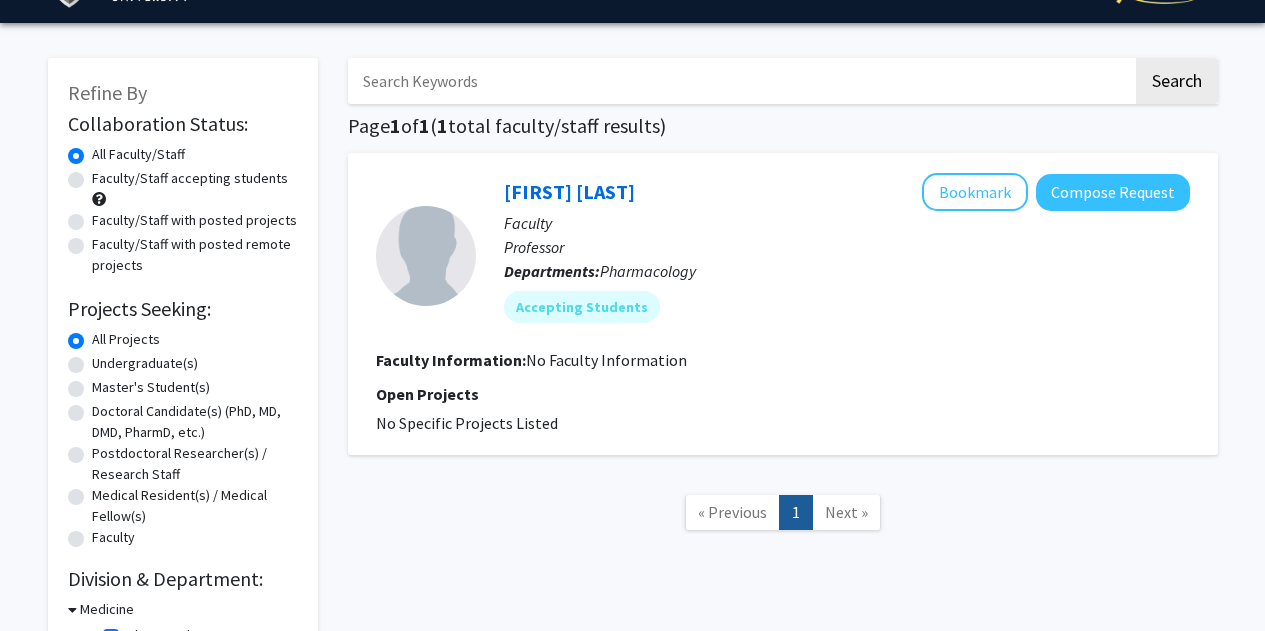 scroll, scrollTop: 50, scrollLeft: 0, axis: vertical 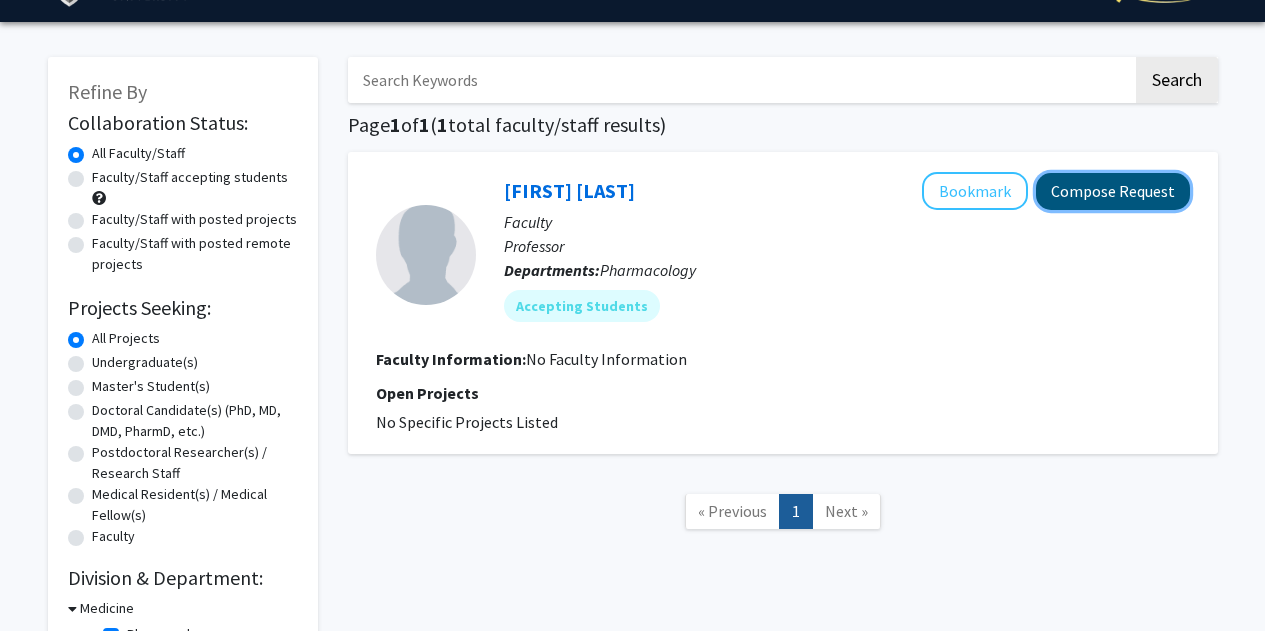 click on "Compose Request" 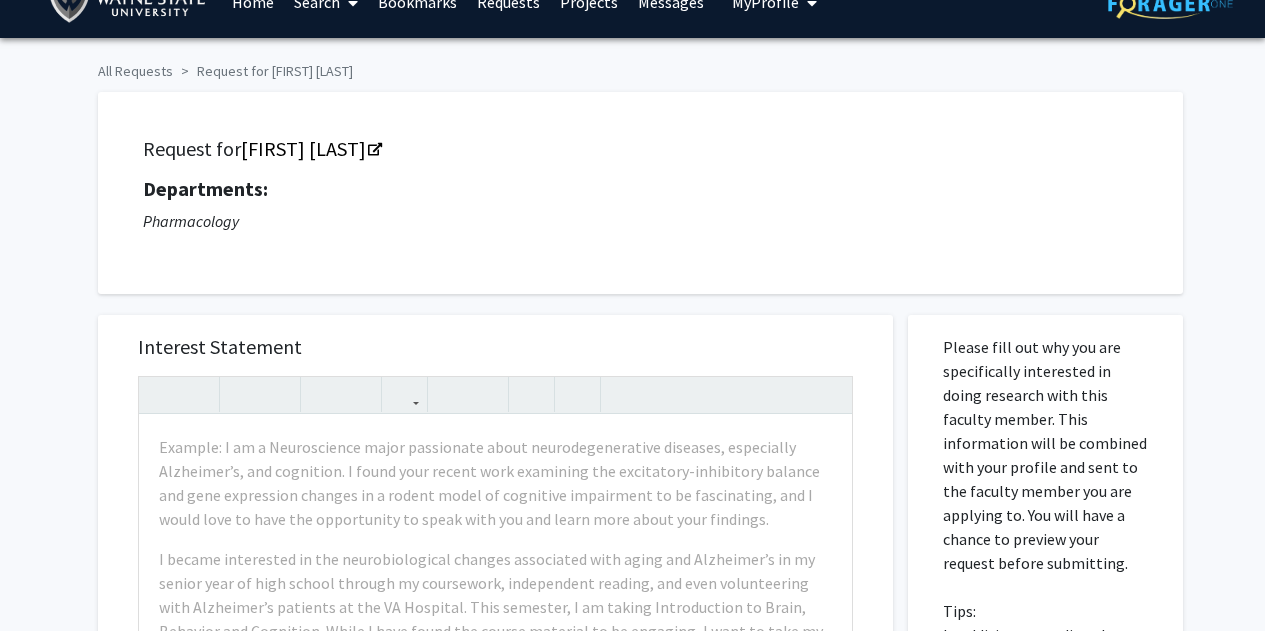 scroll, scrollTop: 390, scrollLeft: 0, axis: vertical 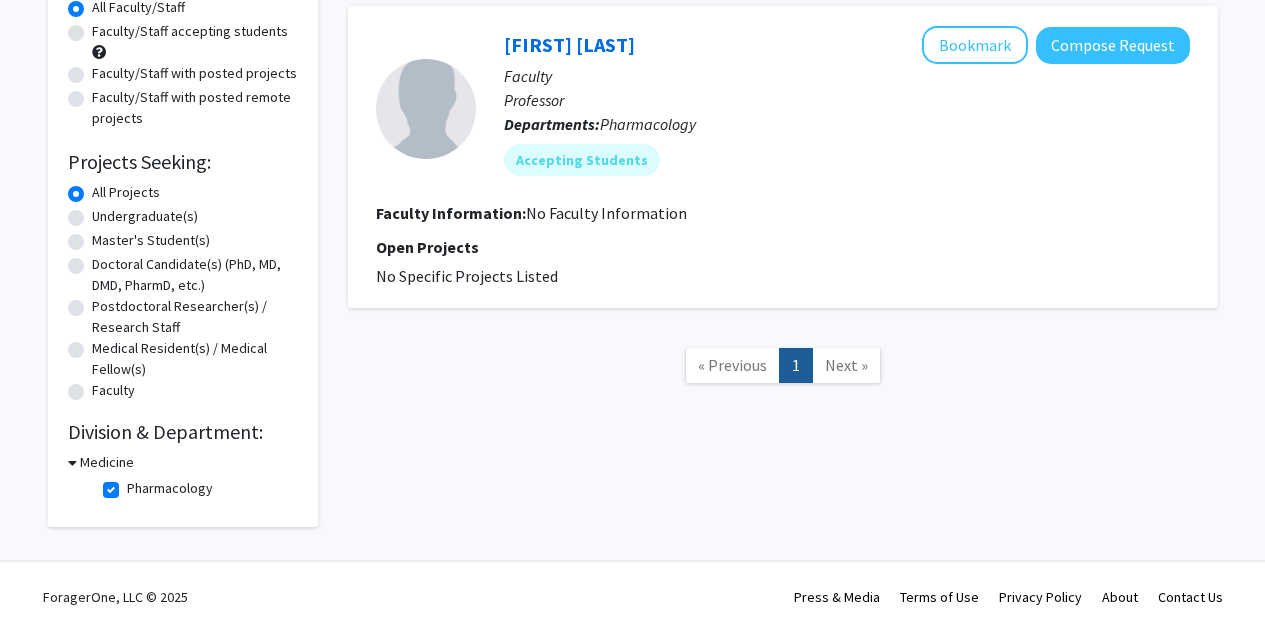 click on "Pharmacology" 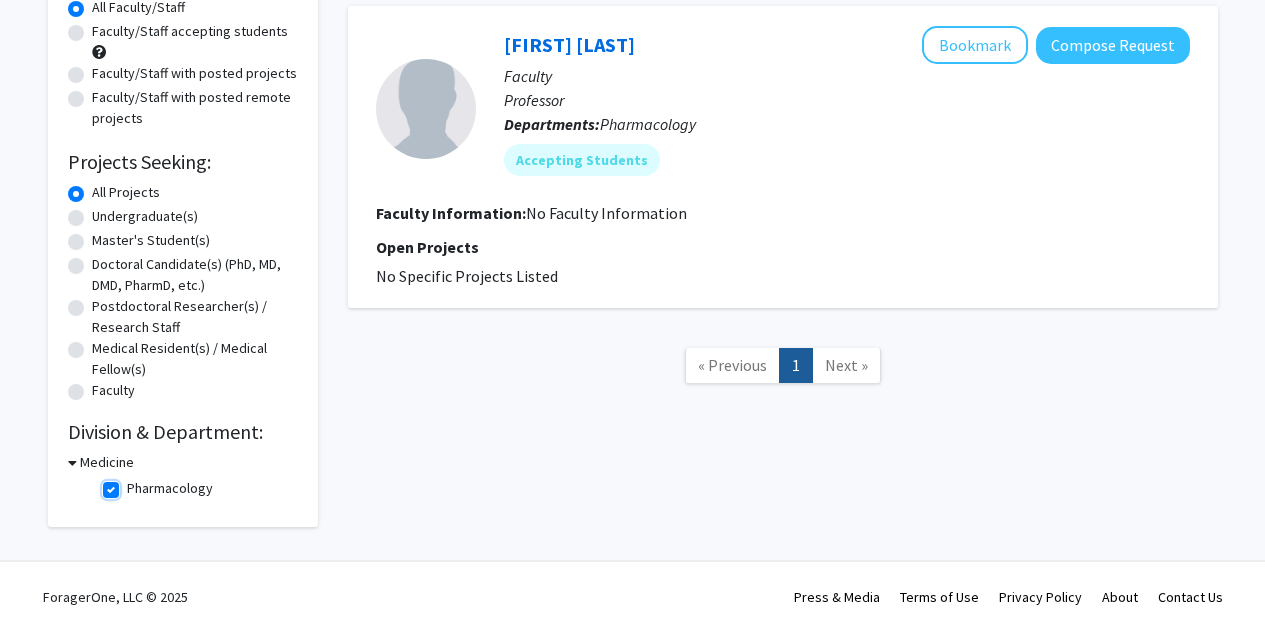 click on "Pharmacology" at bounding box center (133, 484) 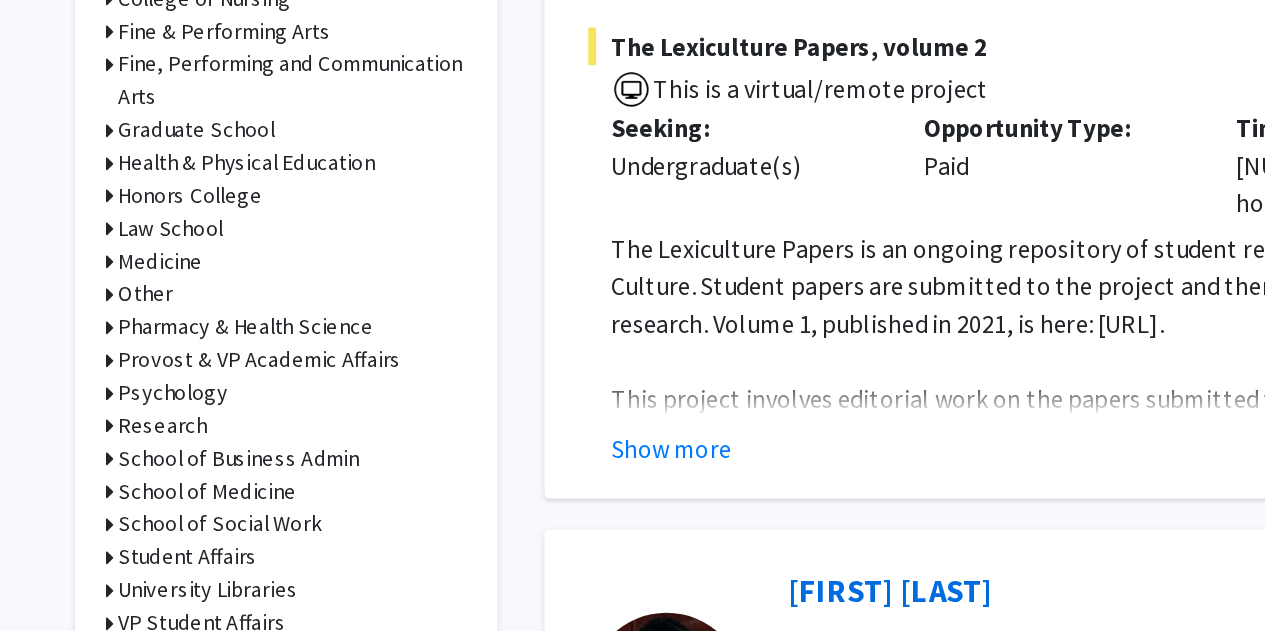 scroll, scrollTop: 670, scrollLeft: 0, axis: vertical 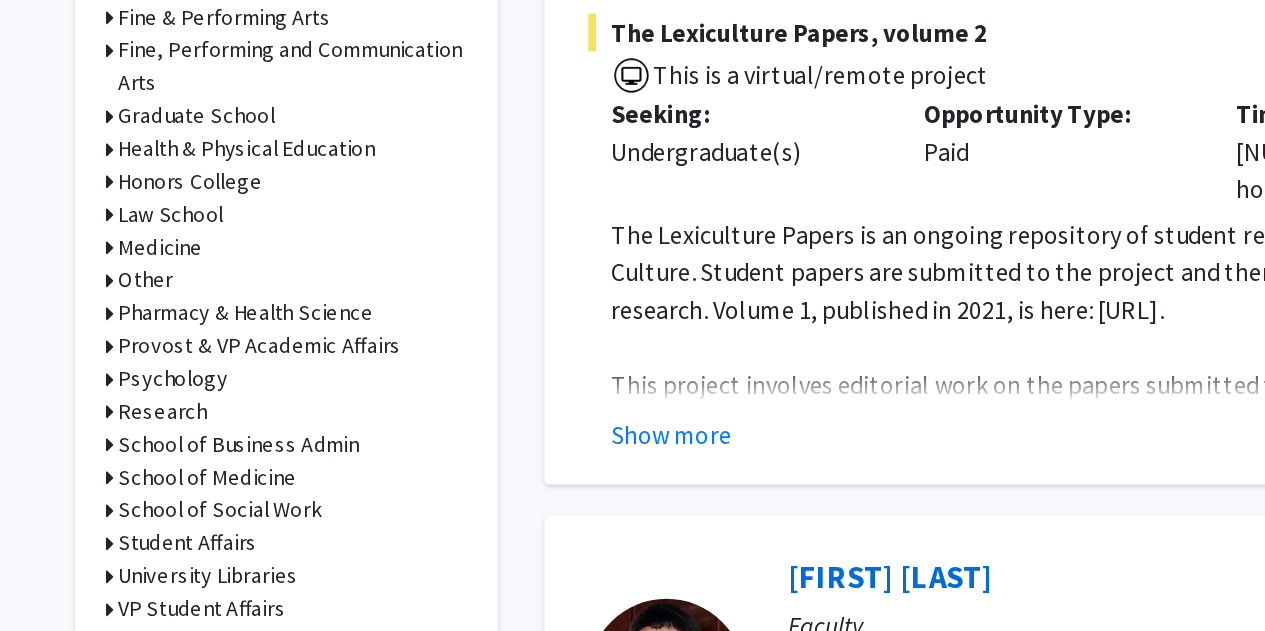 click 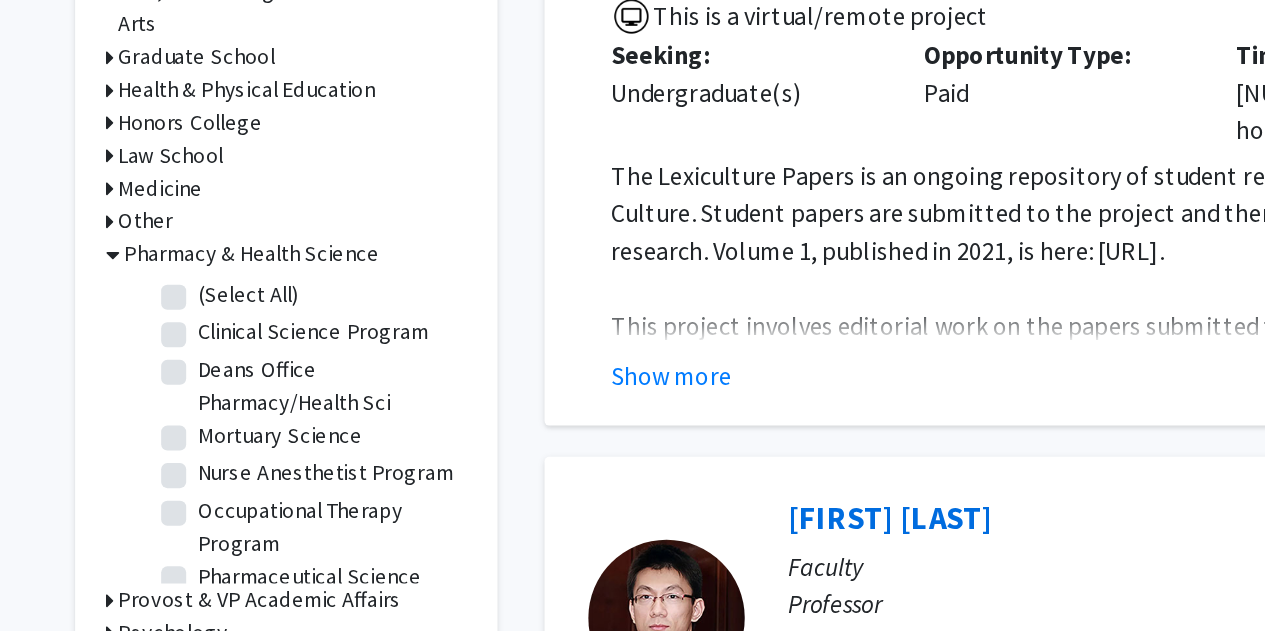 scroll, scrollTop: 933, scrollLeft: 0, axis: vertical 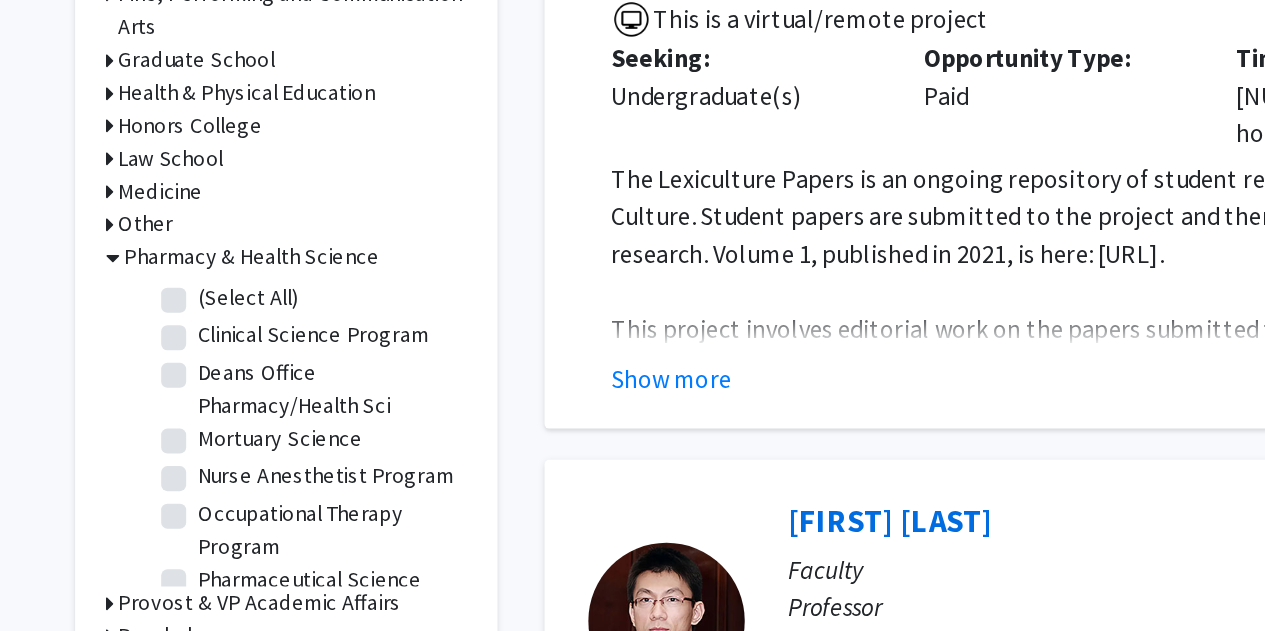 click on "(Select All)" 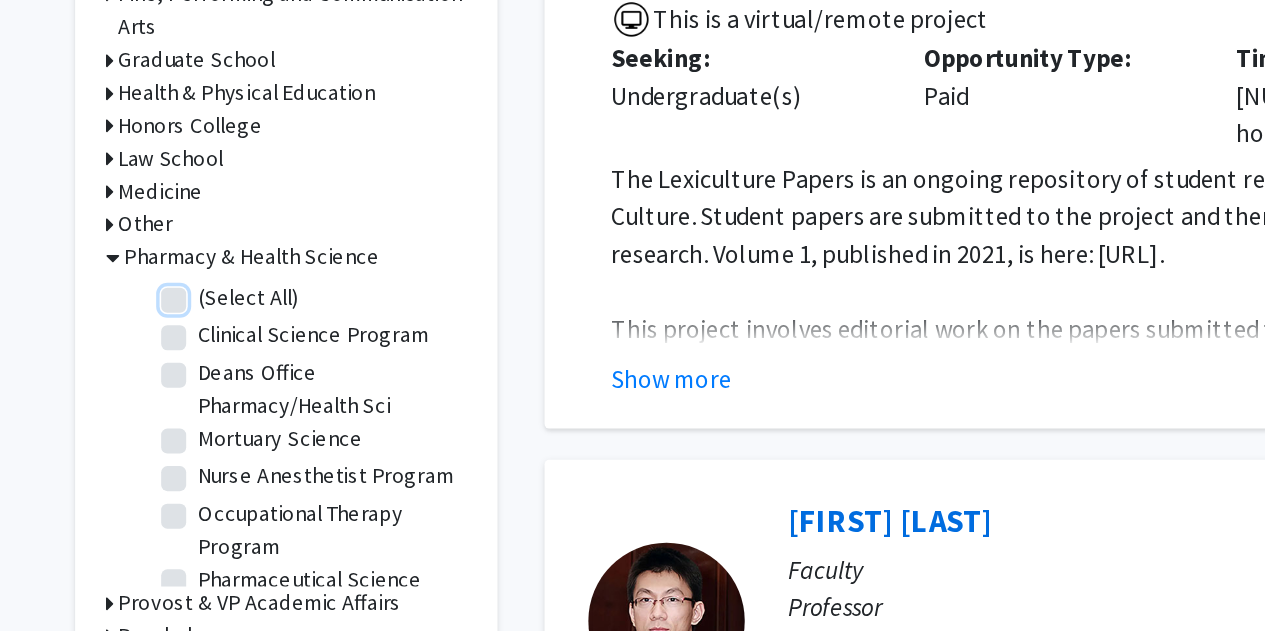 click on "(Select All)" at bounding box center [133, 186] 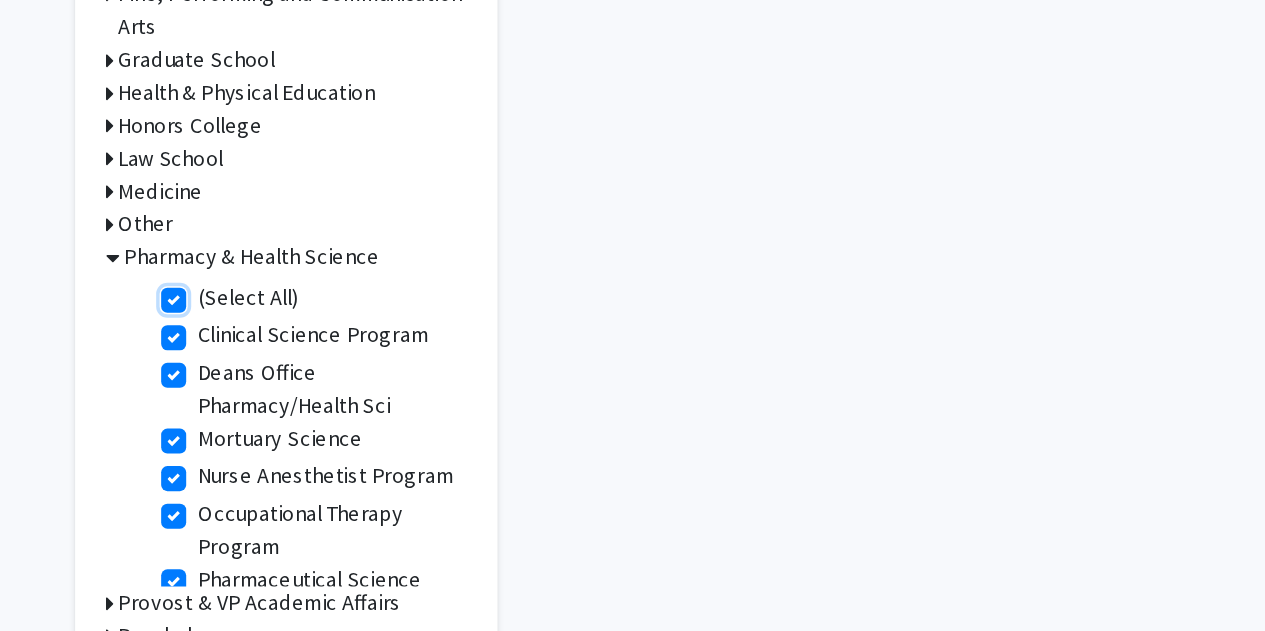 checkbox on "true" 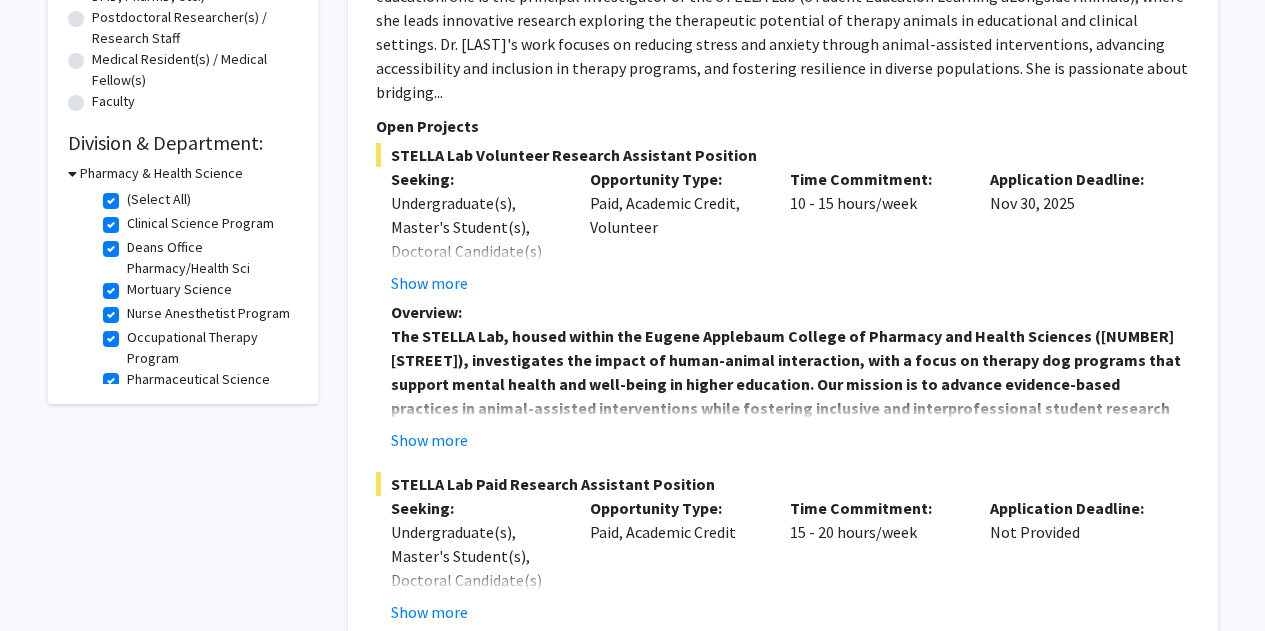 scroll, scrollTop: 507, scrollLeft: 0, axis: vertical 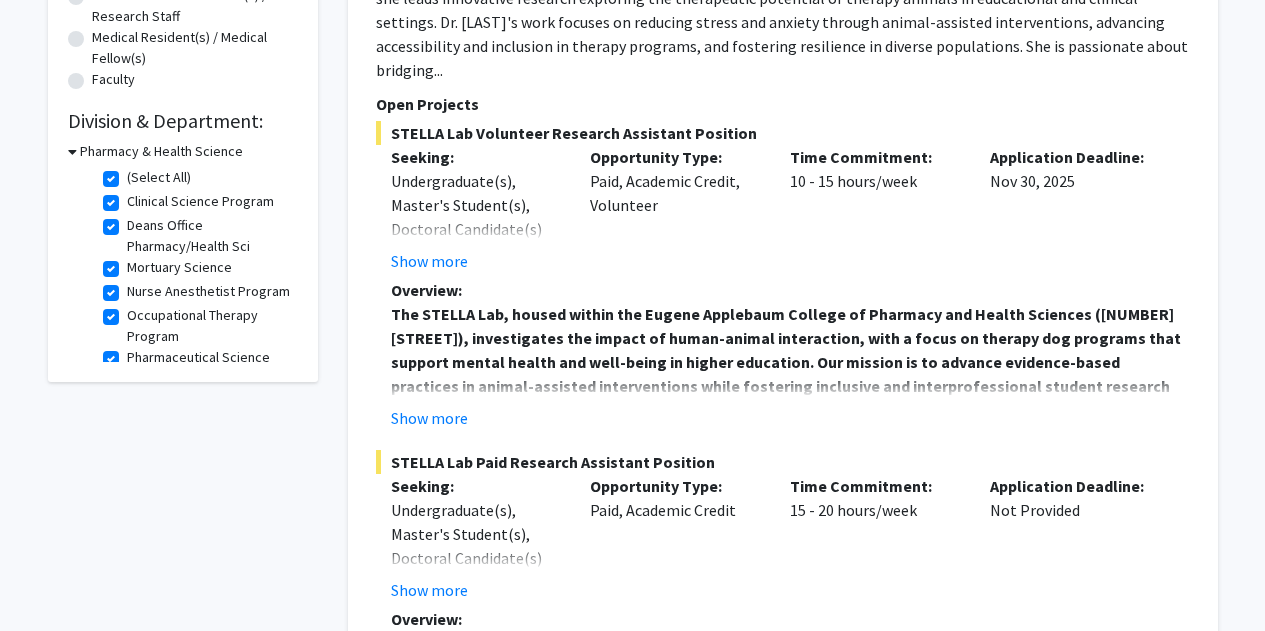 click on "Overview:  The STELLA Lab, housed within the Eugene Applebaum College of Pharmacy and Health Sciences (259 Mack Avenue), investigates the impact of human-animal interaction, with a focus on therapy dog programs that support mental health and well-being in higher education. Our mission is to advance evidence-based practices in animal-assisted interventions while fostering inclusive and interprofessional student research experiences. Our studies explore stress reduction, engagement, and resilience among college students, faculty, and high school visitors who participate in therapy dog programs at Wayne State University. Role Description:  Volunteer research assistants (RAs) play a critical role in our lab. Team members will gain direct experience in nearly every phase of the research process, including: Participant recruitment and coordination Data collection (in-person and video-based) Social media and participant-facing content Scheduling and supporting drop-in therapy dog programming Data entry and analysis" 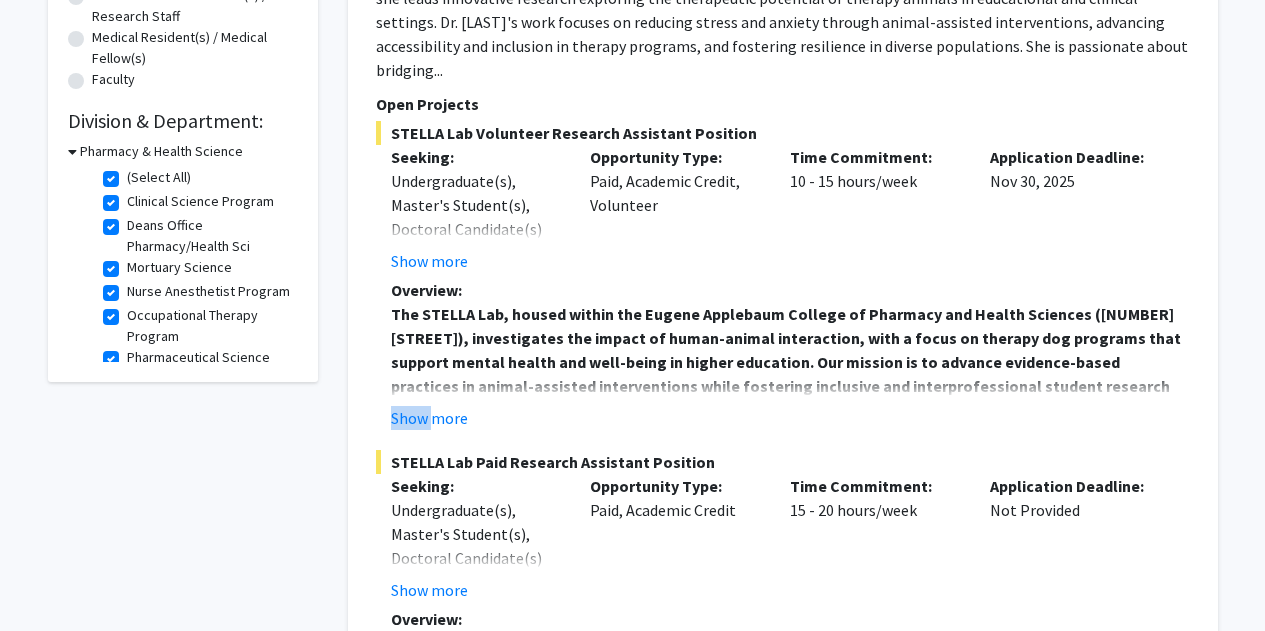 click on "Overview:  The STELLA Lab, housed within the Eugene Applebaum College of Pharmacy and Health Sciences (259 Mack Avenue), investigates the impact of human-animal interaction, with a focus on therapy dog programs that support mental health and well-being in higher education. Our mission is to advance evidence-based practices in animal-assisted interventions while fostering inclusive and interprofessional student research experiences. Our studies explore stress reduction, engagement, and resilience among college students, faculty, and high school visitors who participate in therapy dog programs at Wayne State University. Role Description:  Volunteer research assistants (RAs) play a critical role in our lab. Team members will gain direct experience in nearly every phase of the research process, including: Participant recruitment and coordination Data collection (in-person and video-based) Social media and participant-facing content Scheduling and supporting drop-in therapy dog programming Data entry and analysis" 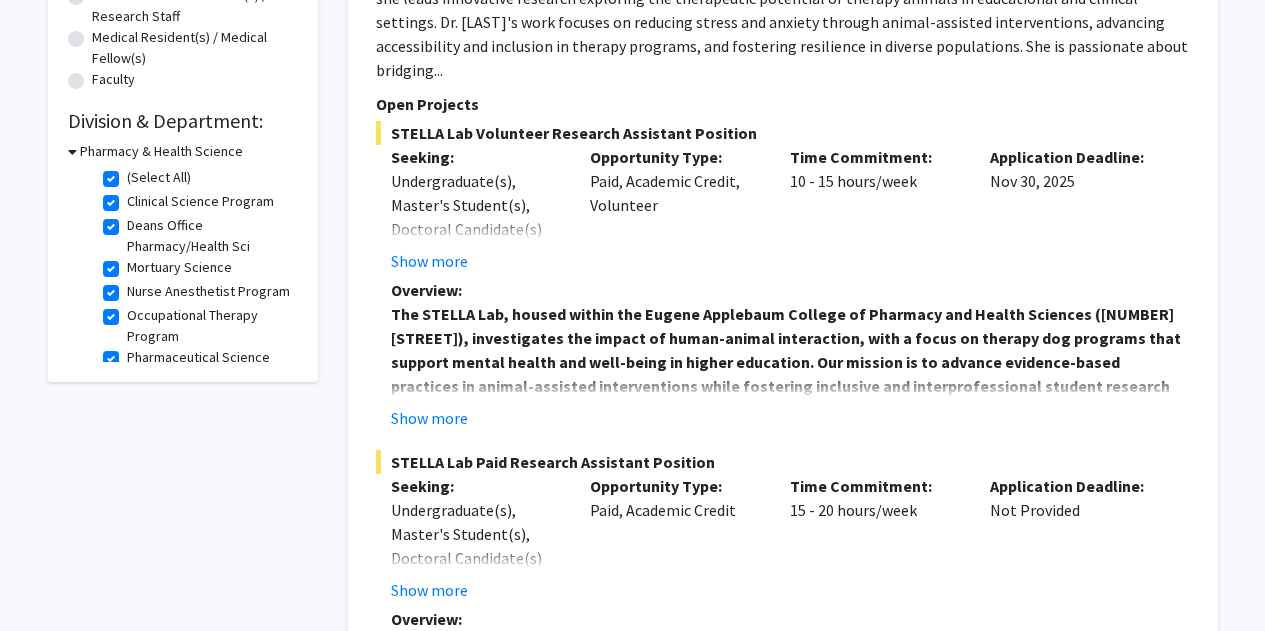 click on "Show more" 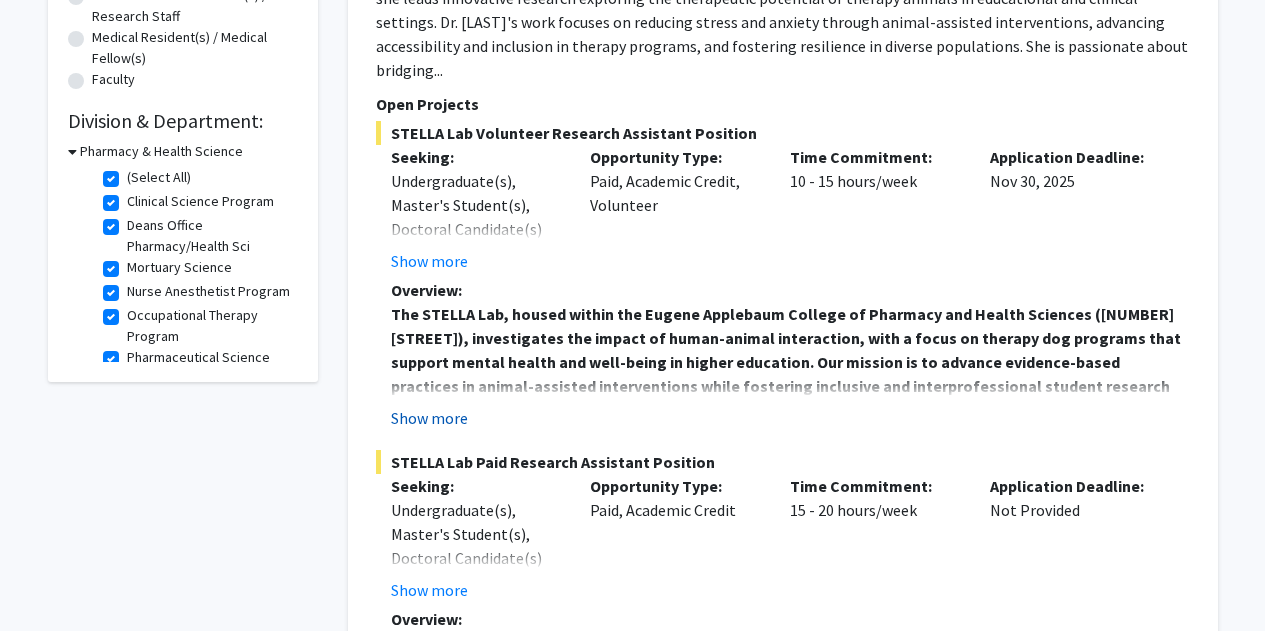 click on "Show more" 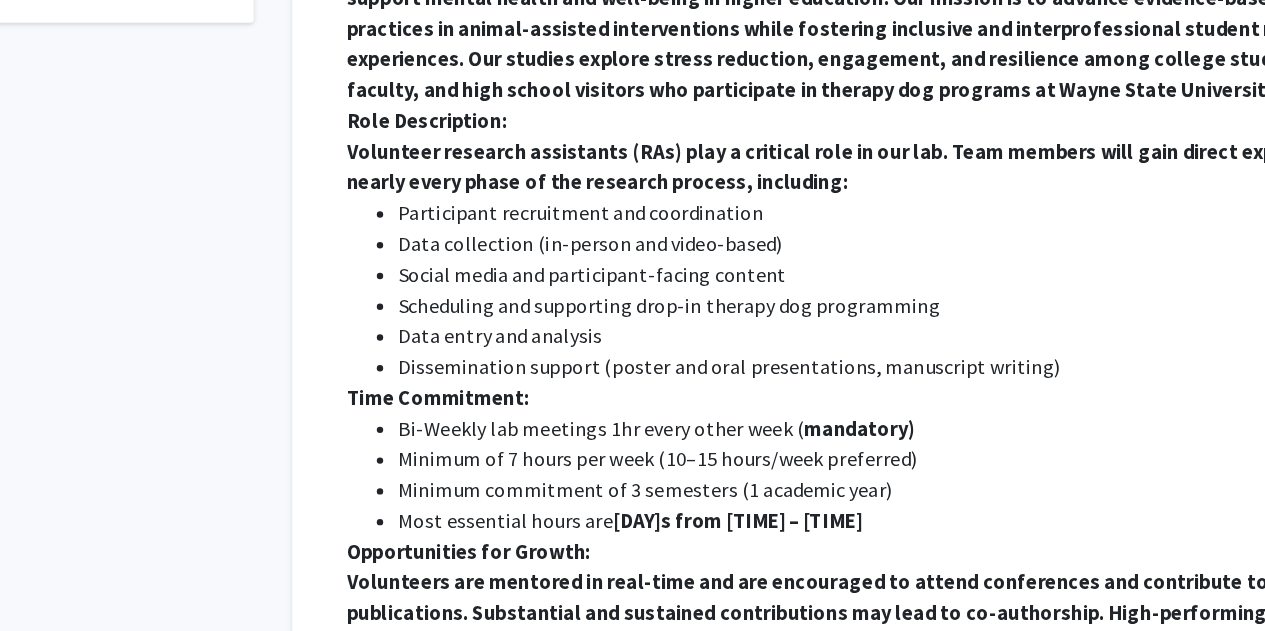 scroll, scrollTop: 739, scrollLeft: 0, axis: vertical 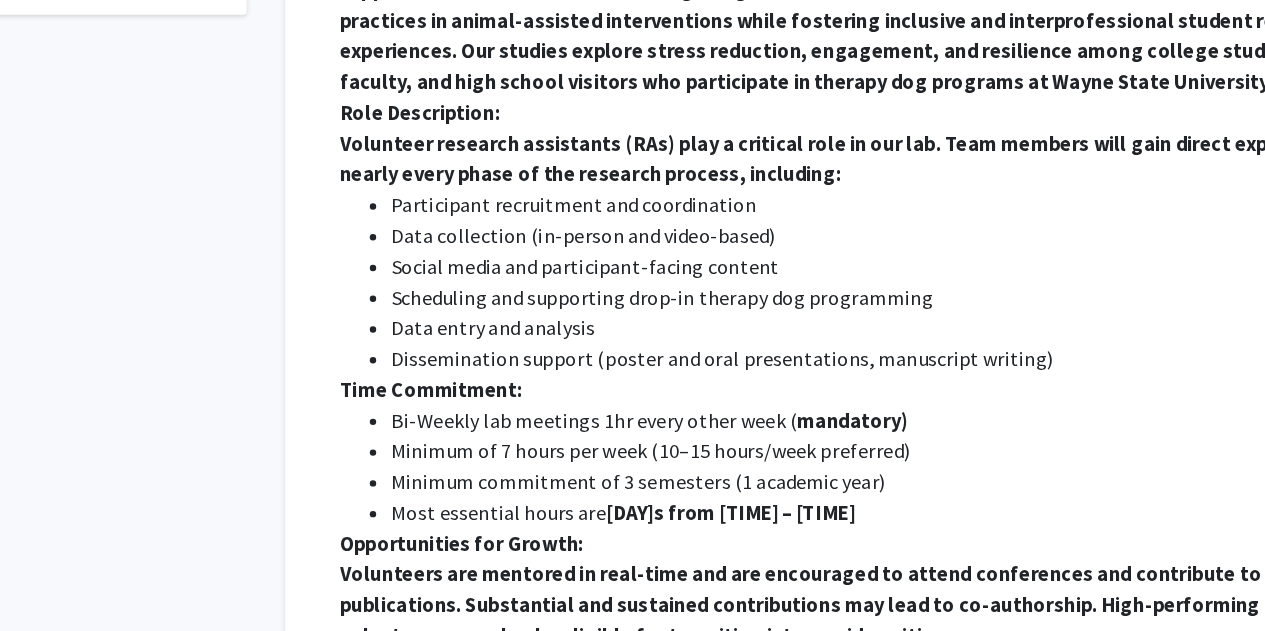 drag, startPoint x: 508, startPoint y: 444, endPoint x: 498, endPoint y: 486, distance: 43.174065 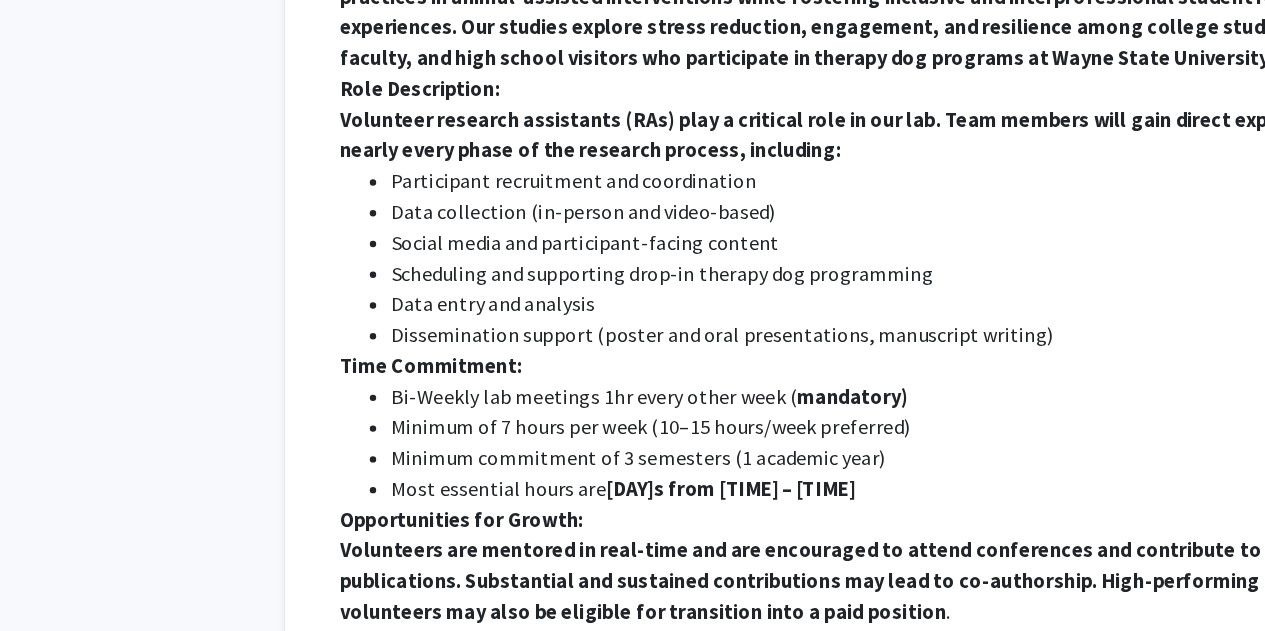 scroll, scrollTop: 768, scrollLeft: 0, axis: vertical 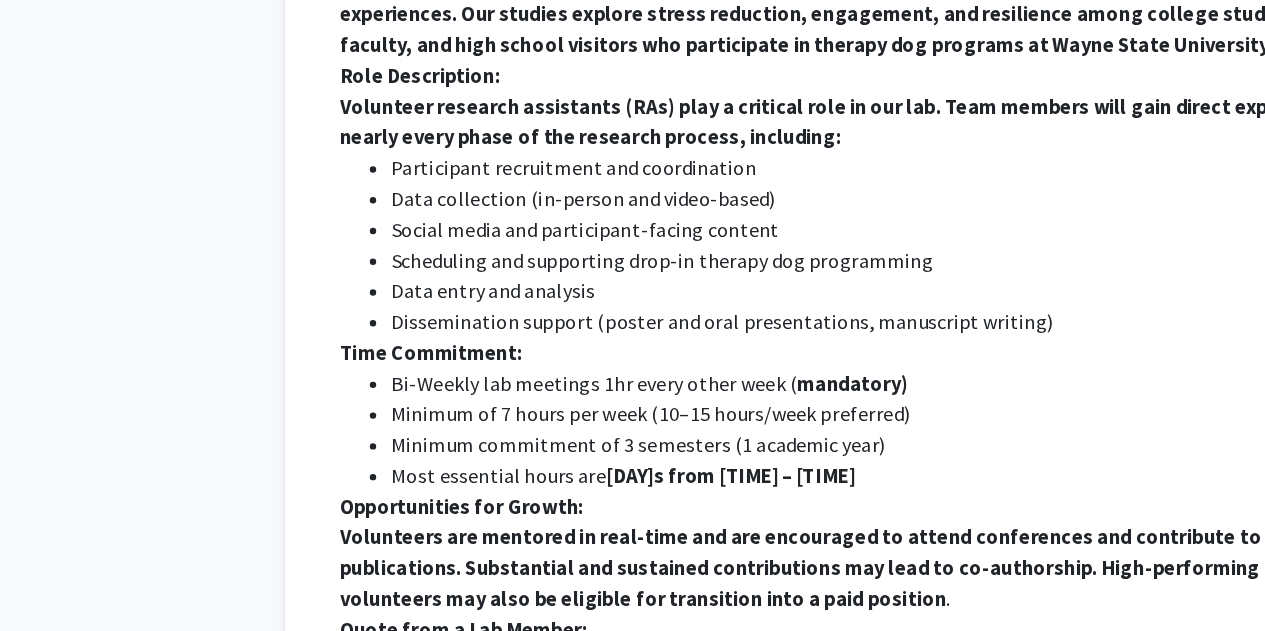 click on "Minimum commitment of 3 semesters (1 academic year)" 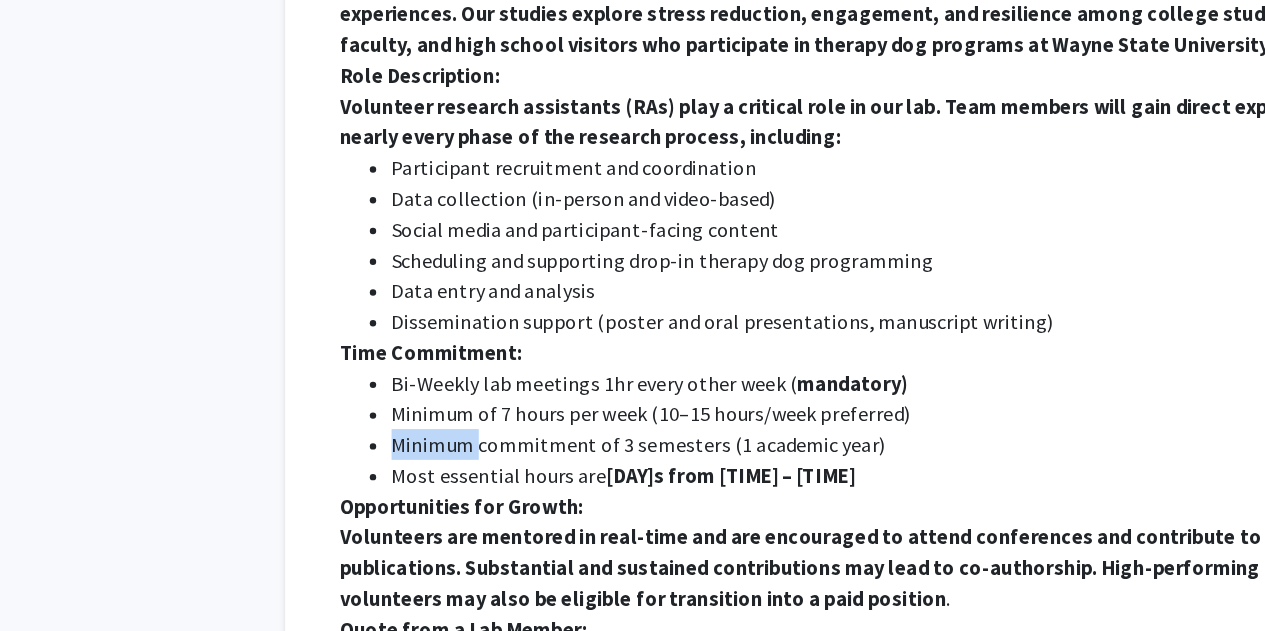 click on "Minimum commitment of 3 semesters (1 academic year)" 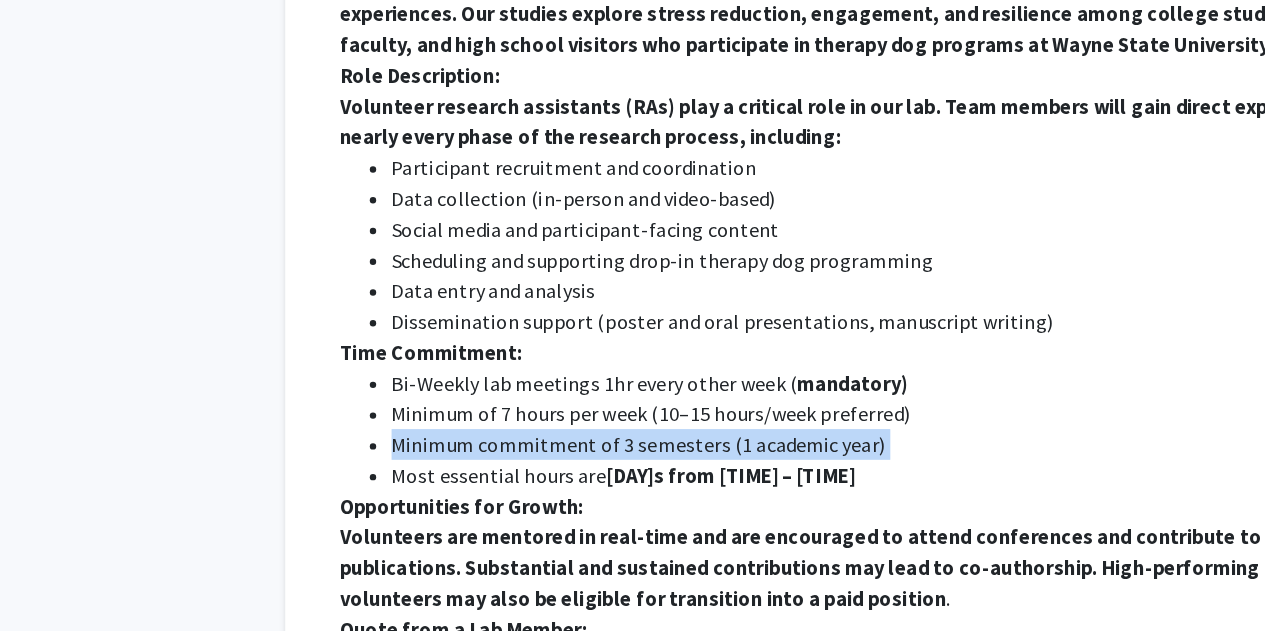 click on "Minimum commitment of 3 semesters (1 academic year)" 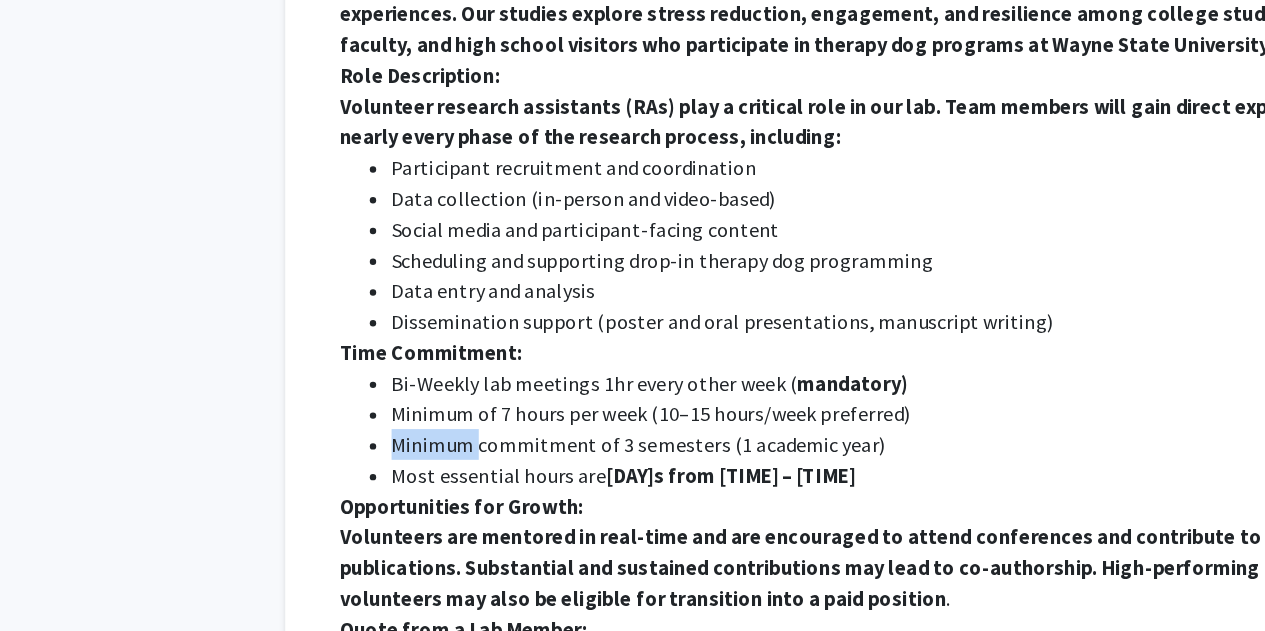 click on "Minimum commitment of 3 semesters (1 academic year)" 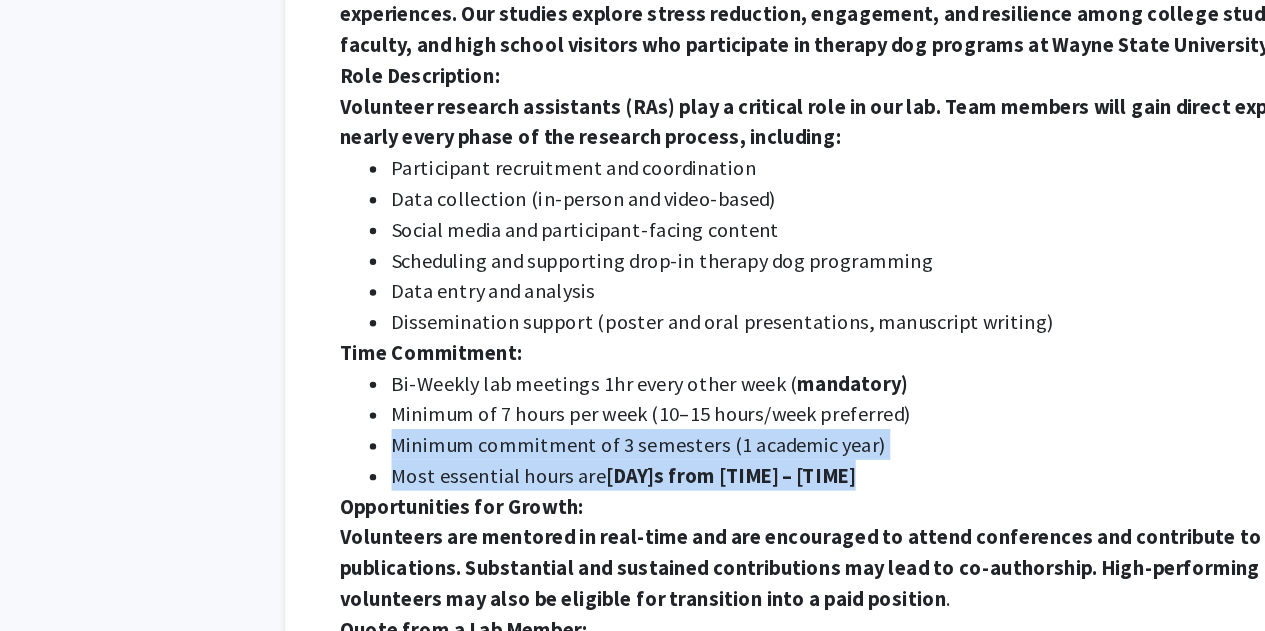 drag, startPoint x: 460, startPoint y: 466, endPoint x: 462, endPoint y: 483, distance: 17.117243 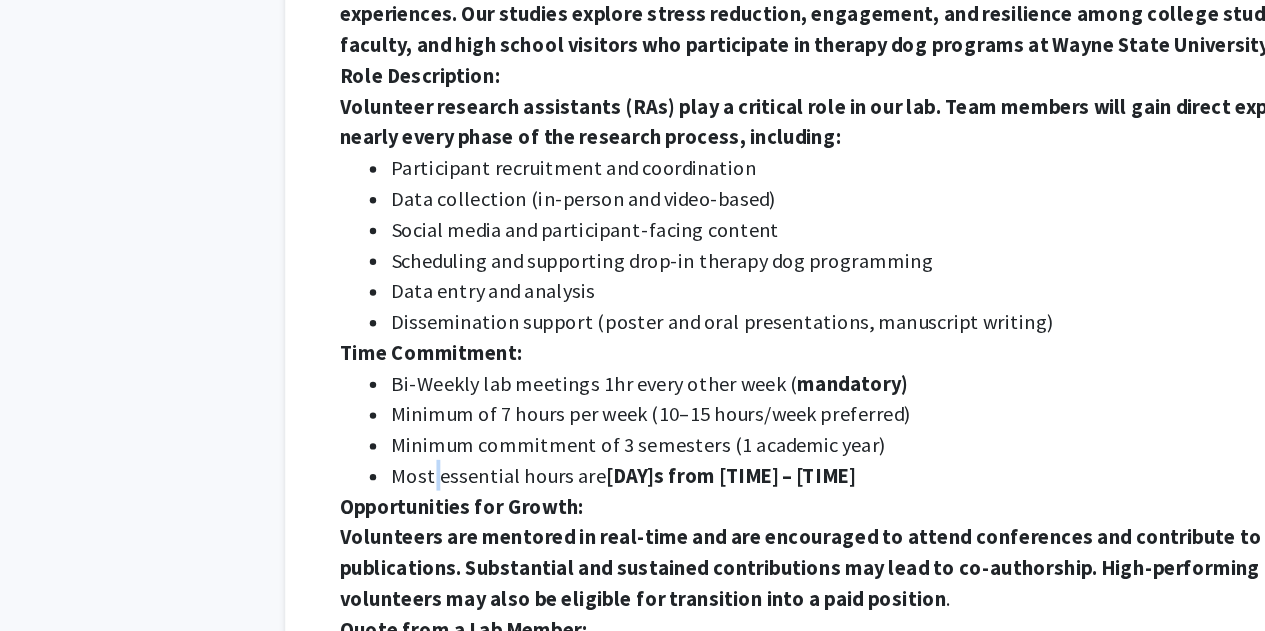 click on "Most essential hours are  Wednesdays from 11:00 a.m. – 2:00 p.m." 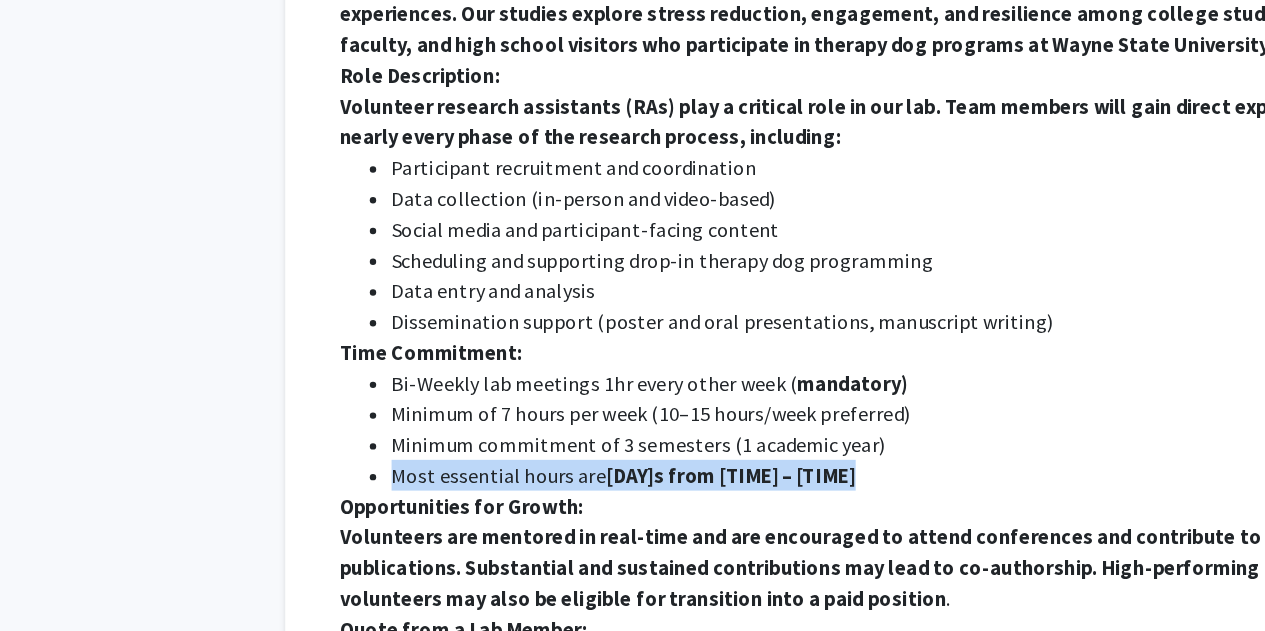 click on "Most essential hours are  Wednesdays from 11:00 a.m. – 2:00 p.m." 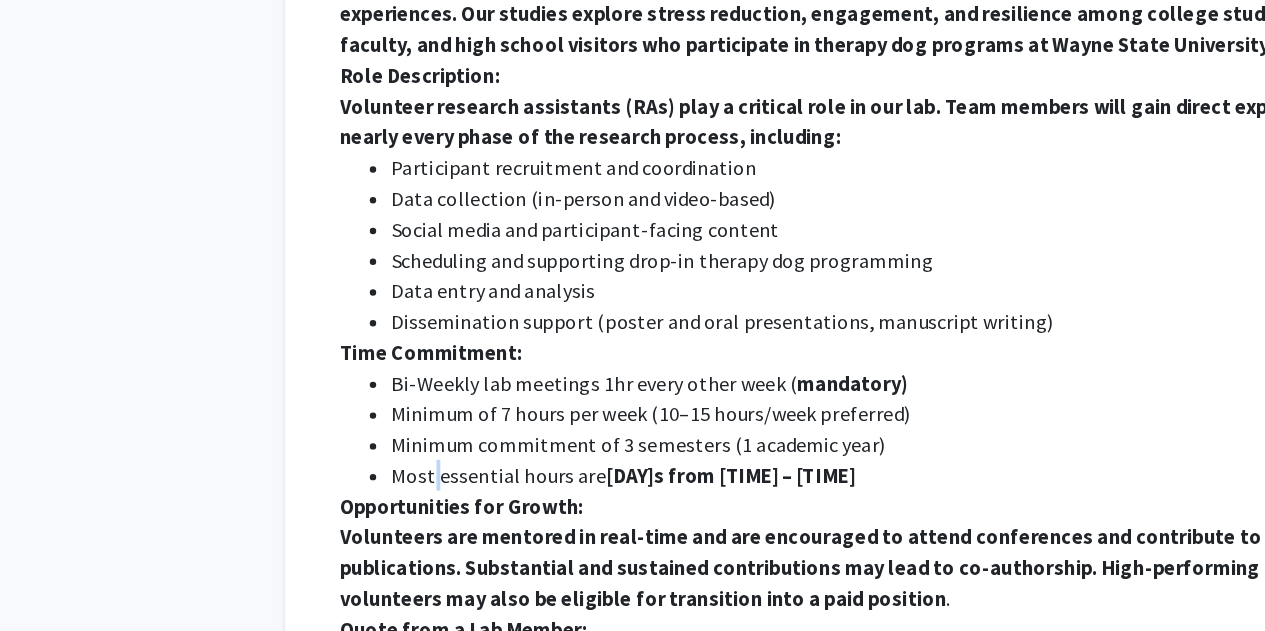 click on "Most essential hours are  Wednesdays from 11:00 a.m. – 2:00 p.m." 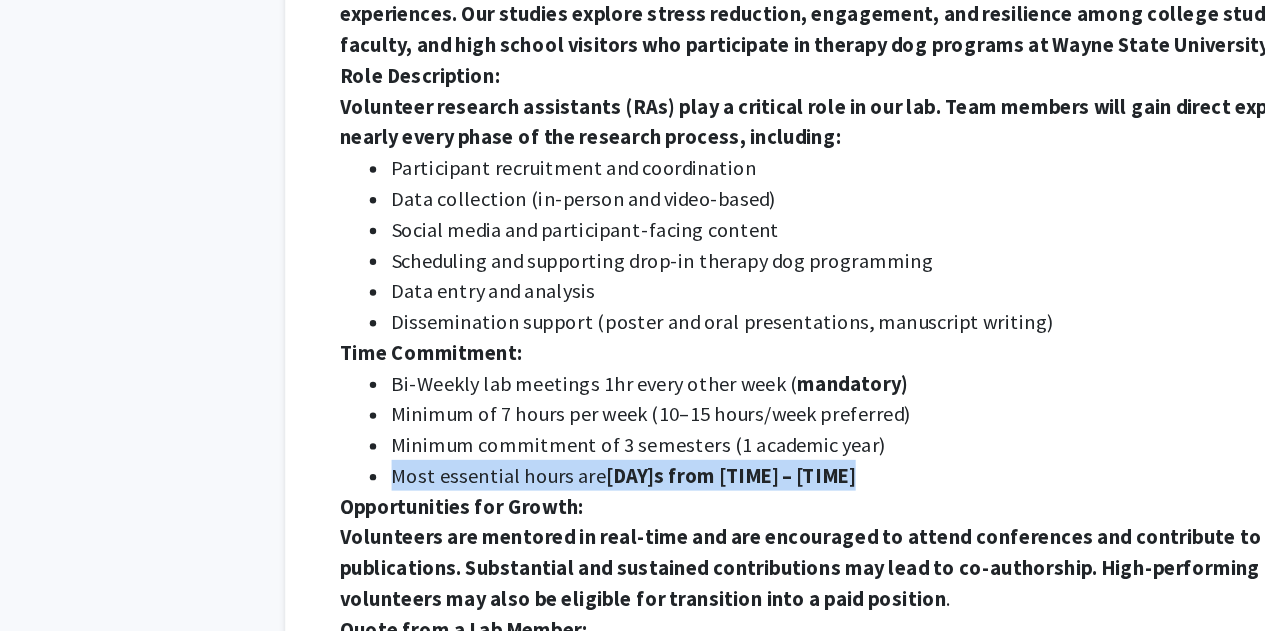 click on "Most essential hours are  Wednesdays from 11:00 a.m. – 2:00 p.m." 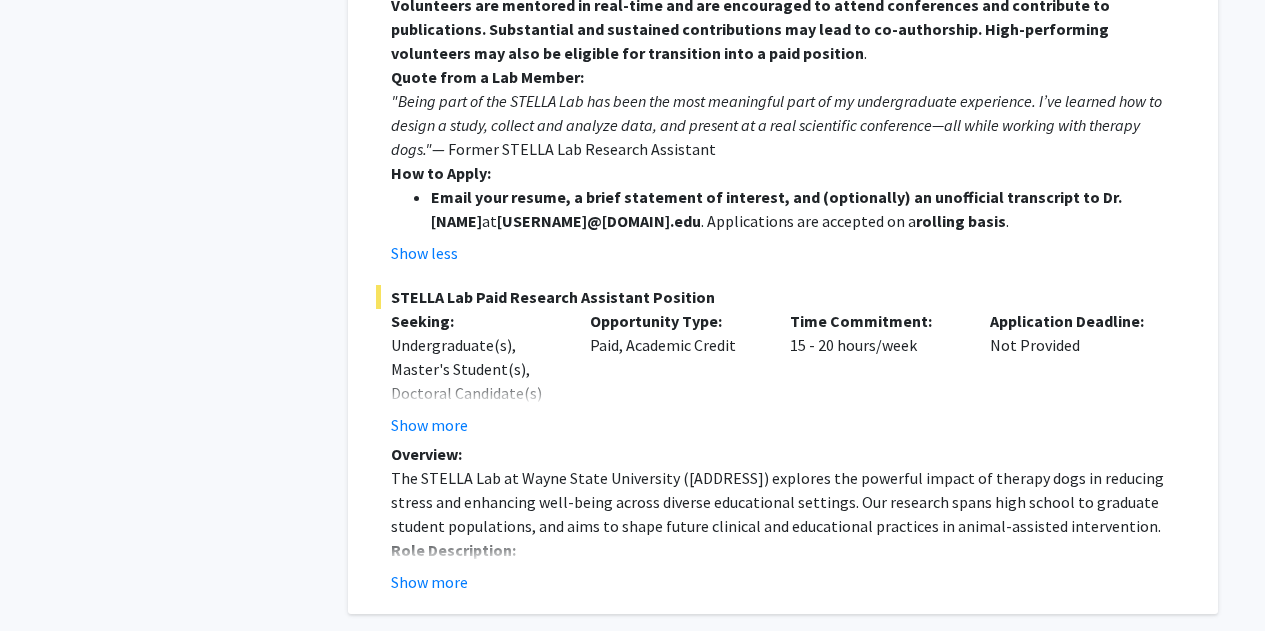 scroll, scrollTop: 1319, scrollLeft: 0, axis: vertical 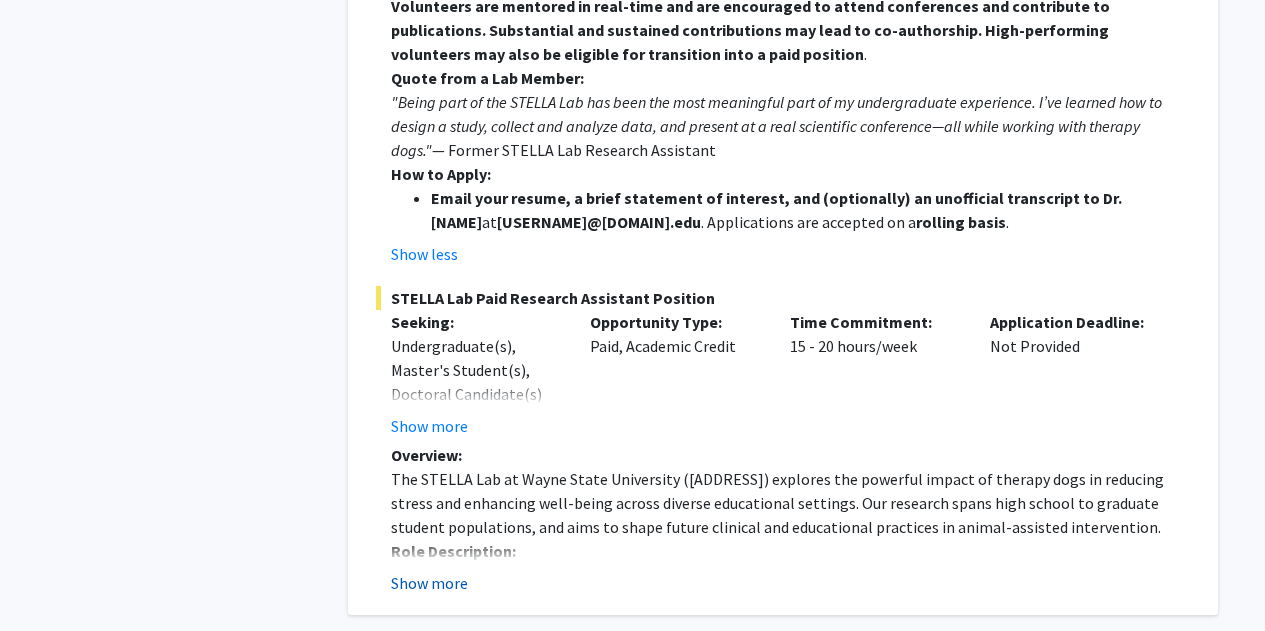 click on "Show more" 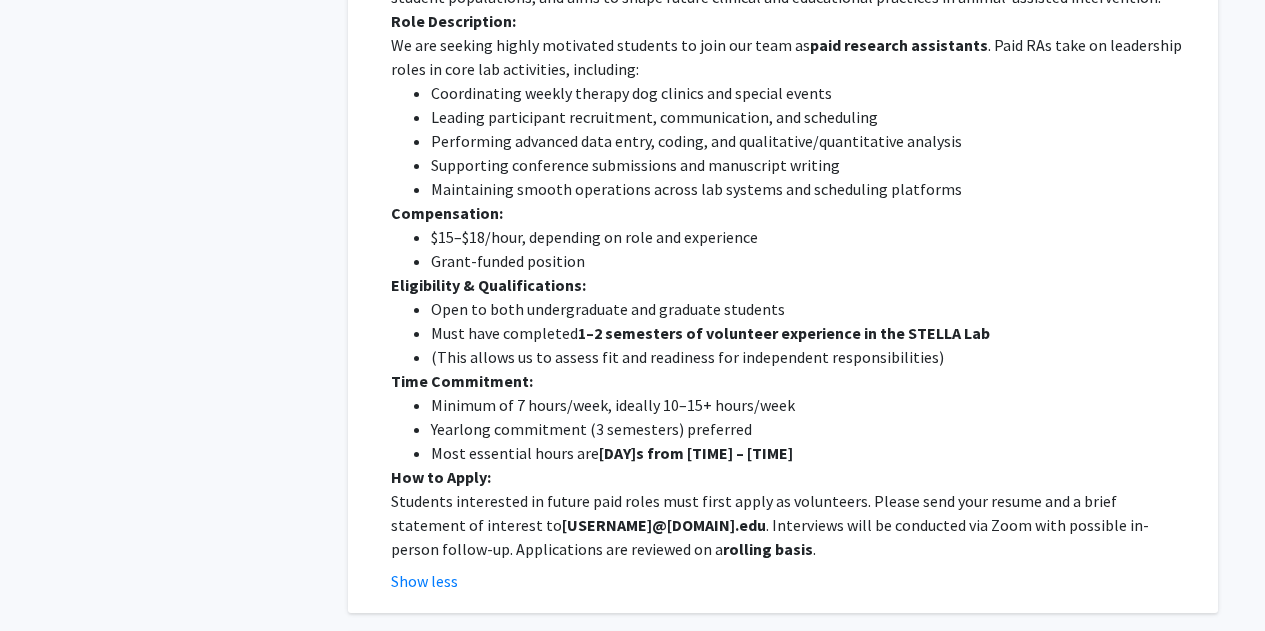 scroll, scrollTop: 1848, scrollLeft: 0, axis: vertical 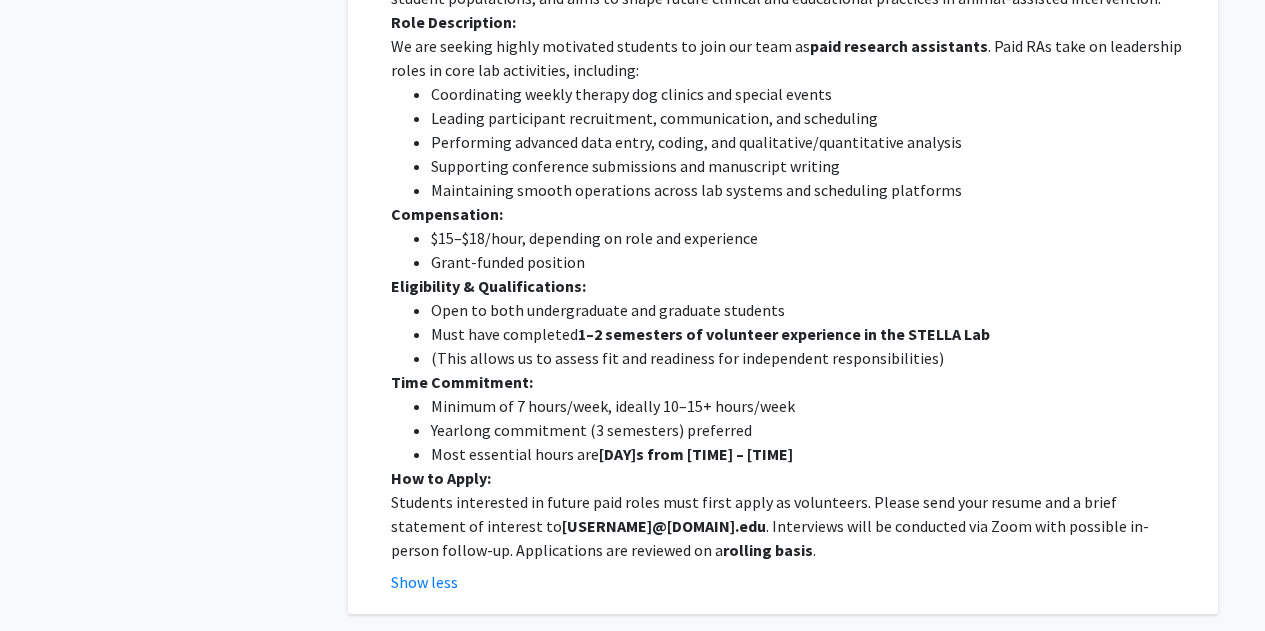click on "Open to both undergraduate and graduate students" 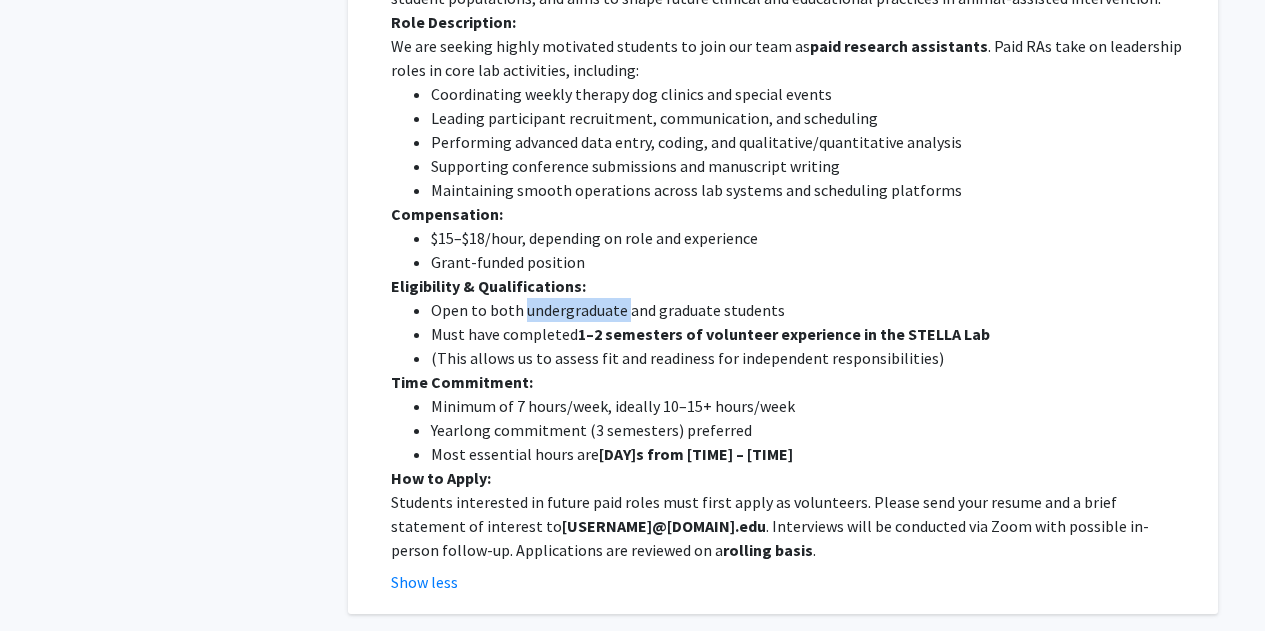 click on "Open to both undergraduate and graduate students" 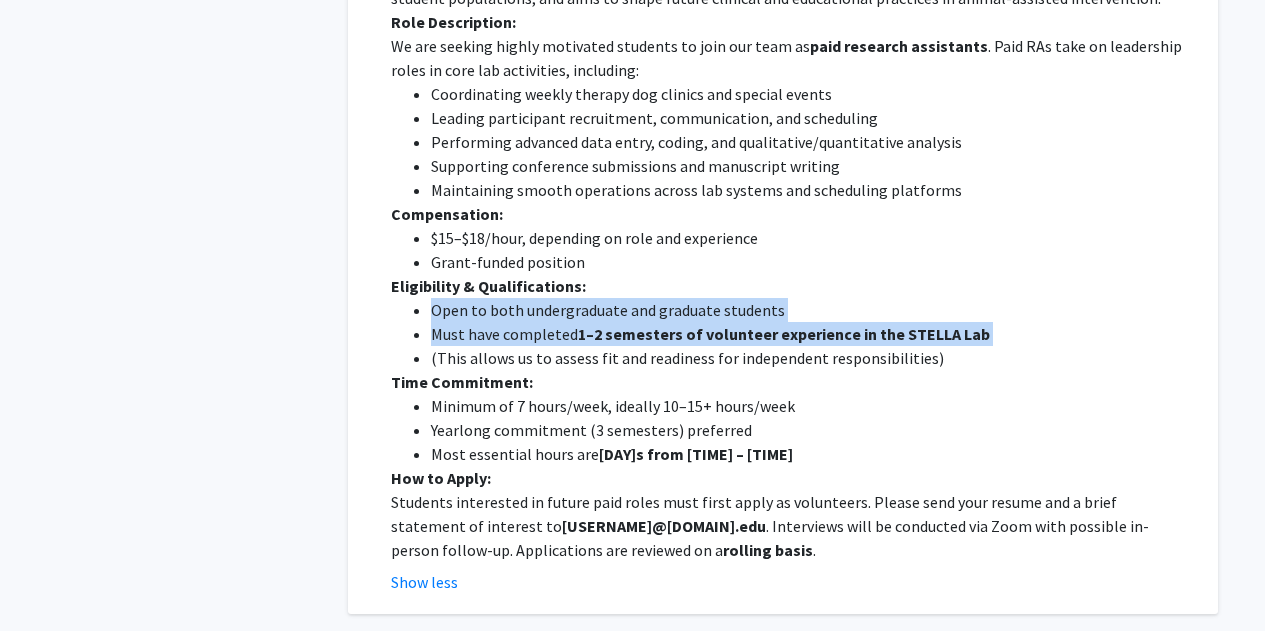 drag, startPoint x: 556, startPoint y: 287, endPoint x: 551, endPoint y: 305, distance: 18.681541 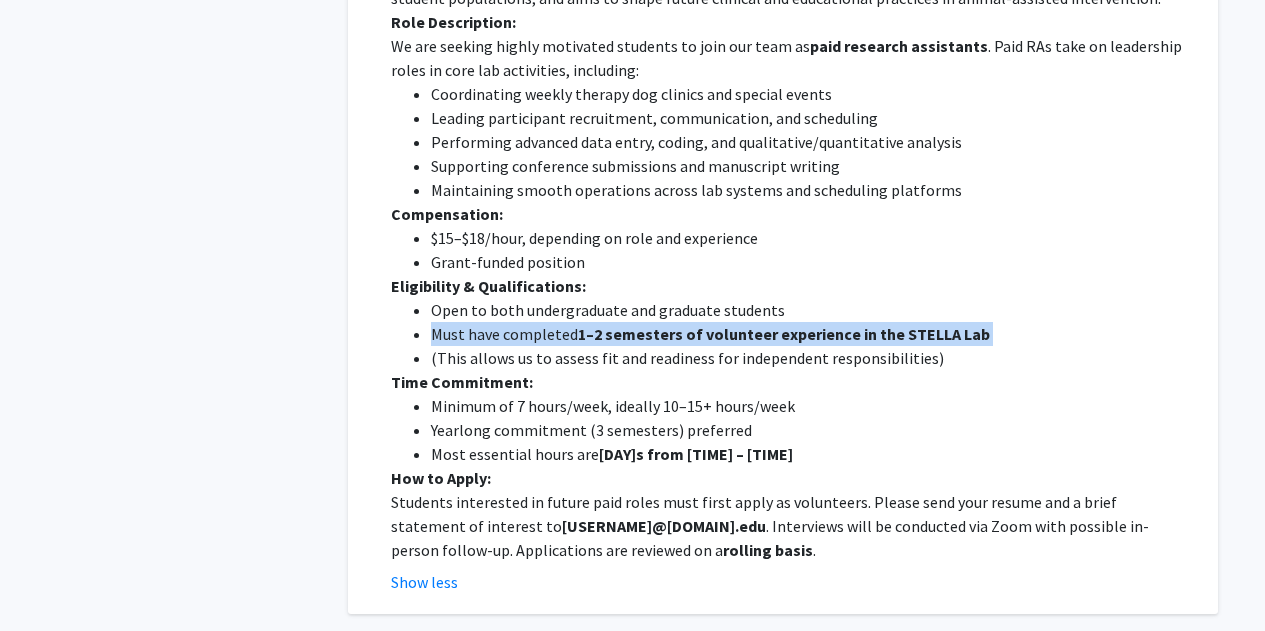 drag, startPoint x: 551, startPoint y: 305, endPoint x: 504, endPoint y: 319, distance: 49.0408 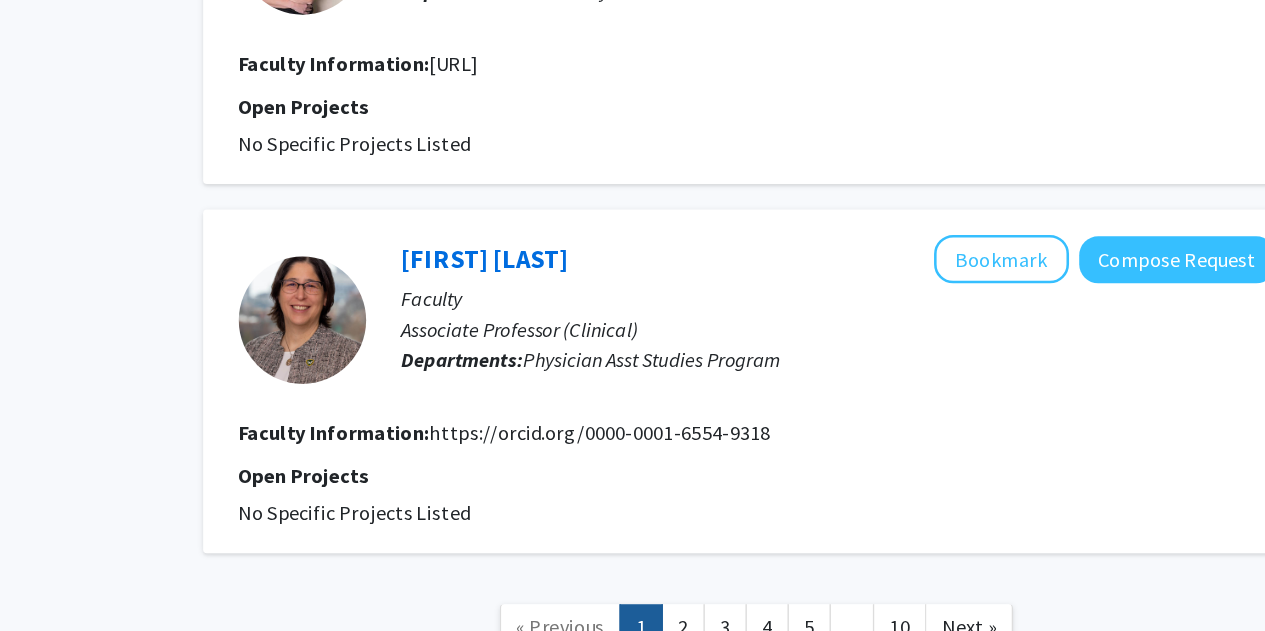 scroll, scrollTop: 5174, scrollLeft: 0, axis: vertical 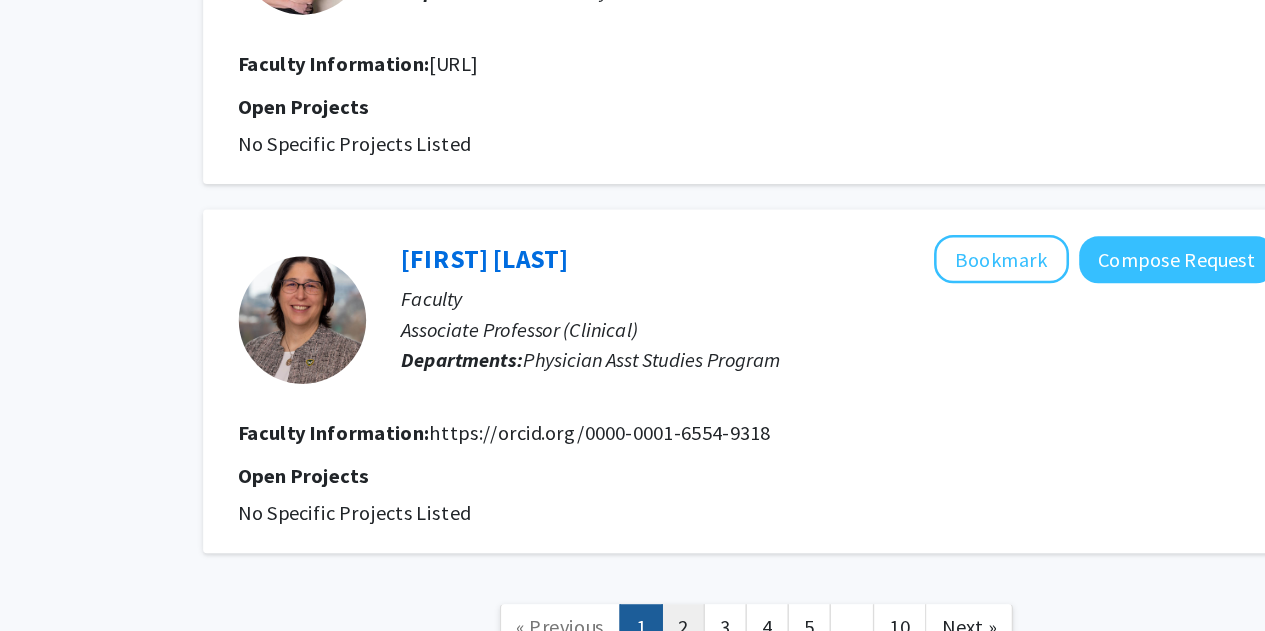 click on "2" 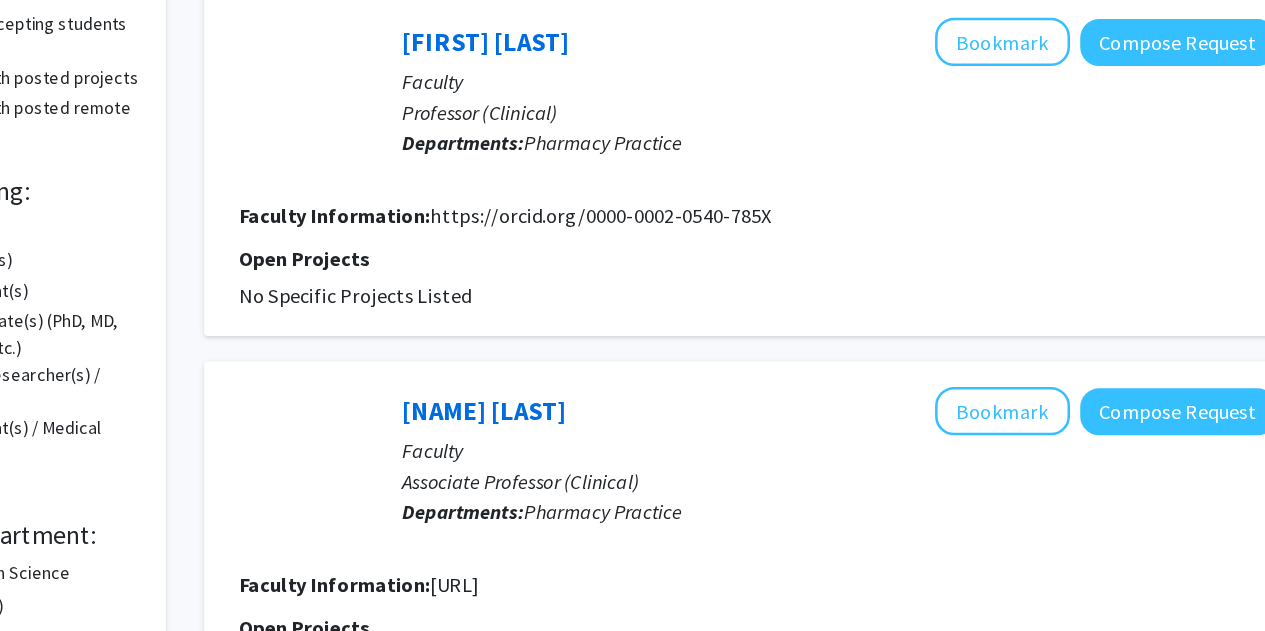 scroll, scrollTop: 134, scrollLeft: 0, axis: vertical 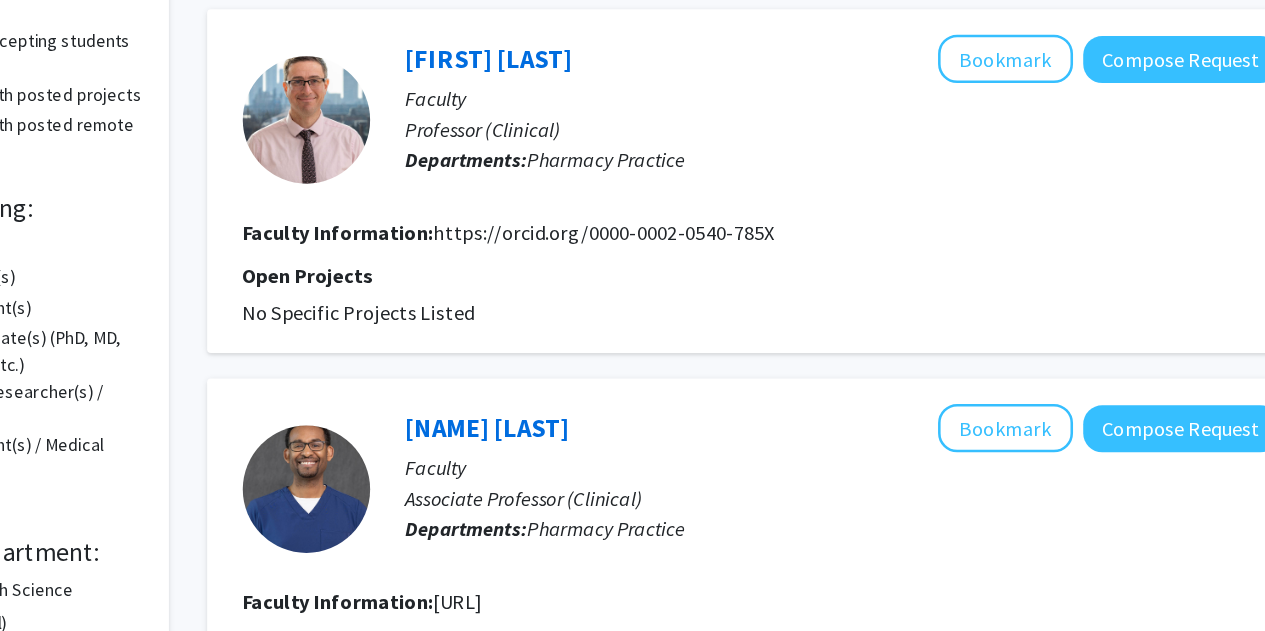 click on "https://orcid.org/0000-0002-0540-785X" 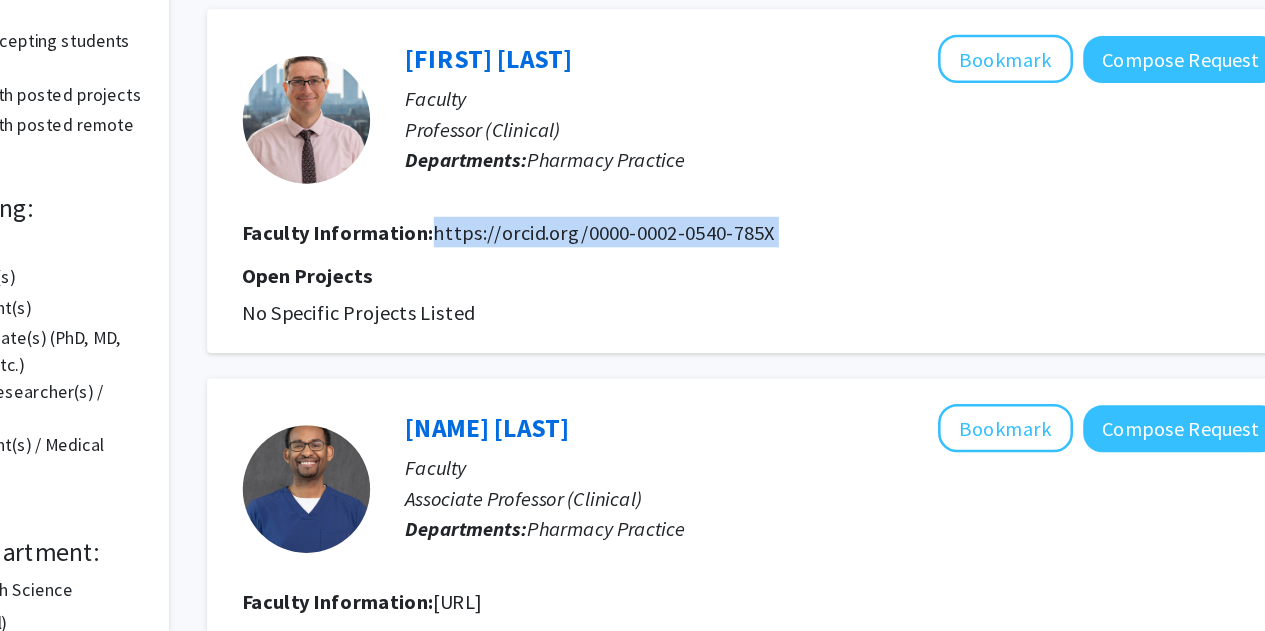drag, startPoint x: 550, startPoint y: 245, endPoint x: 780, endPoint y: 249, distance: 230.03477 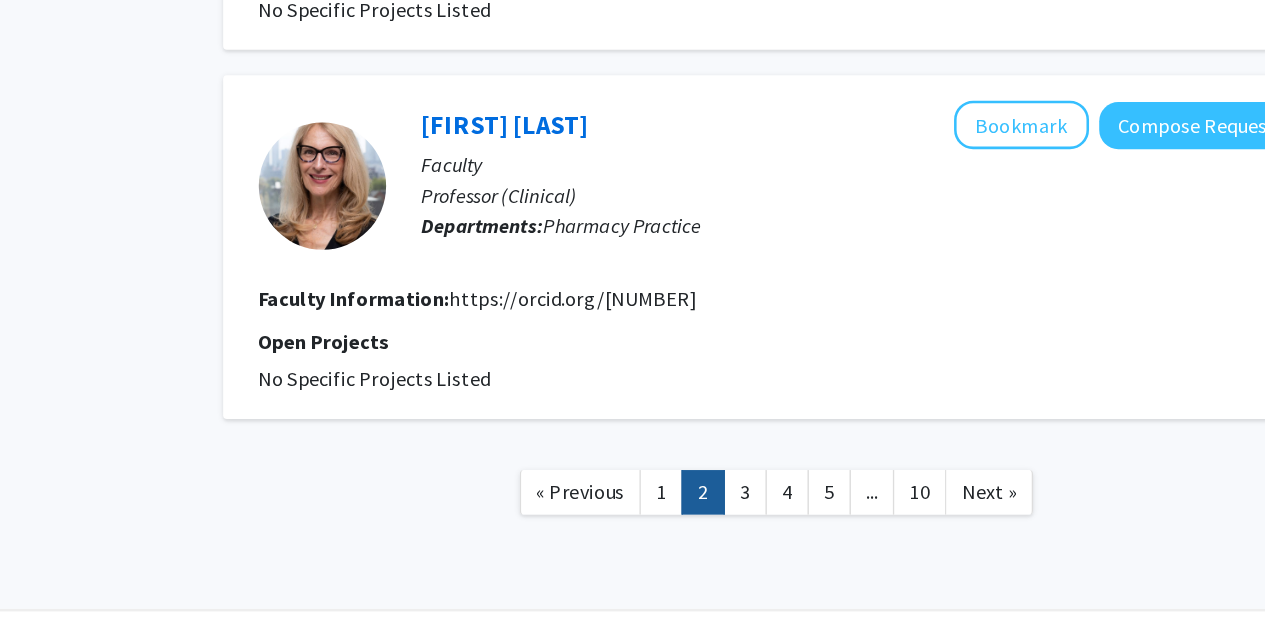 scroll, scrollTop: 2696, scrollLeft: 0, axis: vertical 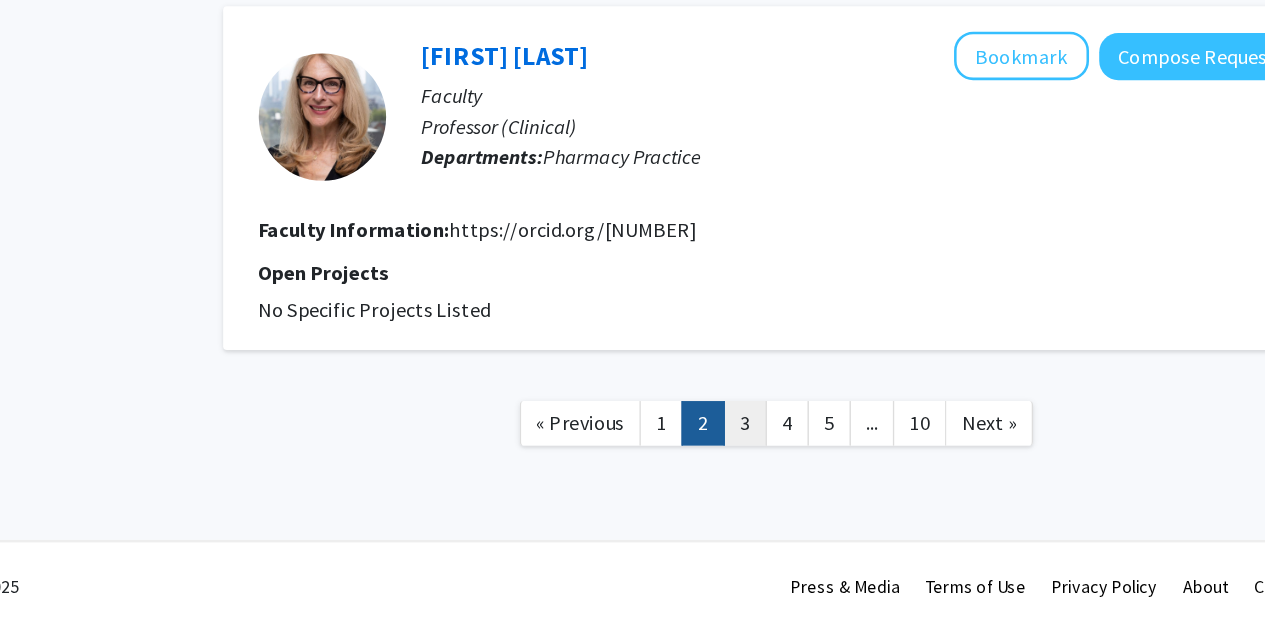 click on "3" 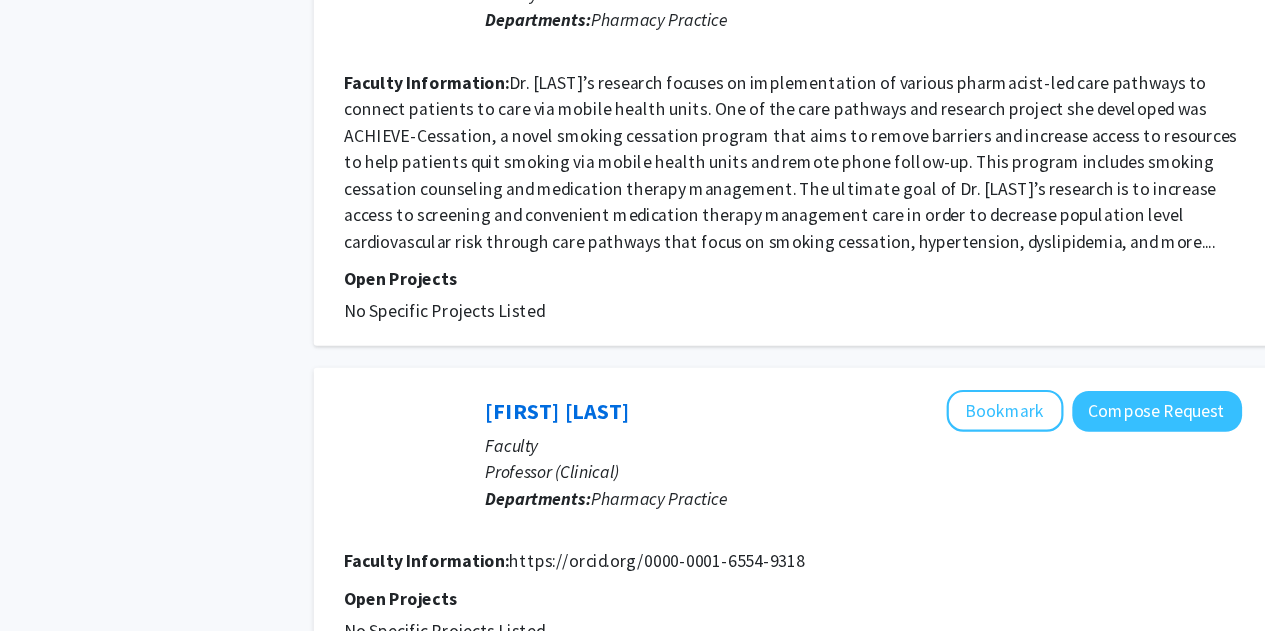 scroll, scrollTop: 2840, scrollLeft: 0, axis: vertical 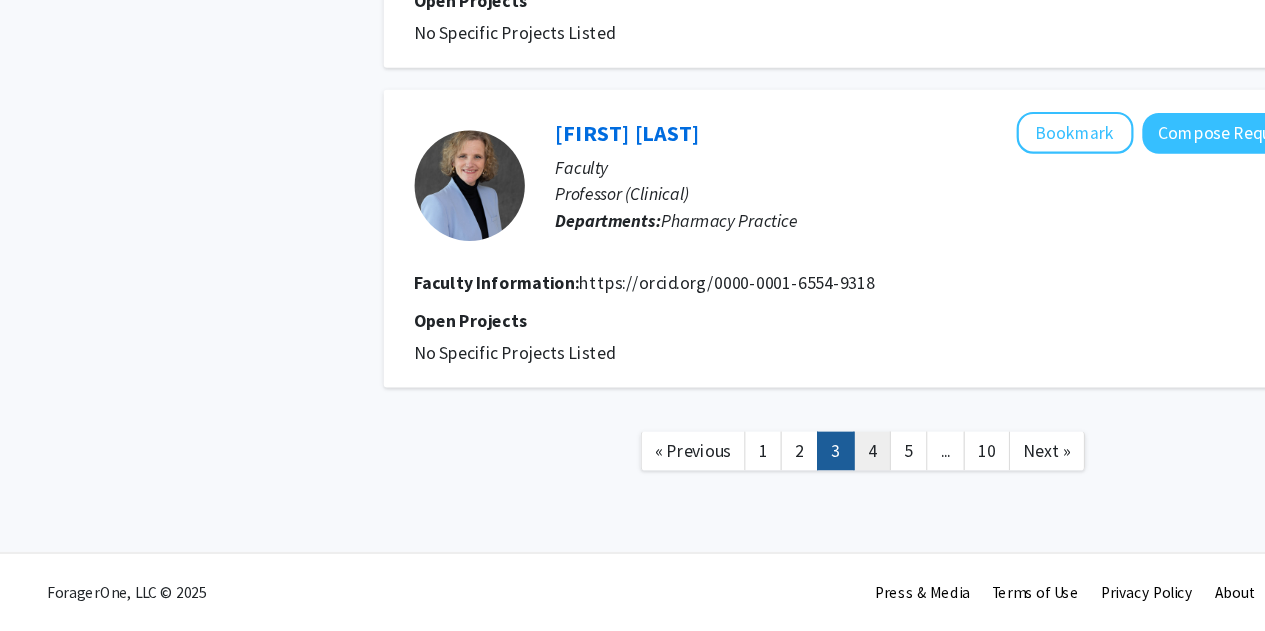 click on "4" 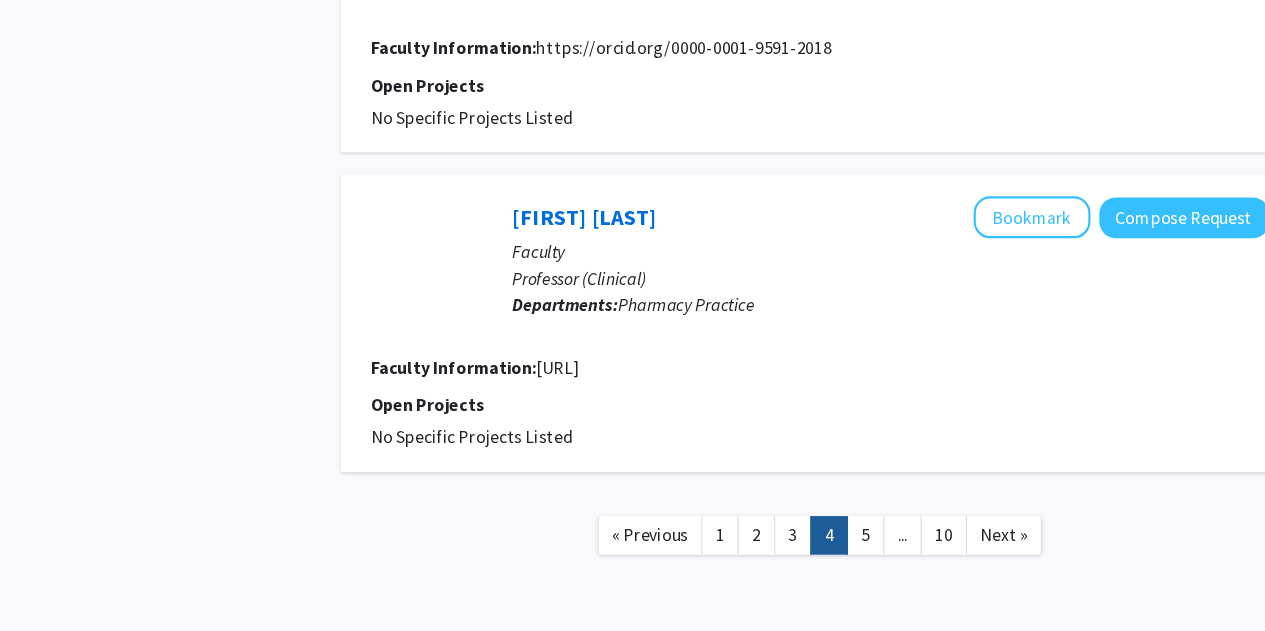 scroll, scrollTop: 2864, scrollLeft: 0, axis: vertical 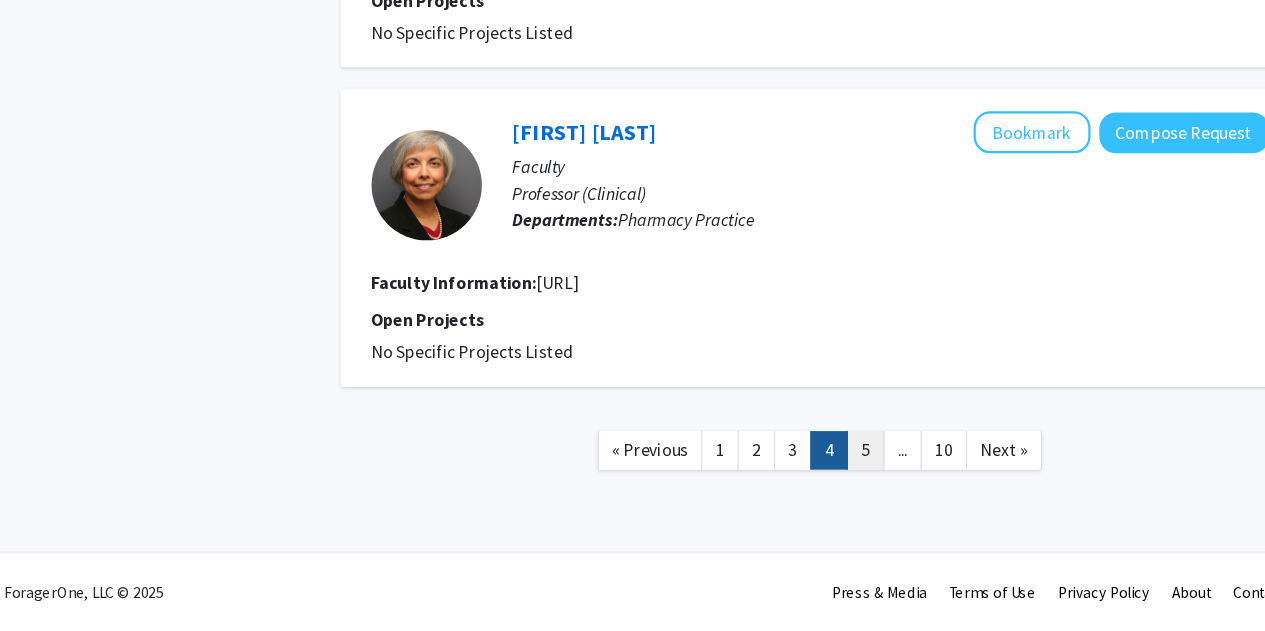 click on "5" 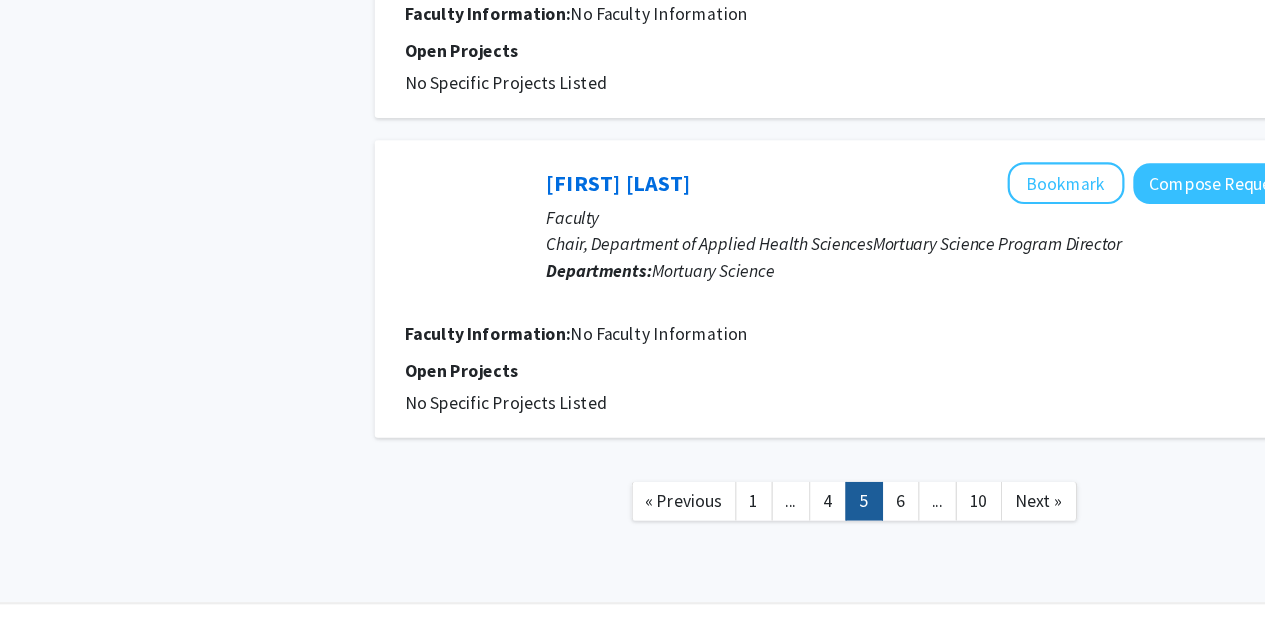 scroll, scrollTop: 2915, scrollLeft: 0, axis: vertical 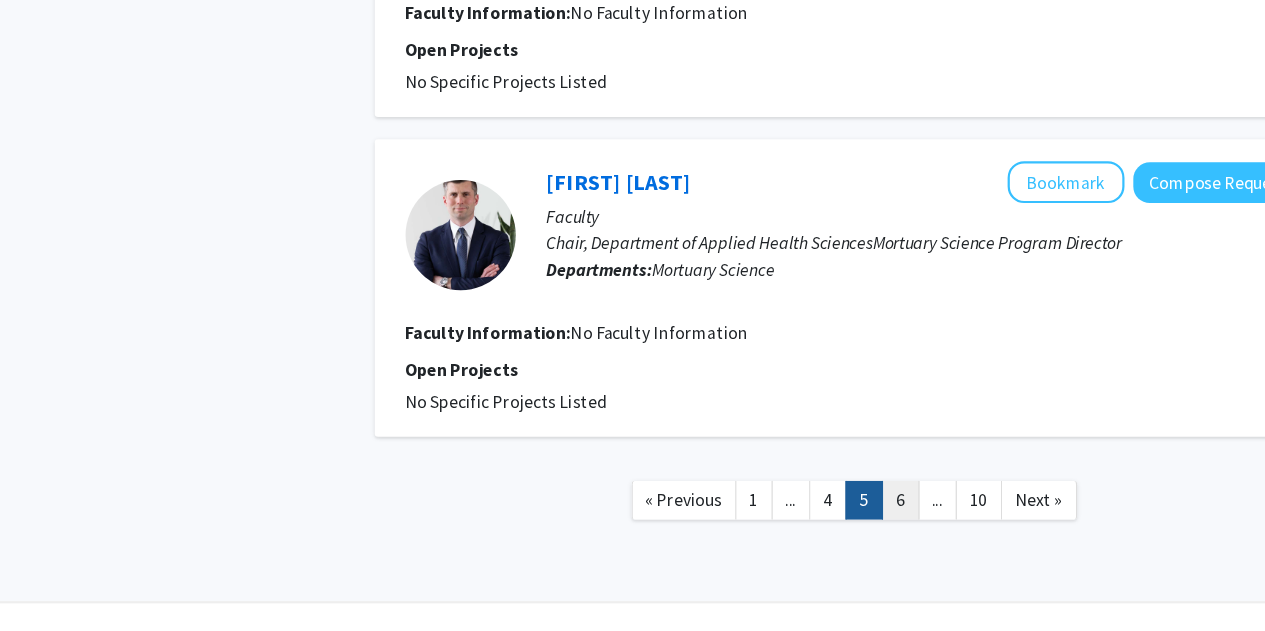 click on "6" 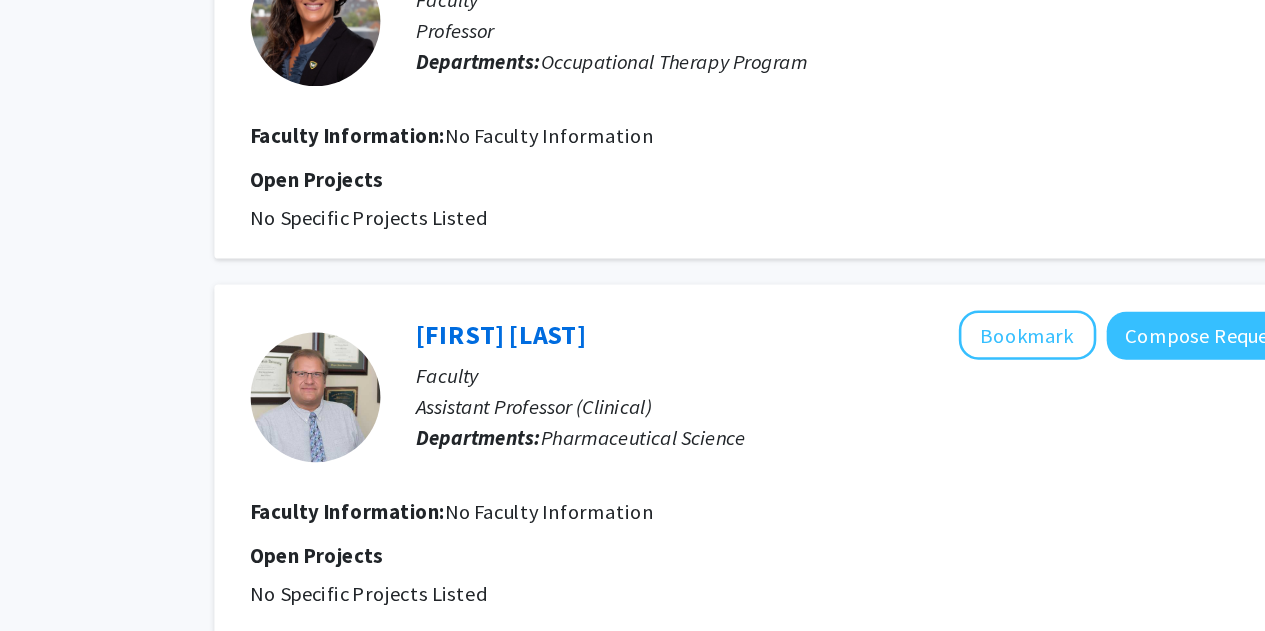 scroll, scrollTop: 2704, scrollLeft: 0, axis: vertical 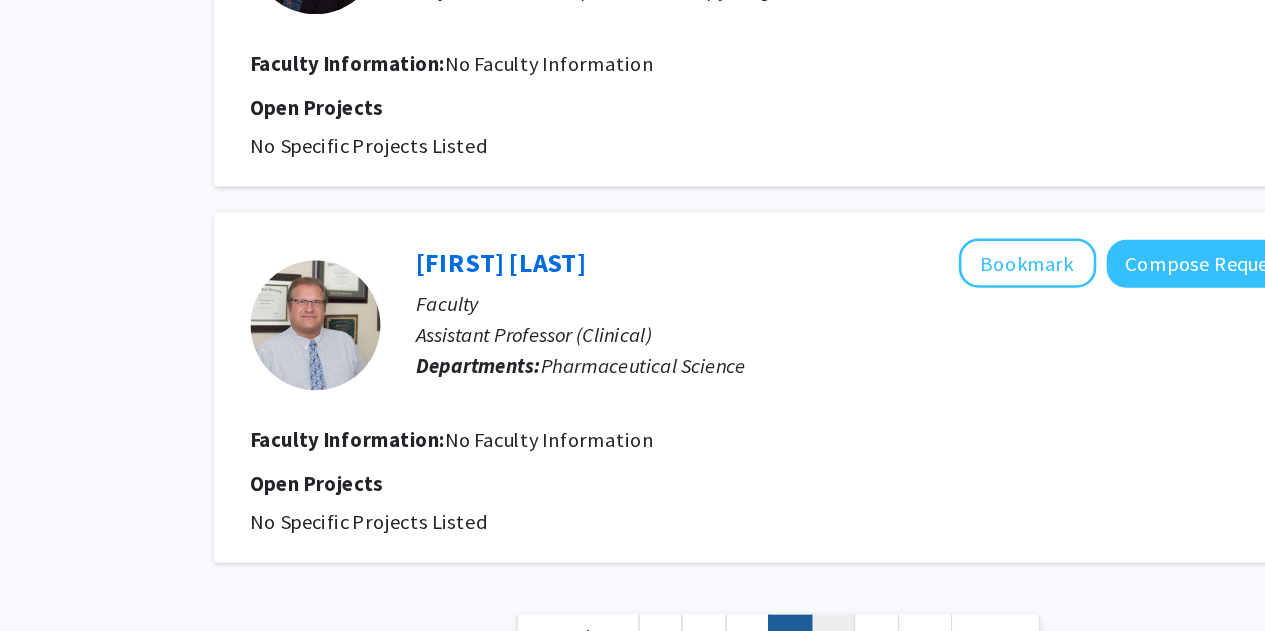 click on "7" 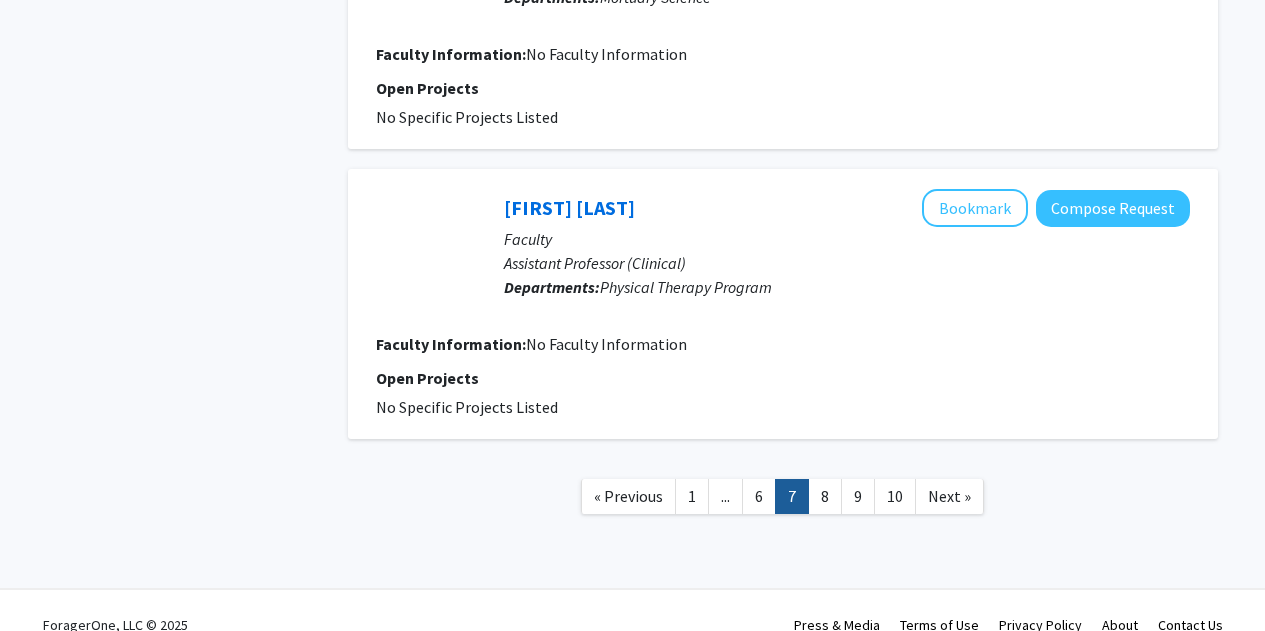 scroll, scrollTop: 2672, scrollLeft: 0, axis: vertical 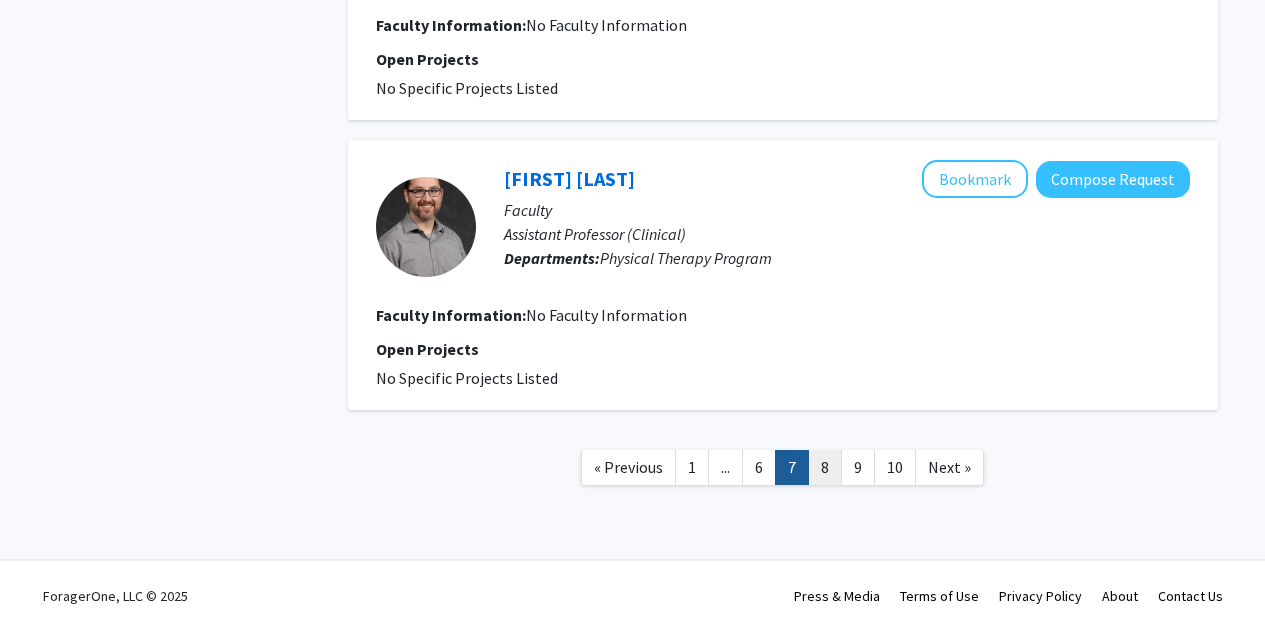 click on "8" 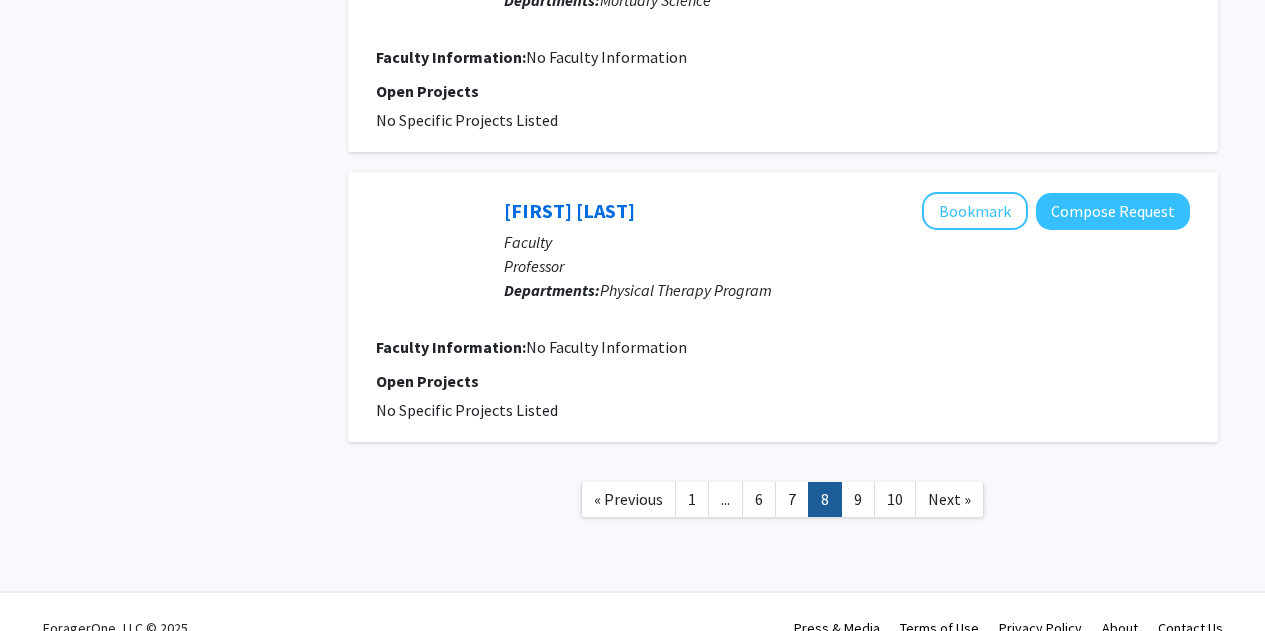 scroll, scrollTop: 2641, scrollLeft: 0, axis: vertical 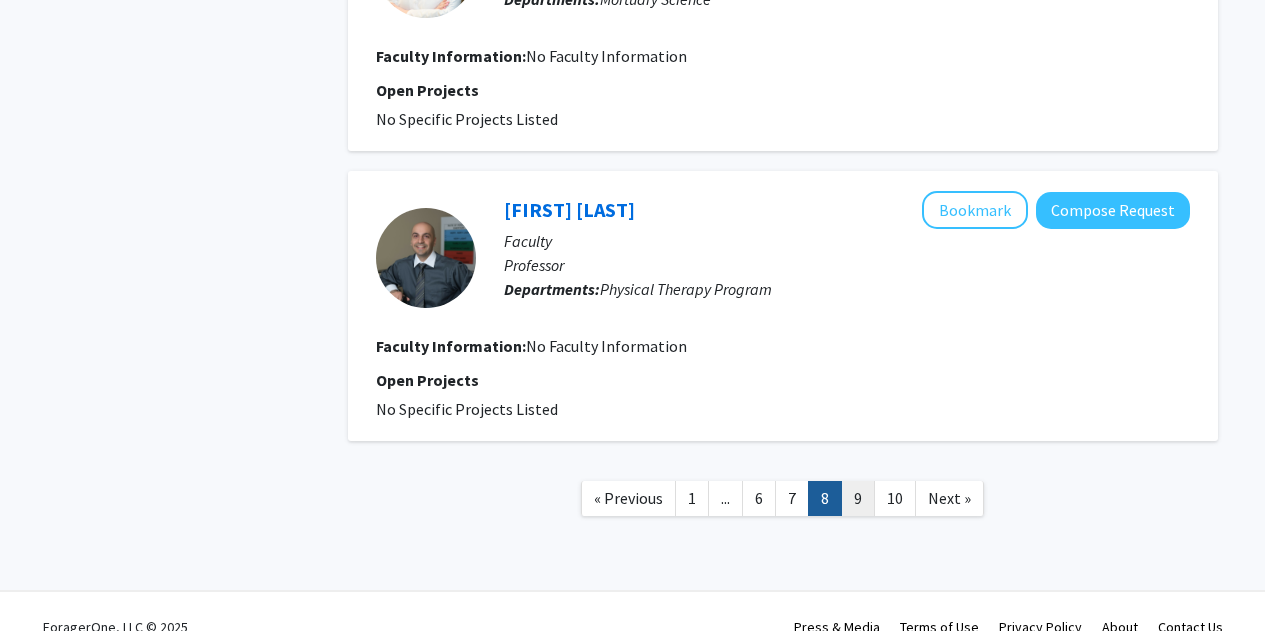 click on "9" 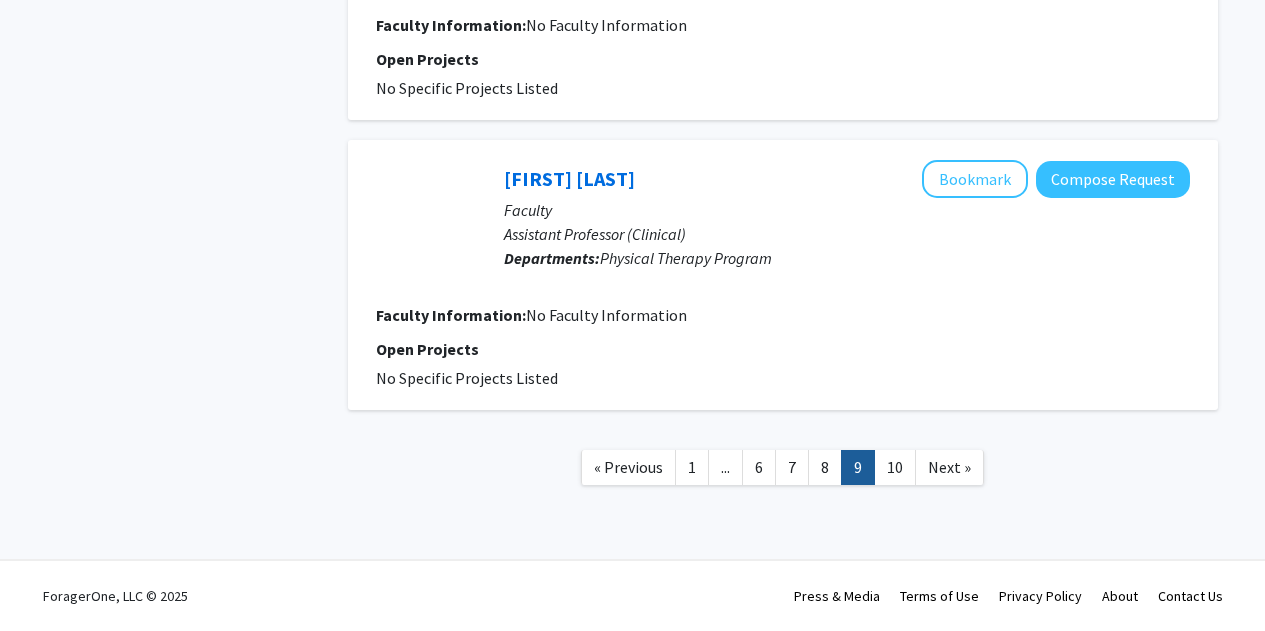 scroll, scrollTop: 2767, scrollLeft: 0, axis: vertical 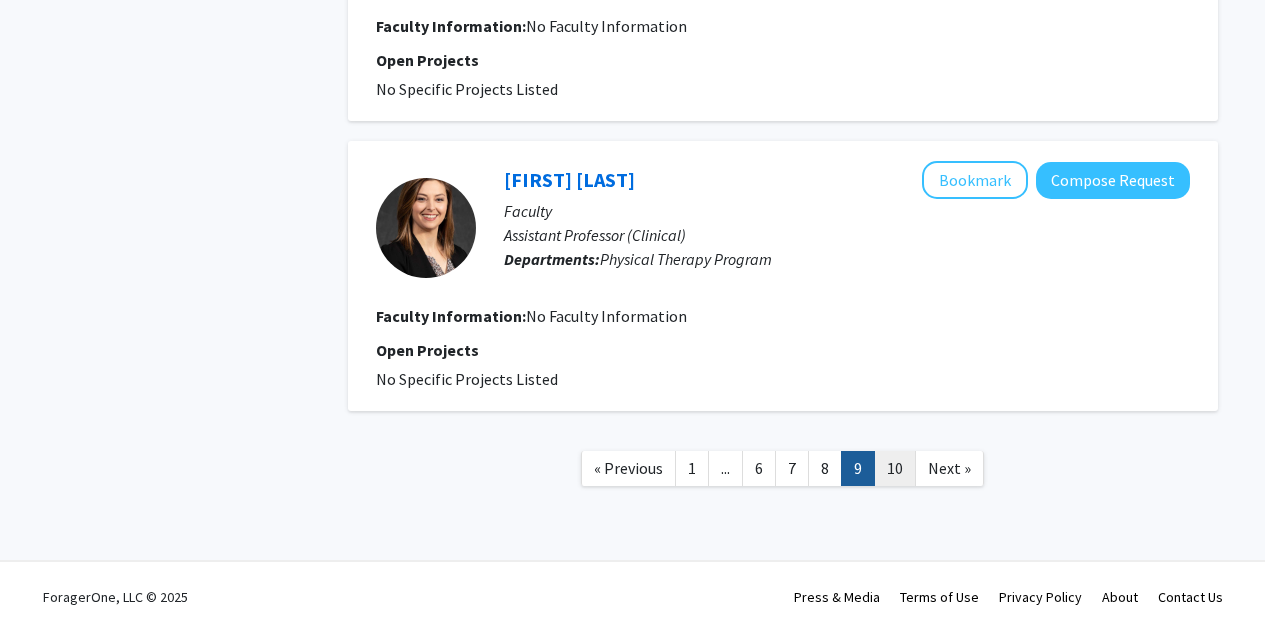 click on "10" 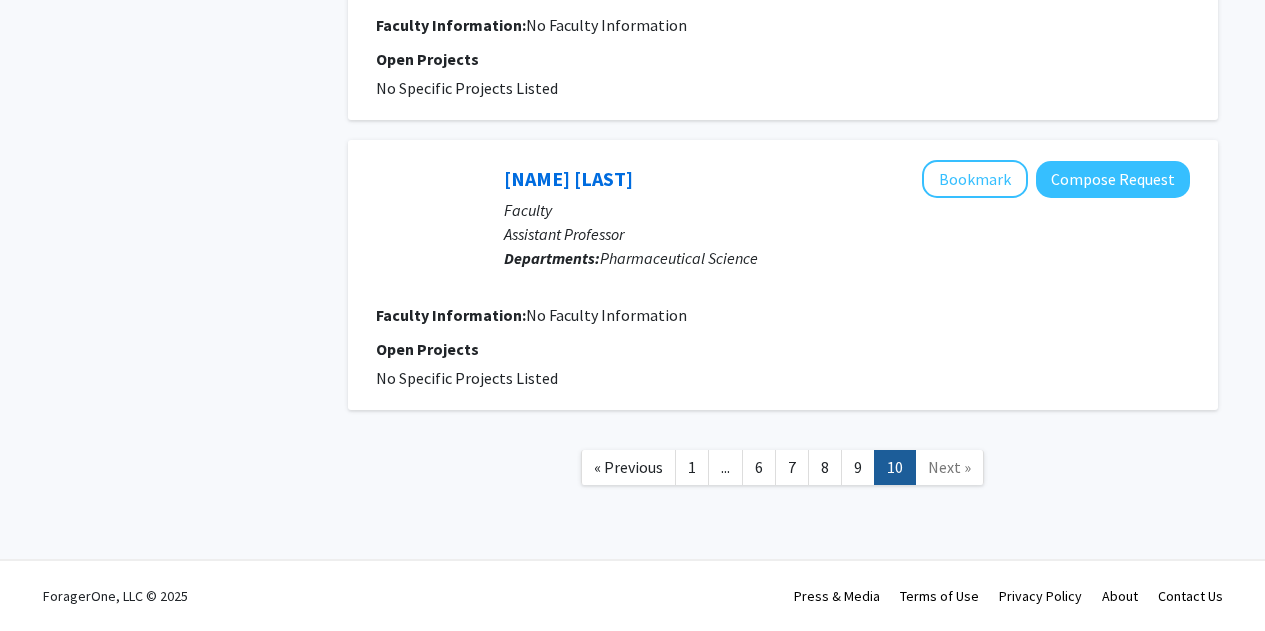 scroll, scrollTop: 1511, scrollLeft: 0, axis: vertical 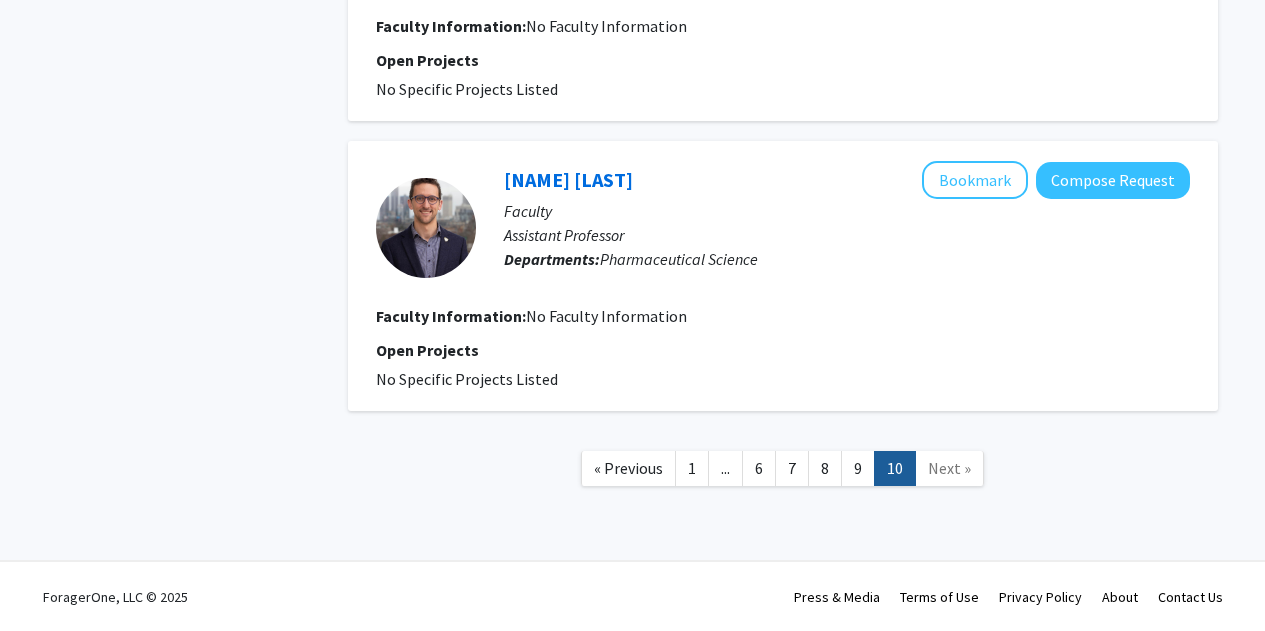 click on "Next »" 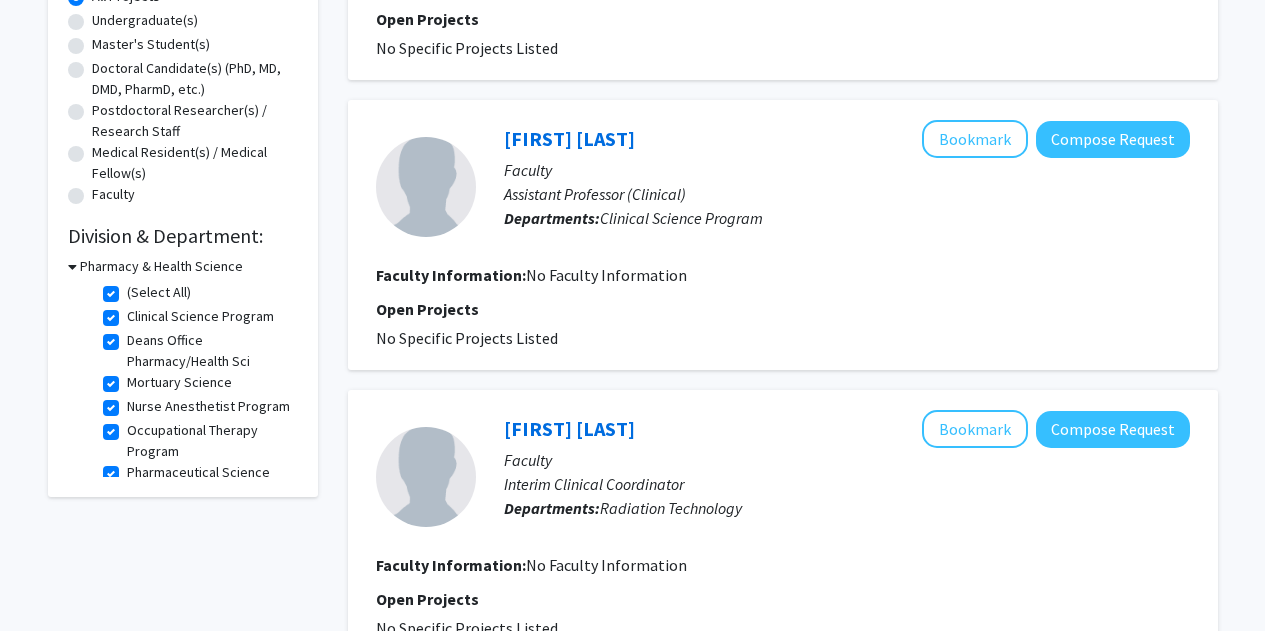 scroll, scrollTop: 393, scrollLeft: 0, axis: vertical 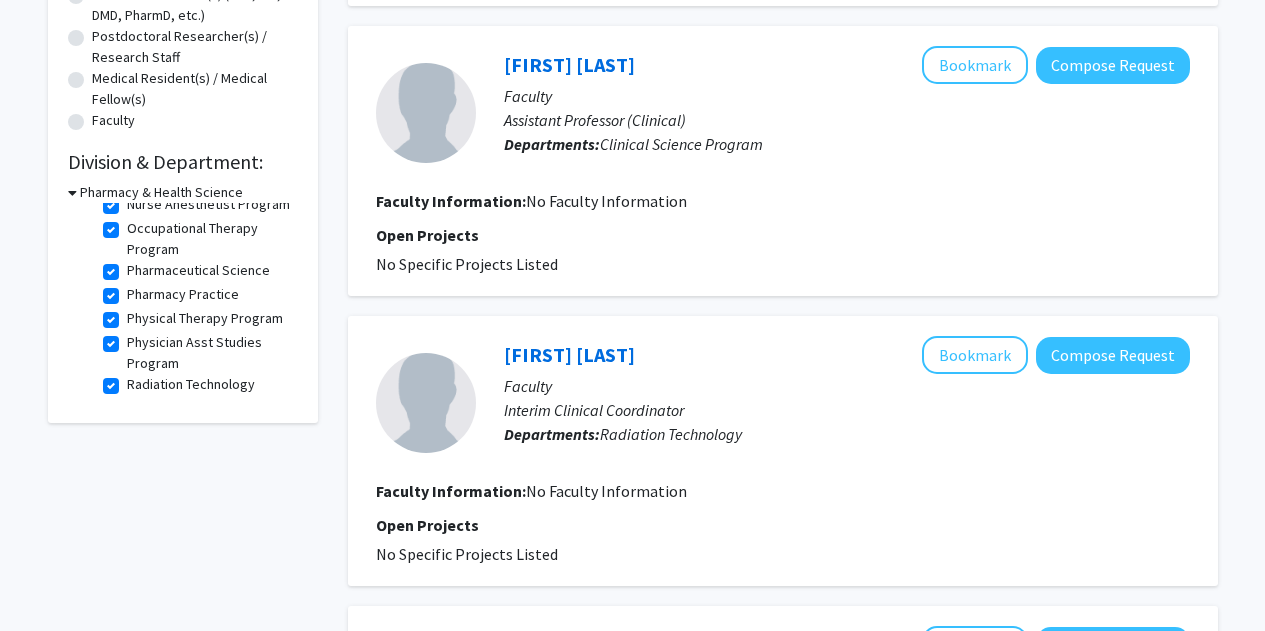 click on "Pharmacy & Health Science" at bounding box center [161, 192] 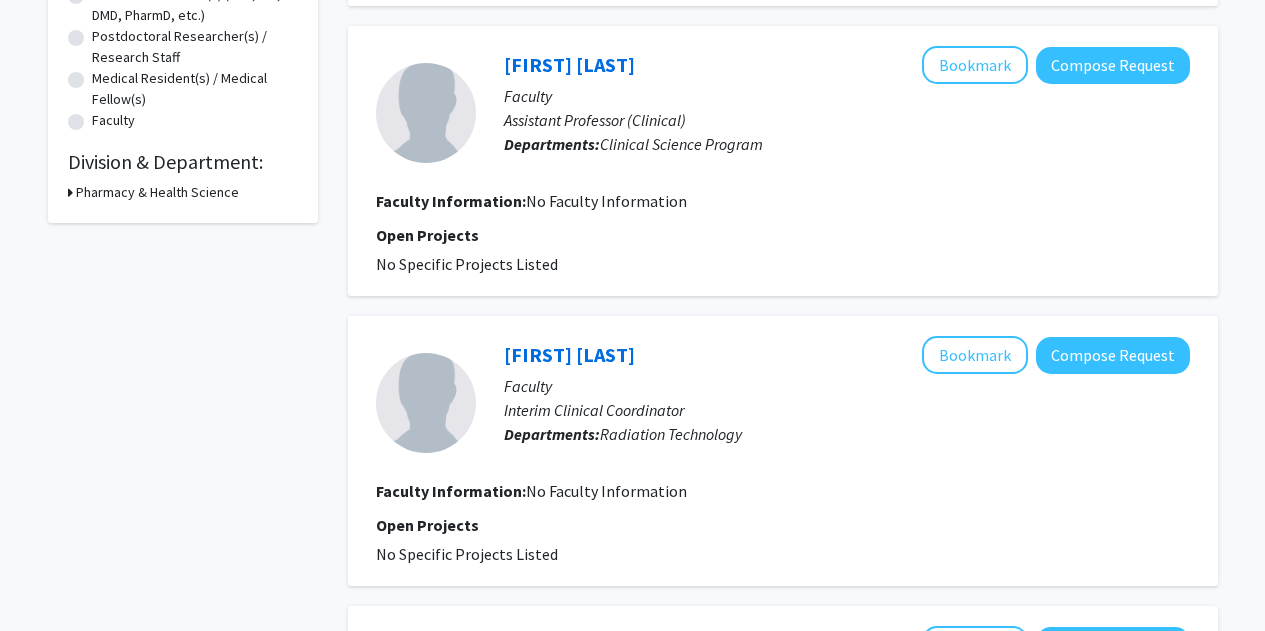 click on "Pharmacy & Health Science" at bounding box center [157, 192] 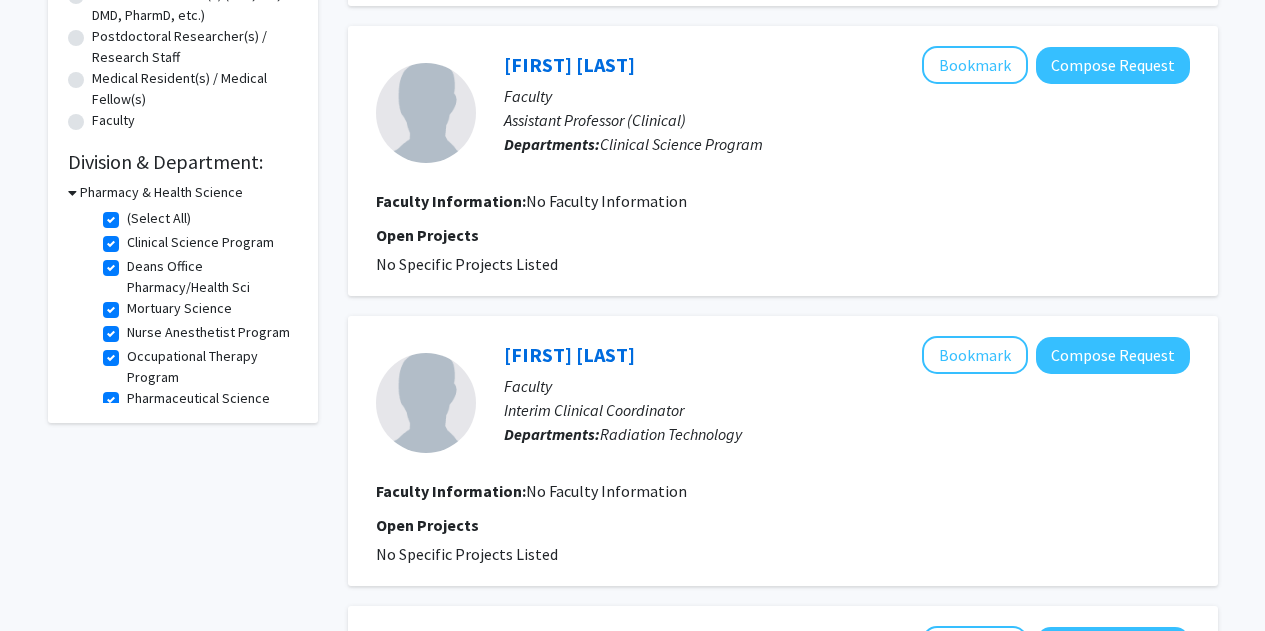 click on "(Select All)" 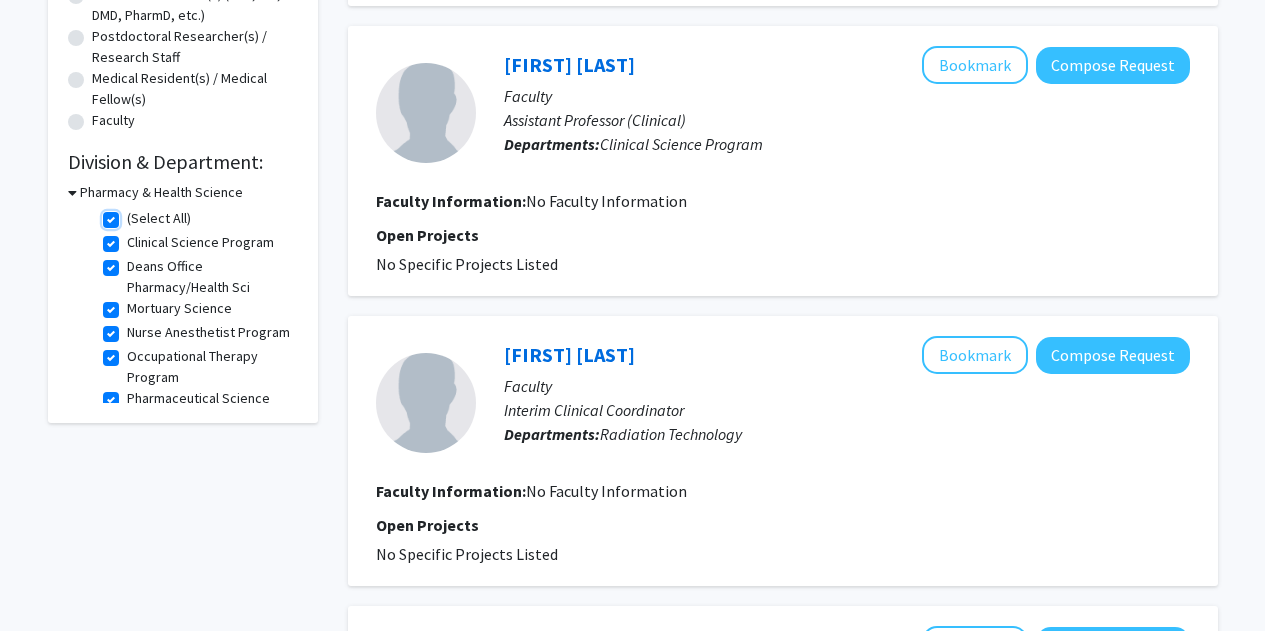 click on "(Select All)" at bounding box center [133, 214] 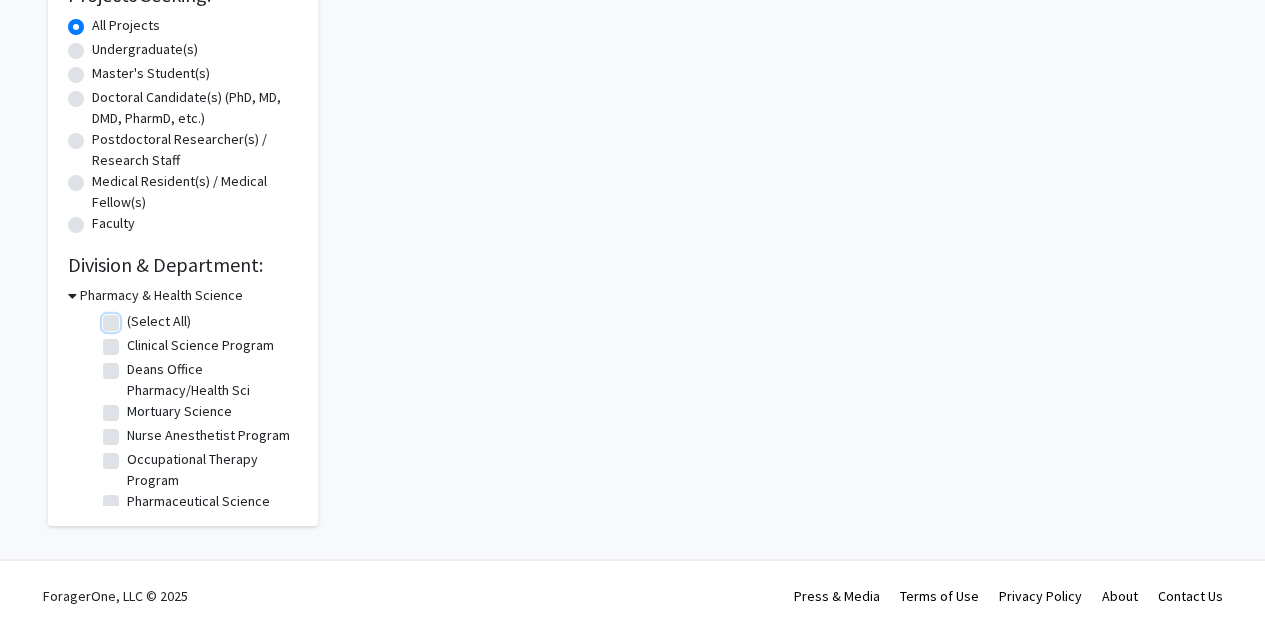 checkbox on "false" 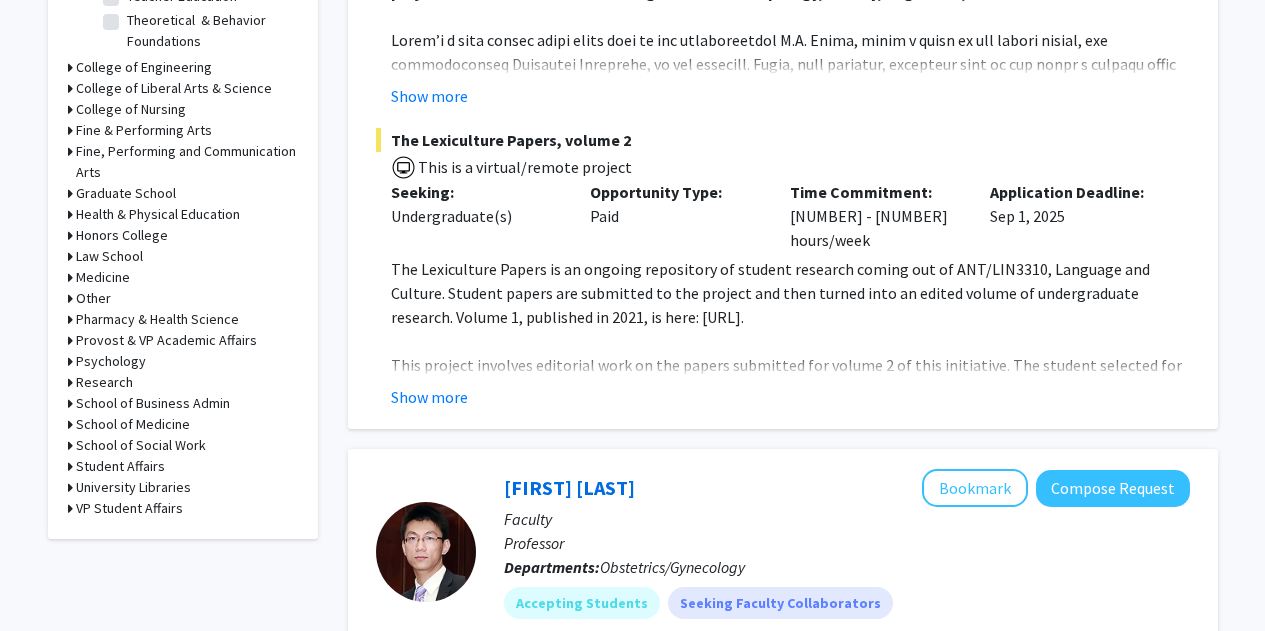 scroll, scrollTop: 777, scrollLeft: 0, axis: vertical 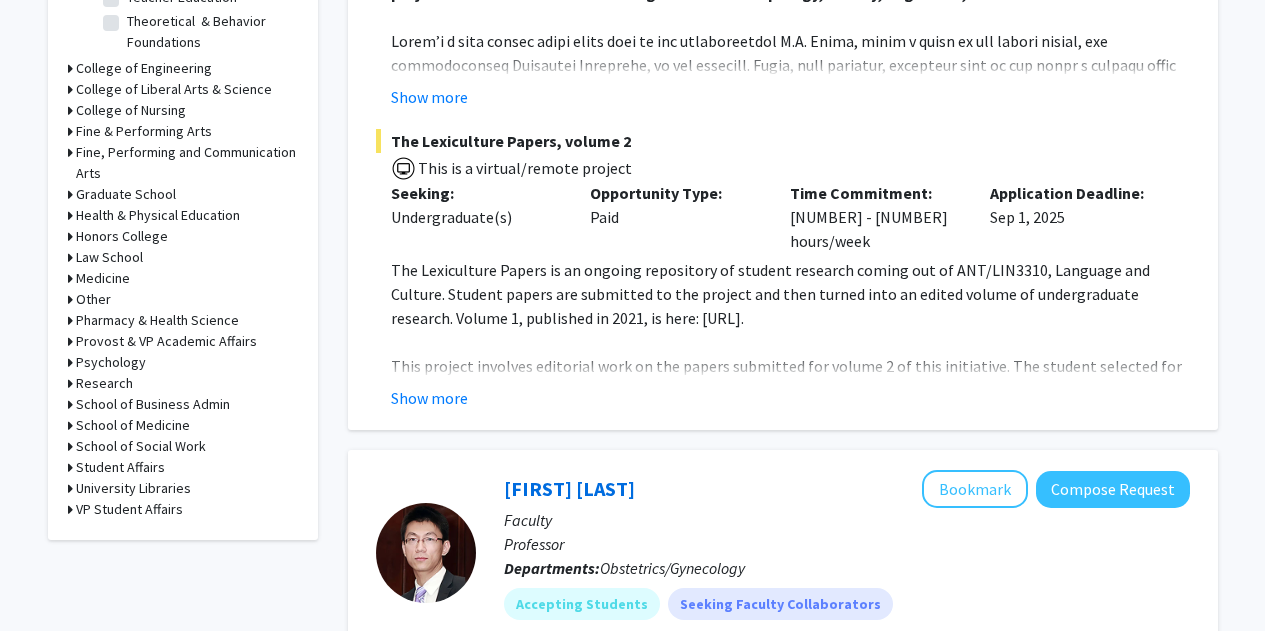 click 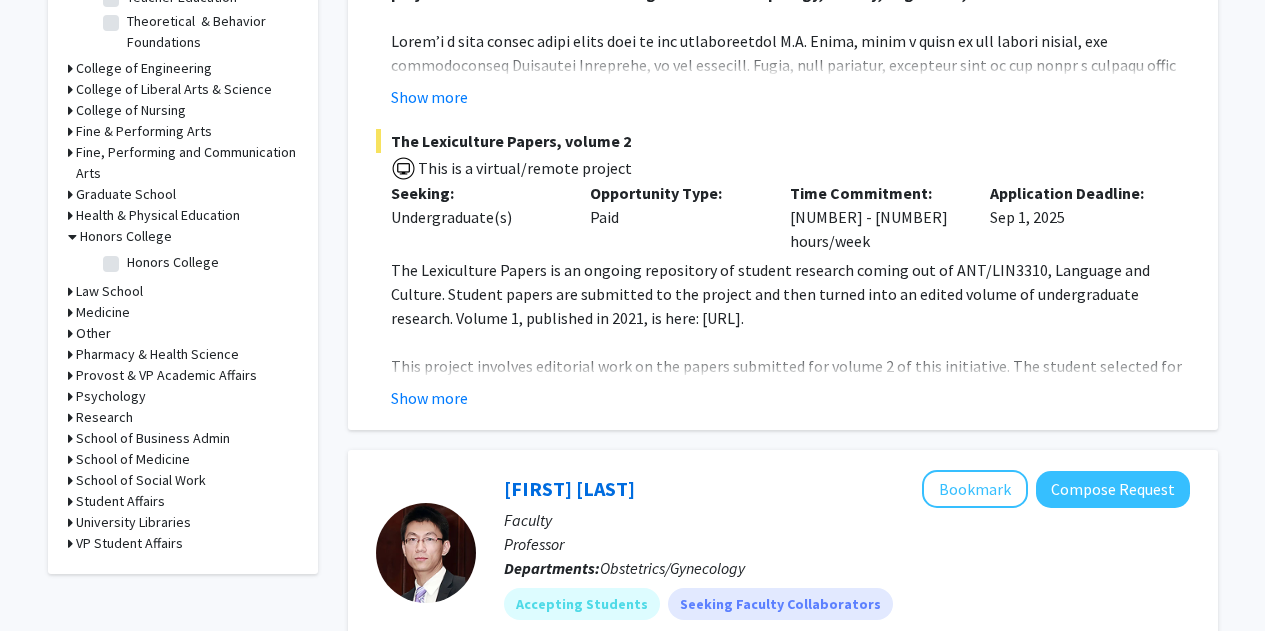 click on "Honors College" 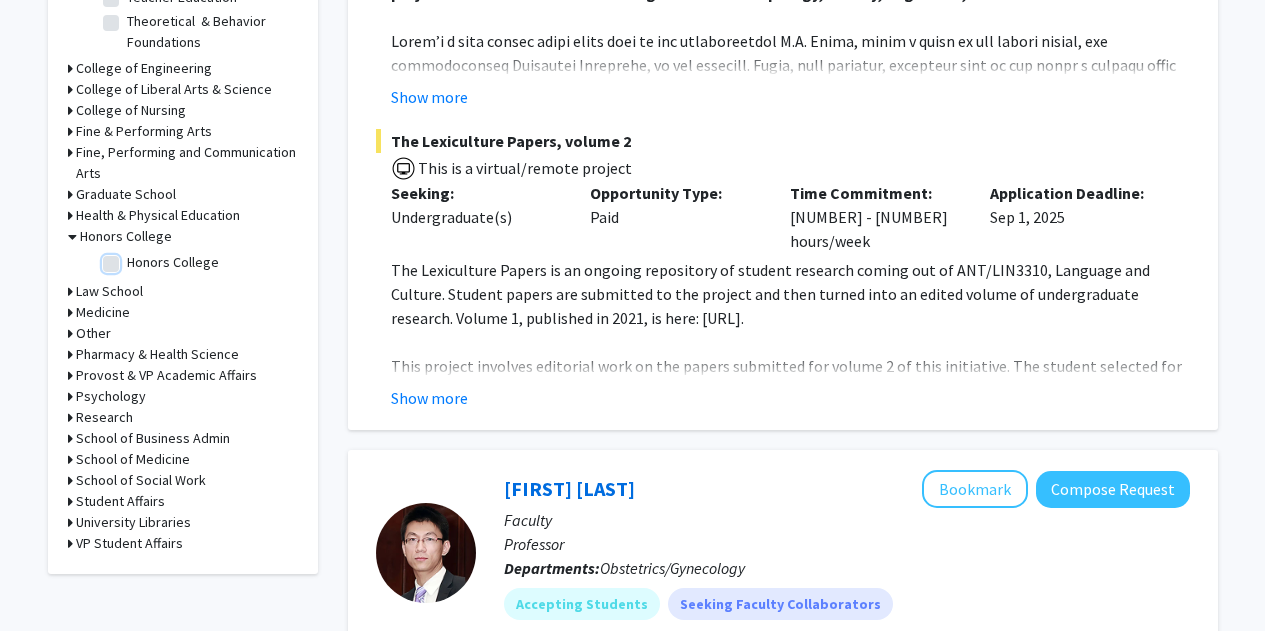 click on "Honors College" at bounding box center [133, 258] 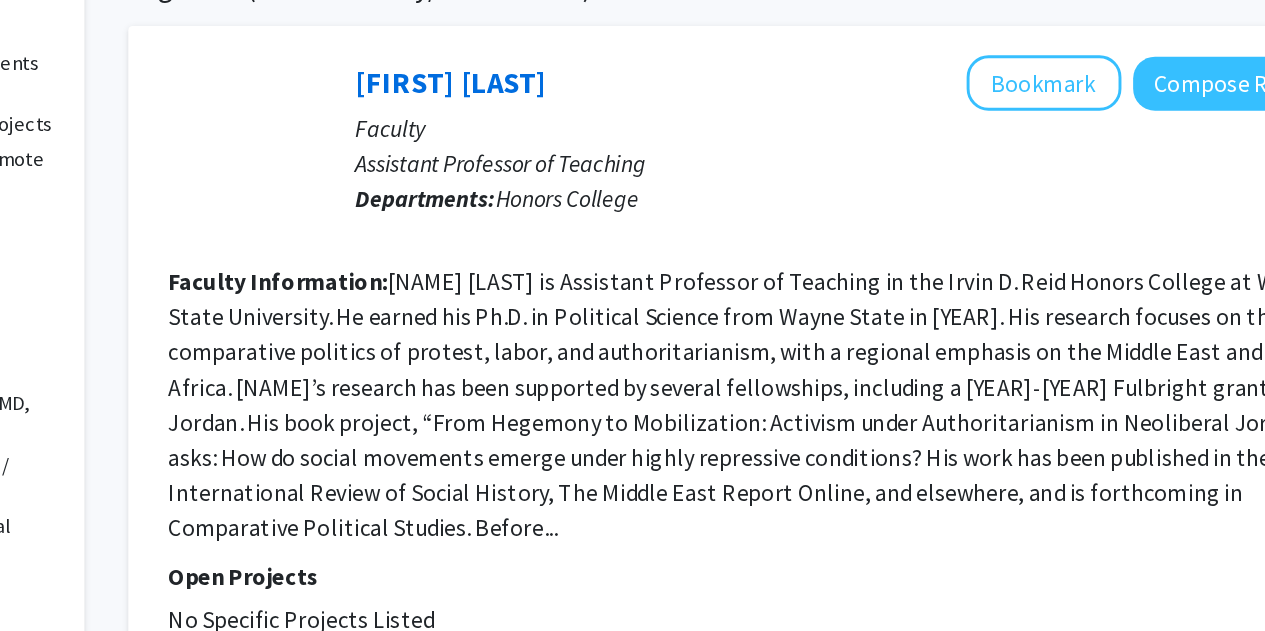 scroll, scrollTop: 83, scrollLeft: 0, axis: vertical 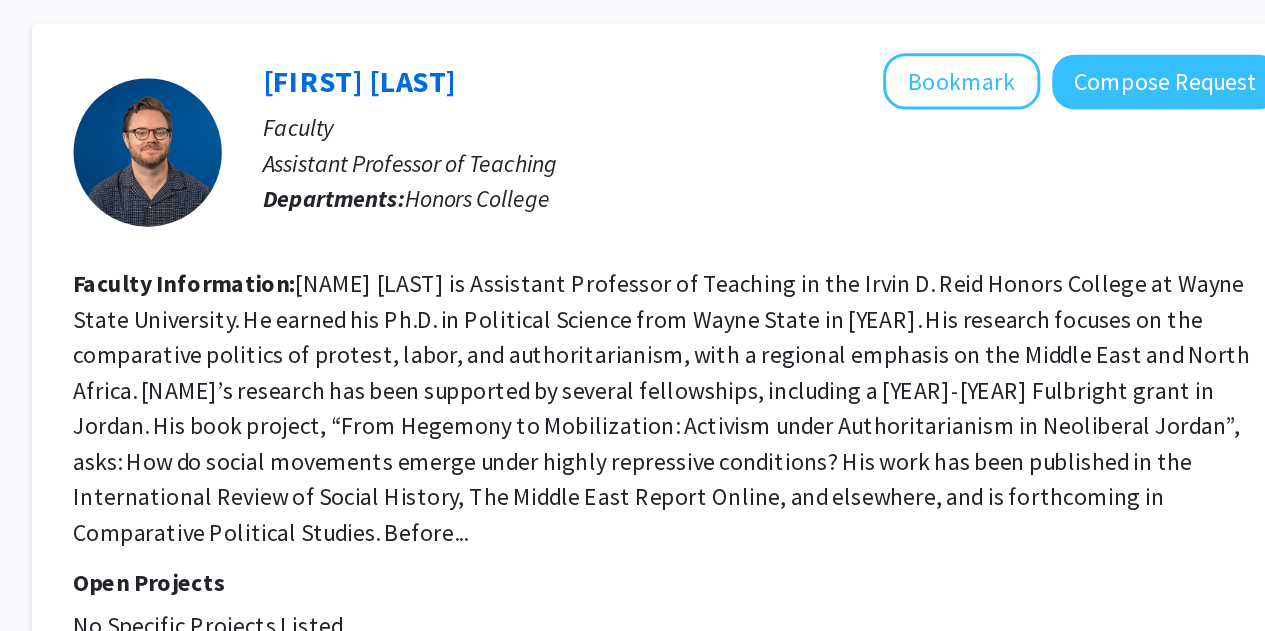 click on "[NAME] [LAST] is Assistant Professor of Teaching in the Irvin D. Reid Honors College at Wayne State University. He earned his Ph.D. in Political Science from Wayne State in [YEAR]. His research focuses on the comparative politics of protest, labor, and authoritarianism, with a regional emphasis on the Middle East and North Africa. [NAME]’s research has been supported by several fellowships, including a [YEAR]-[YEAR] Fulbright grant in Jordan. His book project, “From Hegemony to Mobilization: Activism under Authoritarianism in Neoliberal Jordan”, asks: How do social movements emerge under highly repressive conditions? His work has been published in the International Review of Social History, The Middle East Report Online, and elsewhere, and is forthcoming in Comparative Political Studies. Before..." 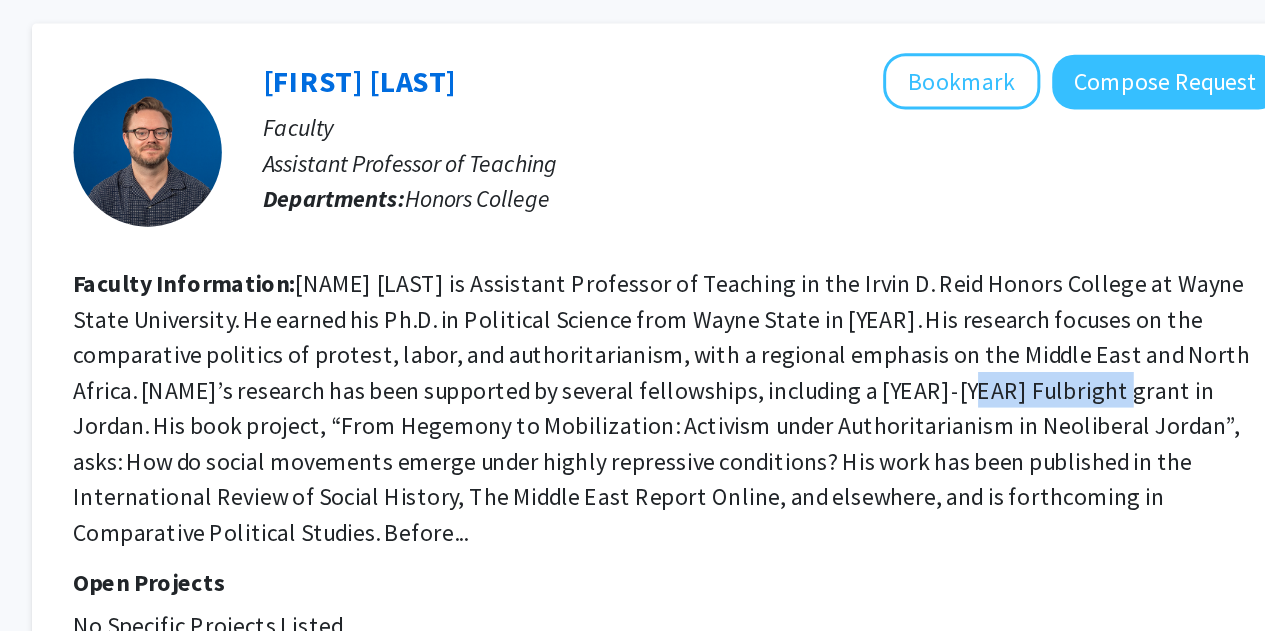 drag, startPoint x: 909, startPoint y: 355, endPoint x: 976, endPoint y: 366, distance: 67.89698 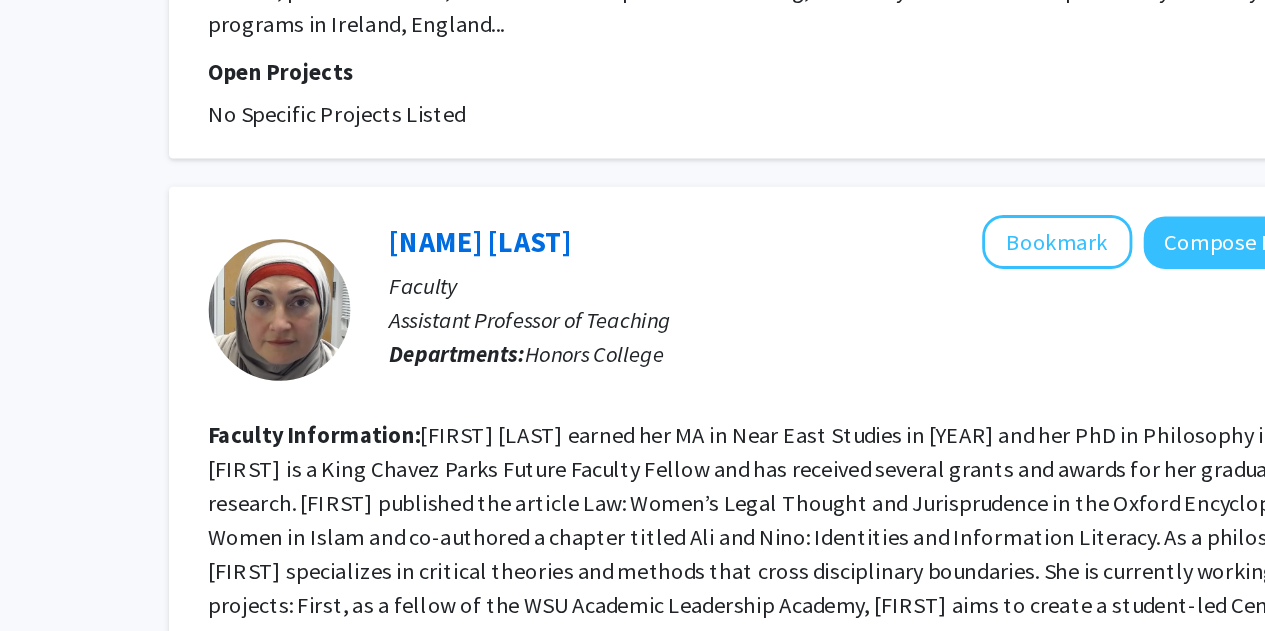scroll, scrollTop: 1260, scrollLeft: 0, axis: vertical 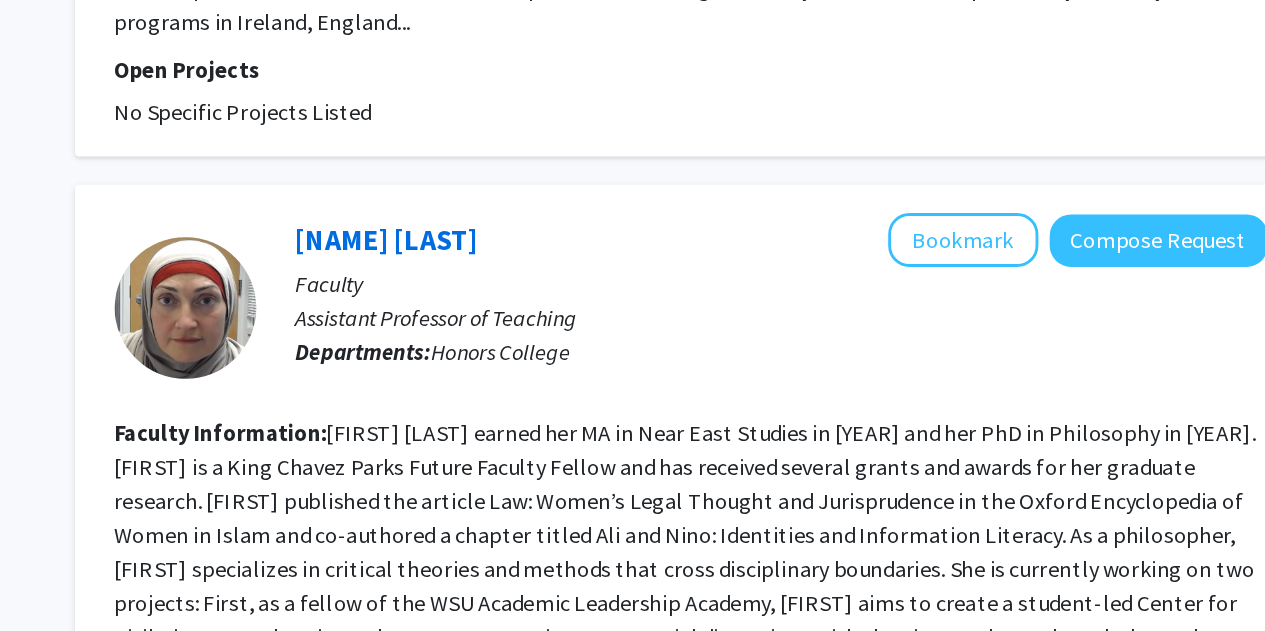 click on "[FIRST] [LAST]   Bookmark
Compose Request  Faculty Assistant Professor of Teaching Departments:  Honors College Faculty Information:  [FIRST] ( [FIRST] ) [LAST] earned her MA in Near East Studies in 2007 and her PhD in Philosophy in 2020. [FIRST] is a King Chavez Parks Future Faculty Fellow and has received several grants and awards for her graduate research. [FIRST] published the article Law: Women’s Legal Thought and Jurisprudence in the Oxford Encyclopedia of Women in Islam and co-authored a chapter titled Ali and Nino: Identities and Information Literacy.  As a philosopher, [FIRST] specializes in critical theories and methods that cross disciplinary boundaries. She is currently working on two projects: First, as a fellow of the WSU Academic Leadership Academy, [FIRST] aims to create a student-led Center for Civil Discourse wherein students can engage in controversial discussions with the aim to advance knowledge and understanding... Open Projects  No Specific Projects Listed" 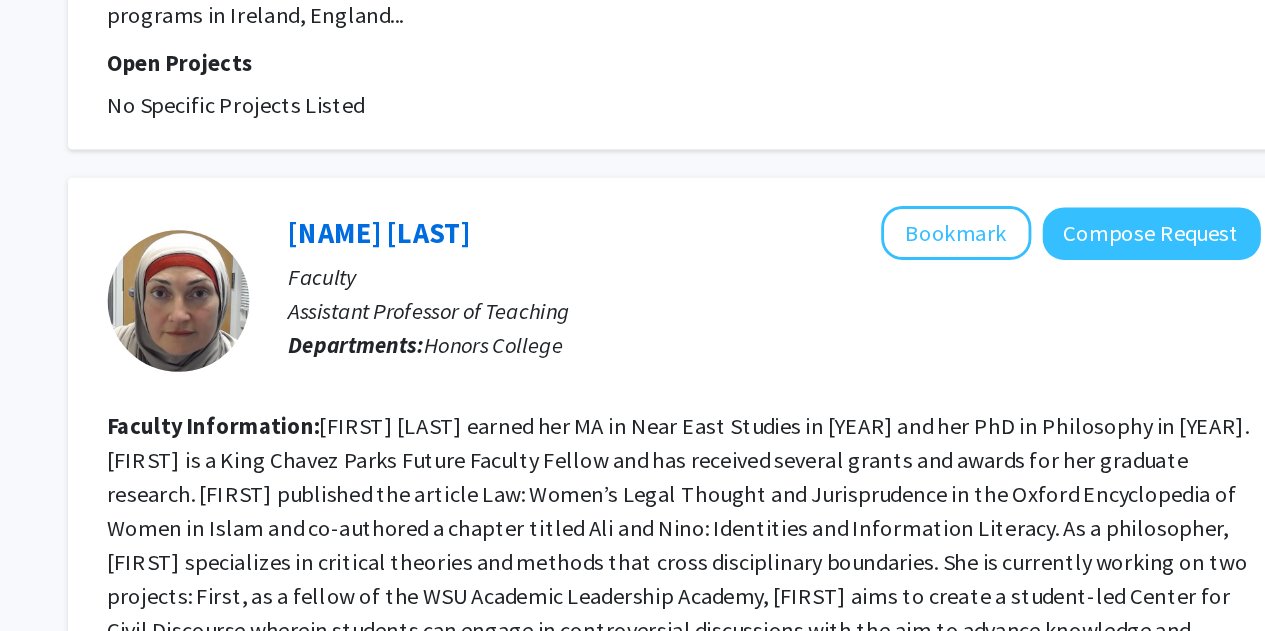 scroll, scrollTop: 1292, scrollLeft: 0, axis: vertical 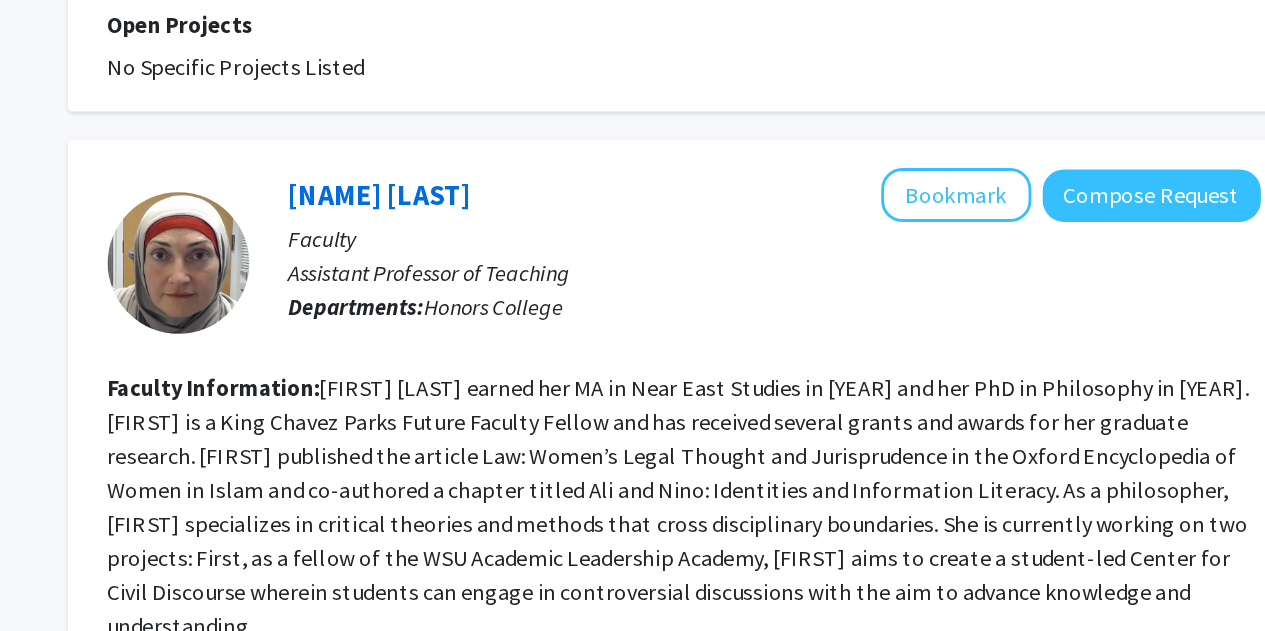 click on "[FIRST] [LAST] earned her MA in Near East Studies in [YEAR] and her PhD in Philosophy in [YEAR]. [FIRST] is a King Chavez Parks Future Faculty Fellow and has received several grants and awards for her graduate research. [FIRST] published the article Law: Women’s Legal Thought and Jurisprudence in the Oxford Encyclopedia of Women in Islam and co-authored a chapter titled Ali and Nino: Identities and Information Literacy.  As a philosopher, [FIRST] specializes in critical theories and methods that cross disciplinary boundaries. She is currently working on two projects: First, as a fellow of the WSU Academic Leadership Academy, [FIRST] aims to create a student-led Center for Civil Discourse wherein students can engage in controversial discussions with the aim to advance knowledge and understanding..." 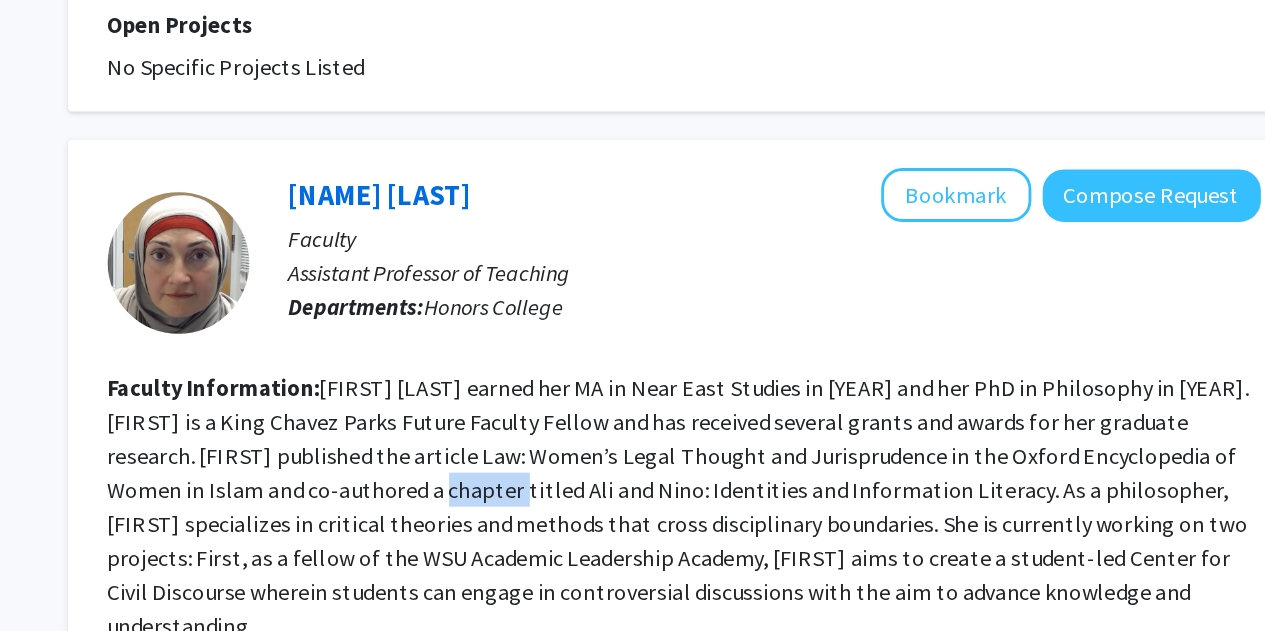 click on "[FIRST] [LAST] earned her MA in Near East Studies in [YEAR] and her PhD in Philosophy in [YEAR]. [FIRST] is a King Chavez Parks Future Faculty Fellow and has received several grants and awards for her graduate research. [FIRST] published the article Law: Women’s Legal Thought and Jurisprudence in the Oxford Encyclopedia of Women in Islam and co-authored a chapter titled Ali and Nino: Identities and Information Literacy.  As a philosopher, [FIRST] specializes in critical theories and methods that cross disciplinary boundaries. She is currently working on two projects: First, as a fellow of the WSU Academic Leadership Academy, [FIRST] aims to create a student-led Center for Civil Discourse wherein students can engage in controversial discussions with the aim to advance knowledge and understanding..." 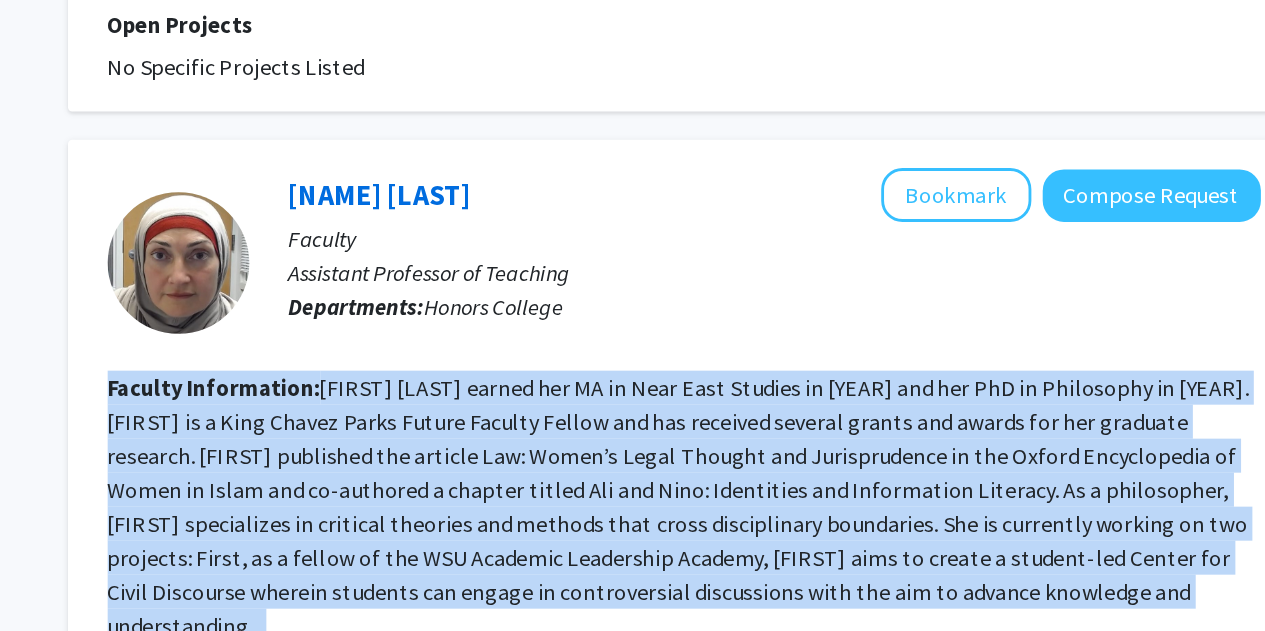 click on "[FIRST] [LAST] earned her MA in Near East Studies in [YEAR] and her PhD in Philosophy in [YEAR]. [FIRST] is a King Chavez Parks Future Faculty Fellow and has received several grants and awards for her graduate research. [FIRST] published the article Law: Women’s Legal Thought and Jurisprudence in the Oxford Encyclopedia of Women in Islam and co-authored a chapter titled Ali and Nino: Identities and Information Literacy.  As a philosopher, [FIRST] specializes in critical theories and methods that cross disciplinary boundaries. She is currently working on two projects: First, as a fellow of the WSU Academic Leadership Academy, [FIRST] aims to create a student-led Center for Civil Discourse wherein students can engage in controversial discussions with the aim to advance knowledge and understanding..." 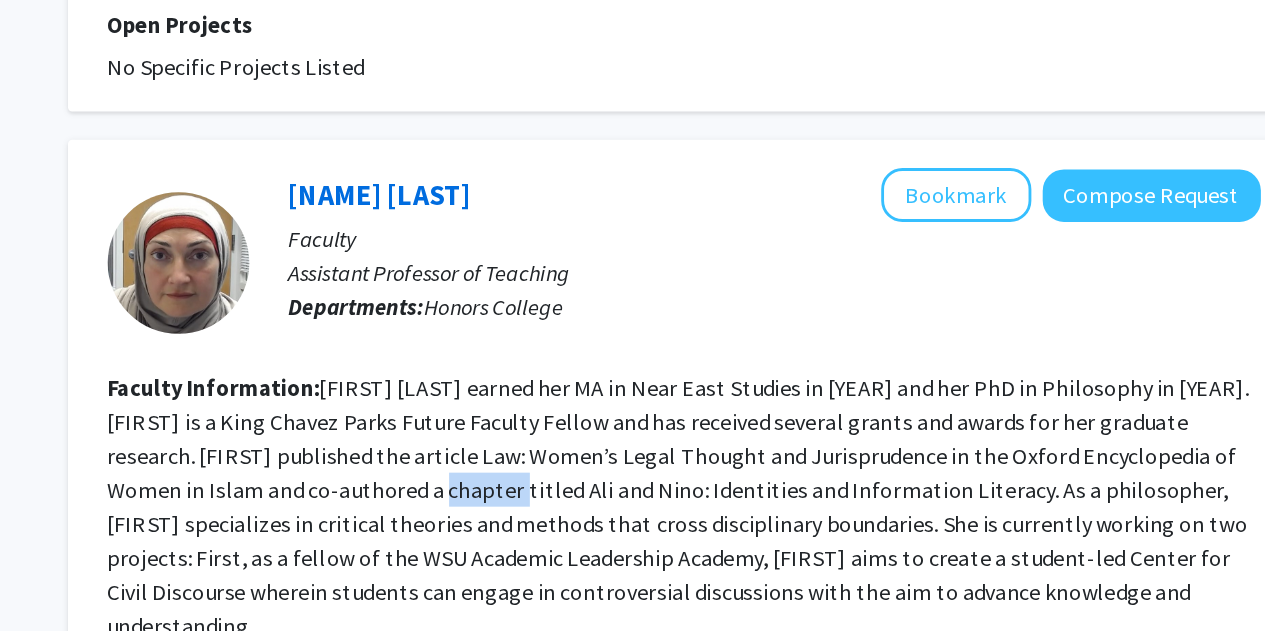 click on "[FIRST] [LAST] earned her MA in Near East Studies in [YEAR] and her PhD in Philosophy in [YEAR]. [FIRST] is a King Chavez Parks Future Faculty Fellow and has received several grants and awards for her graduate research. [FIRST] published the article Law: Women’s Legal Thought and Jurisprudence in the Oxford Encyclopedia of Women in Islam and co-authored a chapter titled Ali and Nino: Identities and Information Literacy.  As a philosopher, [FIRST] specializes in critical theories and methods that cross disciplinary boundaries. She is currently working on two projects: First, as a fellow of the WSU Academic Leadership Academy, [FIRST] aims to create a student-led Center for Civil Discourse wherein students can engage in controversial discussions with the aim to advance knowledge and understanding..." 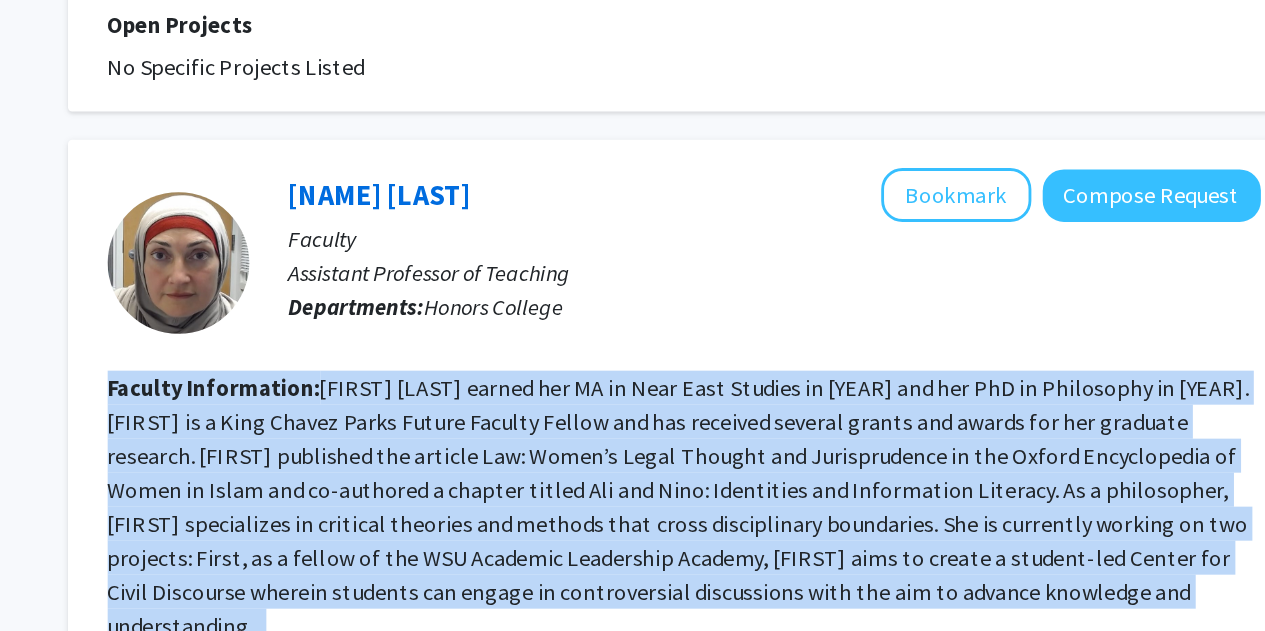 click on "[FIRST] [LAST] earned her MA in Near East Studies in [YEAR] and her PhD in Philosophy in [YEAR]. [FIRST] is a King Chavez Parks Future Faculty Fellow and has received several grants and awards for her graduate research. [FIRST] published the article Law: Women’s Legal Thought and Jurisprudence in the Oxford Encyclopedia of Women in Islam and co-authored a chapter titled Ali and Nino: Identities and Information Literacy.  As a philosopher, [FIRST] specializes in critical theories and methods that cross disciplinary boundaries. She is currently working on two projects: First, as a fellow of the WSU Academic Leadership Academy, [FIRST] aims to create a student-led Center for Civil Discourse wherein students can engage in controversial discussions with the aim to advance knowledge and understanding..." 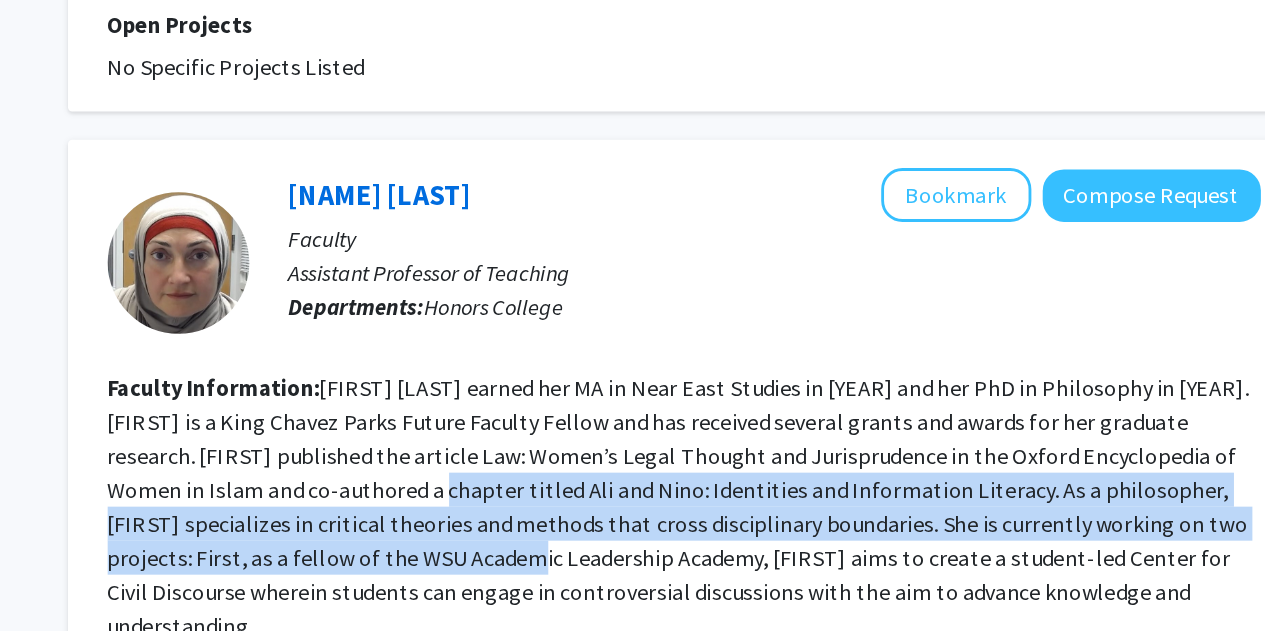 drag, startPoint x: 535, startPoint y: 462, endPoint x: 512, endPoint y: 501, distance: 45.276924 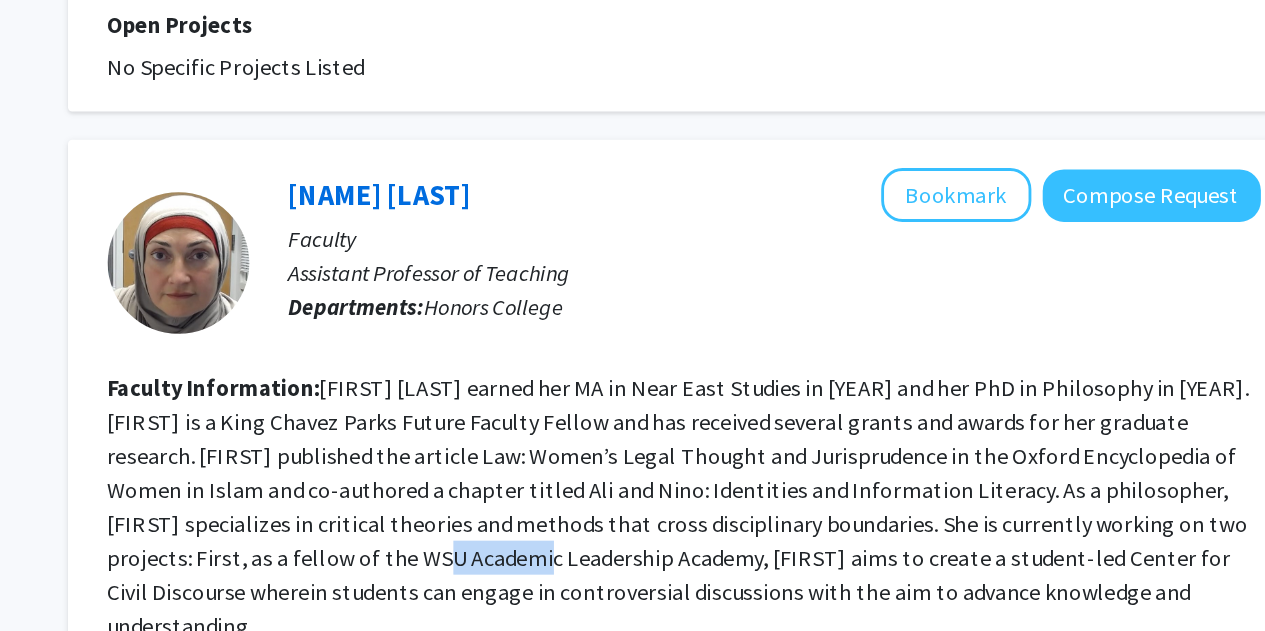 click on "[FIRST] [LAST] earned her MA in Near East Studies in [YEAR] and her PhD in Philosophy in [YEAR]. [FIRST] is a King Chavez Parks Future Faculty Fellow and has received several grants and awards for her graduate research. [FIRST] published the article Law: Women’s Legal Thought and Jurisprudence in the Oxford Encyclopedia of Women in Islam and co-authored a chapter titled Ali and Nino: Identities and Information Literacy.  As a philosopher, [FIRST] specializes in critical theories and methods that cross disciplinary boundaries. She is currently working on two projects: First, as a fellow of the WSU Academic Leadership Academy, [FIRST] aims to create a student-led Center for Civil Discourse wherein students can engage in controversial discussions with the aim to advance knowledge and understanding..." 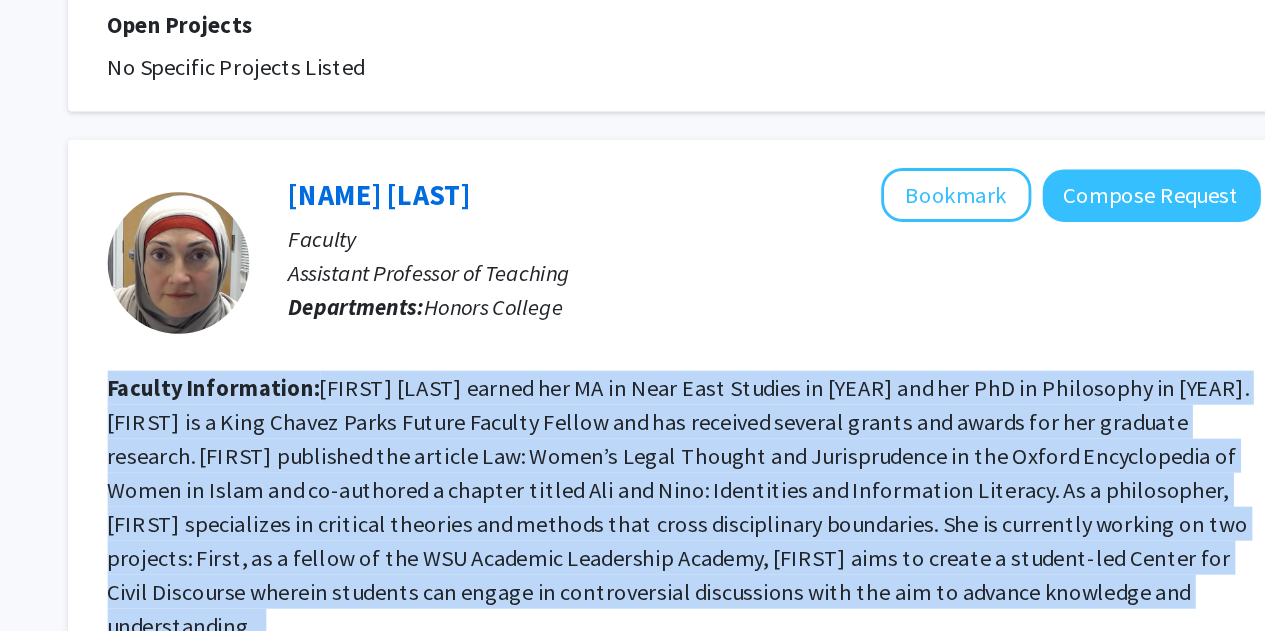 click on "[FIRST] [LAST] earned her MA in Near East Studies in [YEAR] and her PhD in Philosophy in [YEAR]. [FIRST] is a King Chavez Parks Future Faculty Fellow and has received several grants and awards for her graduate research. [FIRST] published the article Law: Women’s Legal Thought and Jurisprudence in the Oxford Encyclopedia of Women in Islam and co-authored a chapter titled Ali and Nino: Identities and Information Literacy.  As a philosopher, [FIRST] specializes in critical theories and methods that cross disciplinary boundaries. She is currently working on two projects: First, as a fellow of the WSU Academic Leadership Academy, [FIRST] aims to create a student-led Center for Civil Discourse wherein students can engage in controversial discussions with the aim to advance knowledge and understanding..." 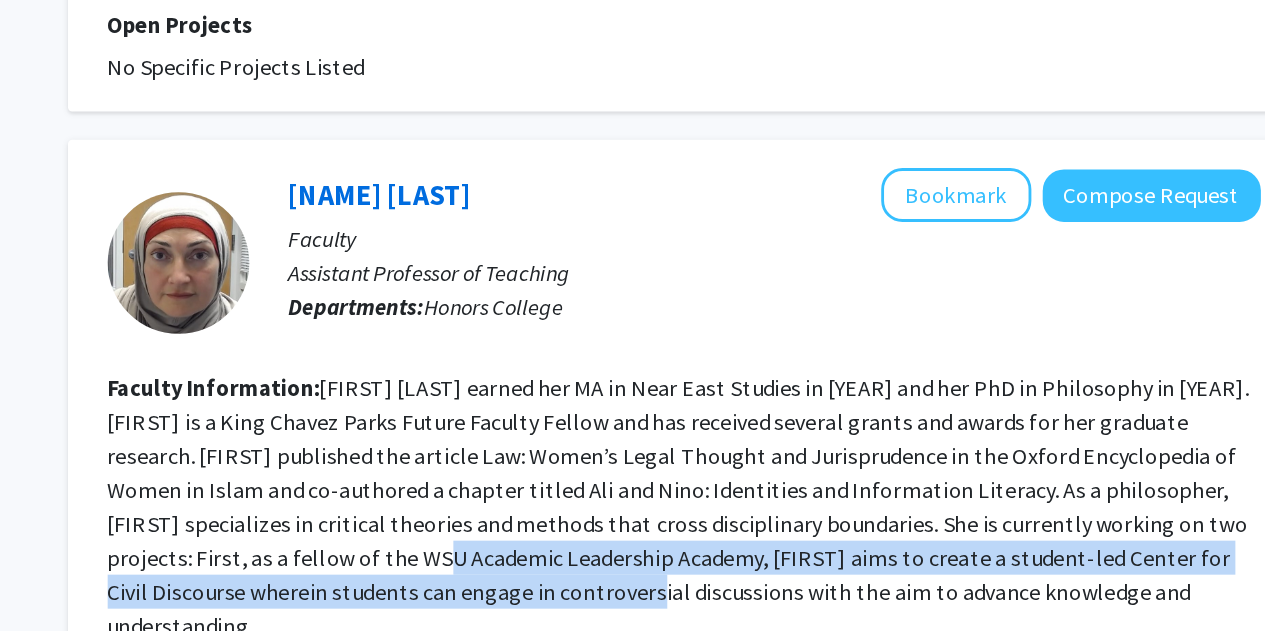 drag, startPoint x: 512, startPoint y: 502, endPoint x: 557, endPoint y: 542, distance: 60.207973 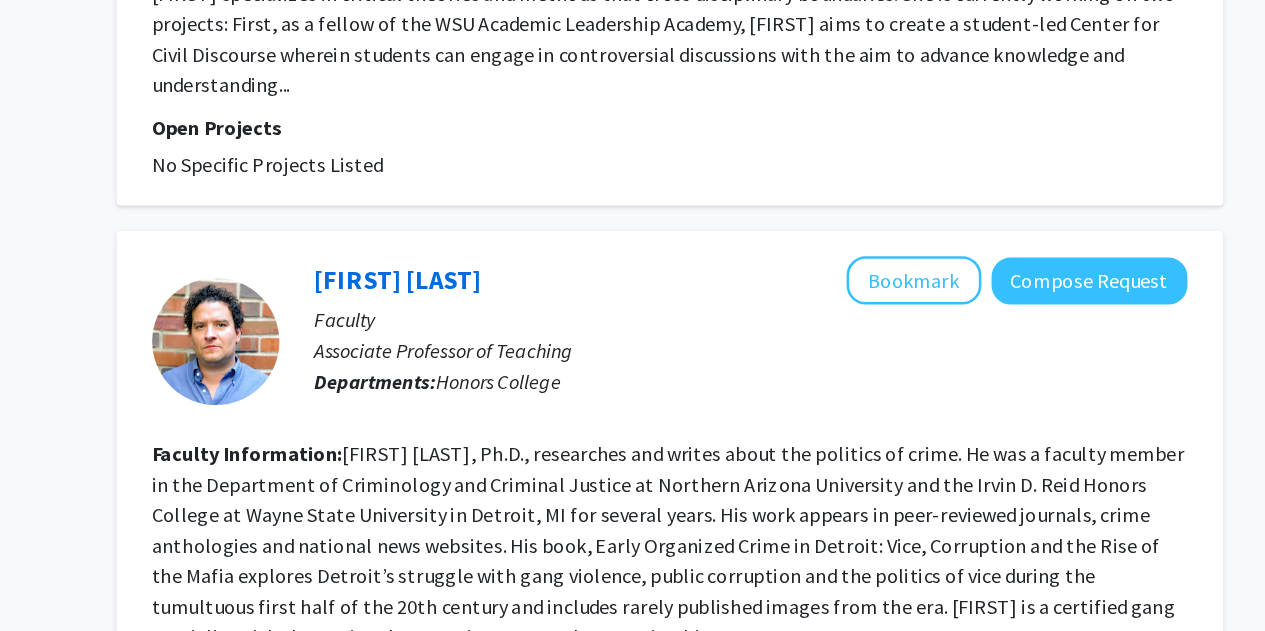 scroll, scrollTop: 1718, scrollLeft: 0, axis: vertical 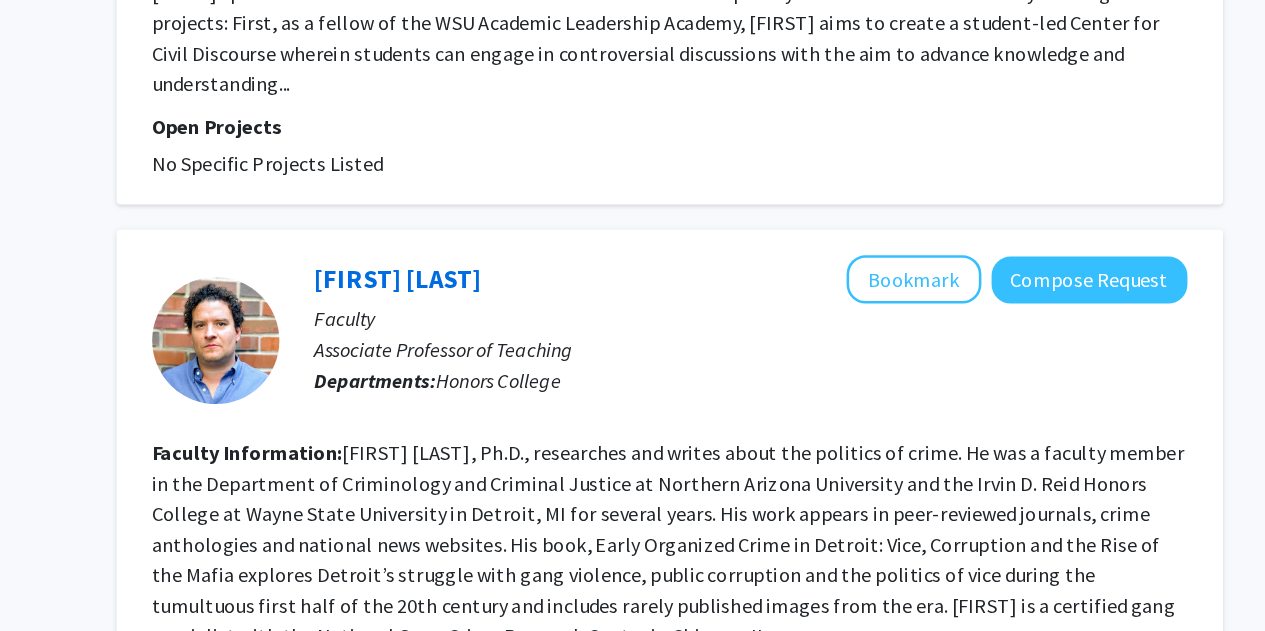 click on "Faculty Information:  [FIRST] [LAST], Ph.D., researches and writes about the politics of crime. He was a faculty member in the Department of Criminology and Criminal Justice at Northern Arizona University and the Irvin D. Reid Honors College at Wayne State University in [CITY], [STATE] for several years. His work appears in peer-reviewed journals, crime anthologies and national news websites. His book, Early Organized Crime in Detroit: Vice, Corruption and the Rise of the Mafia explores Detroit’s struggle with gang violence, public corruption and the politics of vice during the tumultuous first half of the 20th century and includes rarely published images from the era. [FIRST] is a certified gang specialist with the National Gang Crime Research Center in [CITY], [STATE]...." 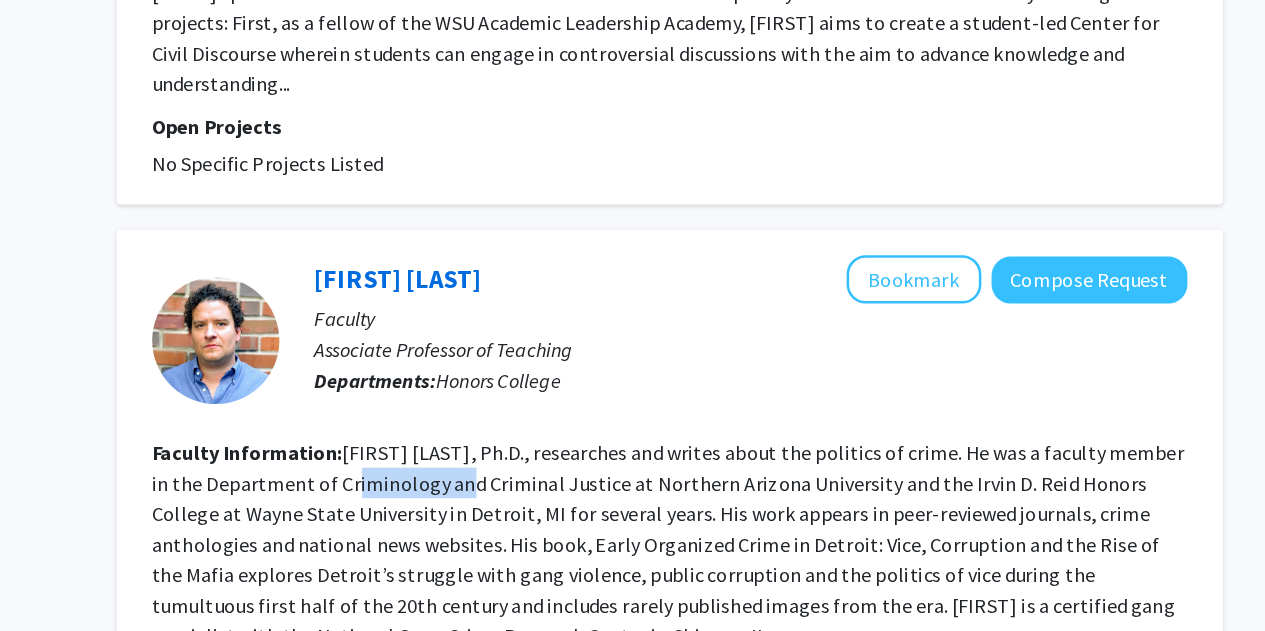 click on "Faculty Information:  [FIRST] [LAST], Ph.D., researches and writes about the politics of crime. He was a faculty member in the Department of Criminology and Criminal Justice at Northern Arizona University and the Irvin D. Reid Honors College at Wayne State University in [CITY], [STATE] for several years. His work appears in peer-reviewed journals, crime anthologies and national news websites. His book, Early Organized Crime in Detroit: Vice, Corruption and the Rise of the Mafia explores Detroit’s struggle with gang violence, public corruption and the politics of vice during the tumultuous first half of the 20th century and includes rarely published images from the era. [FIRST] is a certified gang specialist with the National Gang Crime Research Center in [CITY], [STATE]...." 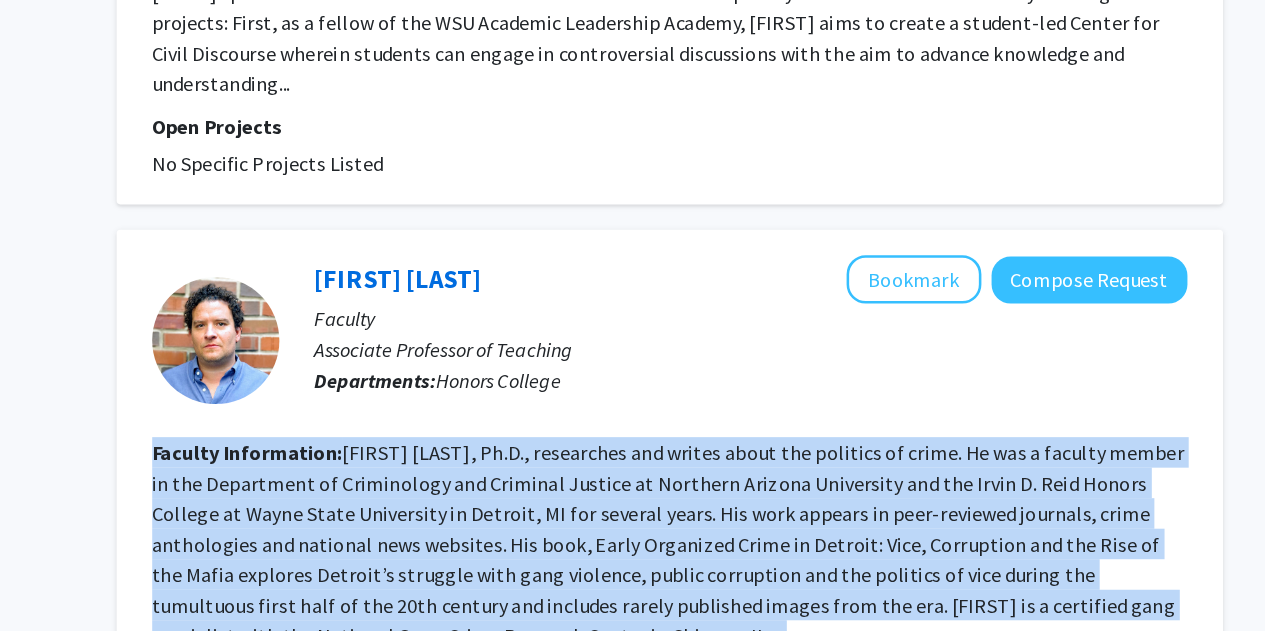 click on "Faculty Information:  [FIRST] [LAST], Ph.D., researches and writes about the politics of crime. He was a faculty member in the Department of Criminology and Criminal Justice at Northern Arizona University and the Irvin D. Reid Honors College at Wayne State University in [CITY], [STATE] for several years. His work appears in peer-reviewed journals, crime anthologies and national news websites. His book, Early Organized Crime in Detroit: Vice, Corruption and the Rise of the Mafia explores Detroit’s struggle with gang violence, public corruption and the politics of vice during the tumultuous first half of the 20th century and includes rarely published images from the era. [FIRST] is a certified gang specialist with the National Gang Crime Research Center in [CITY], [STATE]...." 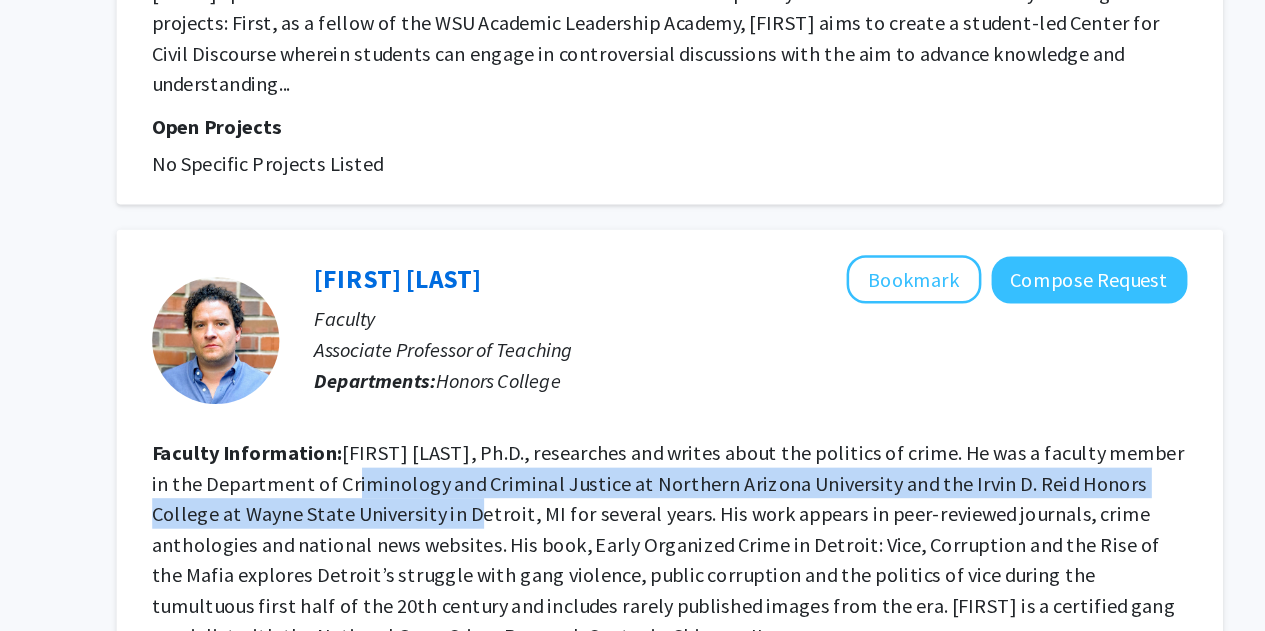 drag, startPoint x: 541, startPoint y: 406, endPoint x: 541, endPoint y: 467, distance: 61 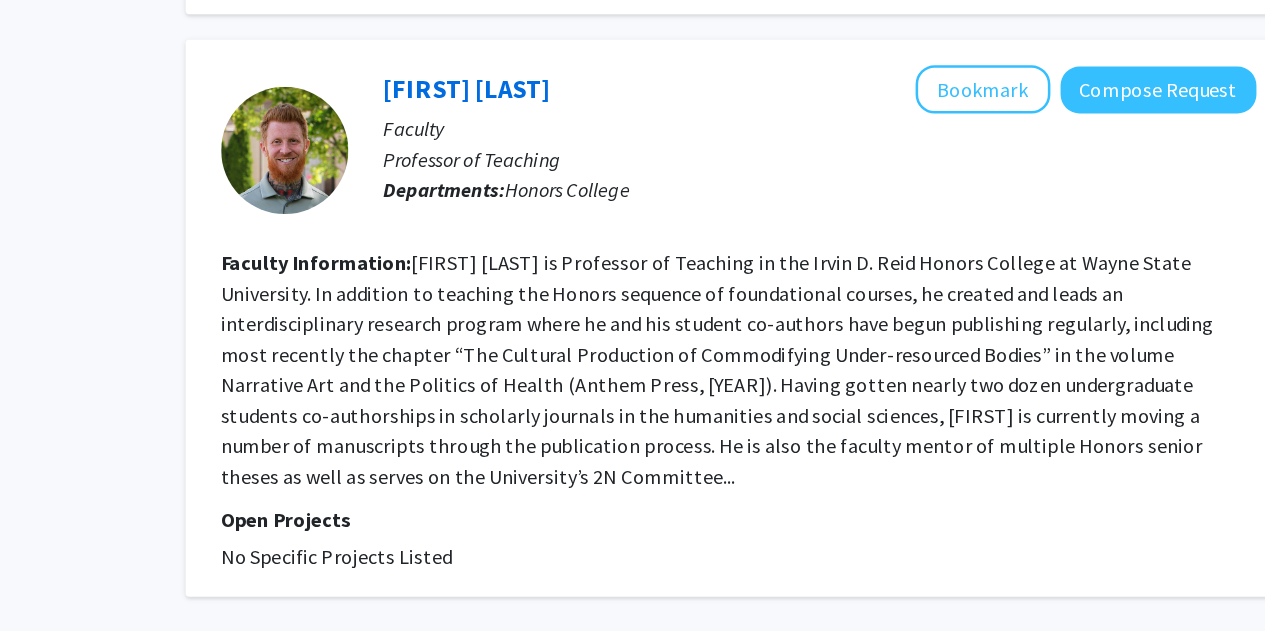 scroll, scrollTop: 2318, scrollLeft: 0, axis: vertical 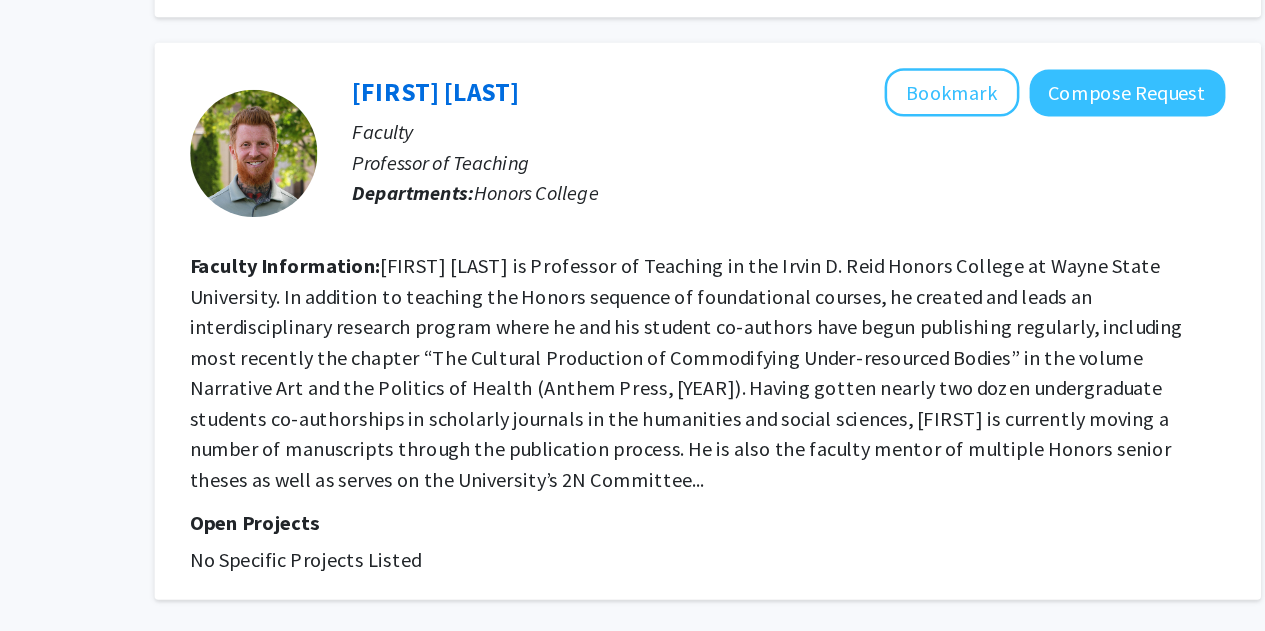 click on "Next »" 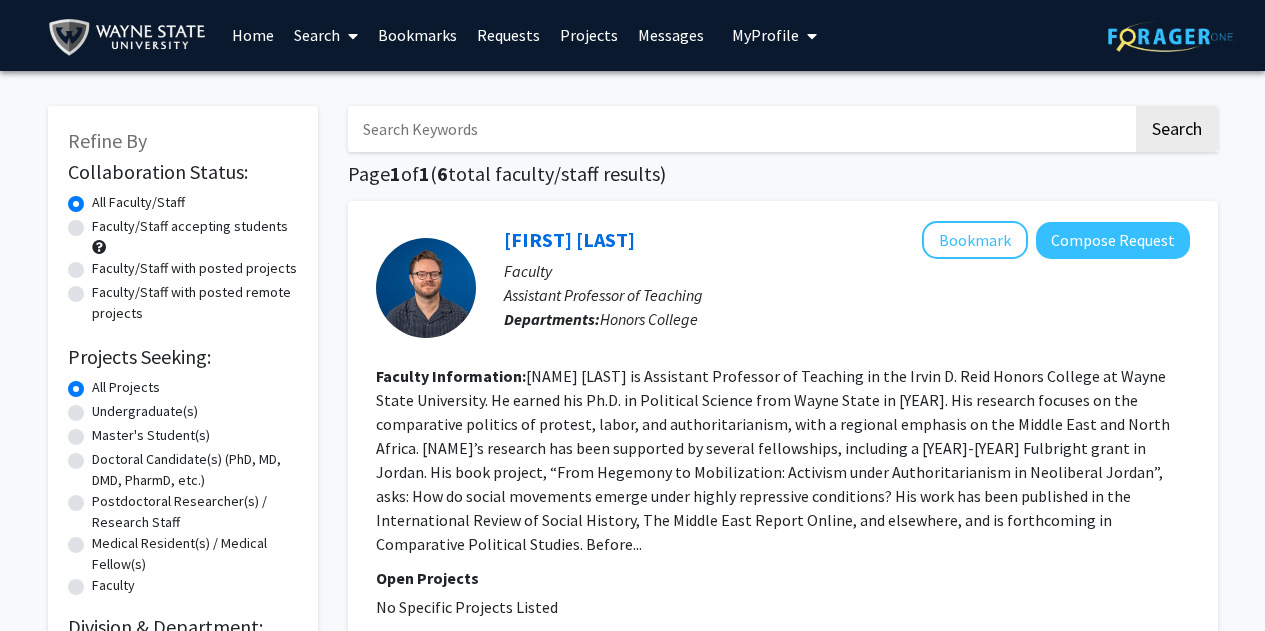 scroll, scrollTop: 0, scrollLeft: 0, axis: both 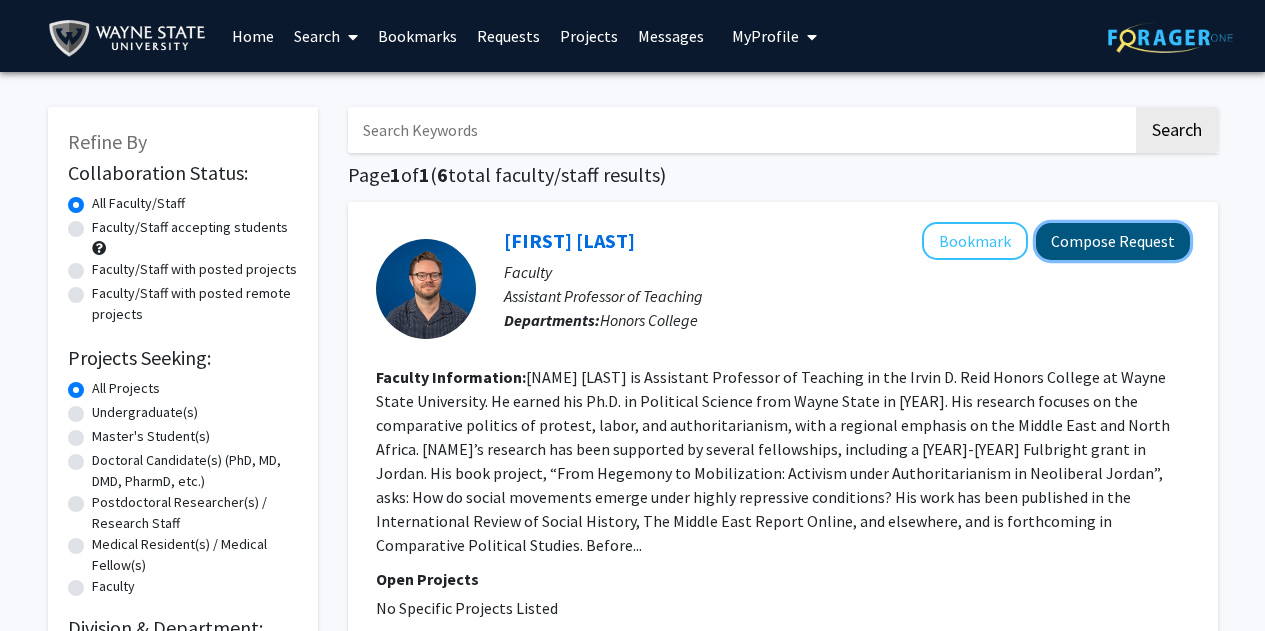 click on "Compose Request" 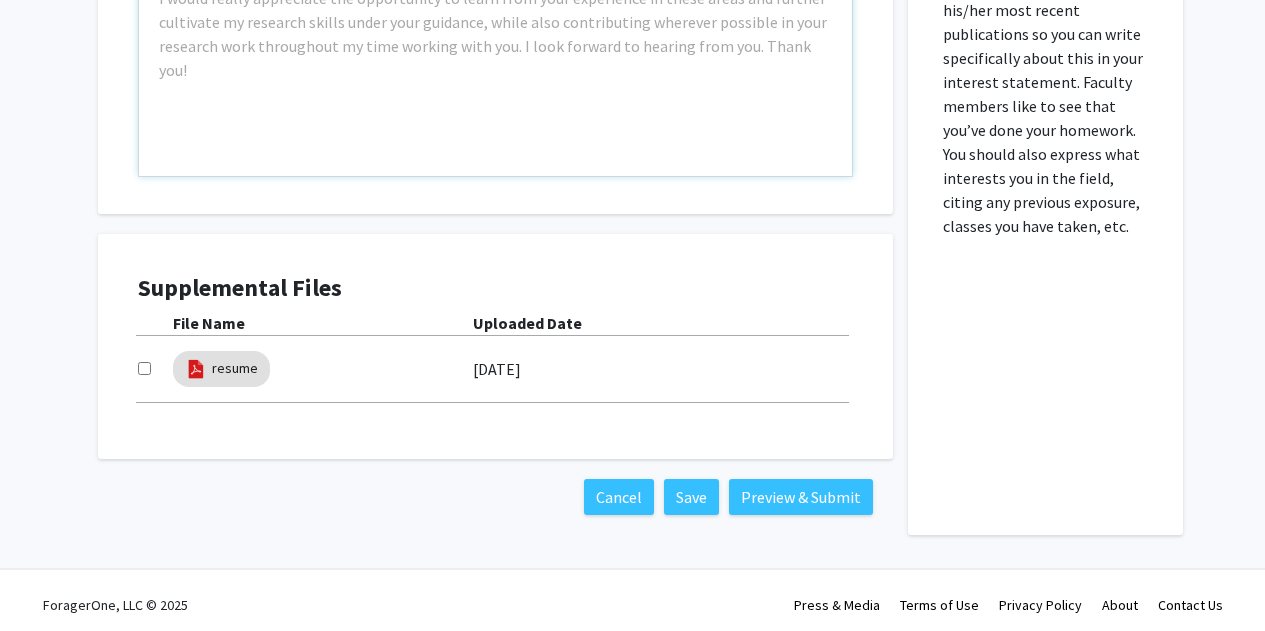 scroll, scrollTop: 739, scrollLeft: 0, axis: vertical 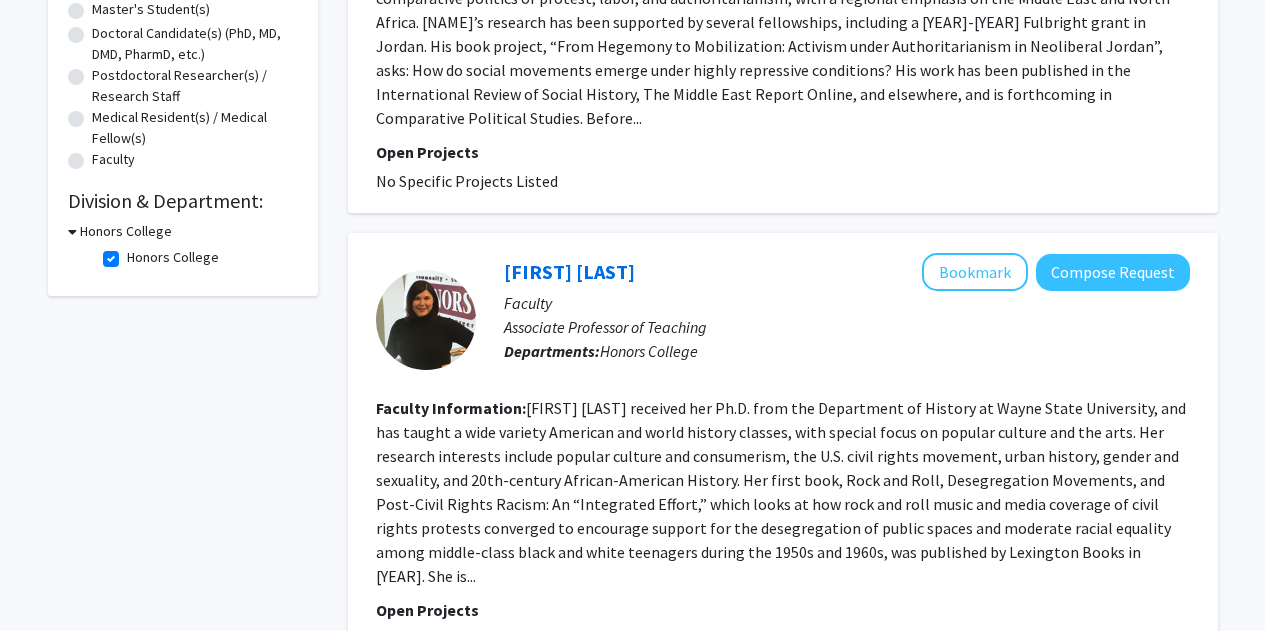 click on "Honors College" 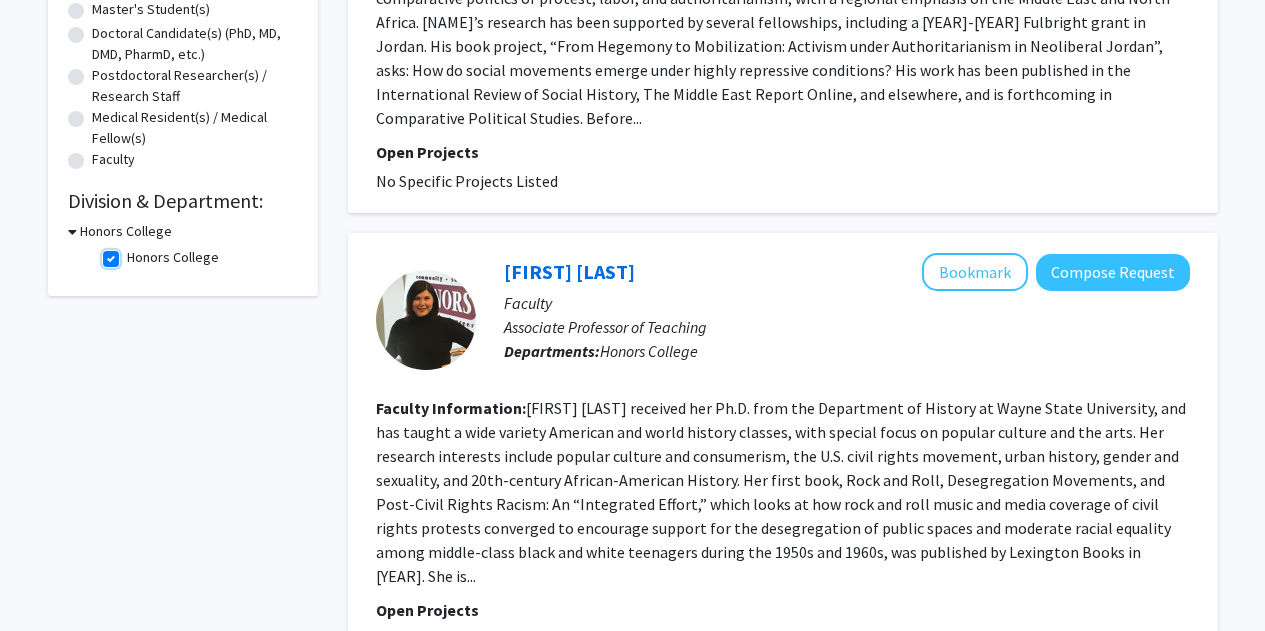 click on "Honors College" at bounding box center [133, 253] 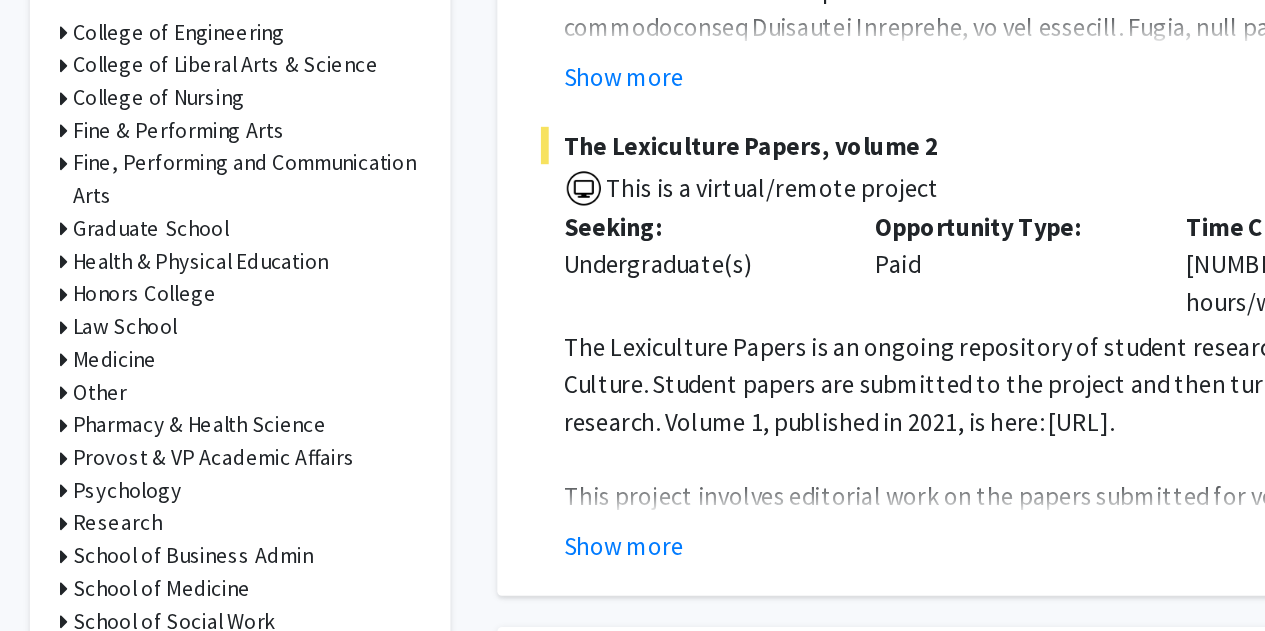 scroll, scrollTop: 817, scrollLeft: 0, axis: vertical 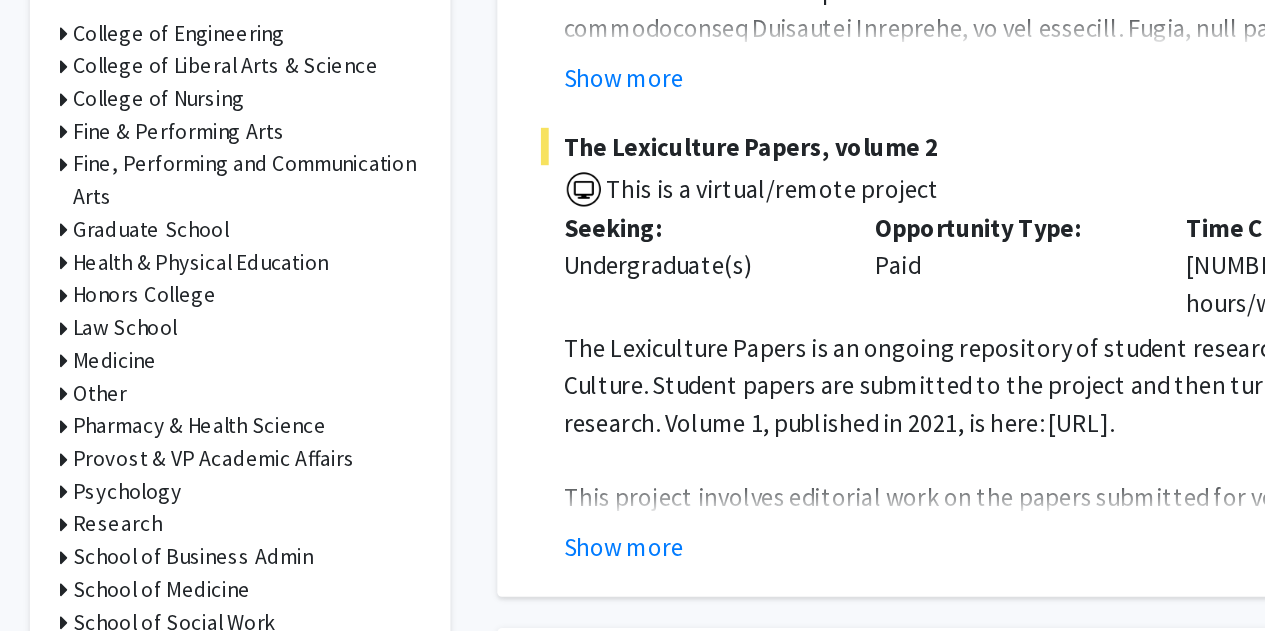 click 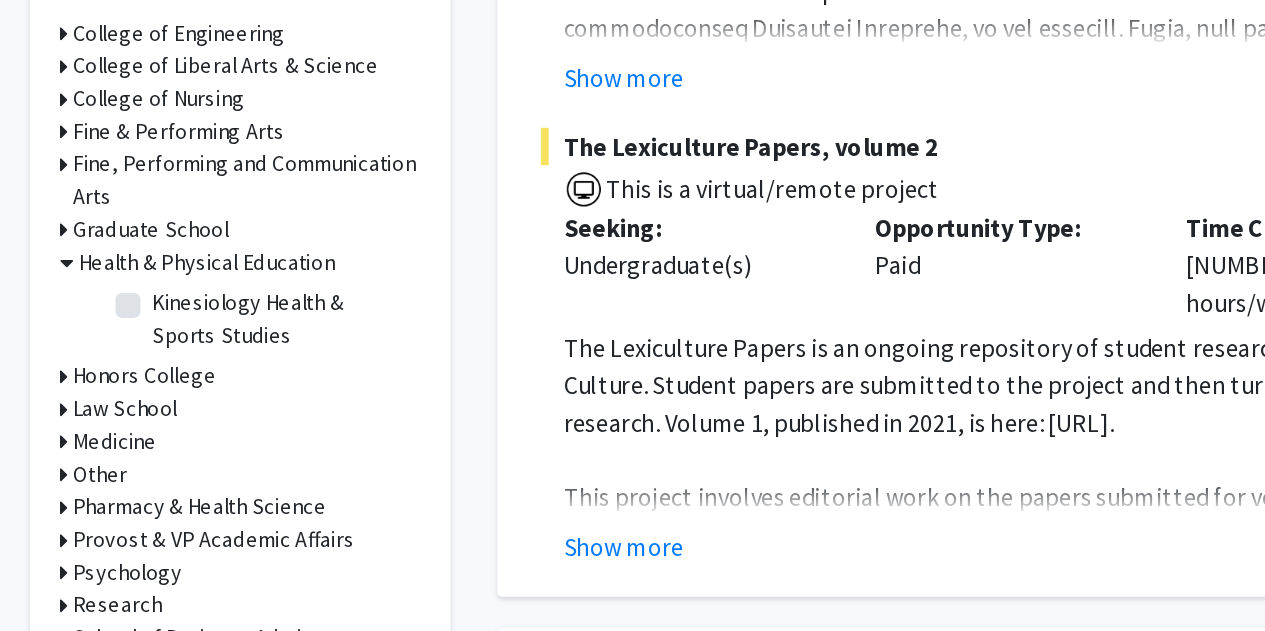 click 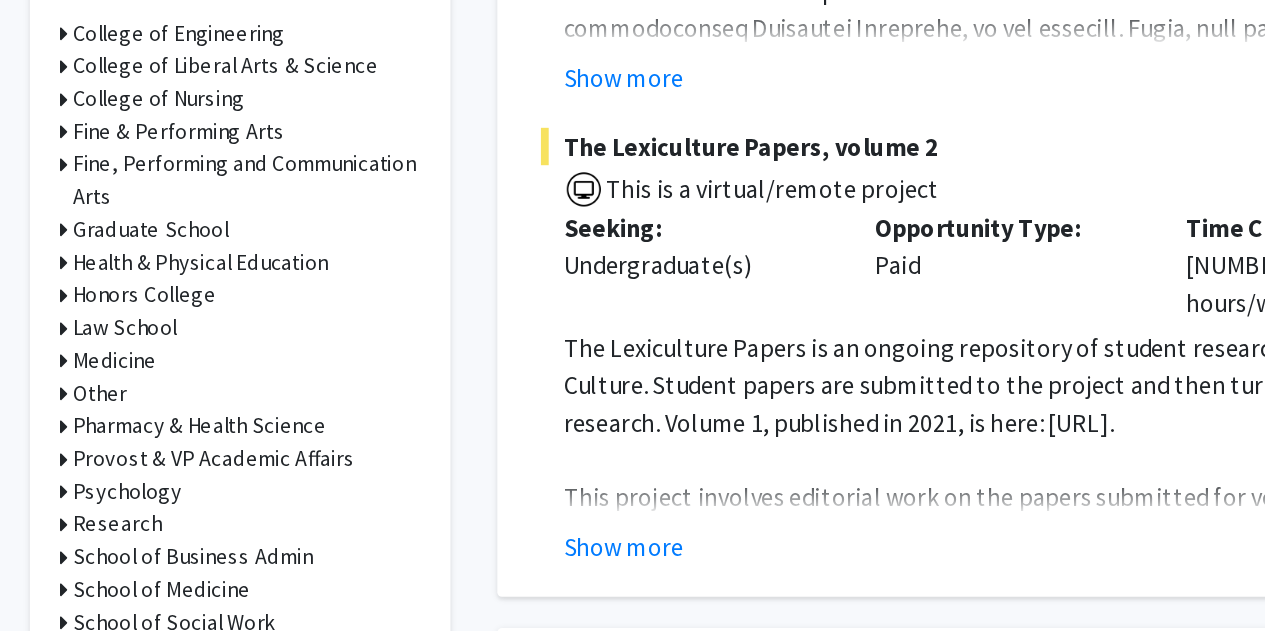 click 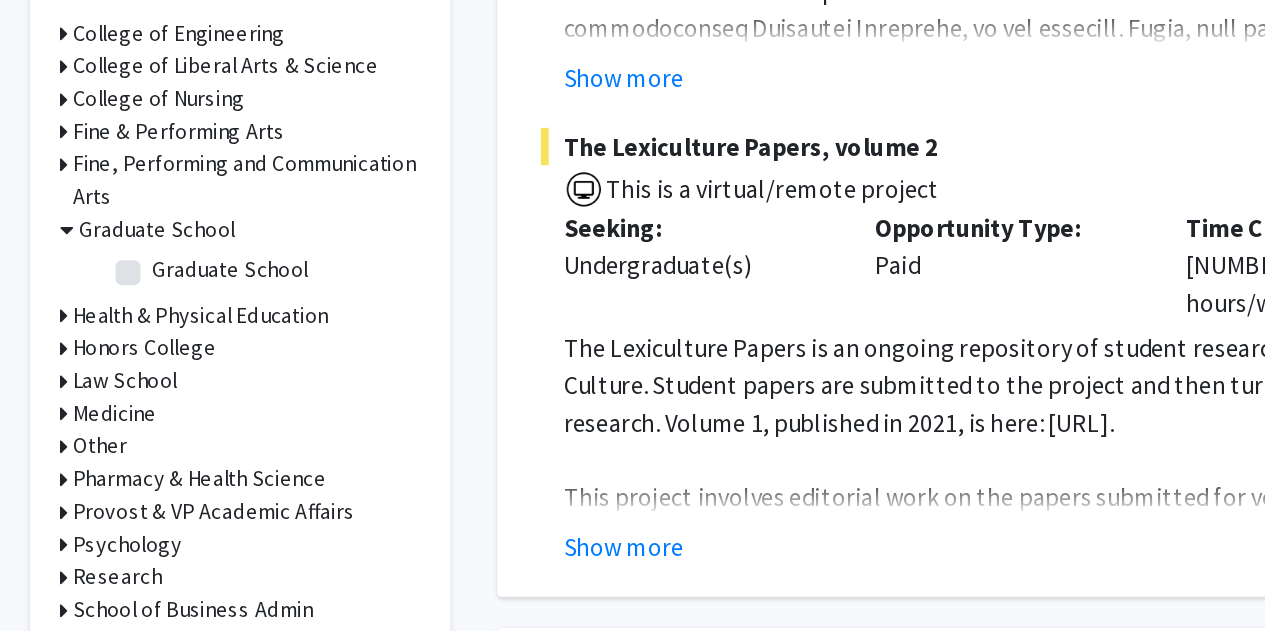 click 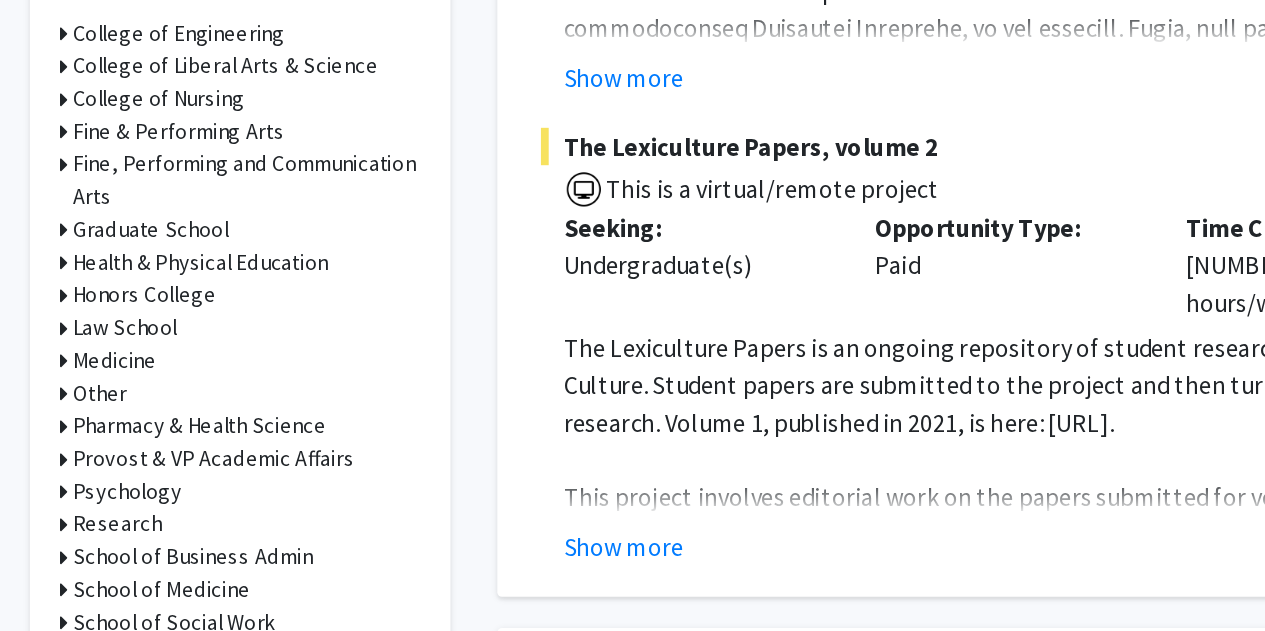click 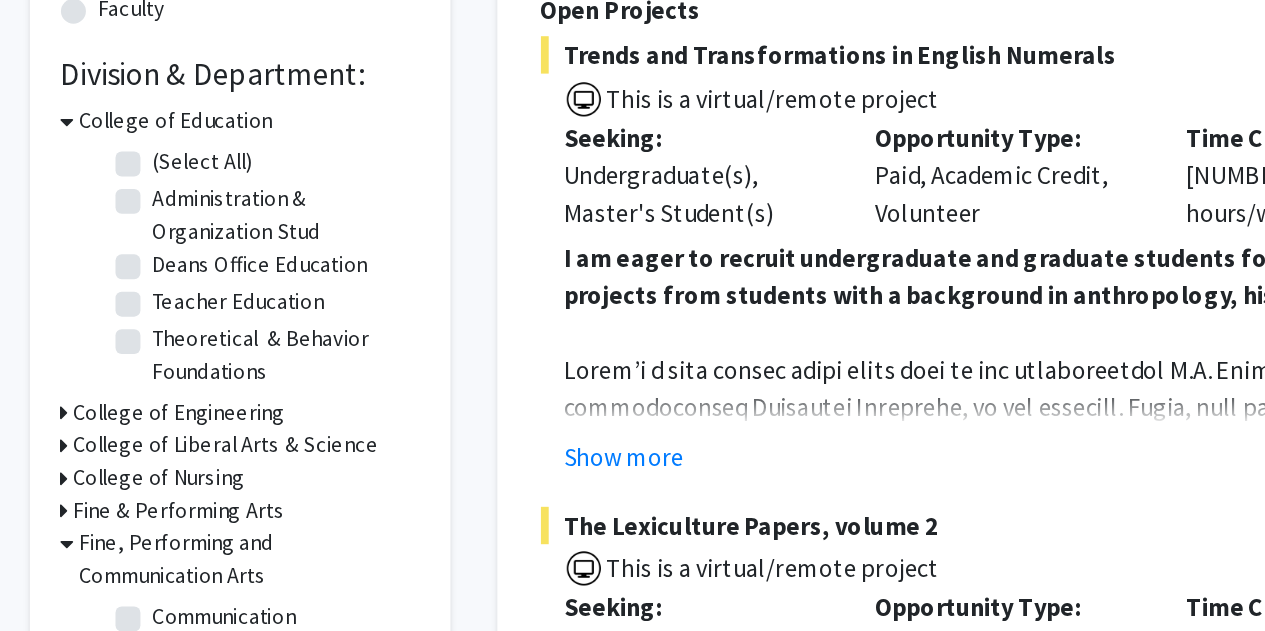 scroll, scrollTop: 578, scrollLeft: 0, axis: vertical 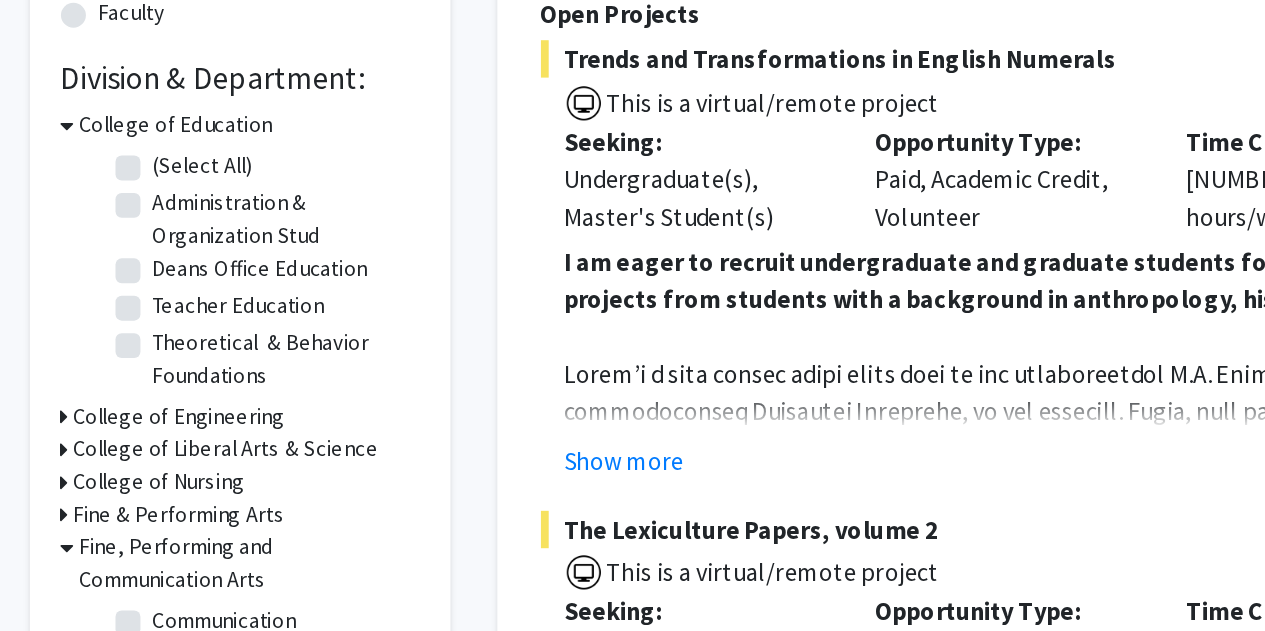 click 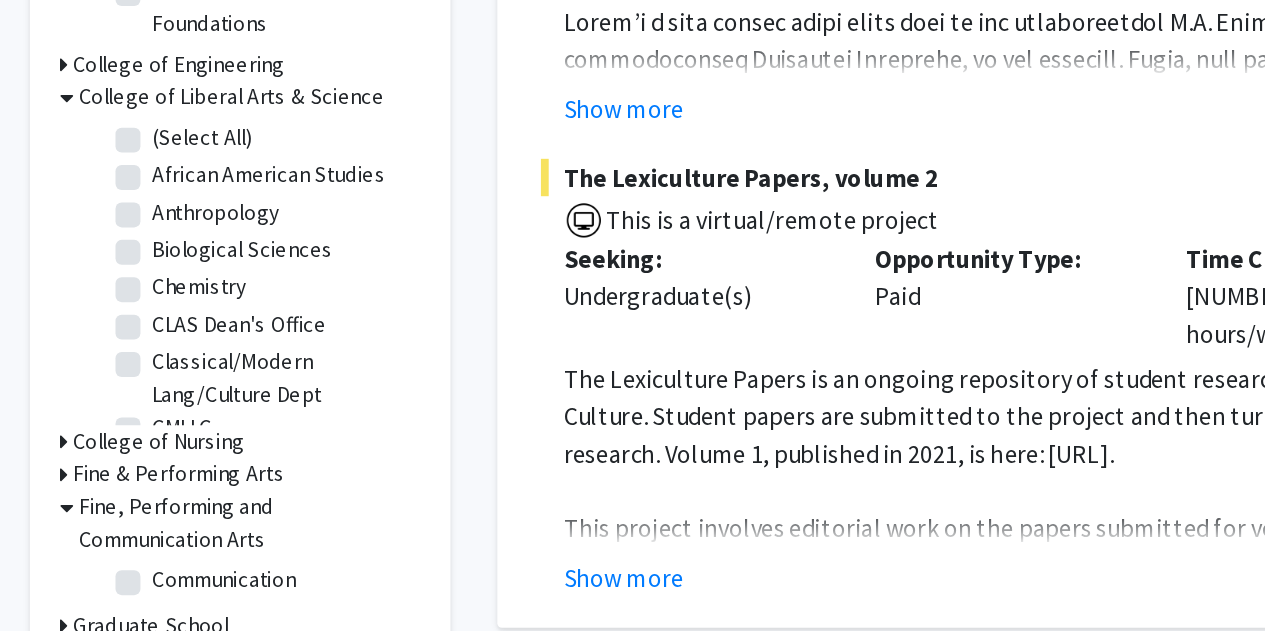 scroll, scrollTop: 578, scrollLeft: 0, axis: vertical 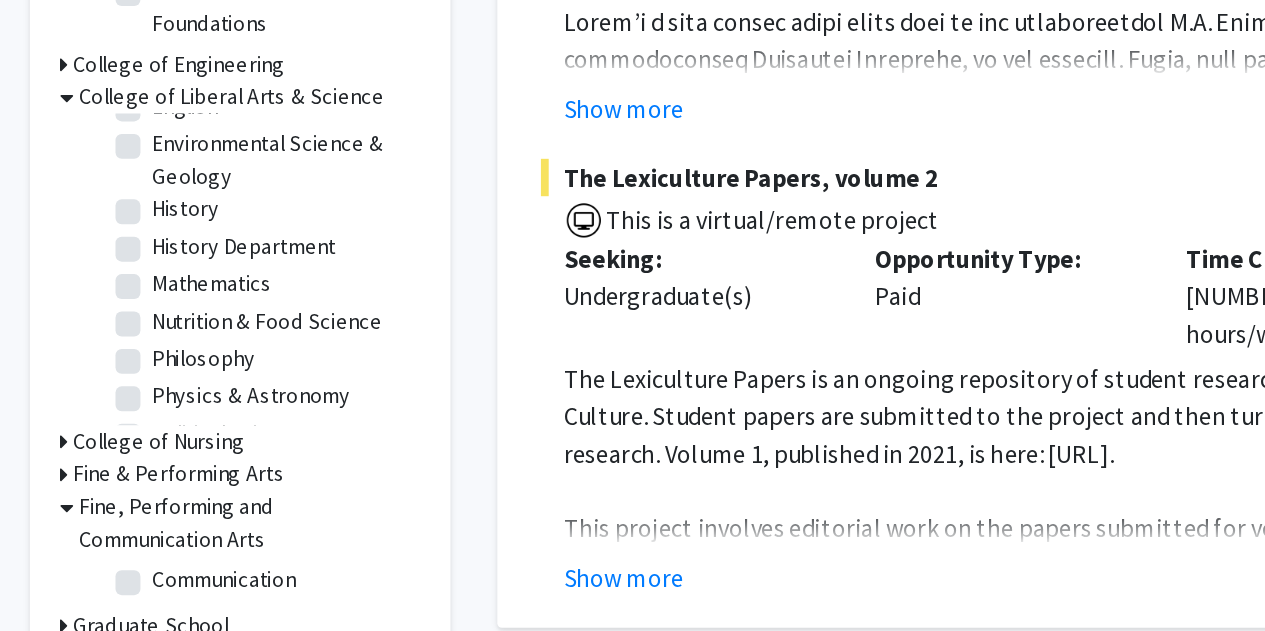 click on "Environmental Science & Geology" 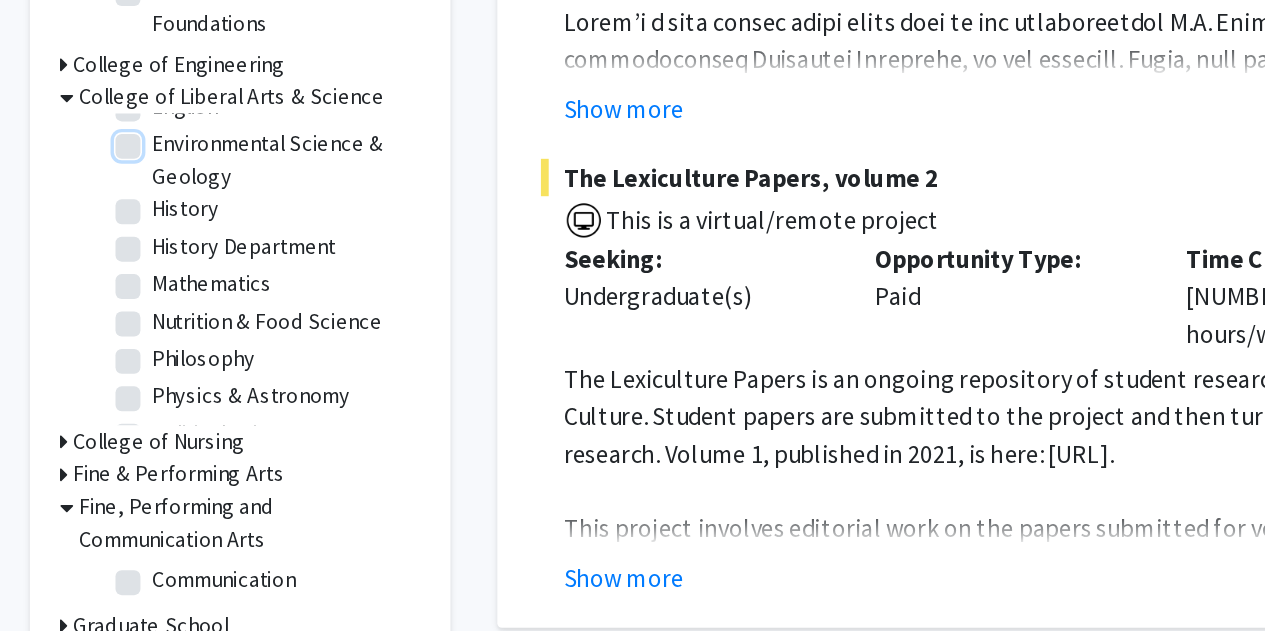 click on "Environmental Science & Geology" at bounding box center [133, 314] 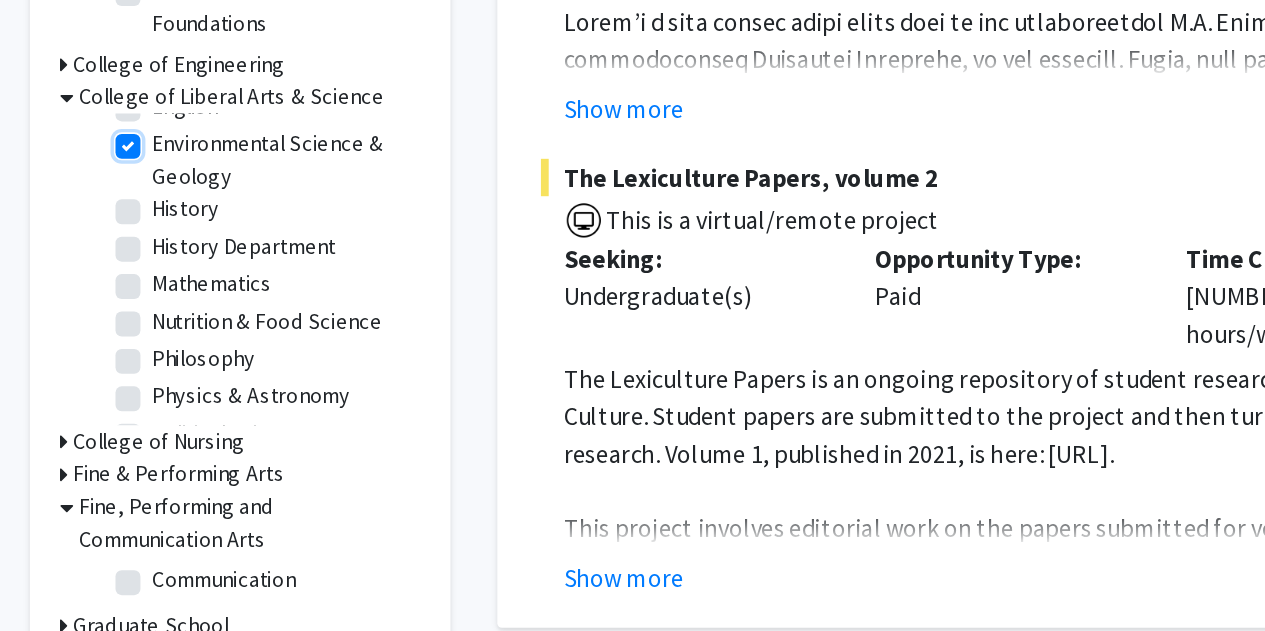 checkbox on "true" 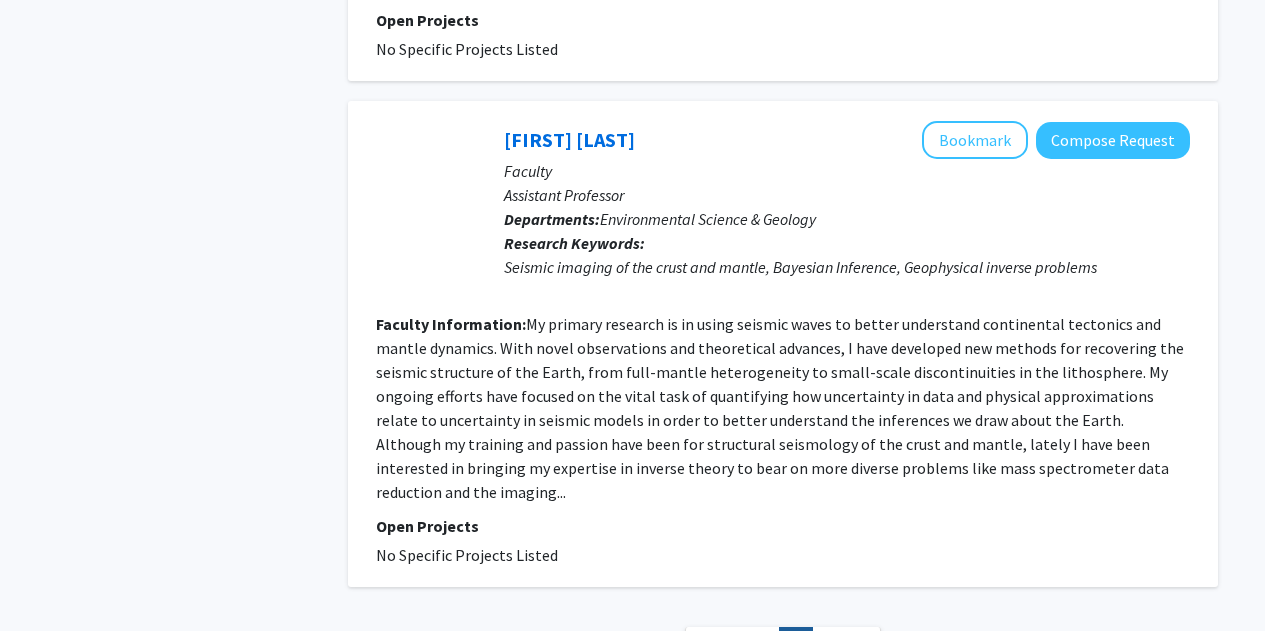 scroll, scrollTop: 2118, scrollLeft: 0, axis: vertical 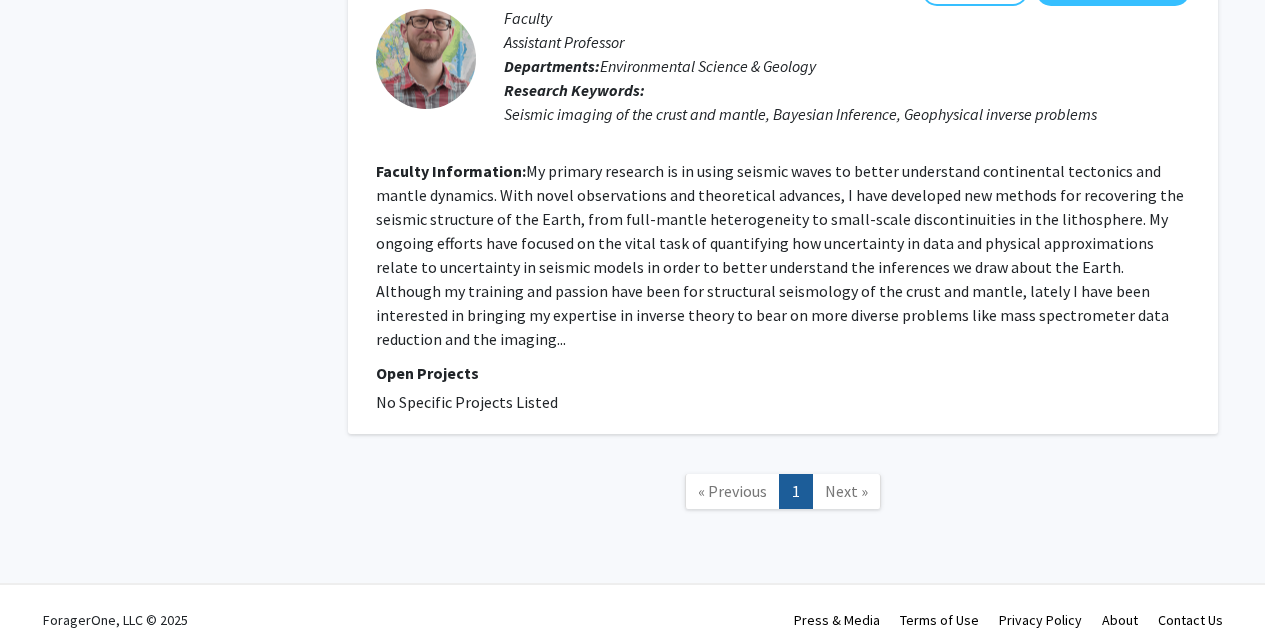 click on "Next »" 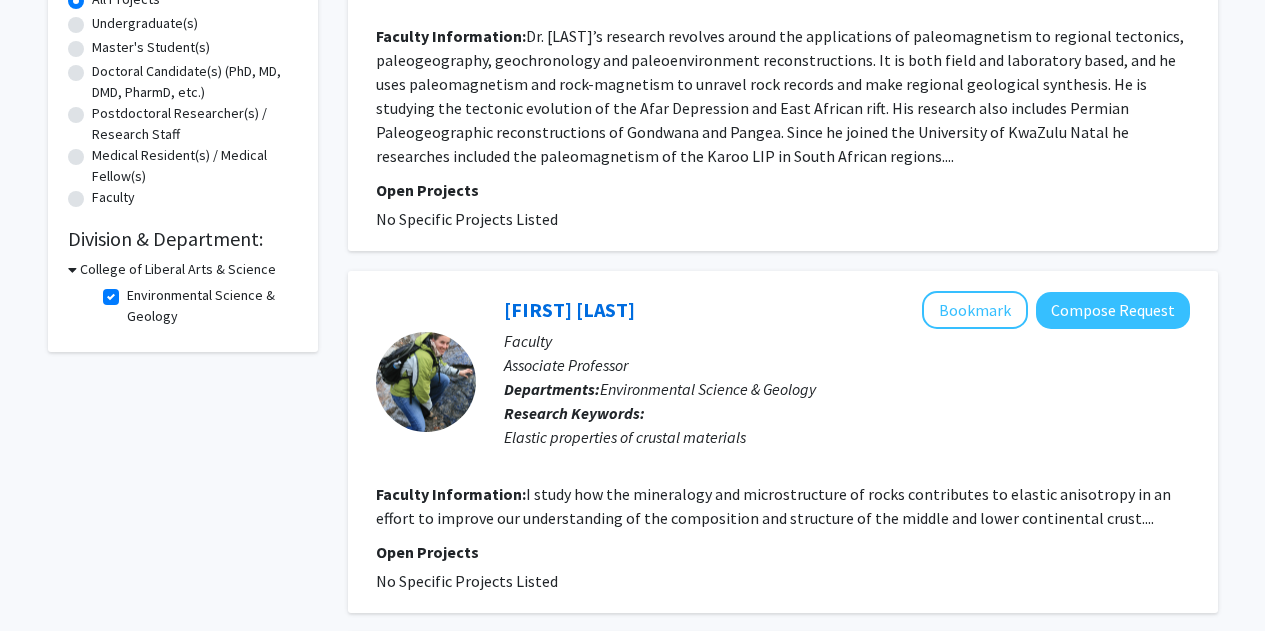 scroll, scrollTop: 403, scrollLeft: 0, axis: vertical 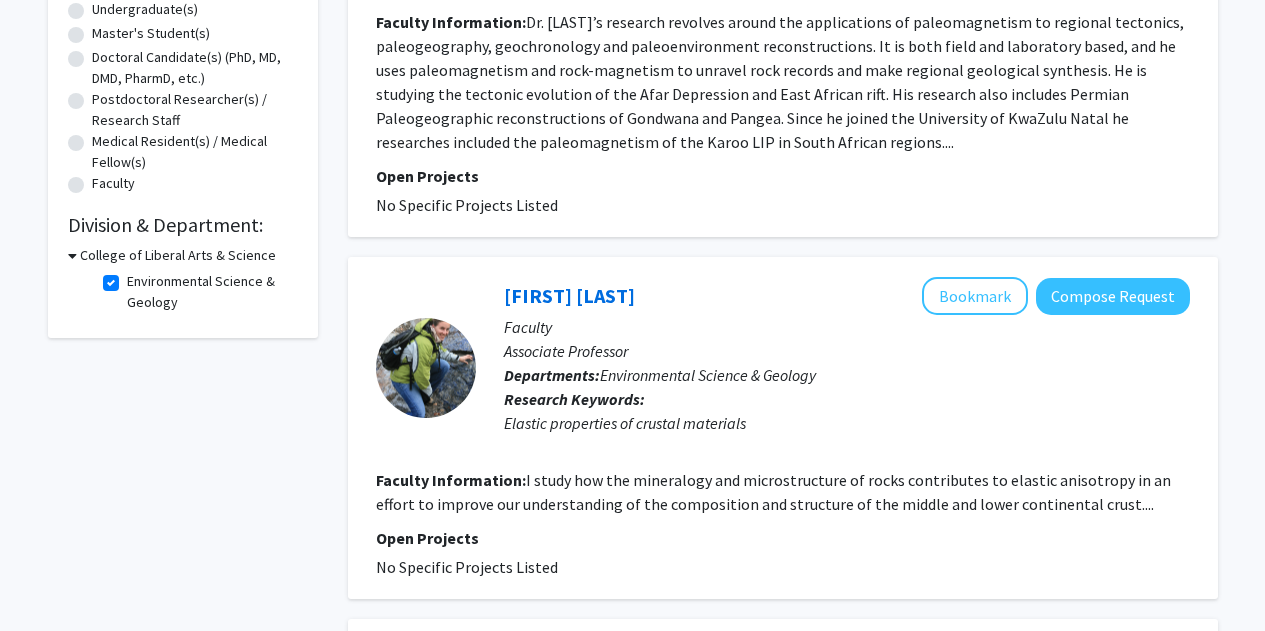 click on "Environmental Science & Geology" 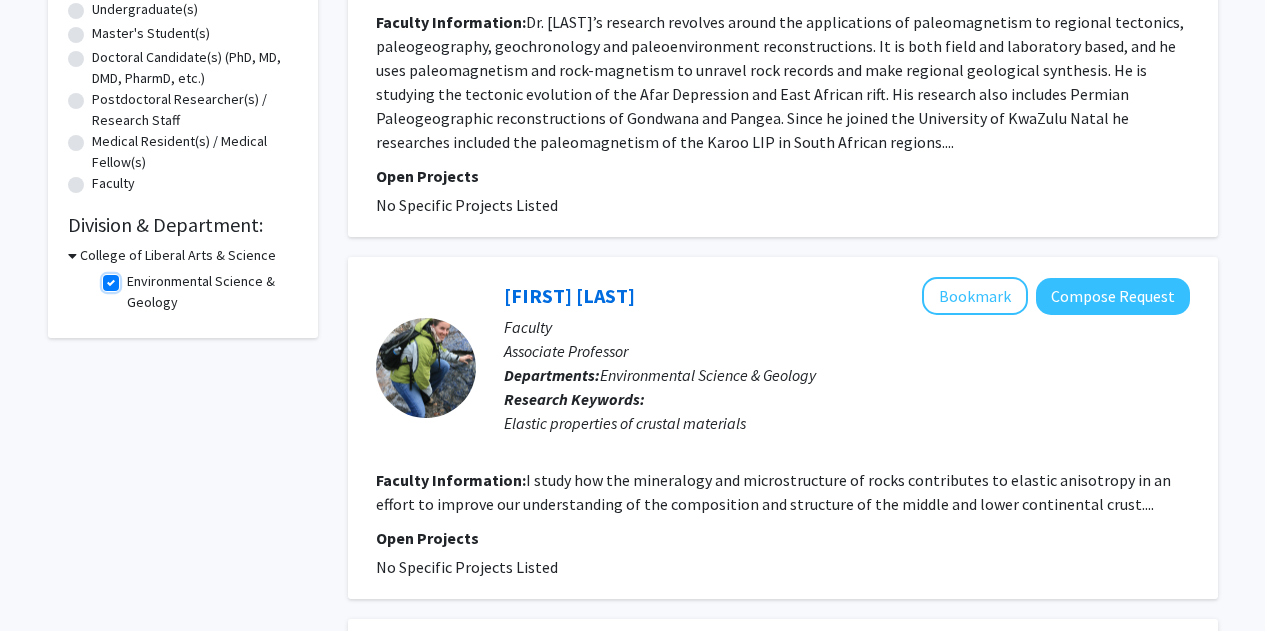 click on "Environmental Science & Geology" at bounding box center (133, 277) 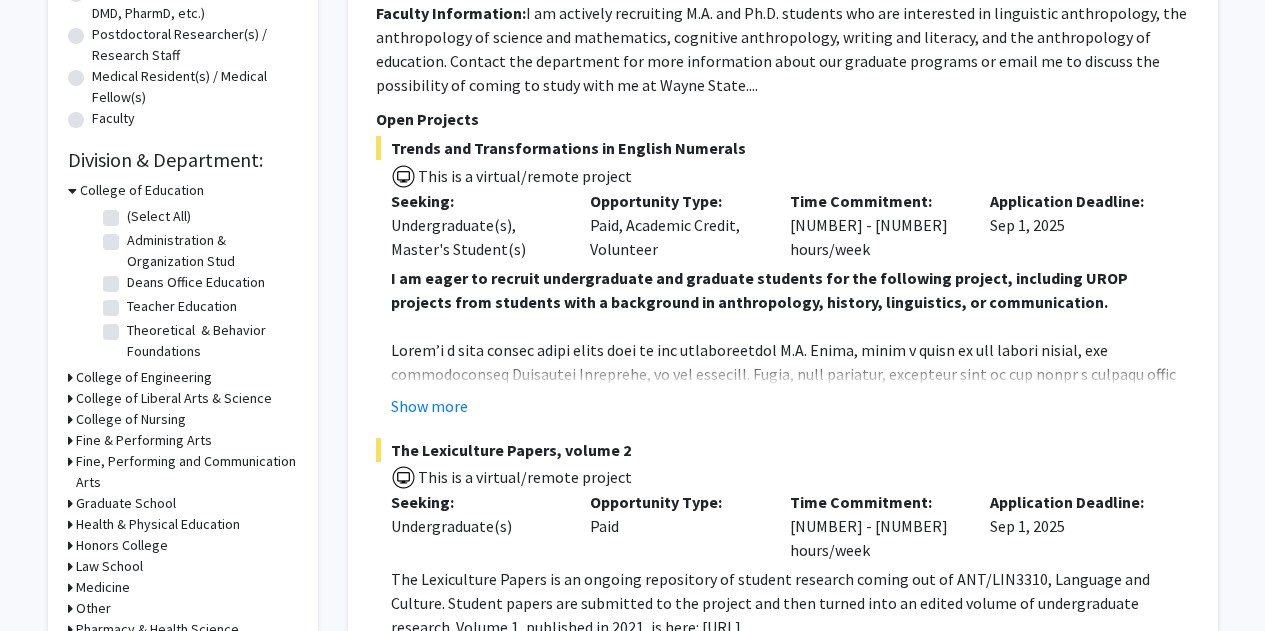 scroll, scrollTop: 469, scrollLeft: 0, axis: vertical 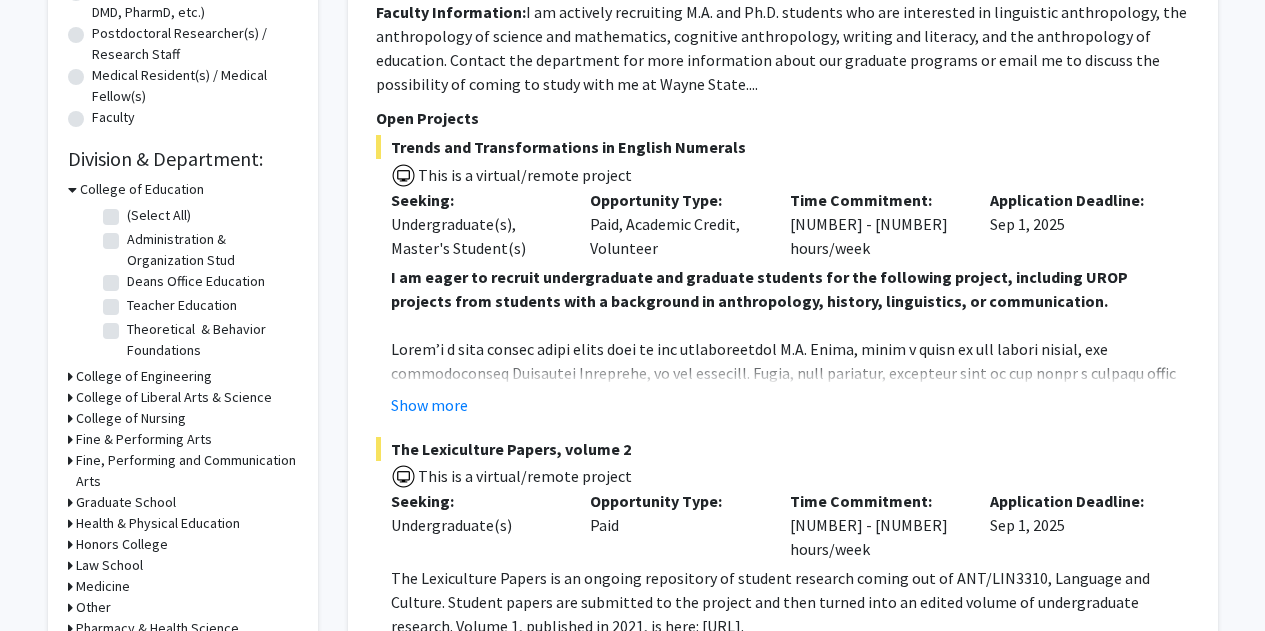 click on "Refine By Collaboration Status: Collaboration Status  All Faculty/Staff    Collaboration Status  Faculty/Staff accepting students    Collaboration Status  Faculty/Staff with posted projects    Collaboration Status  Faculty/Staff with posted remote projects    Projects Seeking: Projects Seeking Level  All Projects    Projects Seeking Level  Undergraduate(s)    Projects Seeking Level  Master's Student(s)    Projects Seeking Level  Doctoral Candidate(s) (PhD, MD, DMD, PharmD, etc.)    Projects Seeking Level  Postdoctoral Researcher(s) / Research Staff    Projects Seeking Level  Medical Resident(s) / Medical Fellow(s)    Projects Seeking Level  Faculty    Division & Department:      College of Education  (Select All)  (Select All)  Administration & Organization Stud  Administration & Organization Stud  Deans Office Education  Deans Office Education  Teacher Education  Teacher Education  Theoretical & Behavior Foundations  Theoretical & Behavior Foundations       College of Engineering" 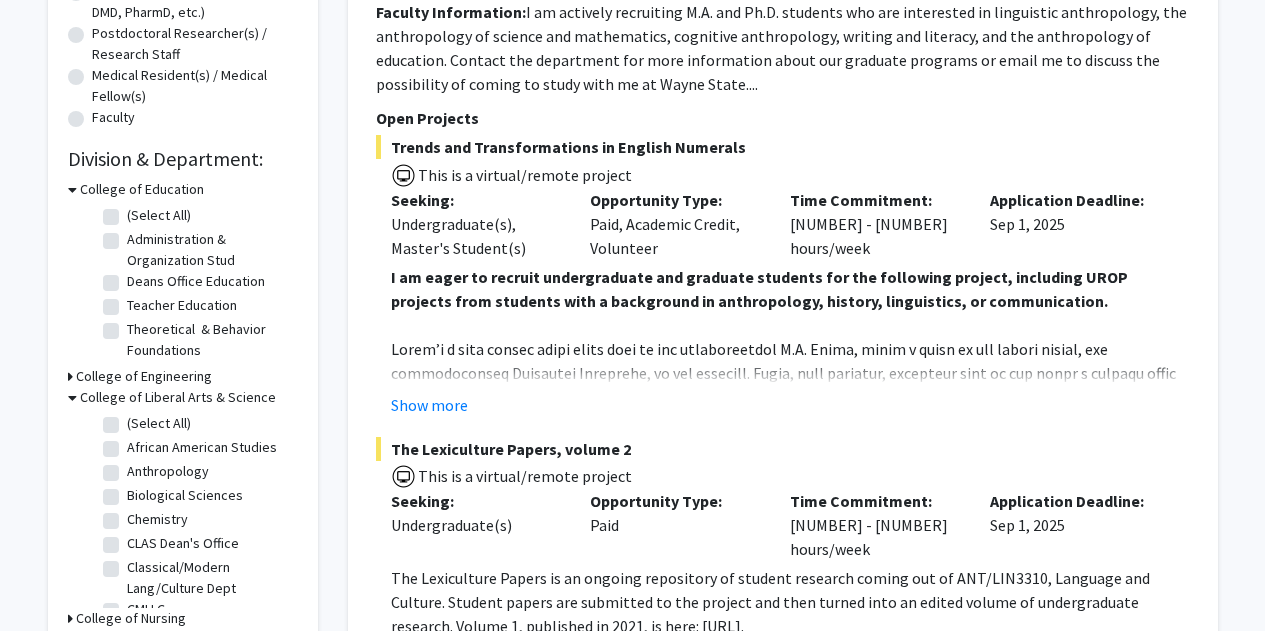 click on "College of Engineering" 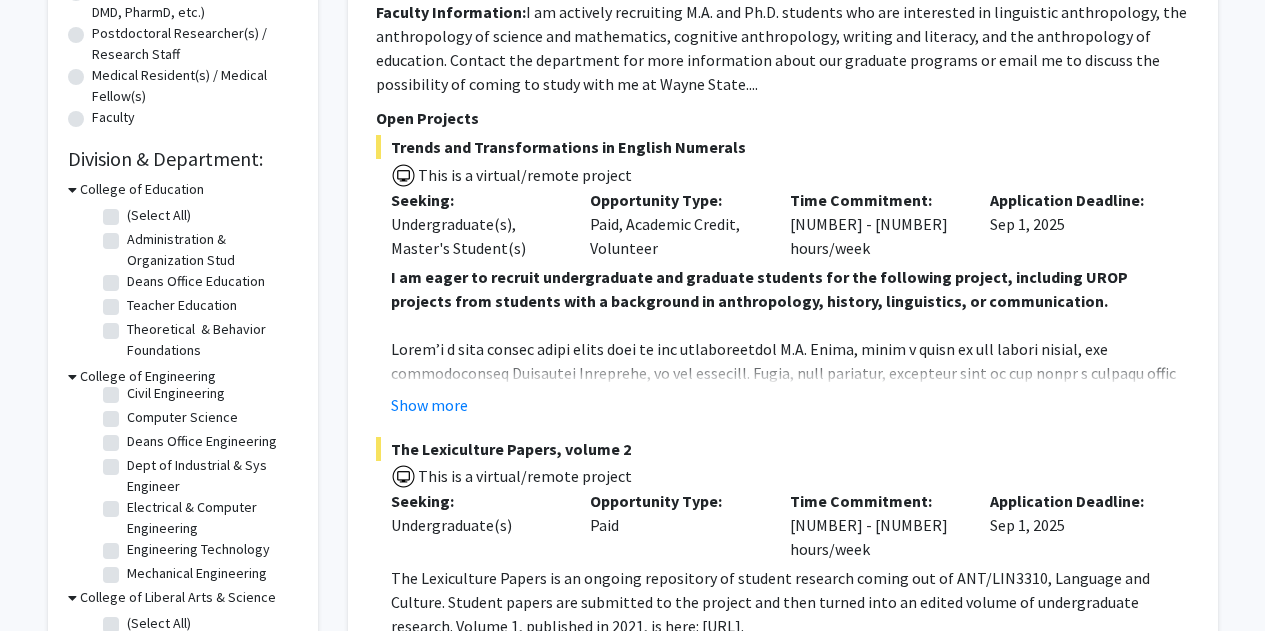 scroll, scrollTop: 128, scrollLeft: 0, axis: vertical 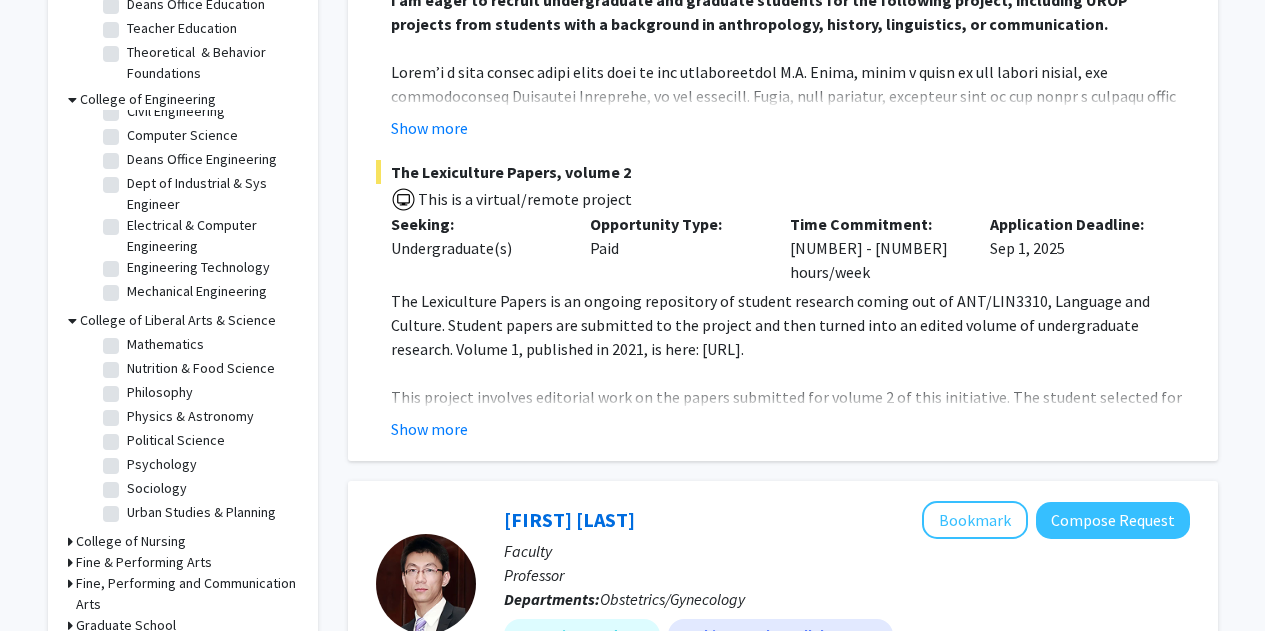click on "Political Science" 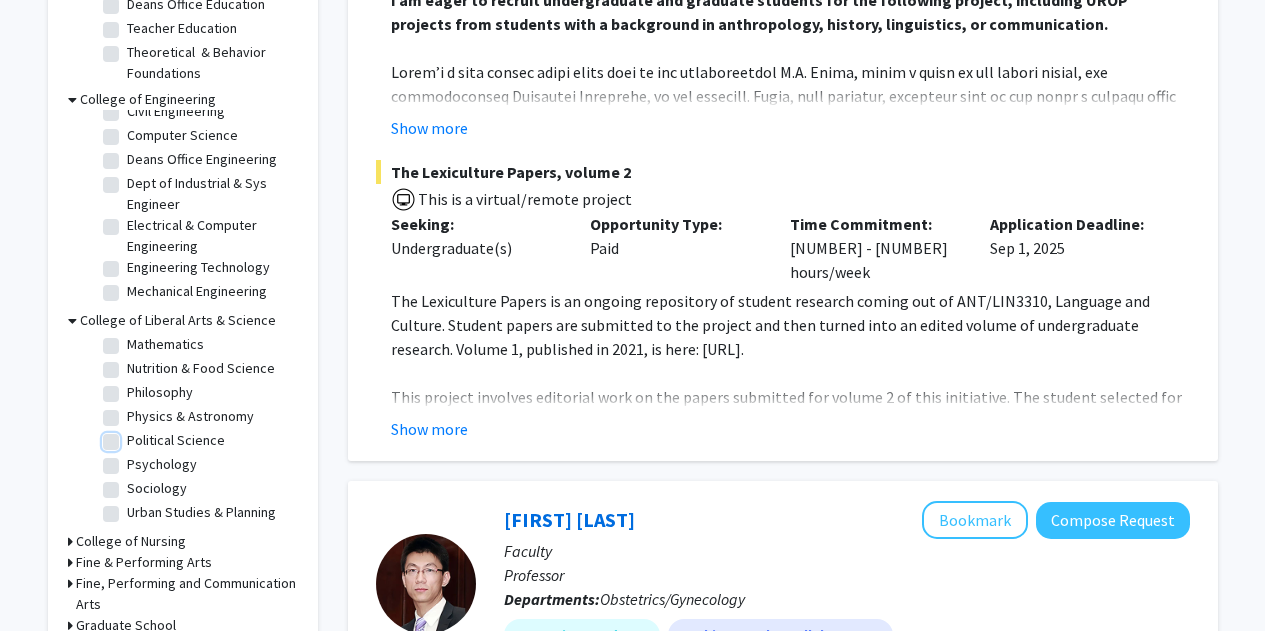 click on "Political Science" at bounding box center [133, 436] 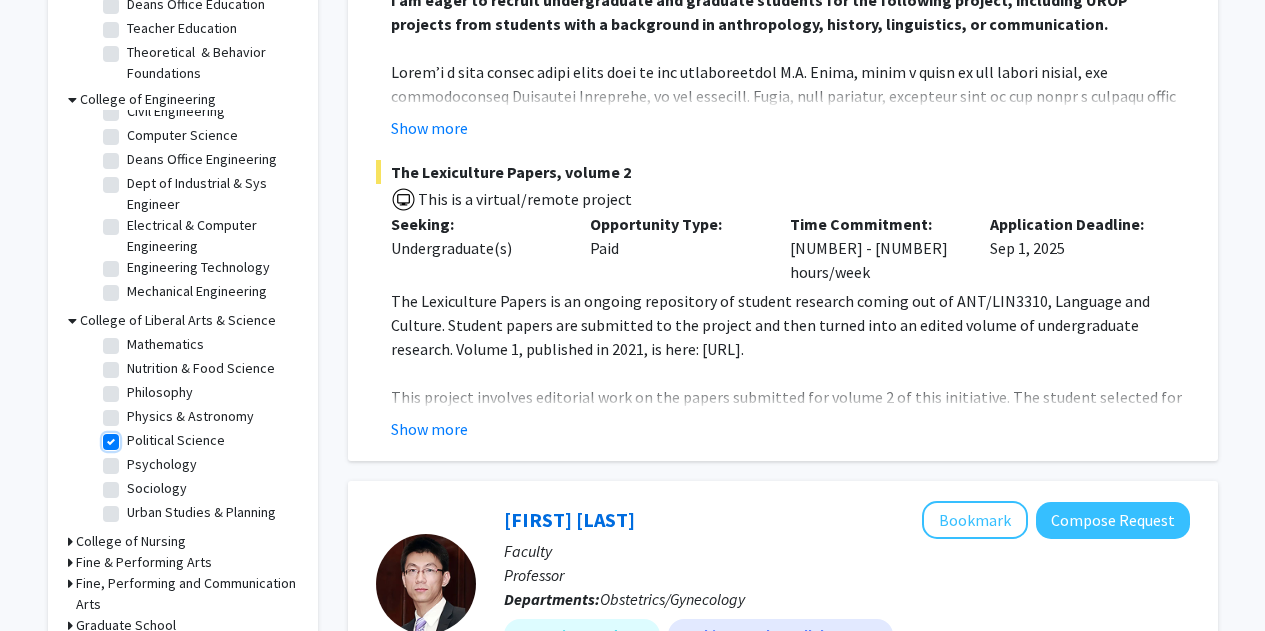 checkbox on "true" 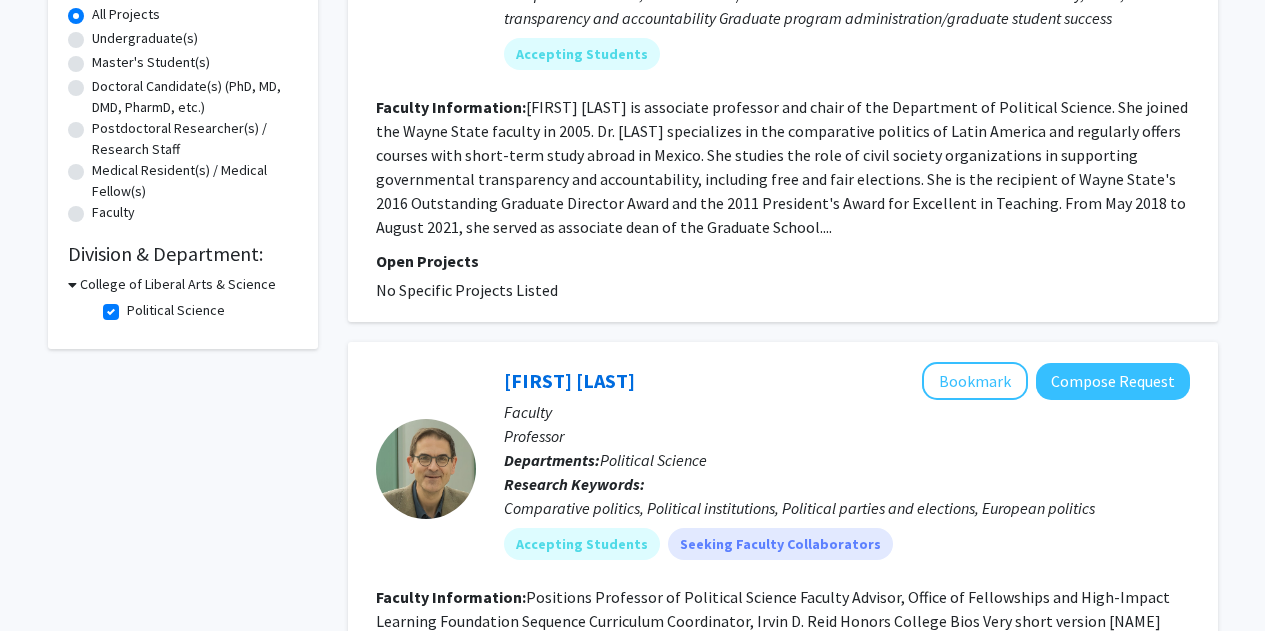 scroll, scrollTop: 404, scrollLeft: 0, axis: vertical 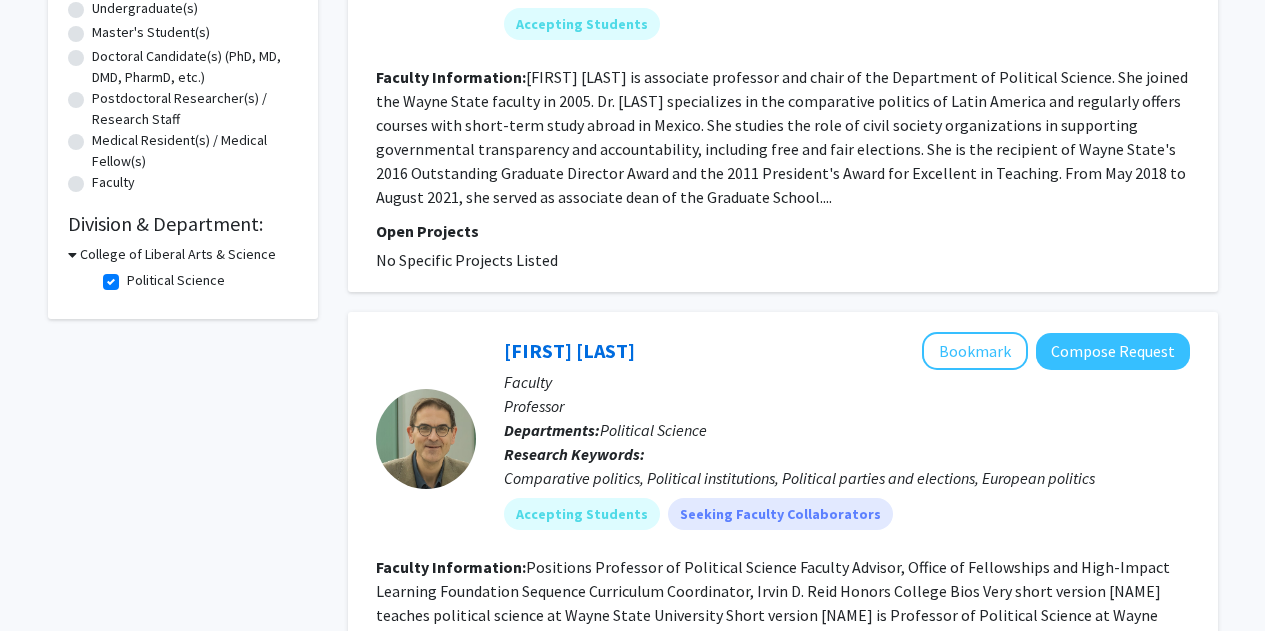 click on "College of Liberal Arts & Science" at bounding box center [178, 254] 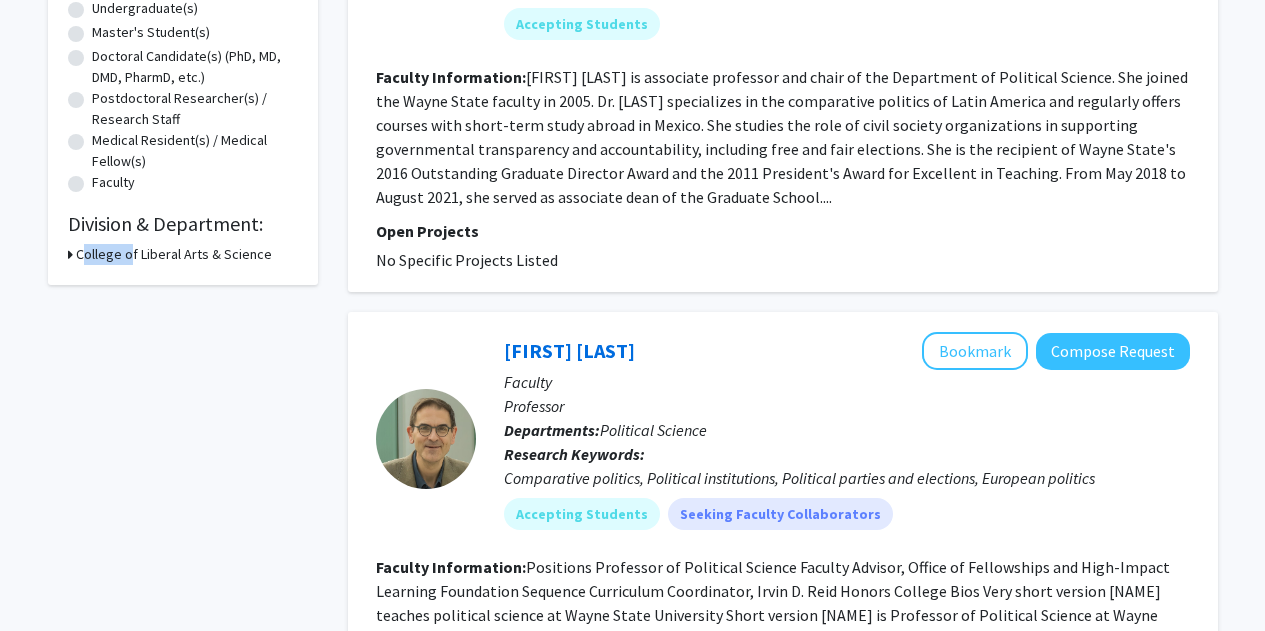 click on "College of Liberal Arts & Science" at bounding box center [174, 254] 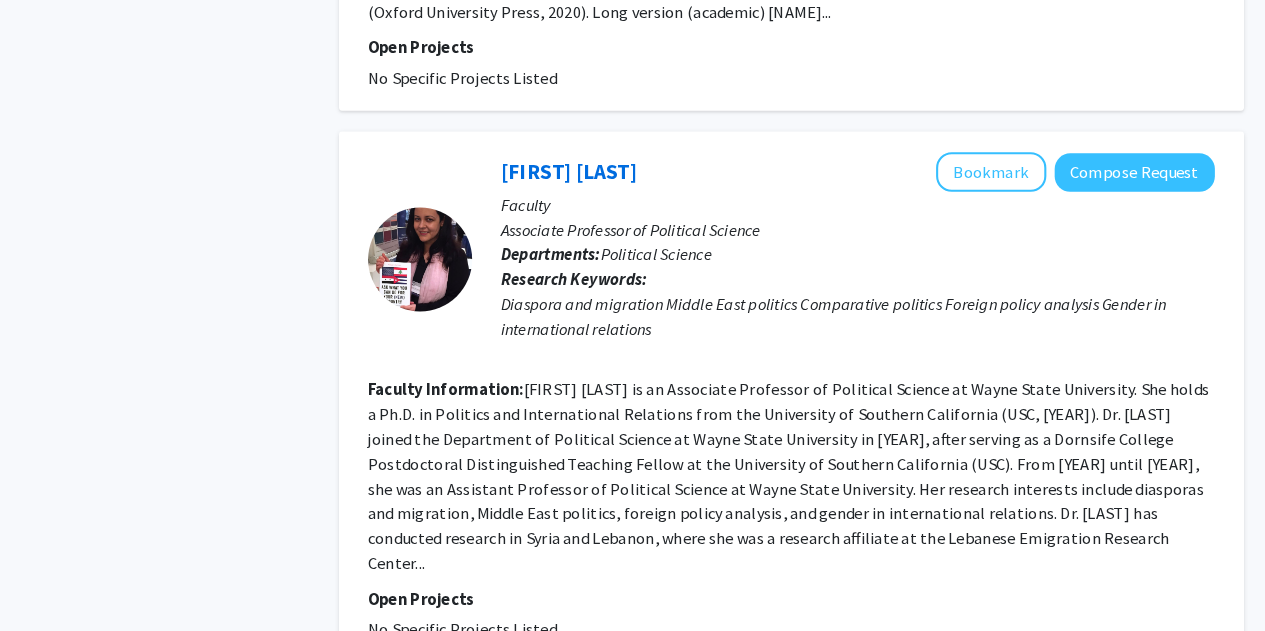 scroll, scrollTop: 1091, scrollLeft: 0, axis: vertical 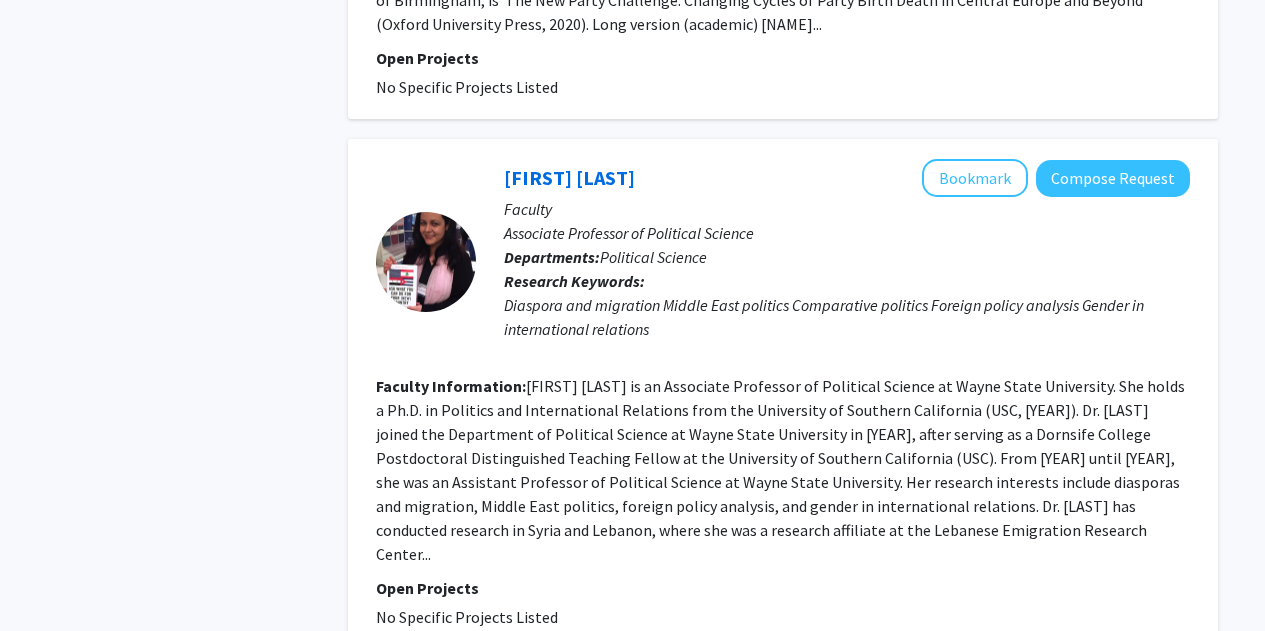 click on "Diaspora and migration  Middle East politics  Comparative politics  Foreign policy analysis  Gender in international relations" 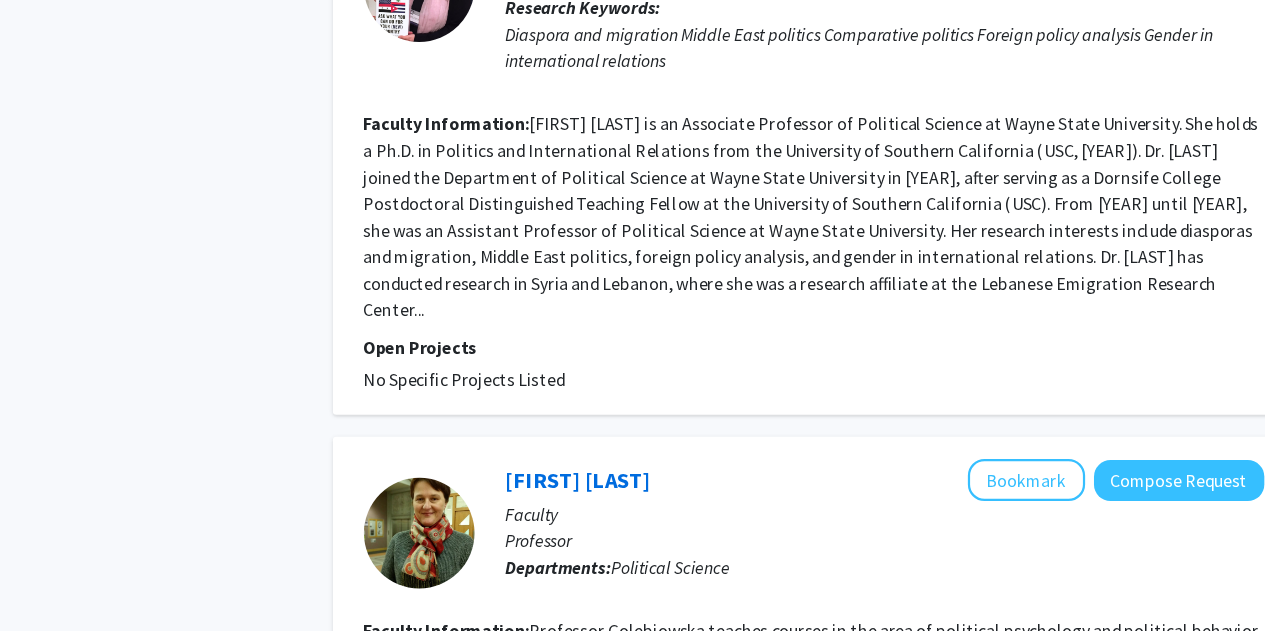 scroll, scrollTop: 1336, scrollLeft: 0, axis: vertical 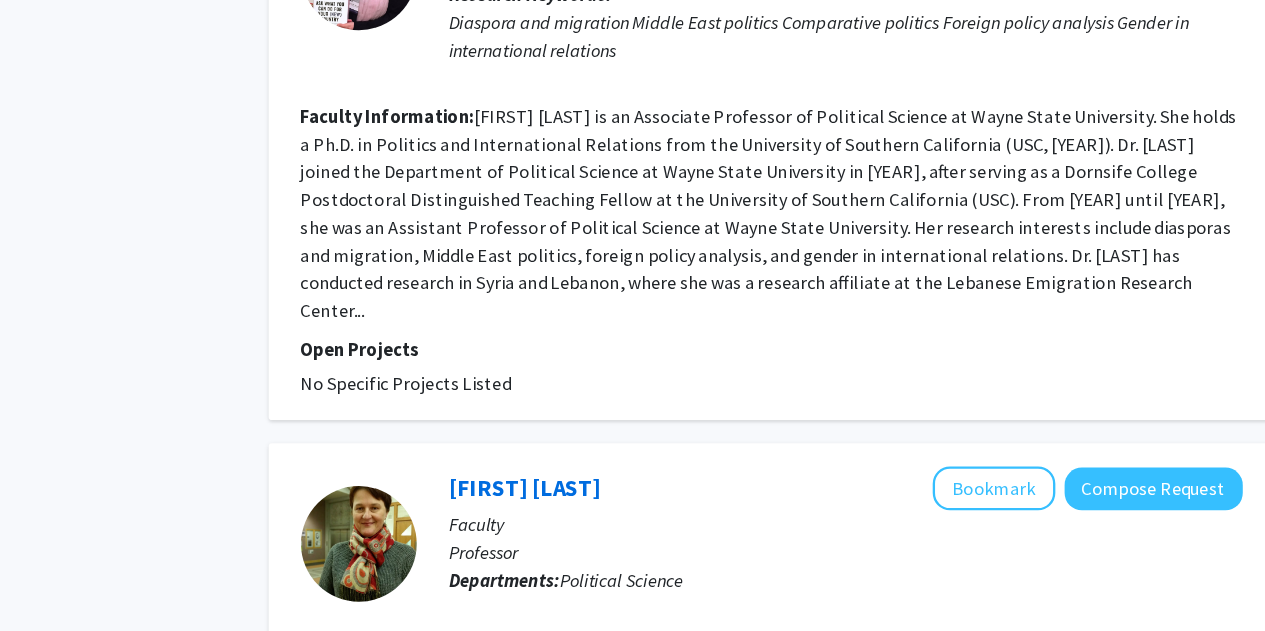 click on "[FIRST] [LAST] is an Associate Professor of Political Science at Wayne State University. She holds a Ph.D. in Politics and International Relations from the University of Southern California (USC, [YEAR]). Dr. [LAST] joined the Department of Political Science at Wayne State University in [YEAR], after serving as a Dornsife College Postdoctoral Distinguished Teaching Fellow at the University of Southern California (USC). From [YEAR] until [YEAR], she was an Assistant Professor of Political Science at Wayne State University. Her research interests include diasporas and migration, Middle East politics, foreign policy analysis, and gender in international relations. Dr. [LAST] has conducted research in Syria and Lebanon, where she was a research affiliate at the Lebanese Emigration Research Center..." 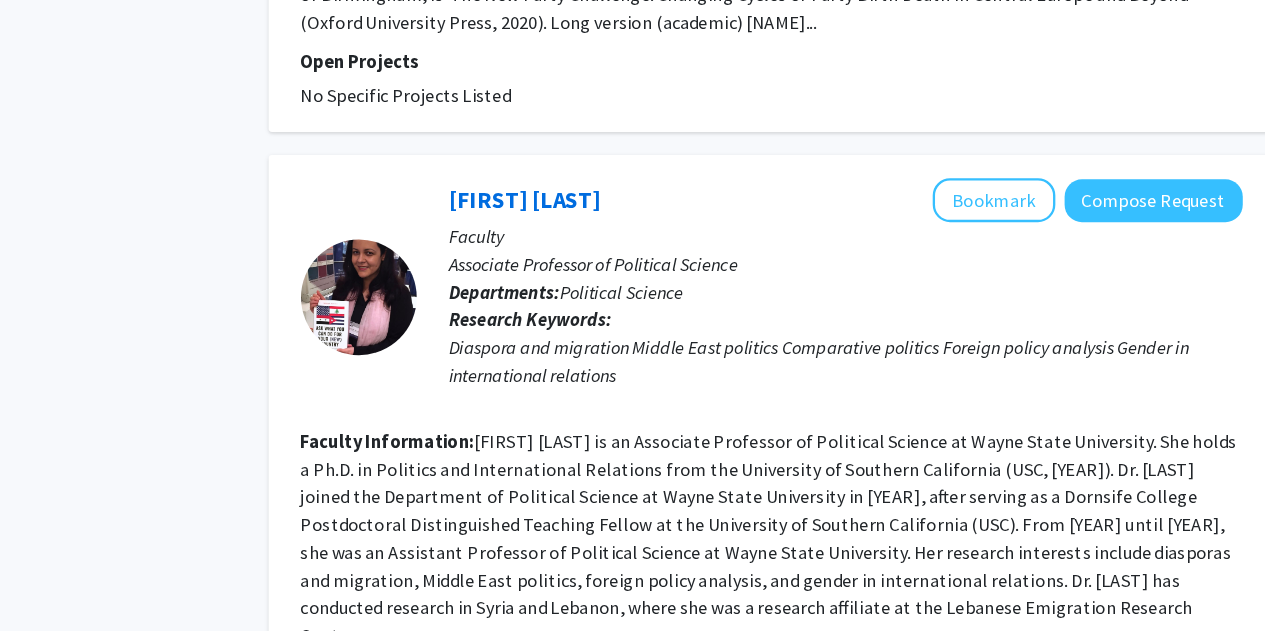 scroll, scrollTop: 1088, scrollLeft: 0, axis: vertical 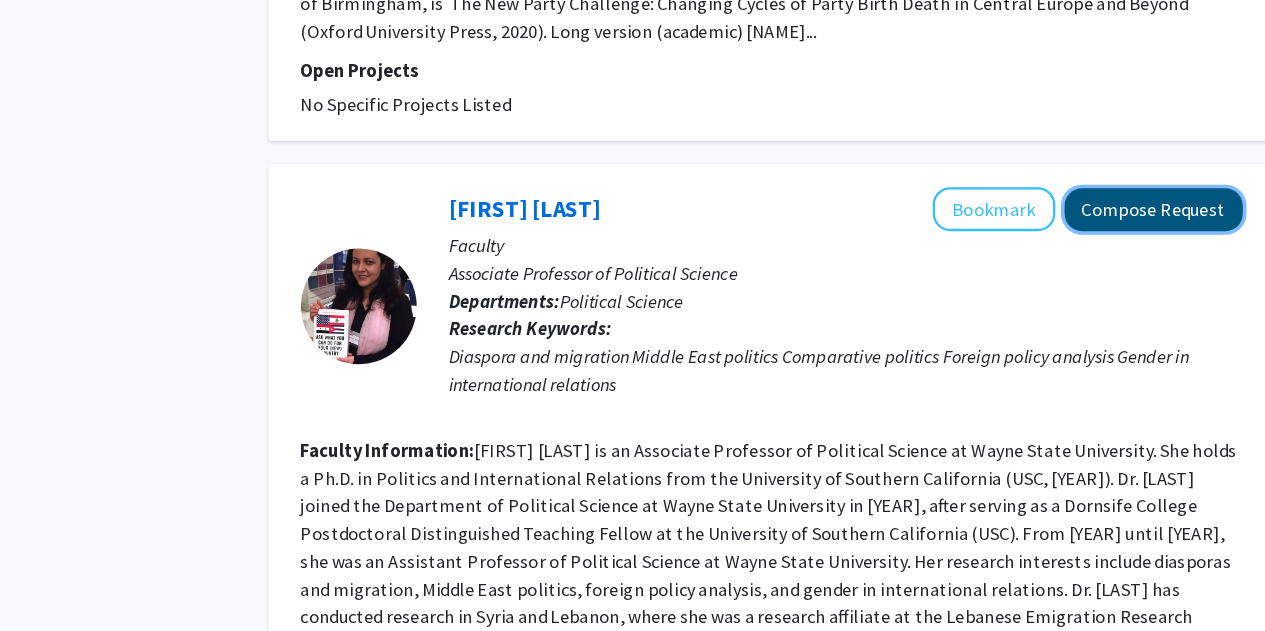 click on "Compose Request" 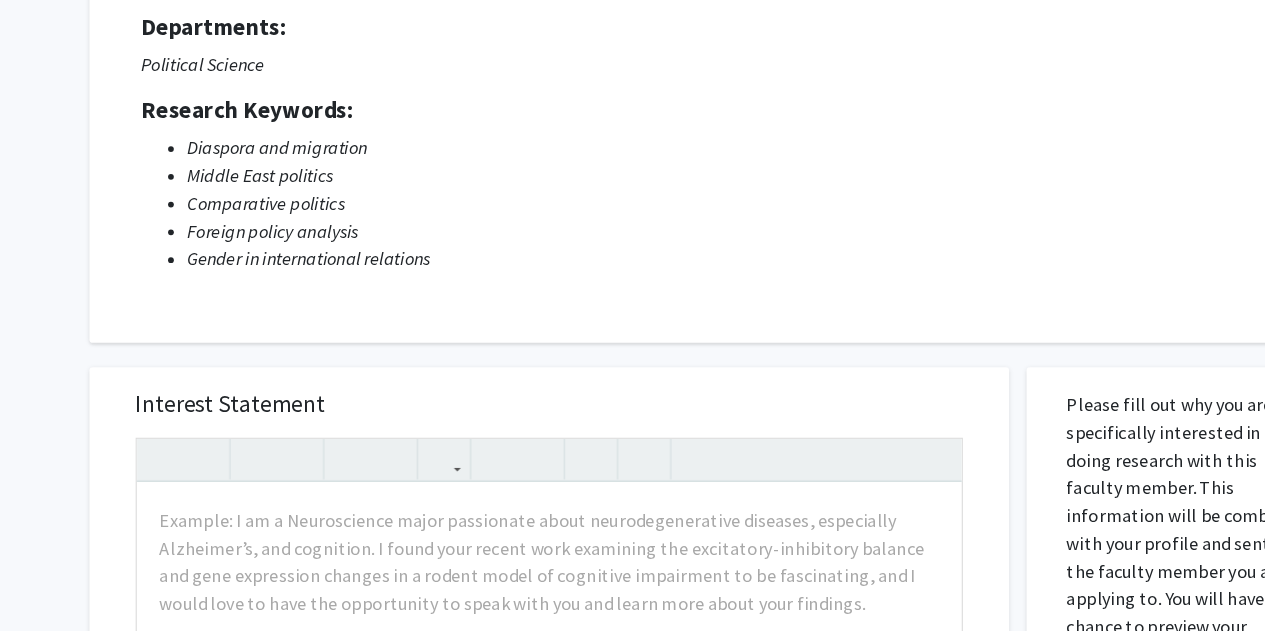 scroll, scrollTop: 0, scrollLeft: 0, axis: both 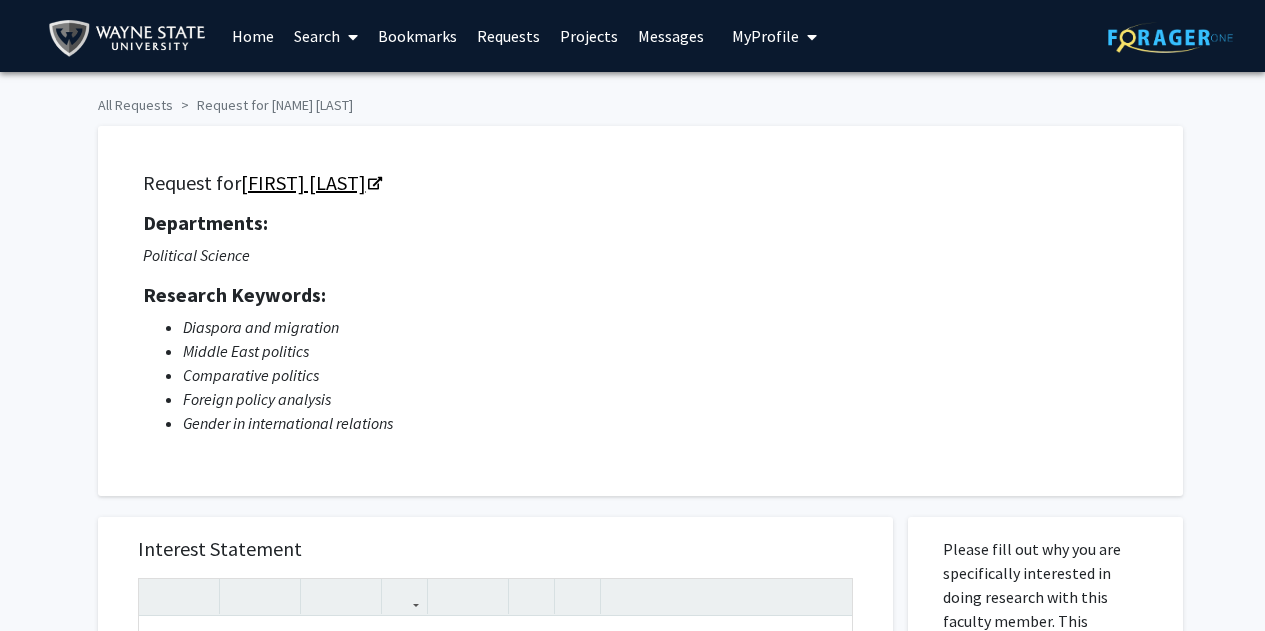 click on "[FIRST] [LAST]" 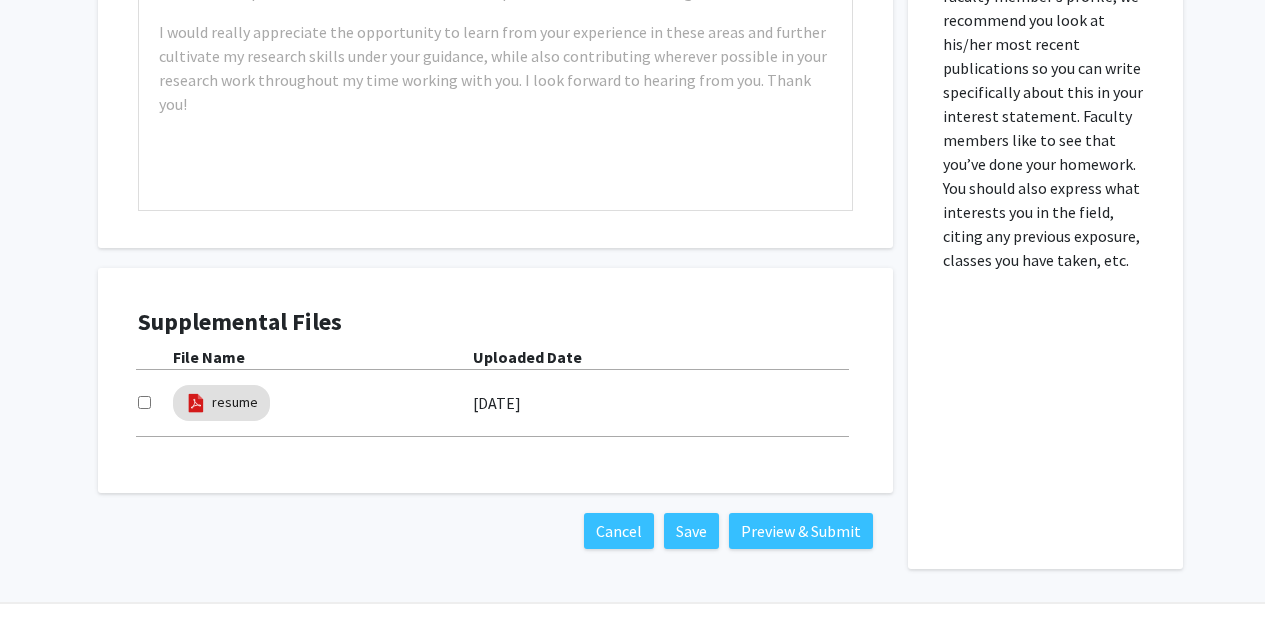 scroll, scrollTop: 866, scrollLeft: 0, axis: vertical 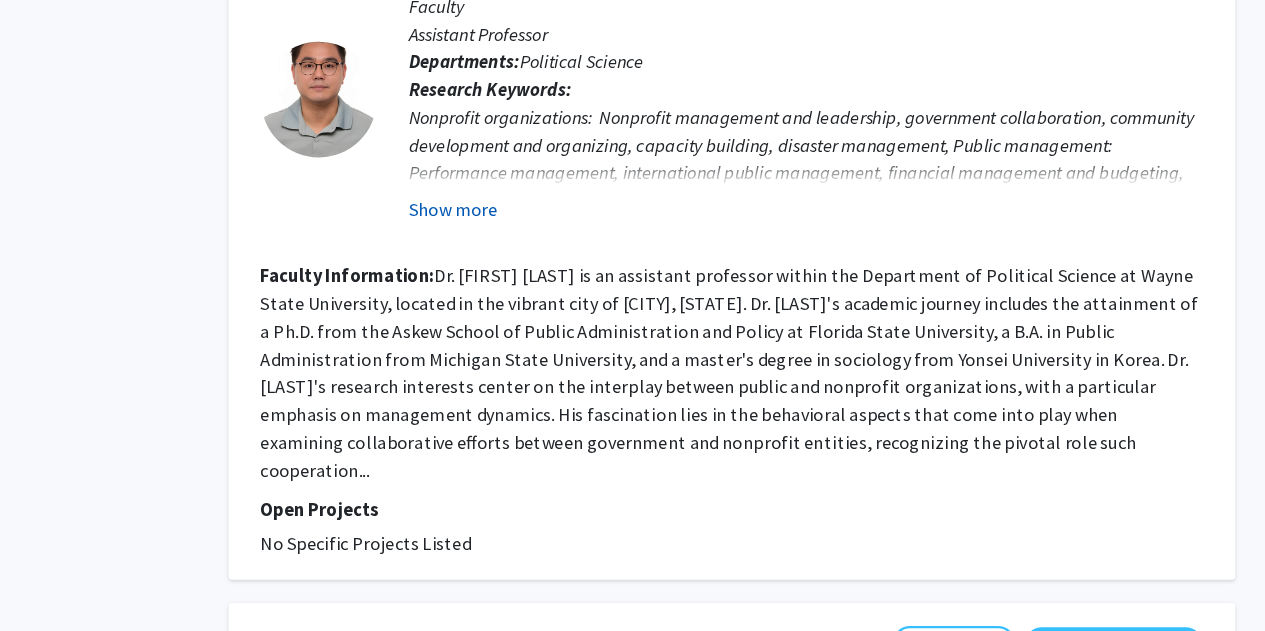 click on "Show more" 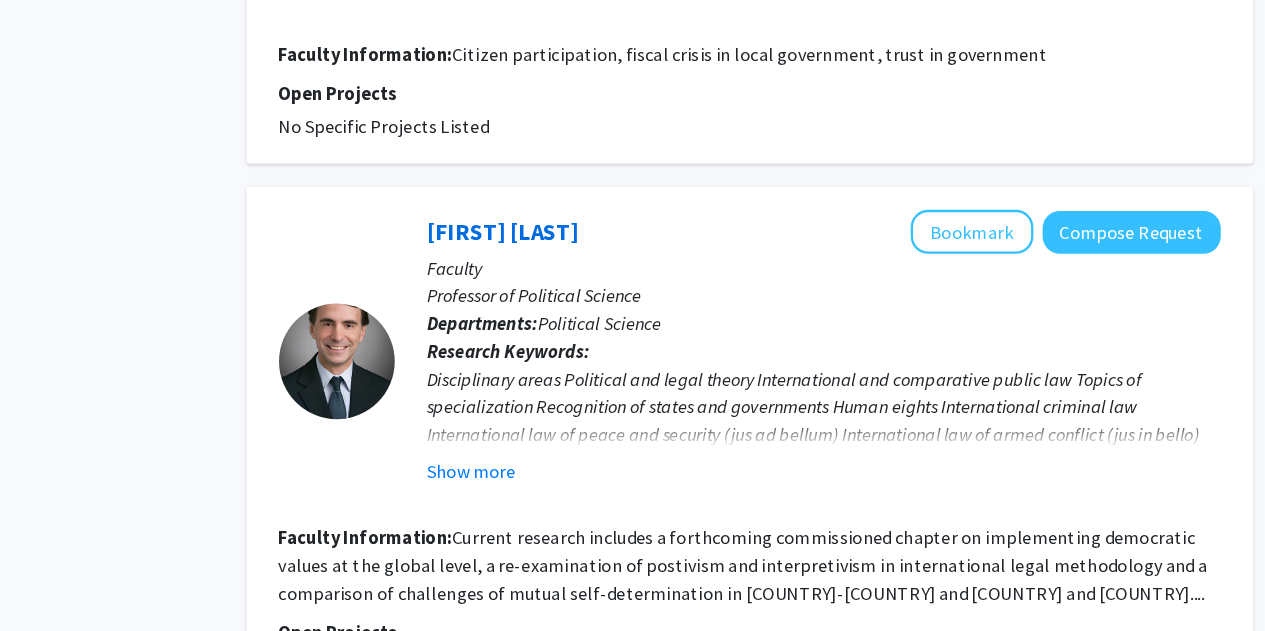 scroll, scrollTop: 3836, scrollLeft: 0, axis: vertical 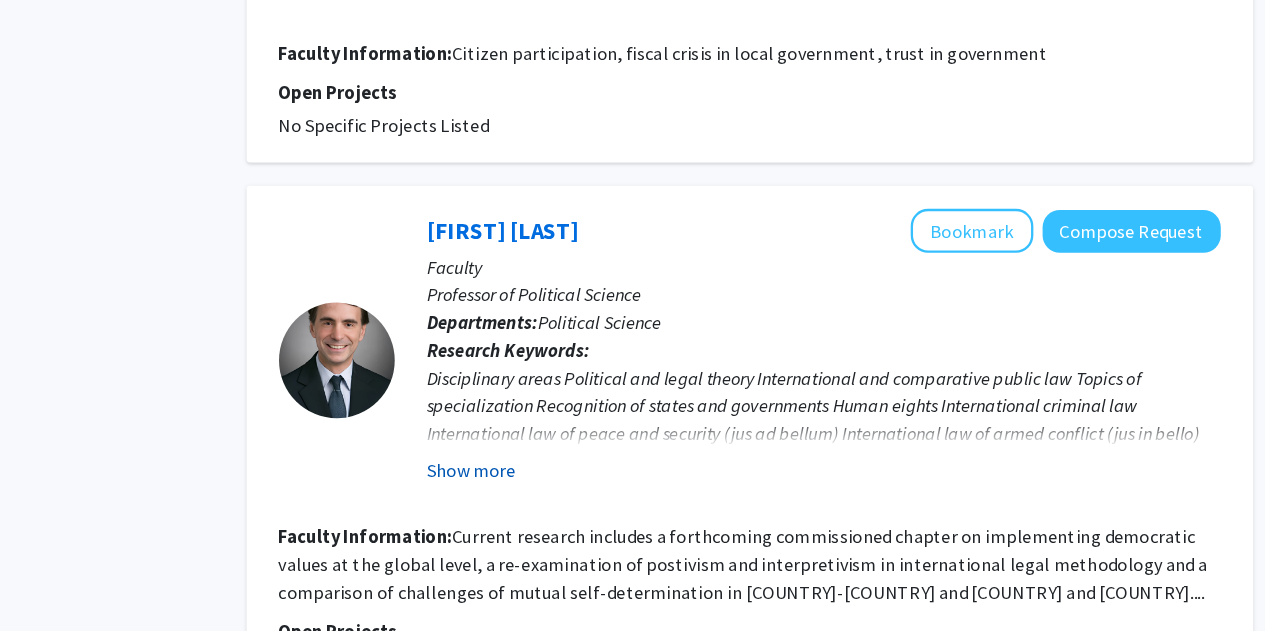 click on "Show more" 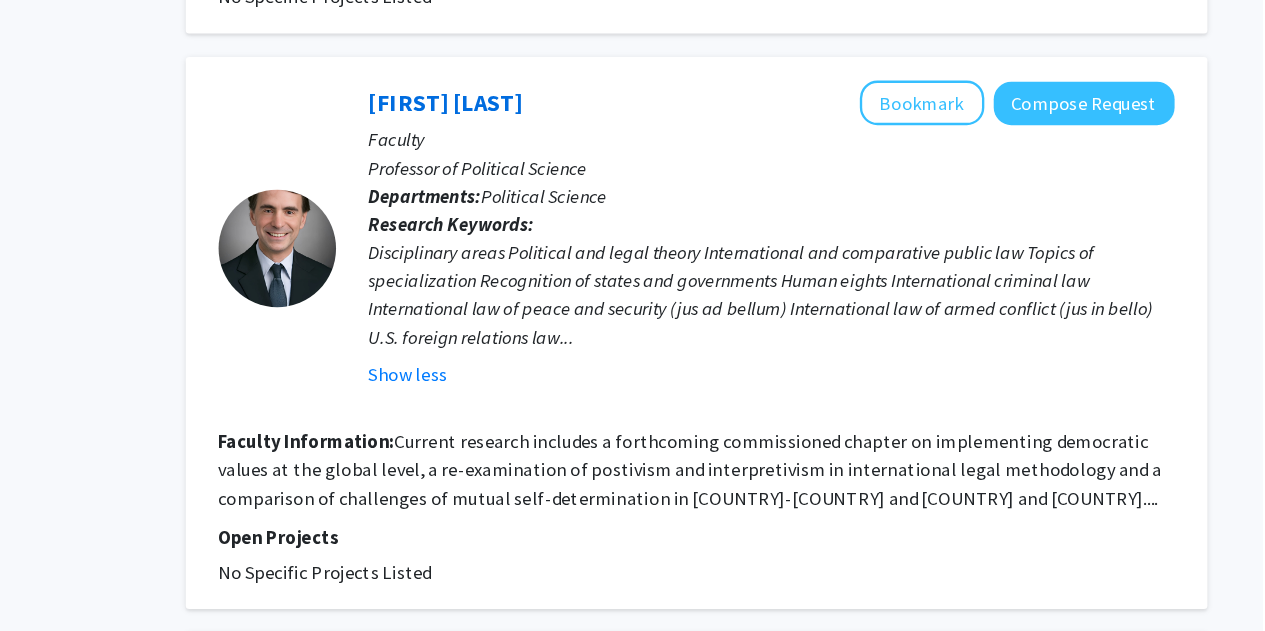 scroll, scrollTop: 4027, scrollLeft: 0, axis: vertical 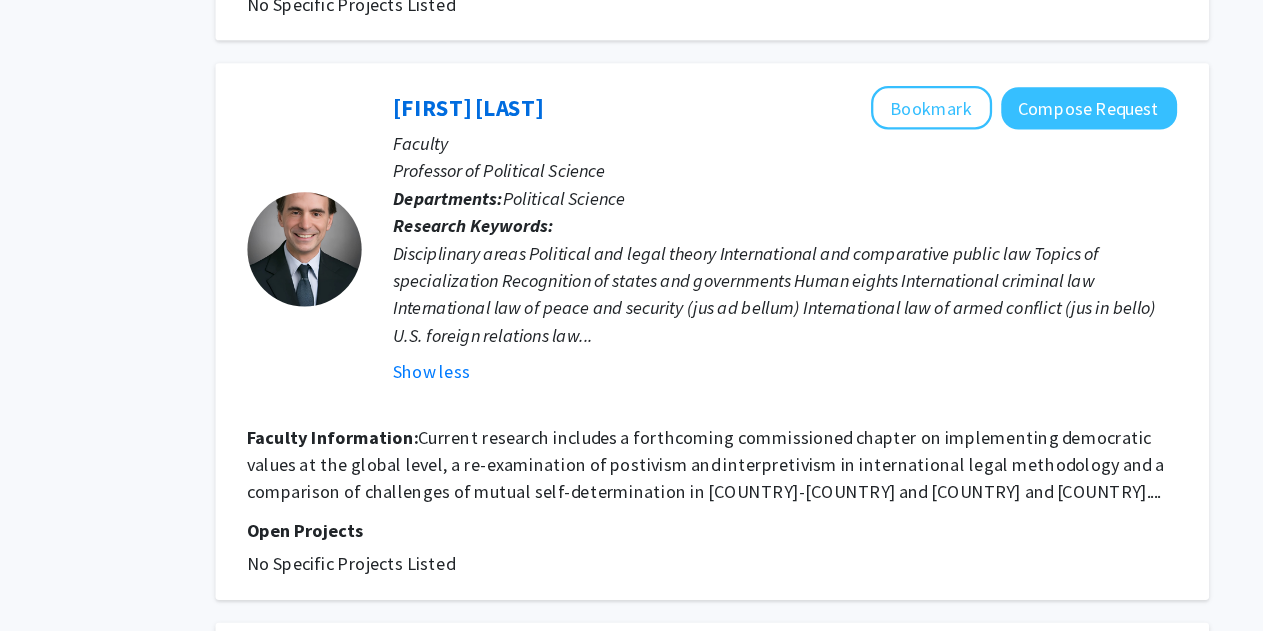 drag, startPoint x: 1071, startPoint y: 84, endPoint x: 698, endPoint y: 354, distance: 460.46606 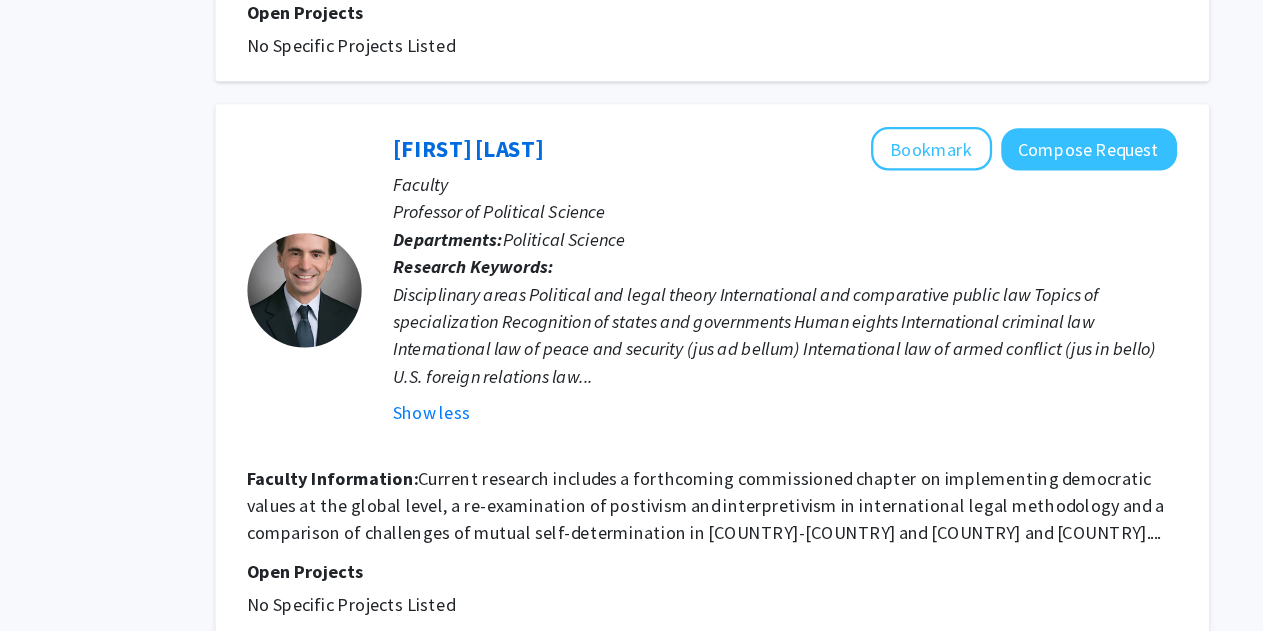 click on "Disciplinary areas    Political and legal theory       International and comparative public law    Topics of specialization    Recognition of states and governments       Human eights       International criminal law       International law of peace and security (jus ad bellum)       International law of armed conflict (jus in bello)       U.S. foreign relations law... Show less" 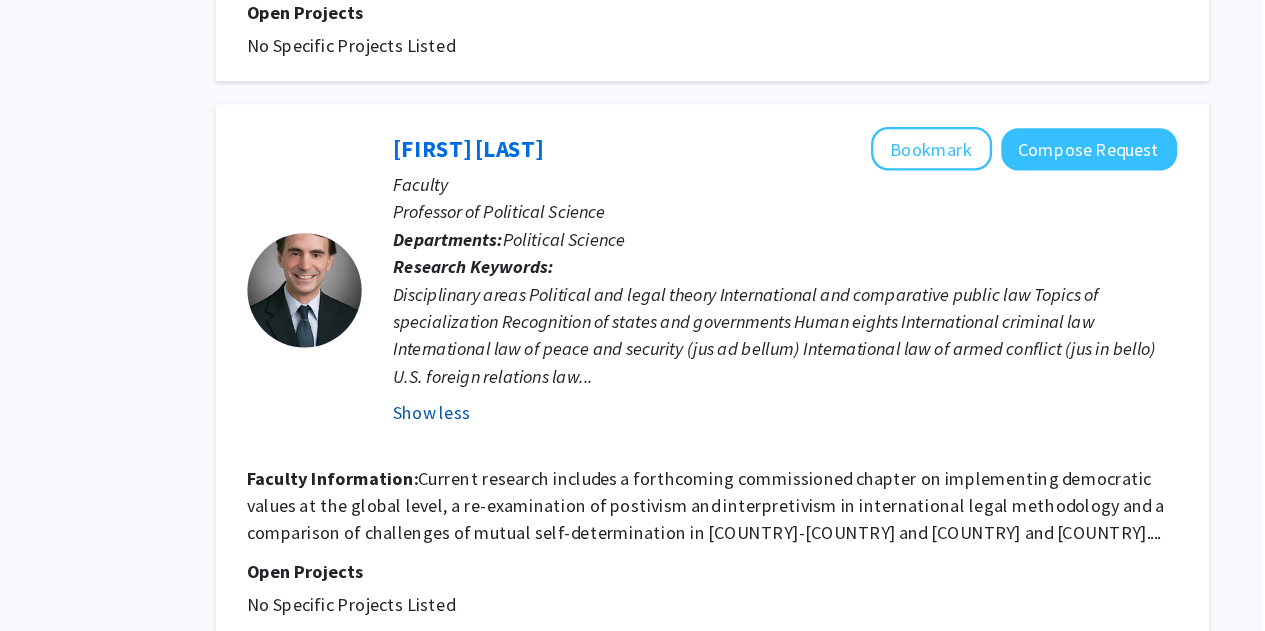 click on "Show less" 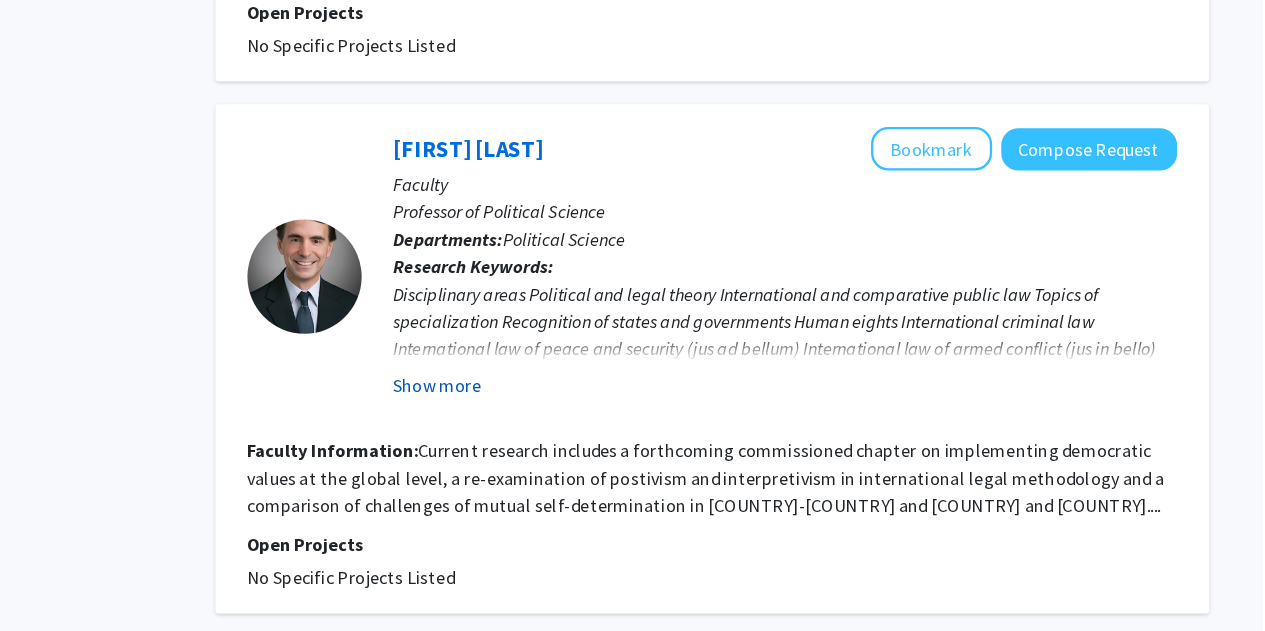 click on "Show more" 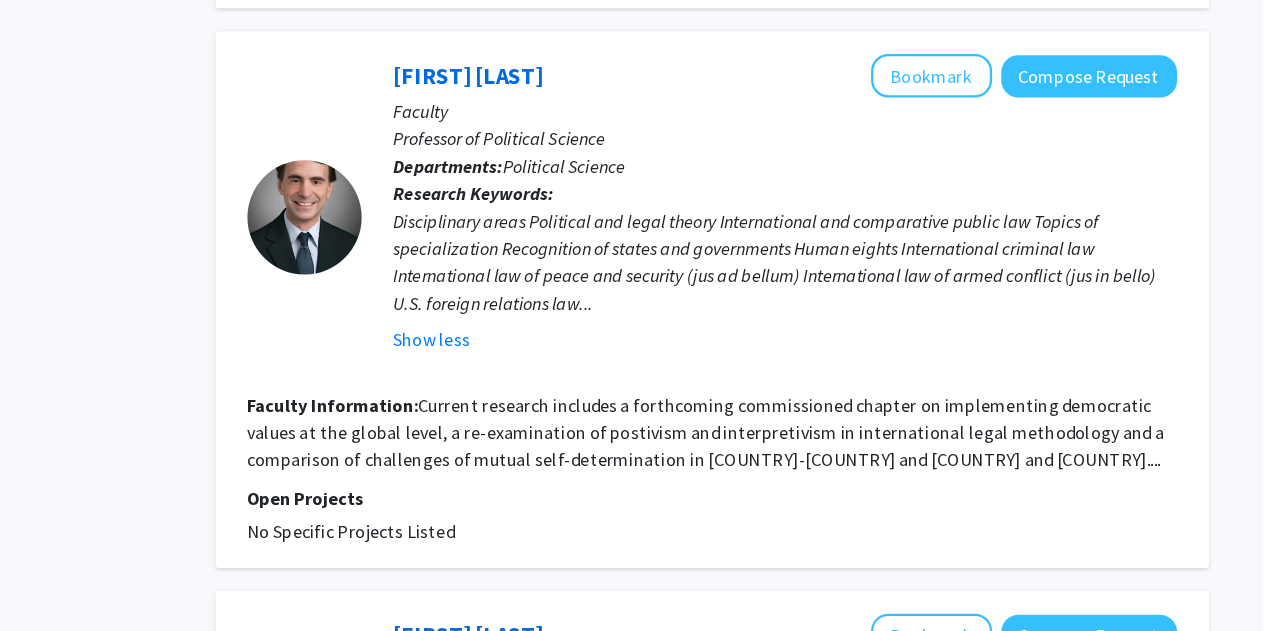 scroll, scrollTop: 4046, scrollLeft: 0, axis: vertical 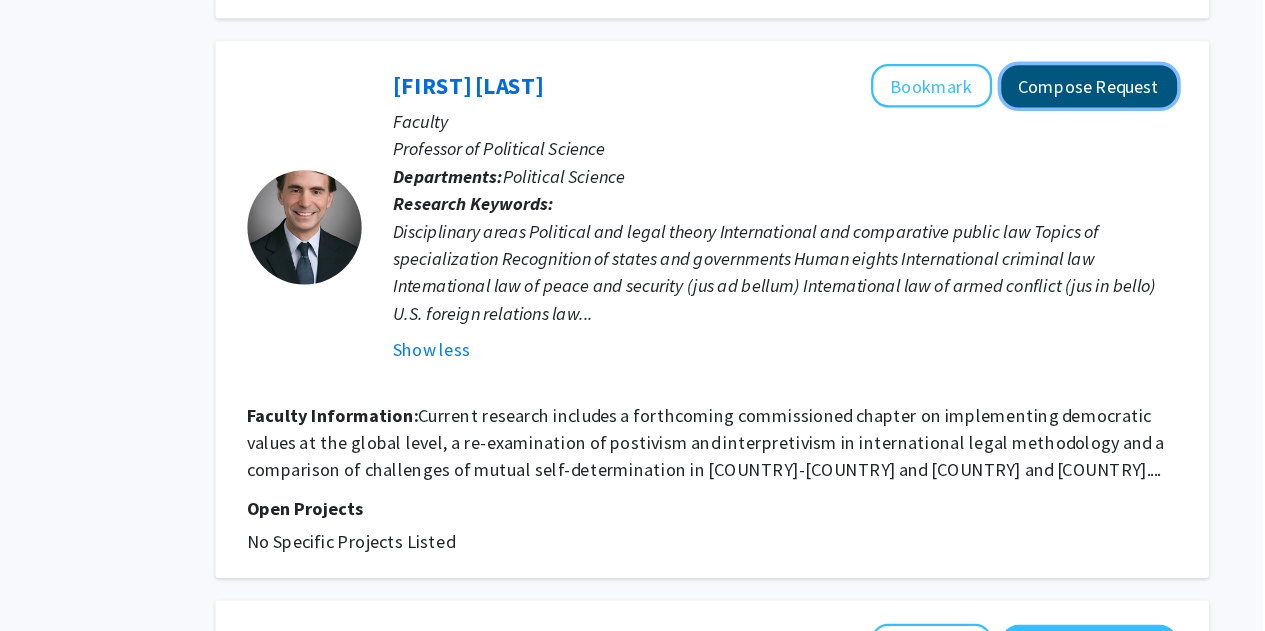 click on "Compose Request" 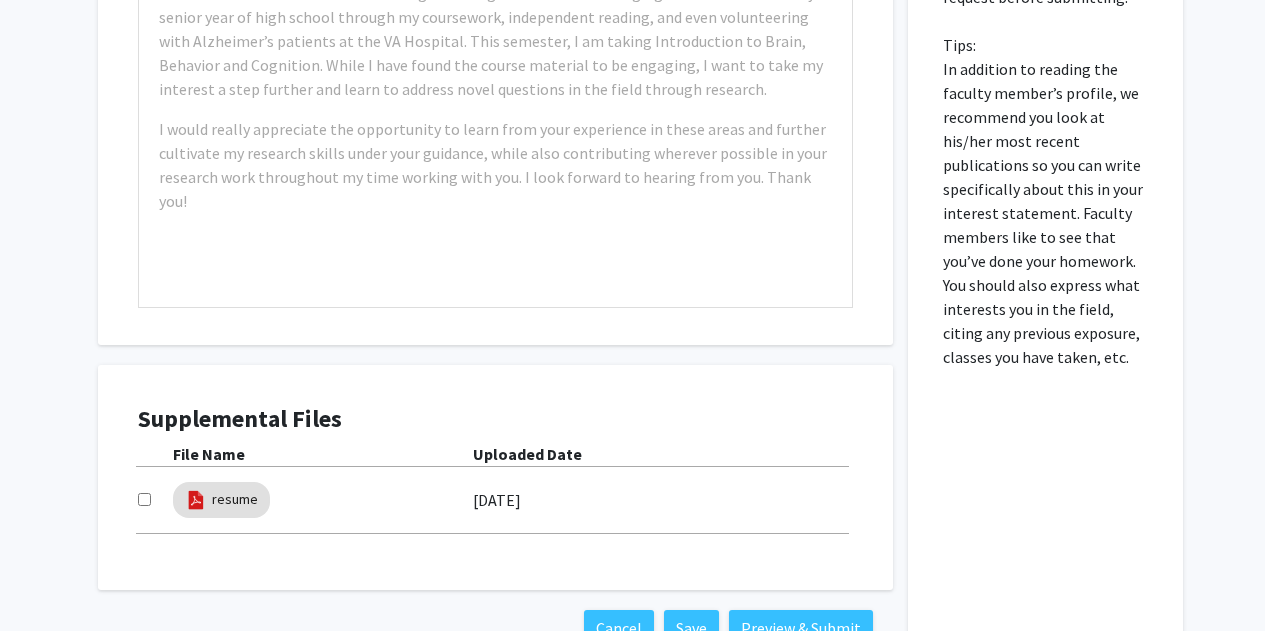 scroll, scrollTop: 1199, scrollLeft: 0, axis: vertical 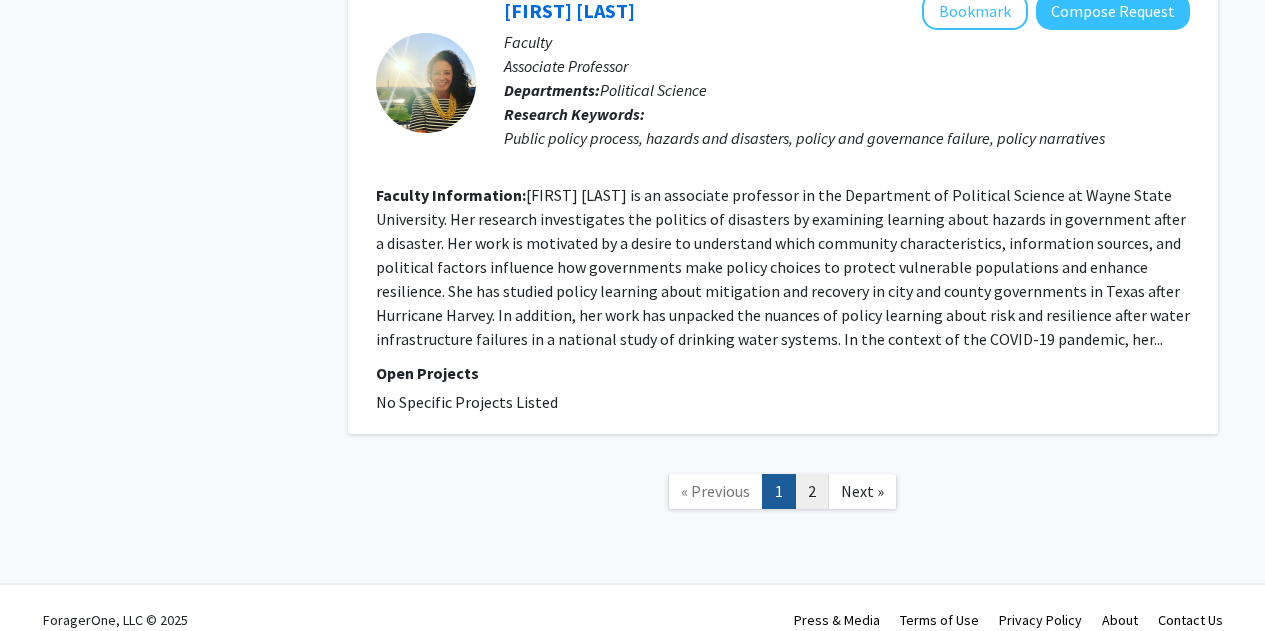 click on "2" 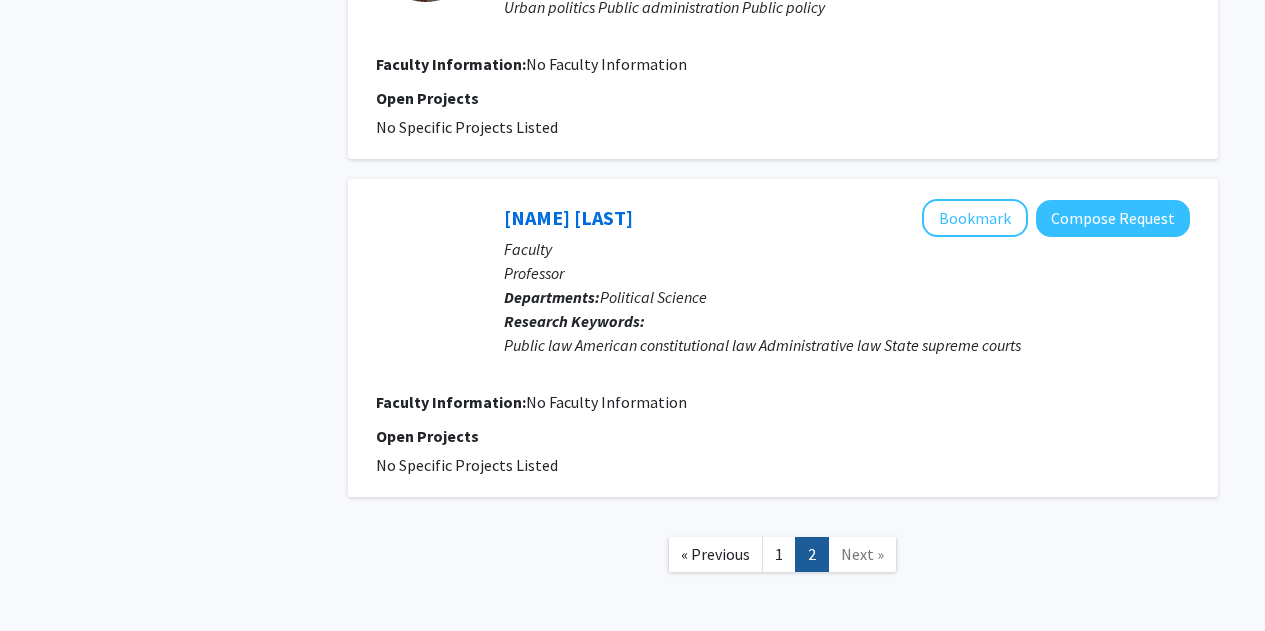 scroll, scrollTop: 1097, scrollLeft: 0, axis: vertical 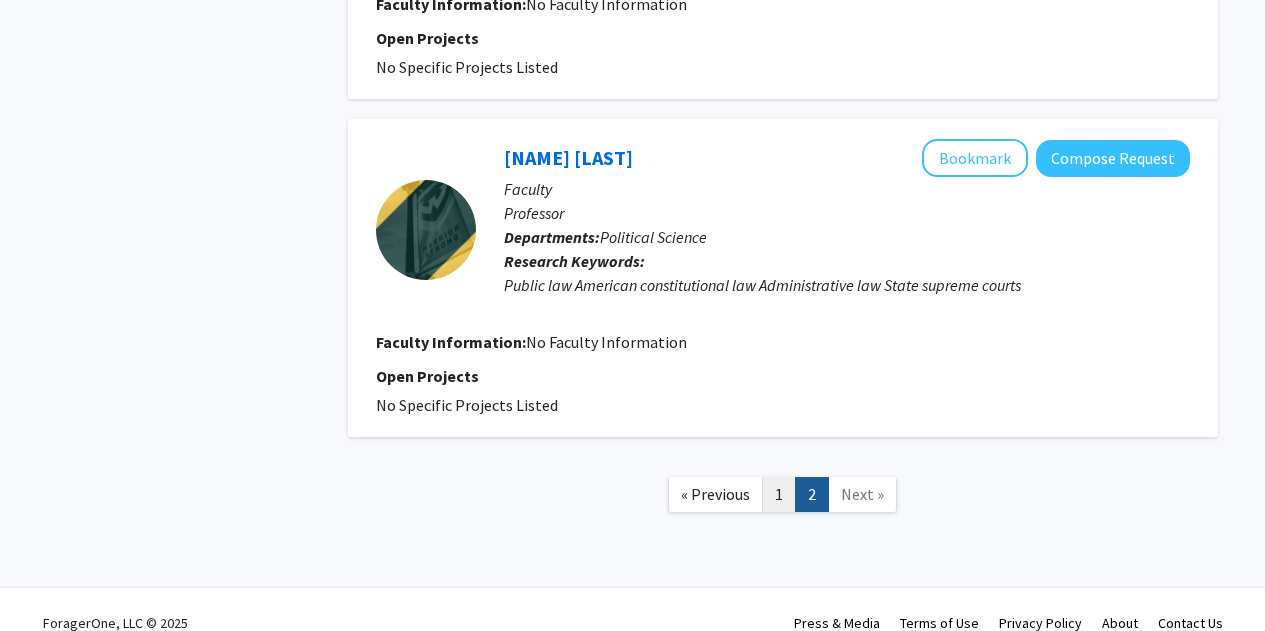 click on "1" 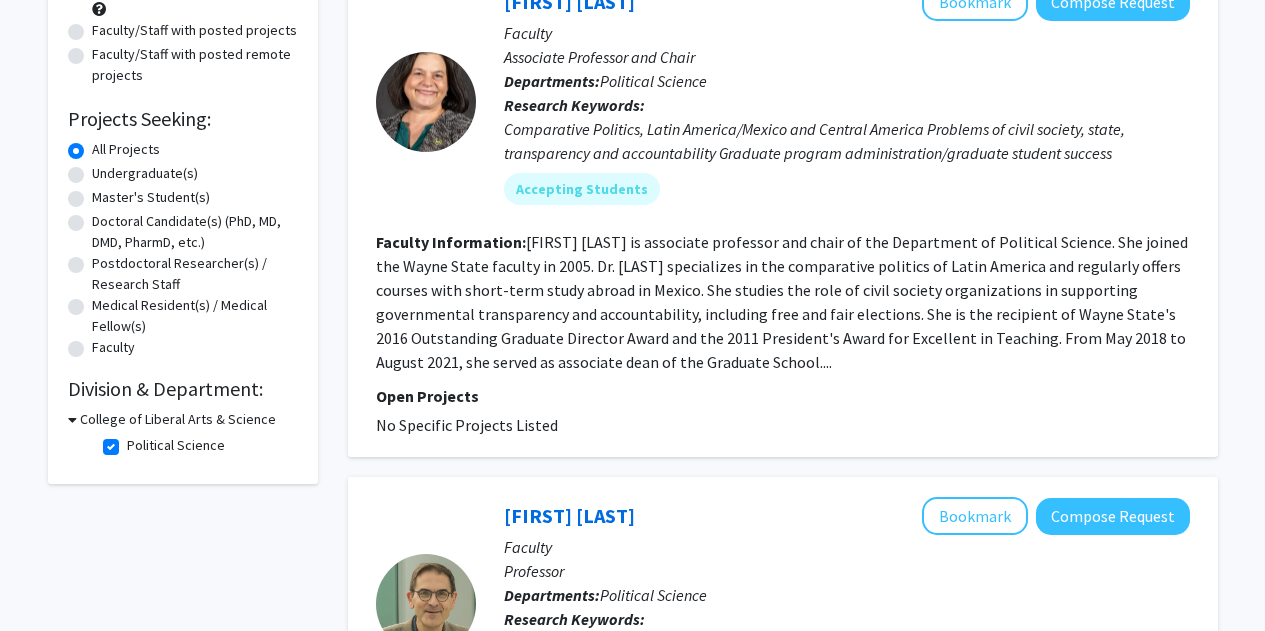 scroll, scrollTop: 281, scrollLeft: 0, axis: vertical 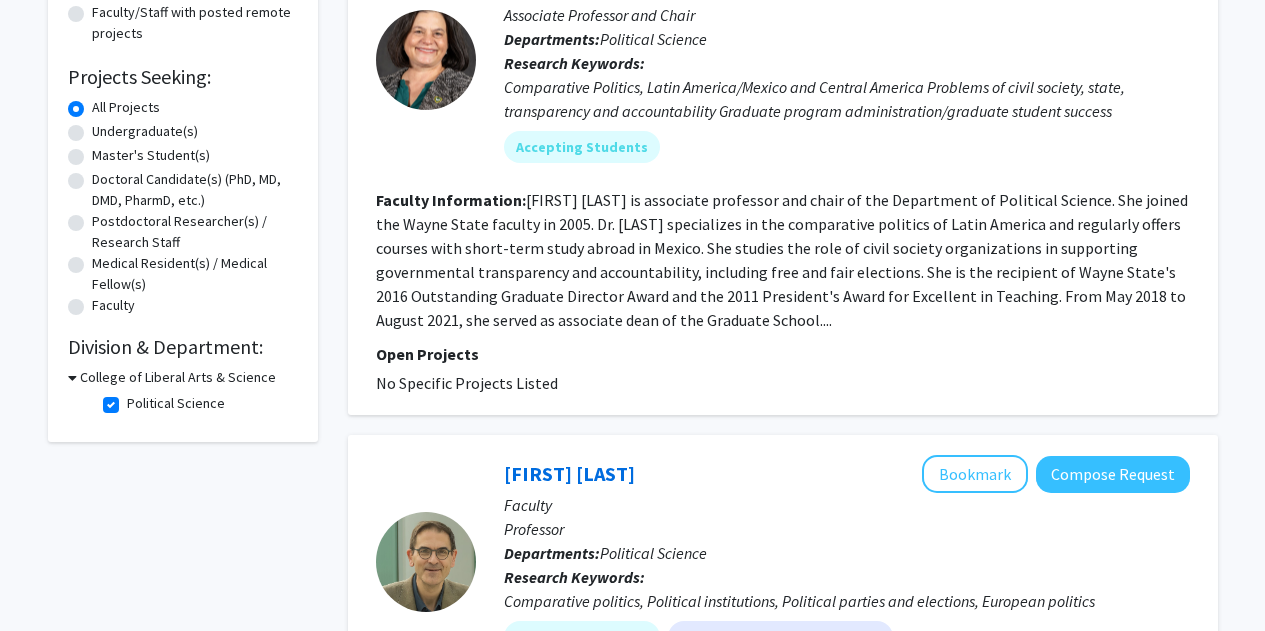 click on "Political Science" 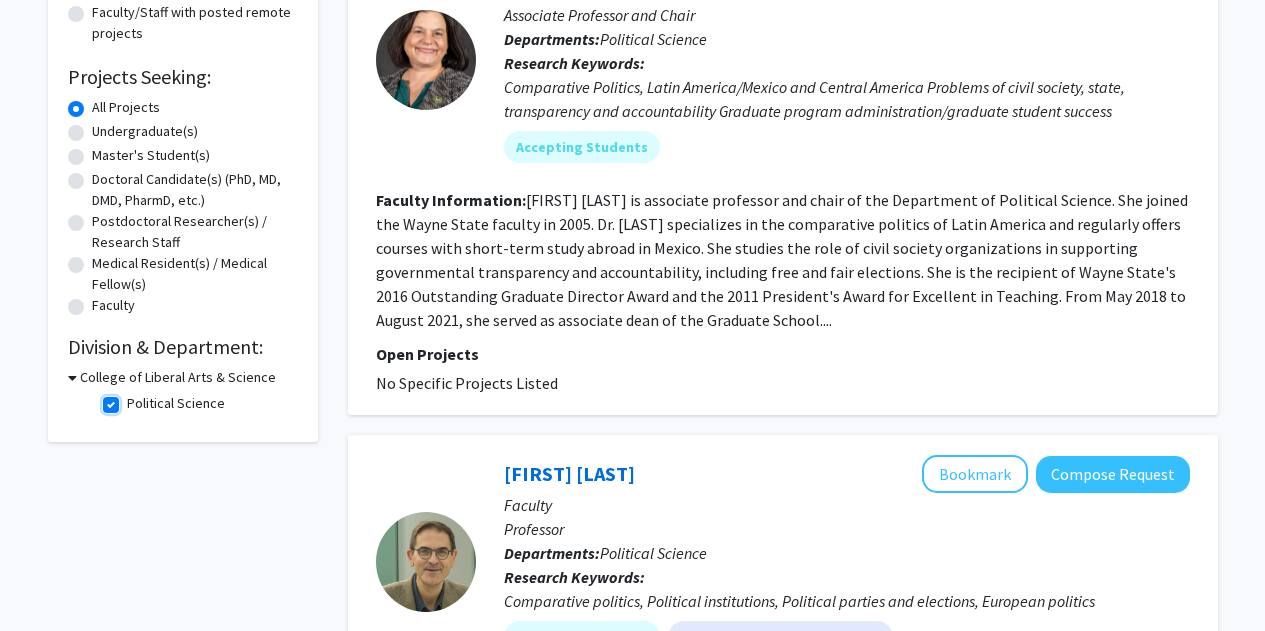 click on "Political Science" at bounding box center [133, 399] 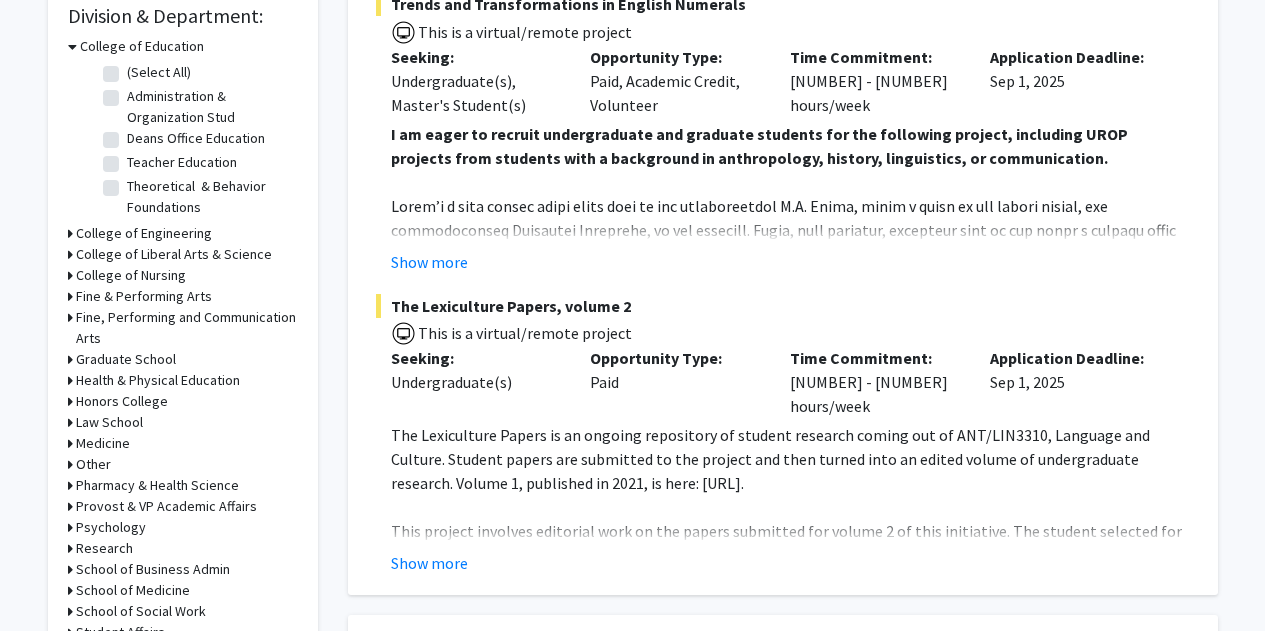 scroll, scrollTop: 613, scrollLeft: 0, axis: vertical 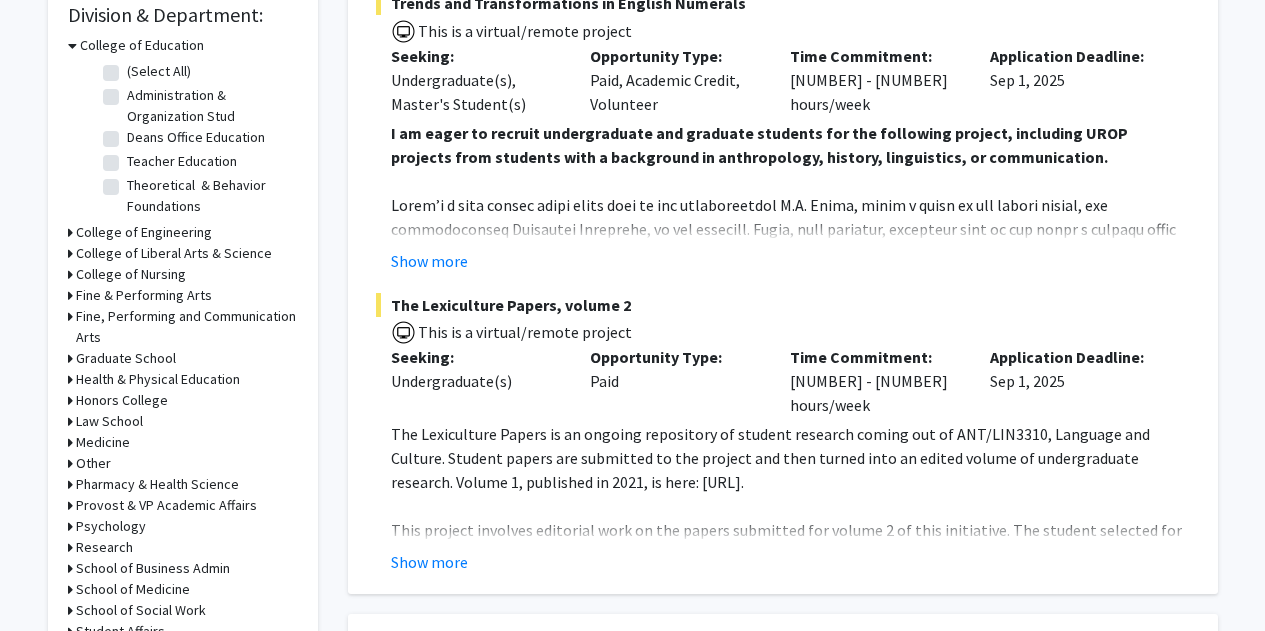 click on "College of Liberal Arts & Science" at bounding box center (174, 253) 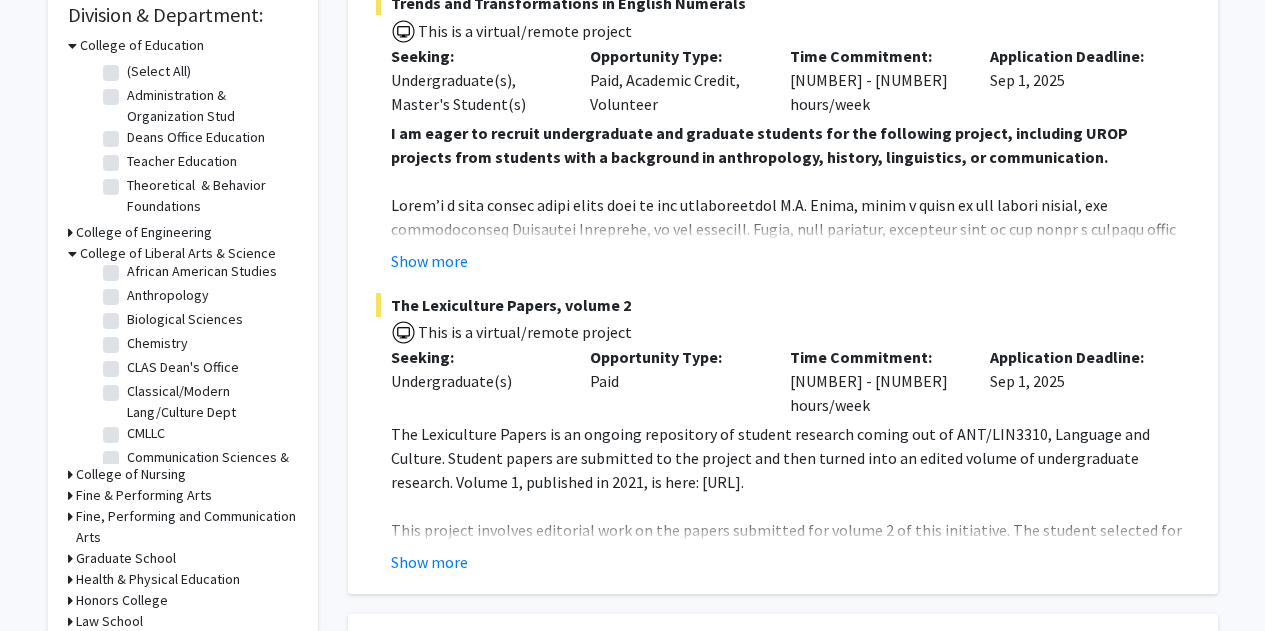 scroll, scrollTop: 38, scrollLeft: 0, axis: vertical 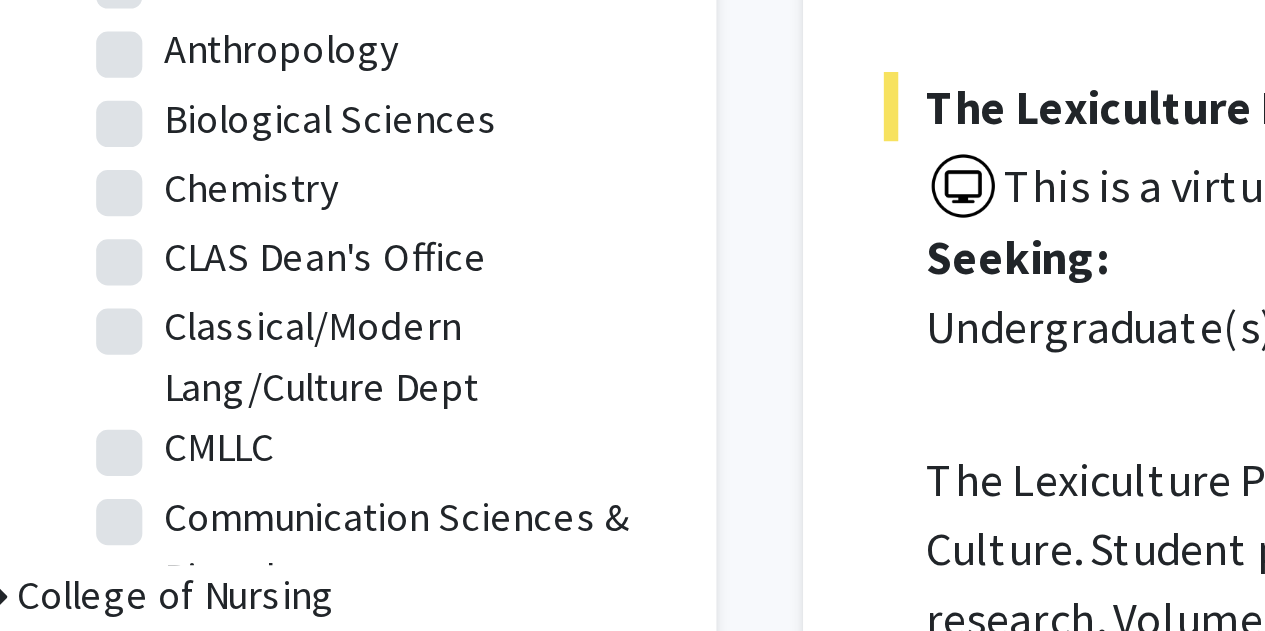 click on "Classical/Modern Lang/Culture Dept" 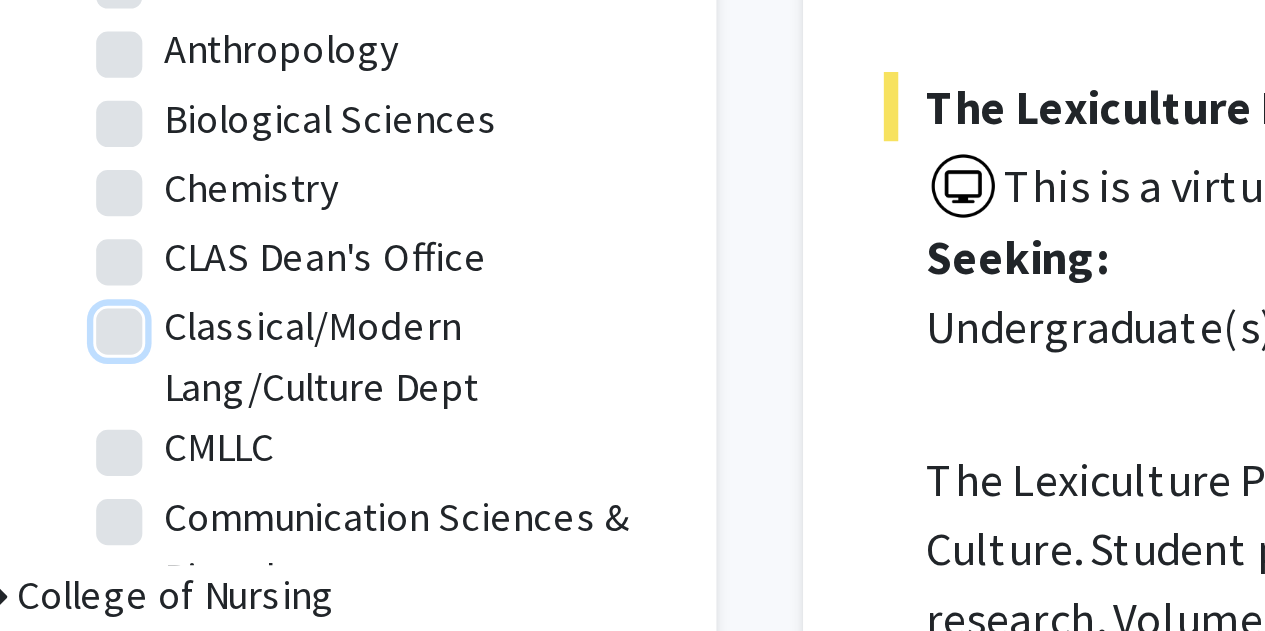 click on "Classical/Modern Lang/Culture Dept" at bounding box center [133, 377] 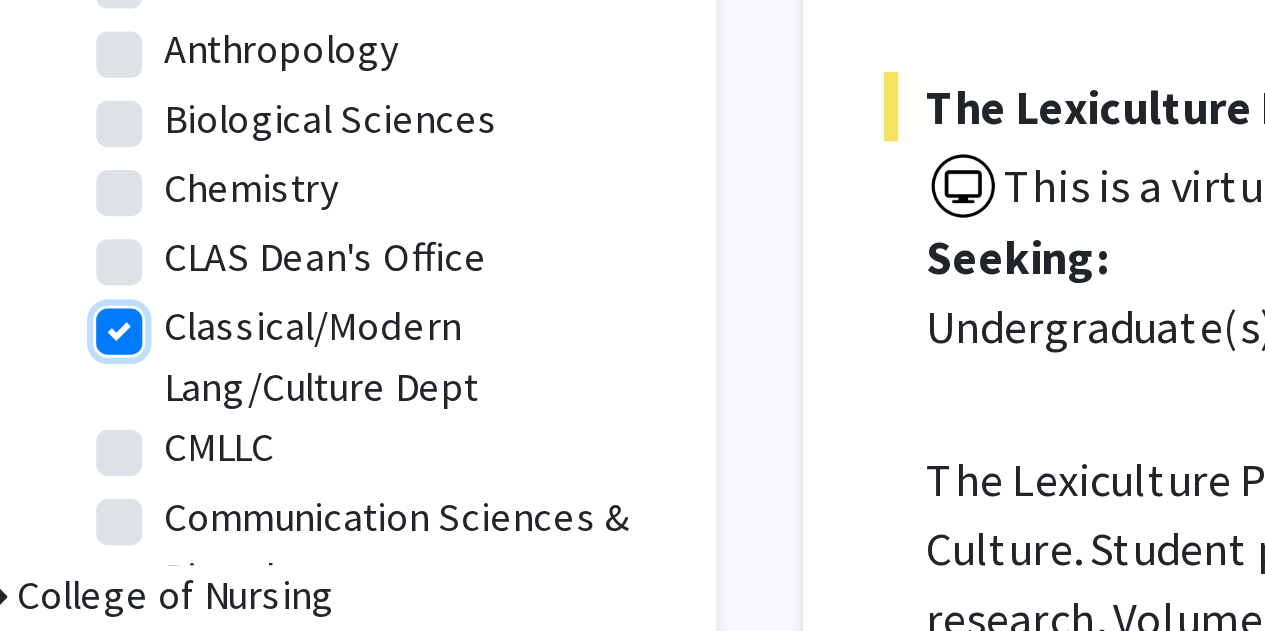 checkbox on "true" 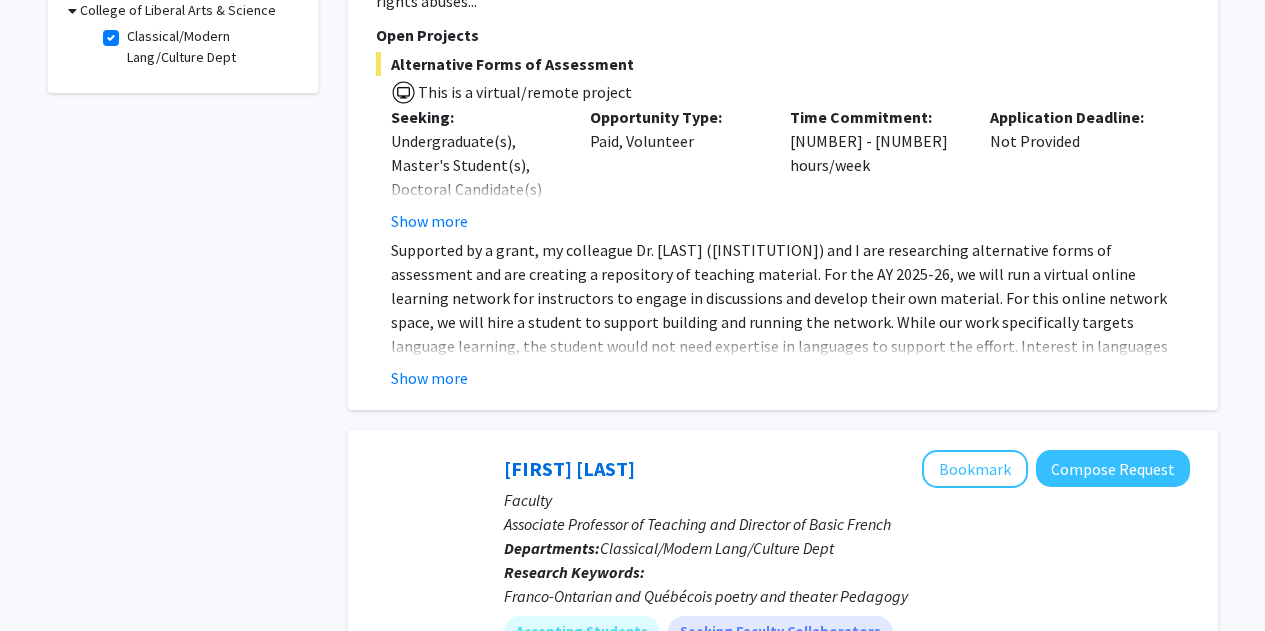 scroll, scrollTop: 532, scrollLeft: 0, axis: vertical 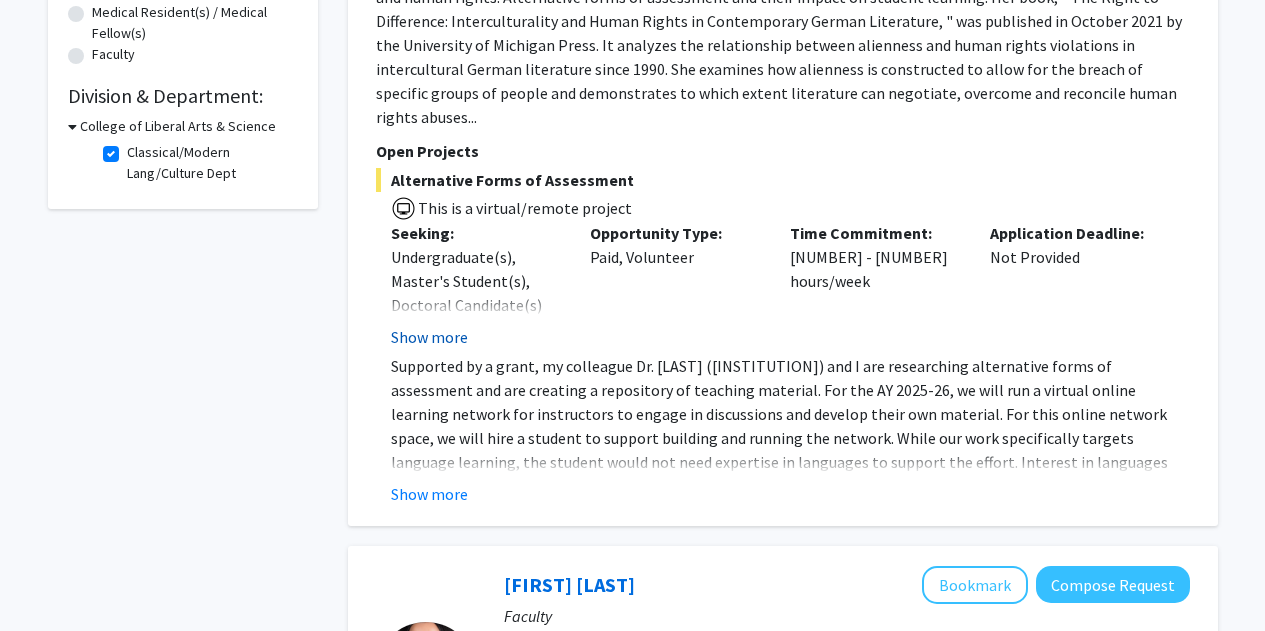click on "Show more" 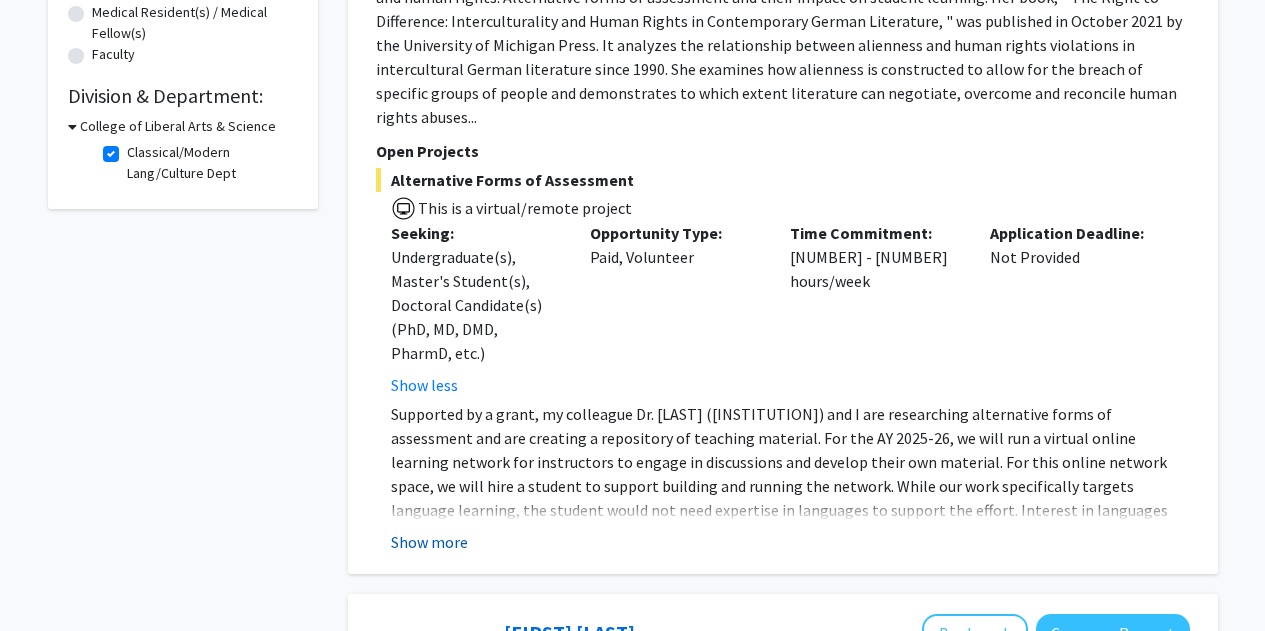 click on "Show more" 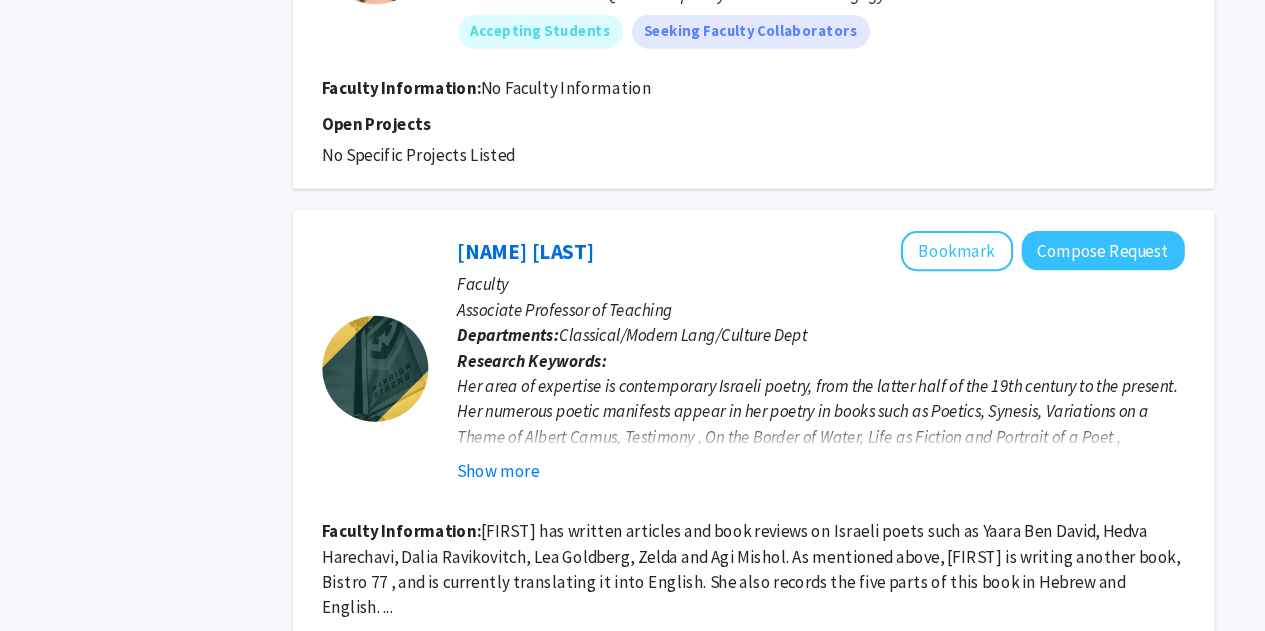 scroll, scrollTop: 1474, scrollLeft: 0, axis: vertical 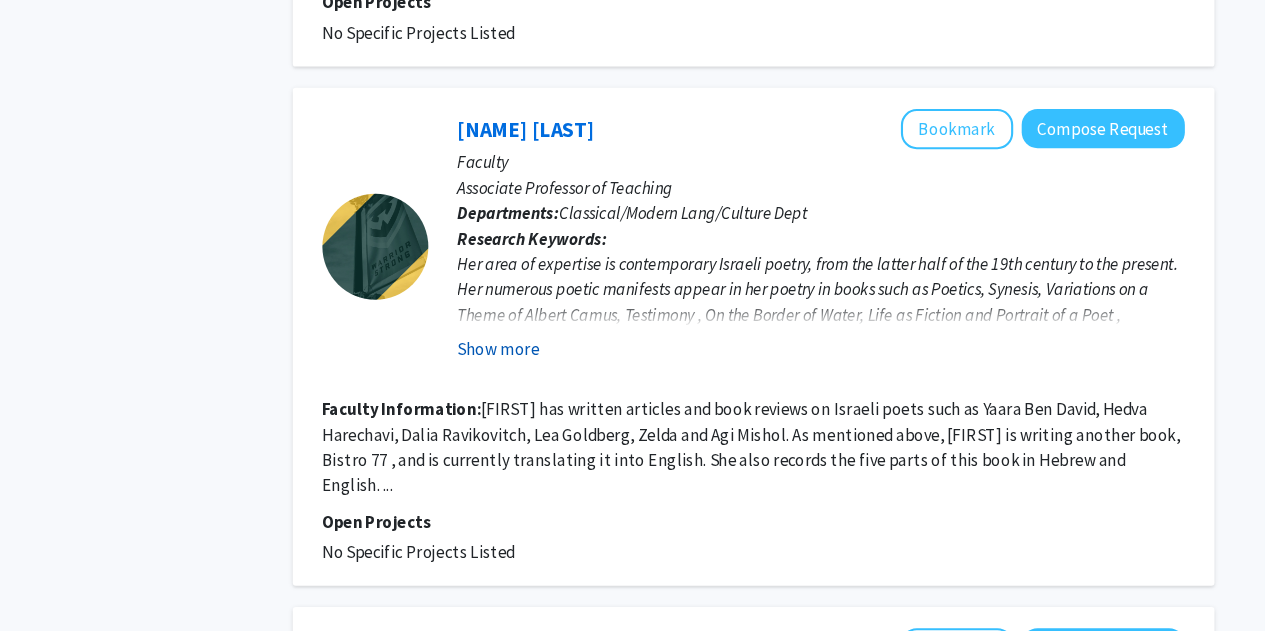 click on "Show more" 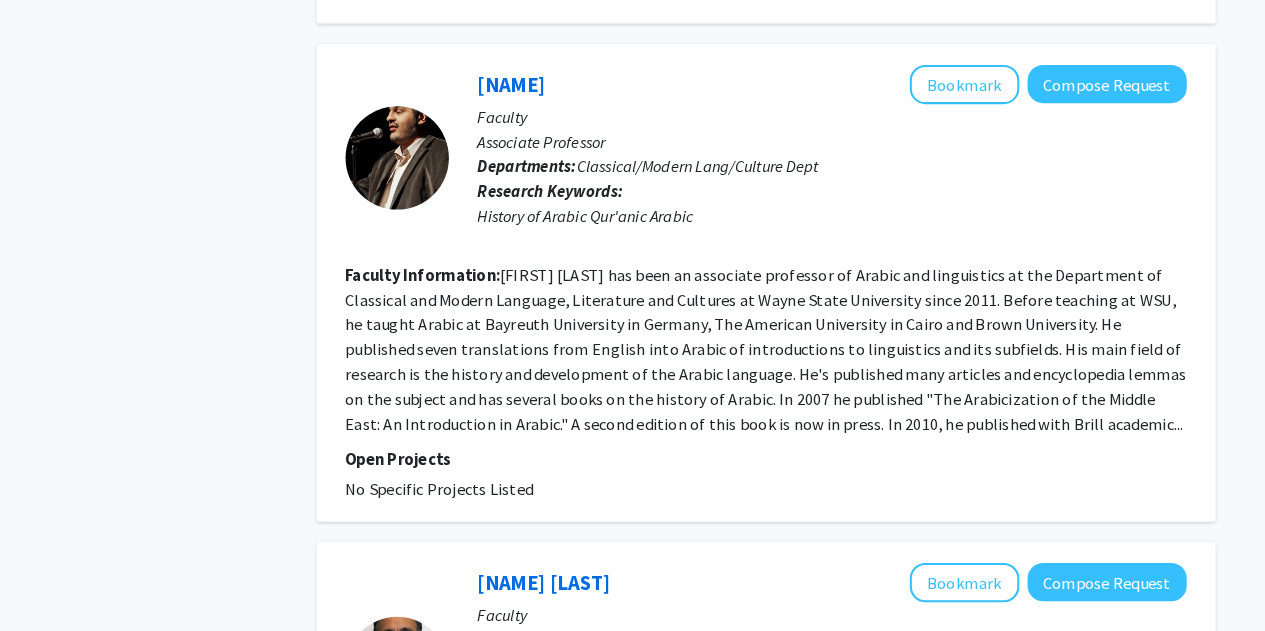 scroll, scrollTop: 3432, scrollLeft: 0, axis: vertical 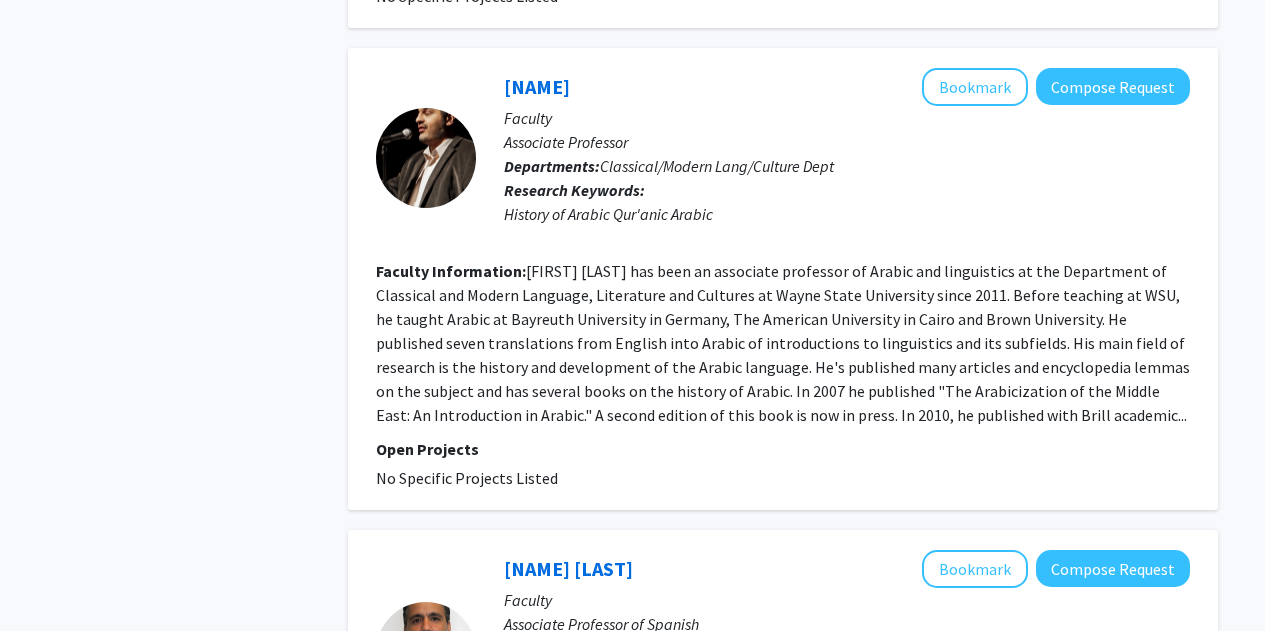 drag, startPoint x: 1117, startPoint y: 44, endPoint x: 624, endPoint y: 290, distance: 550.96735 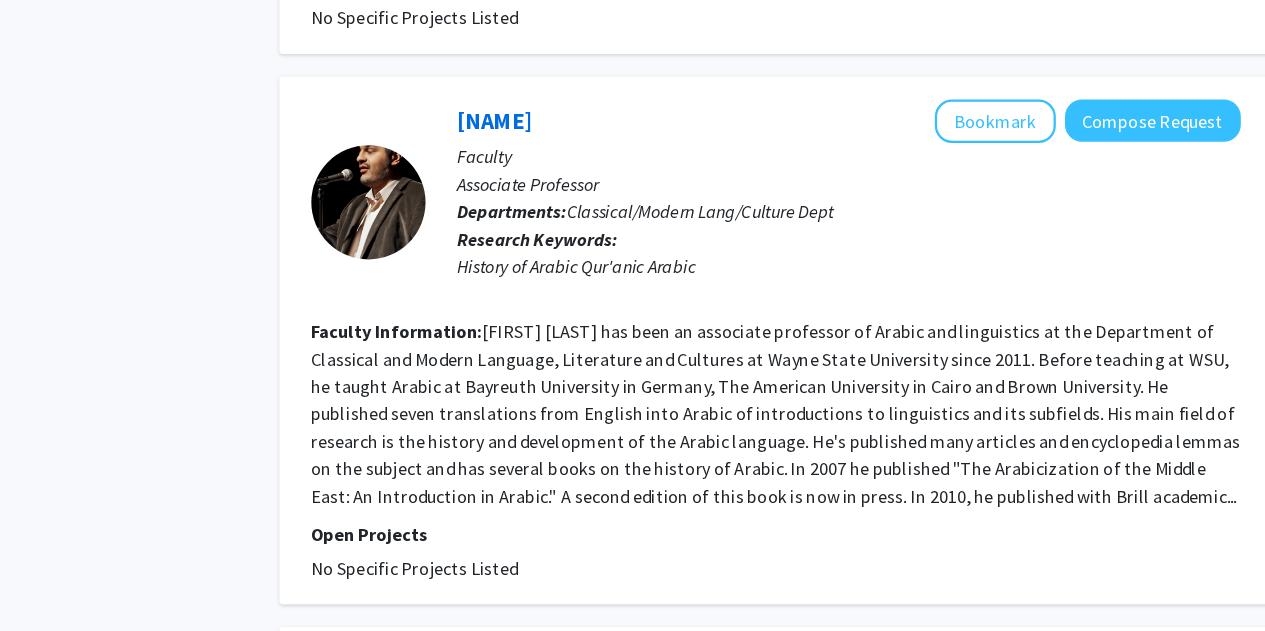 scroll, scrollTop: 3405, scrollLeft: 0, axis: vertical 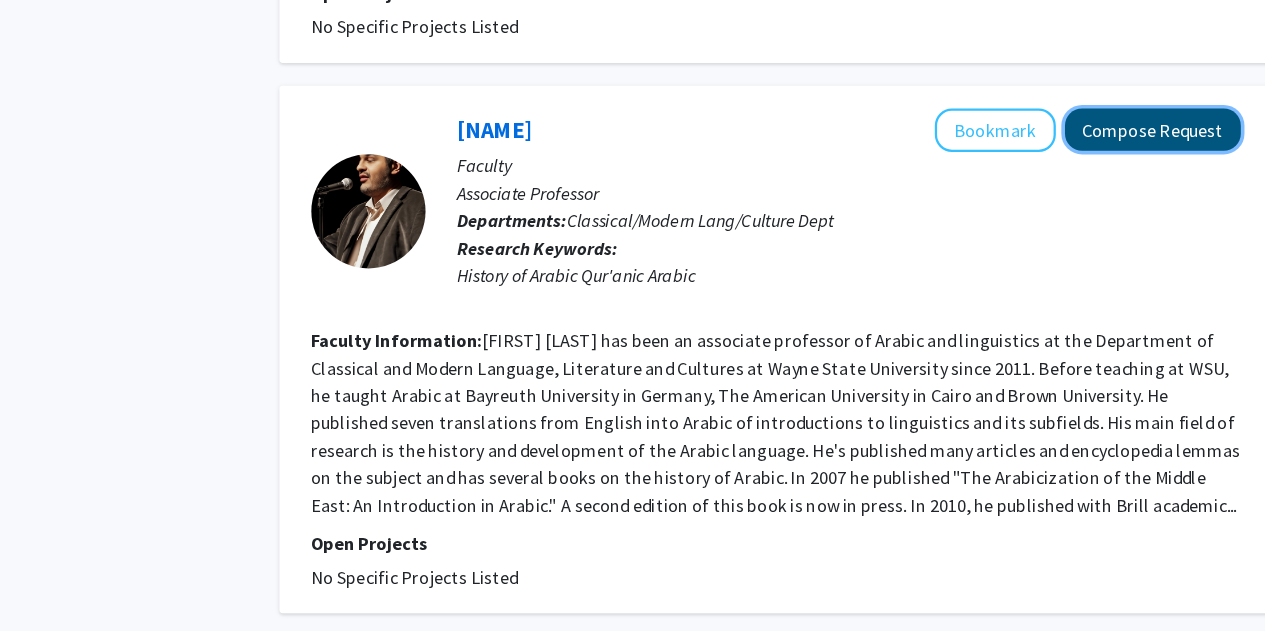 click on "Compose Request" 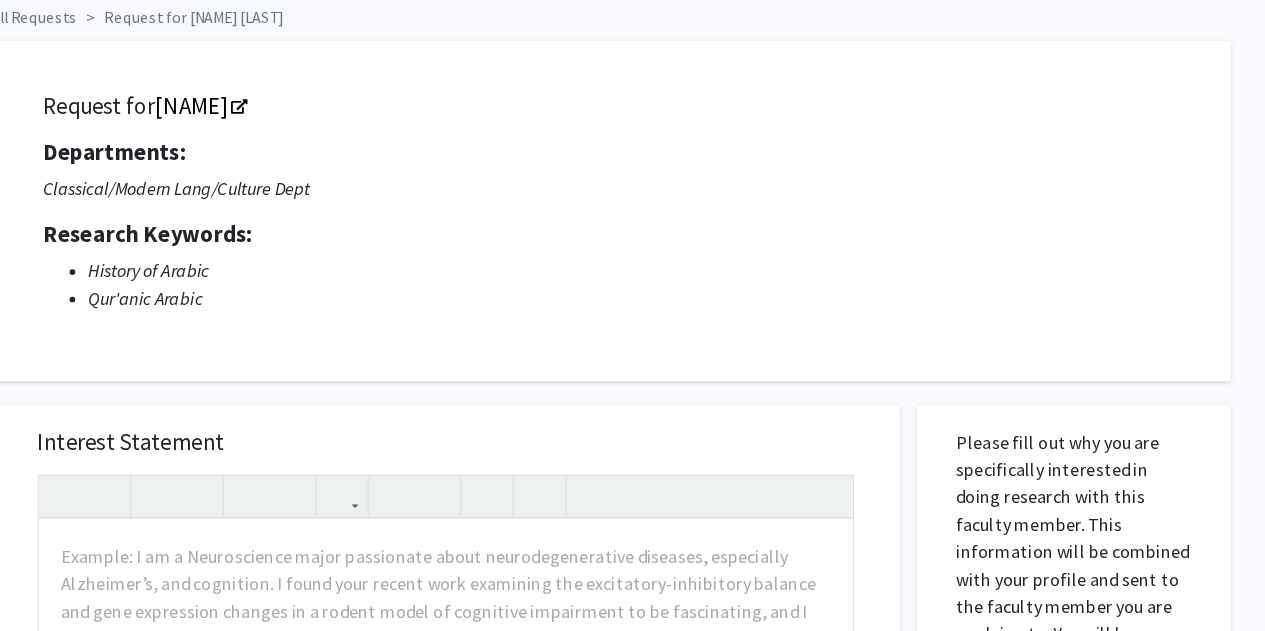 scroll, scrollTop: 0, scrollLeft: 0, axis: both 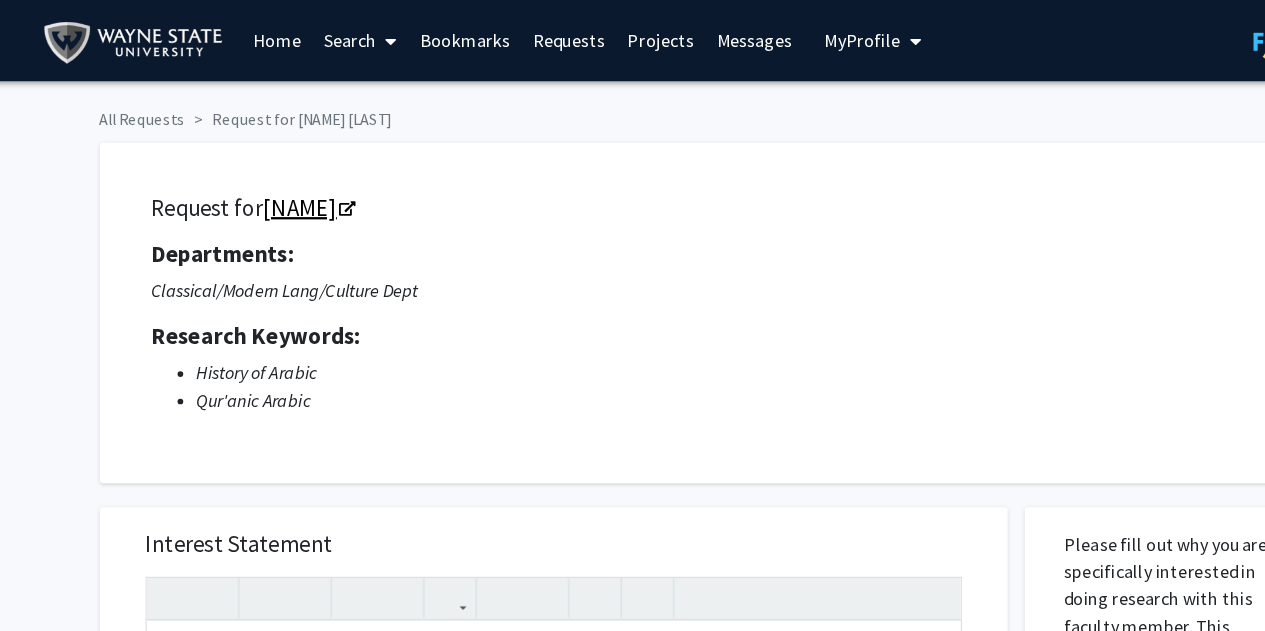 click 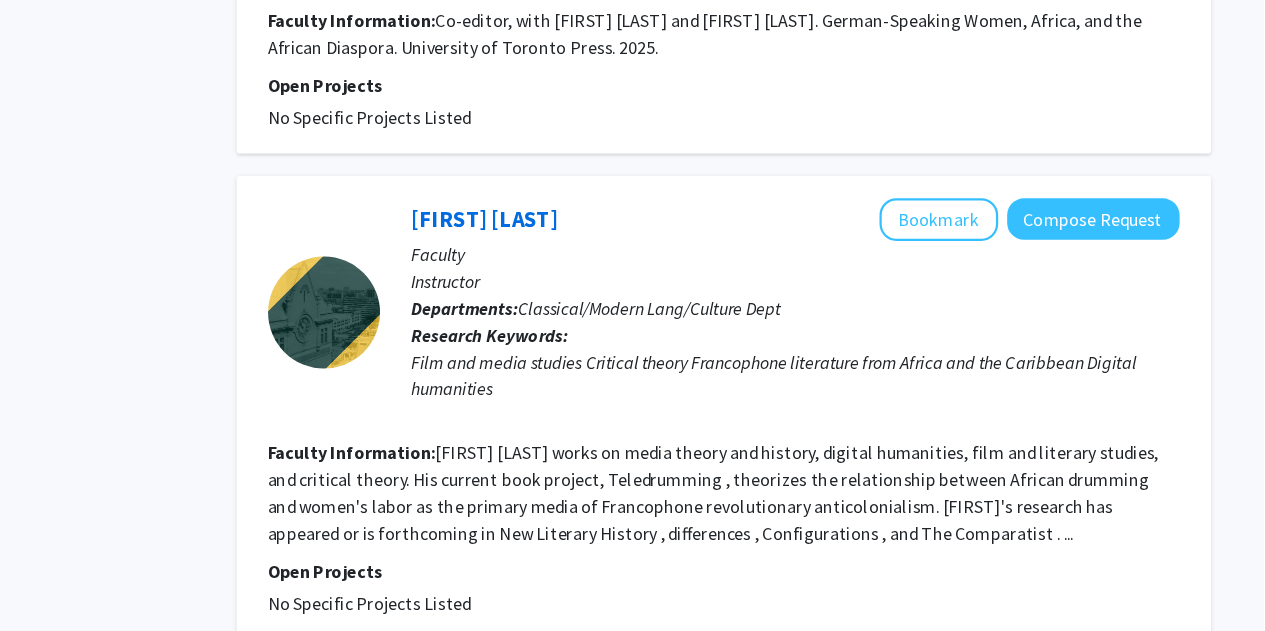 scroll, scrollTop: 4545, scrollLeft: 0, axis: vertical 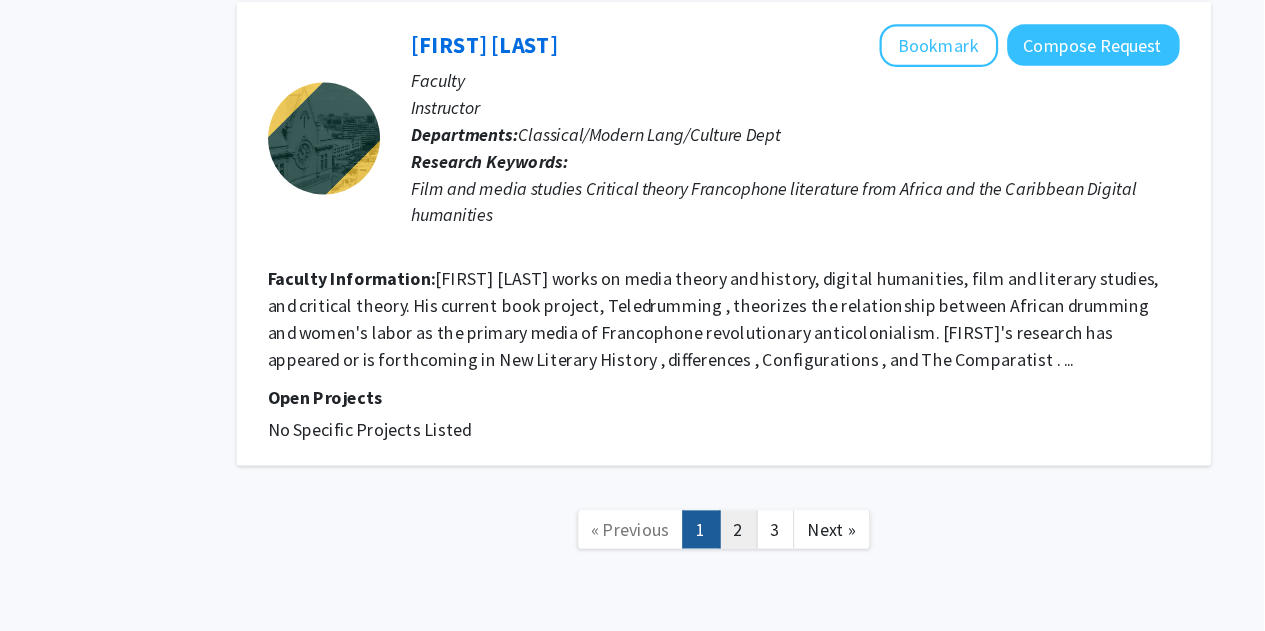 click on "2" 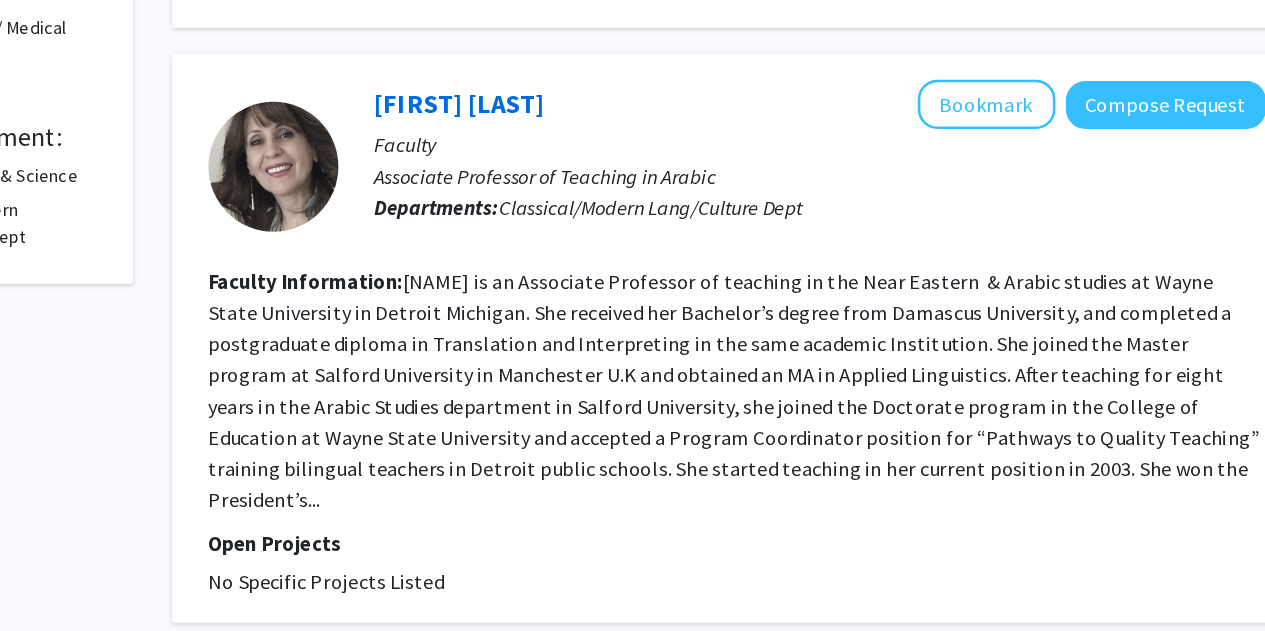 scroll, scrollTop: 396, scrollLeft: 0, axis: vertical 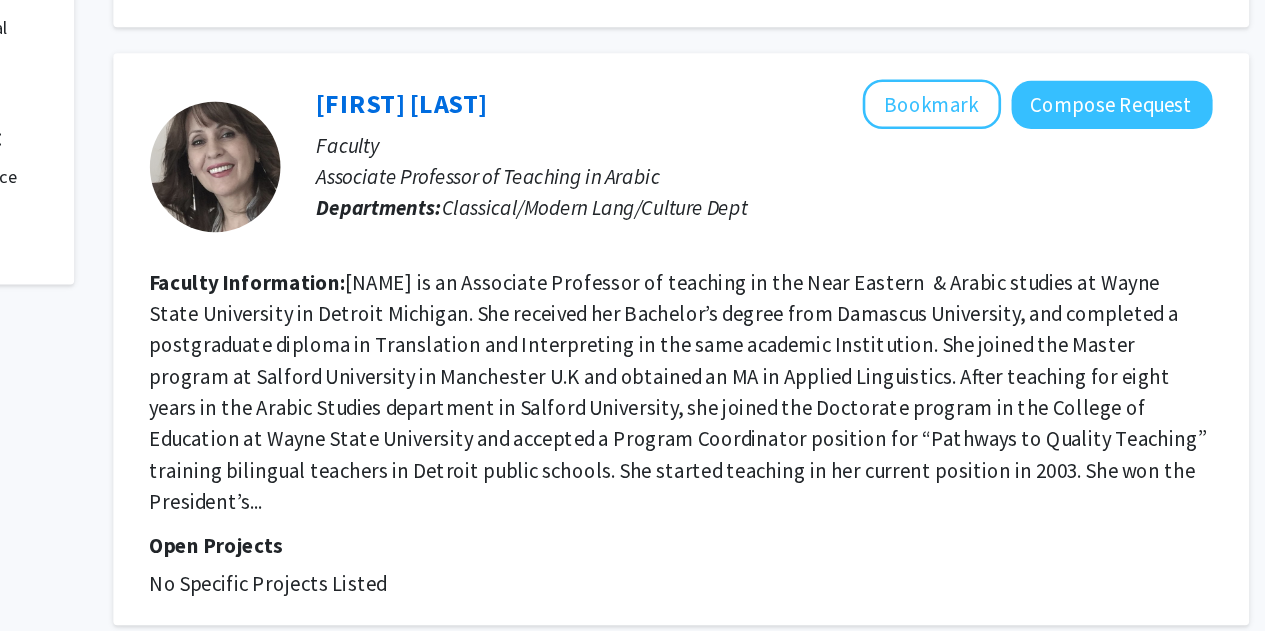 click on "[NAME] is an Associate Professor of teaching in the Near Eastern  & Arabic studies at Wayne State University in Detroit Michigan. She received her Bachelor’s degree from Damascus University, and completed a postgraduate diploma in Translation and Interpreting in the same academic Institution. She joined the Master program at Salford University in Manchester U.K and obtained an MA in Applied Linguistics. After teaching for eight years in the Arabic Studies department in Salford University, she joined the Doctorate program in the College of Education at Wayne State University and accepted a Program Coordinator position for “Pathways to Quality Teaching” training bilingual teachers in Detroit public schools. She started teaching in her current position in 2003. She won the President’s..." 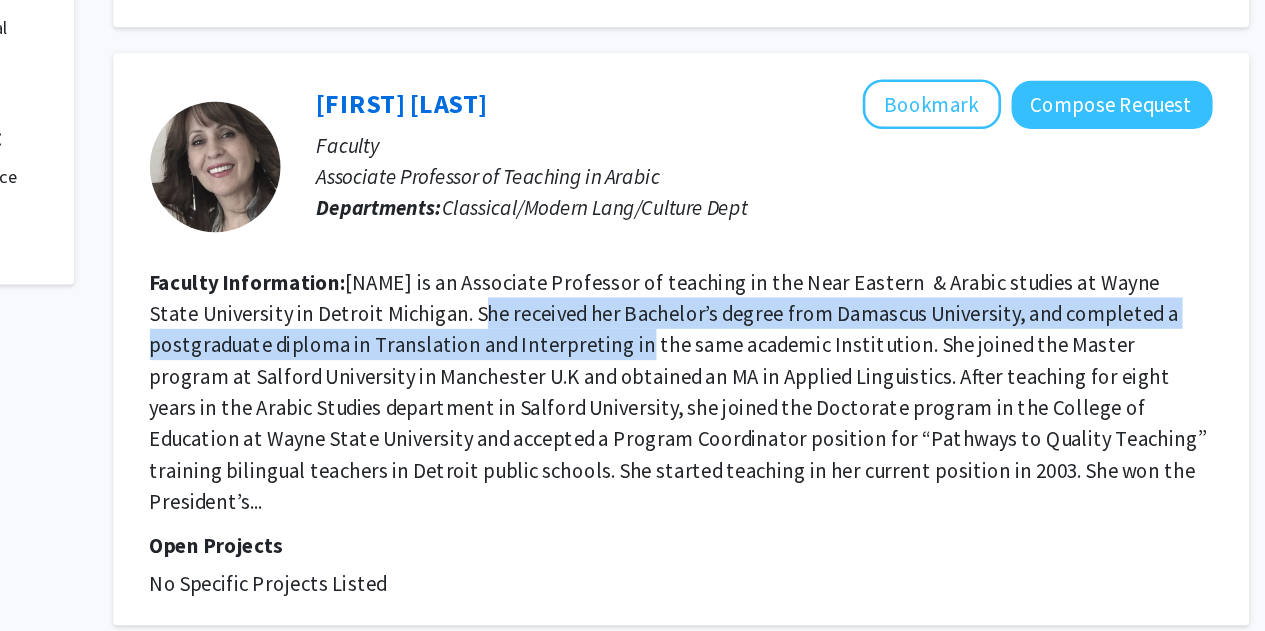 drag, startPoint x: 572, startPoint y: 371, endPoint x: 649, endPoint y: 395, distance: 80.65358 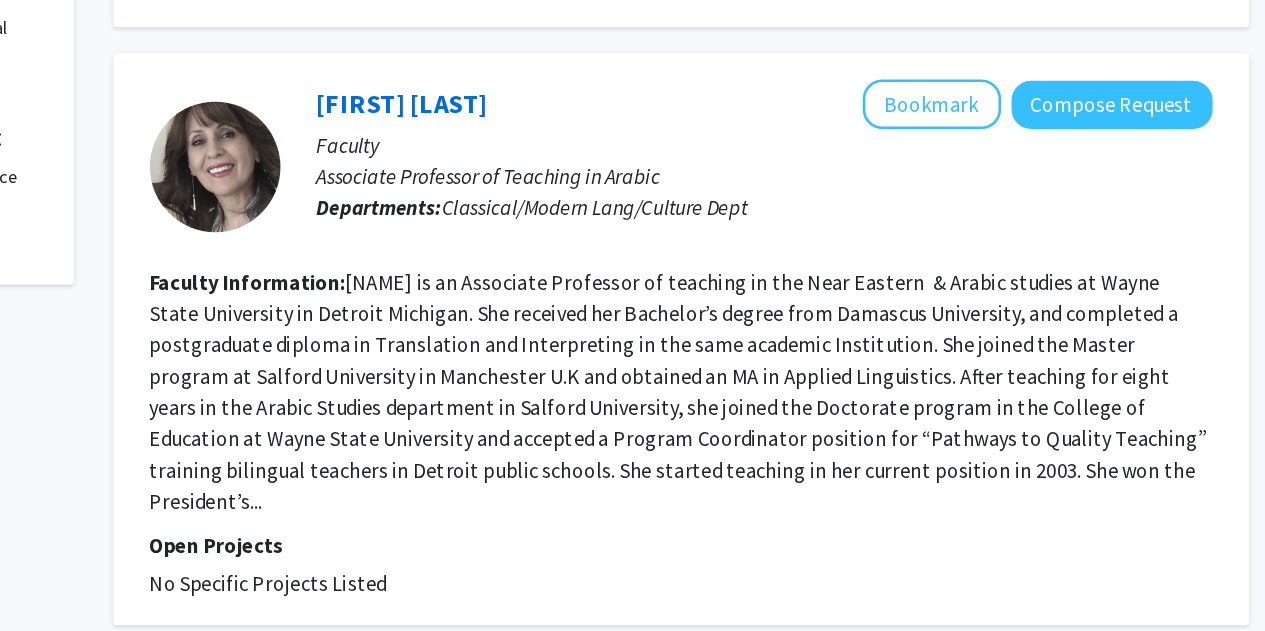 click on "[NAME] is an Associate Professor of teaching in the Near Eastern  & Arabic studies at Wayne State University in Detroit Michigan. She received her Bachelor’s degree from Damascus University, and completed a postgraduate diploma in Translation and Interpreting in the same academic Institution. She joined the Master program at Salford University in Manchester U.K and obtained an MA in Applied Linguistics. After teaching for eight years in the Arabic Studies department in Salford University, she joined the Doctorate program in the College of Education at Wayne State University and accepted a Program Coordinator position for “Pathways to Quality Teaching” training bilingual teachers in Detroit public schools. She started teaching in her current position in 2003. She won the President’s..." 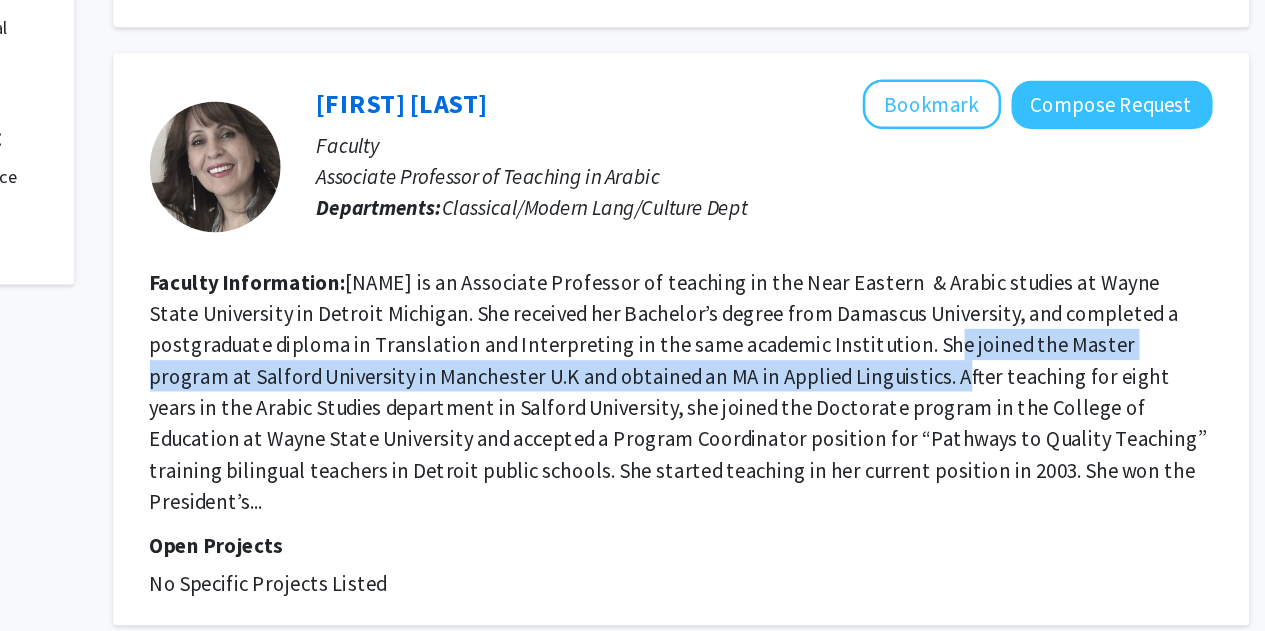 drag, startPoint x: 955, startPoint y: 394, endPoint x: 835, endPoint y: 419, distance: 122.57651 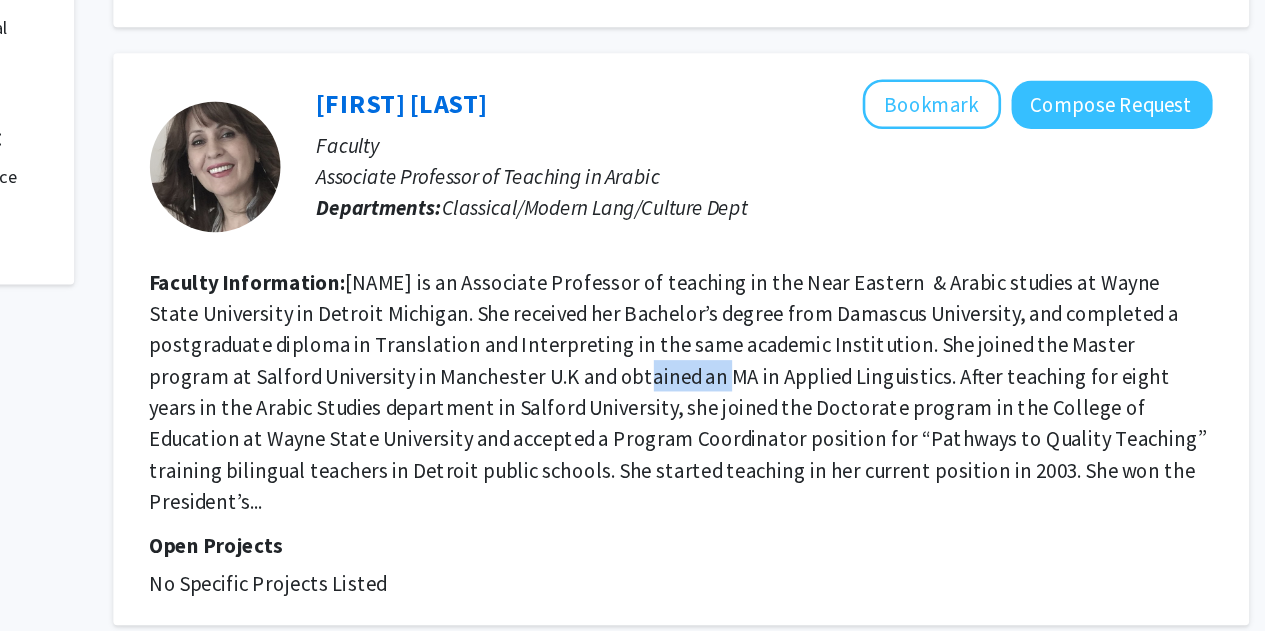 click on "[NAME] is an Associate Professor of teaching in the Near Eastern  & Arabic studies at Wayne State University in Detroit Michigan. She received her Bachelor’s degree from Damascus University, and completed a postgraduate diploma in Translation and Interpreting in the same academic Institution. She joined the Master program at Salford University in Manchester U.K and obtained an MA in Applied Linguistics. After teaching for eight years in the Arabic Studies department in Salford University, she joined the Doctorate program in the College of Education at Wayne State University and accepted a Program Coordinator position for “Pathways to Quality Teaching” training bilingual teachers in Detroit public schools. She started teaching in her current position in 2003. She won the President’s..." 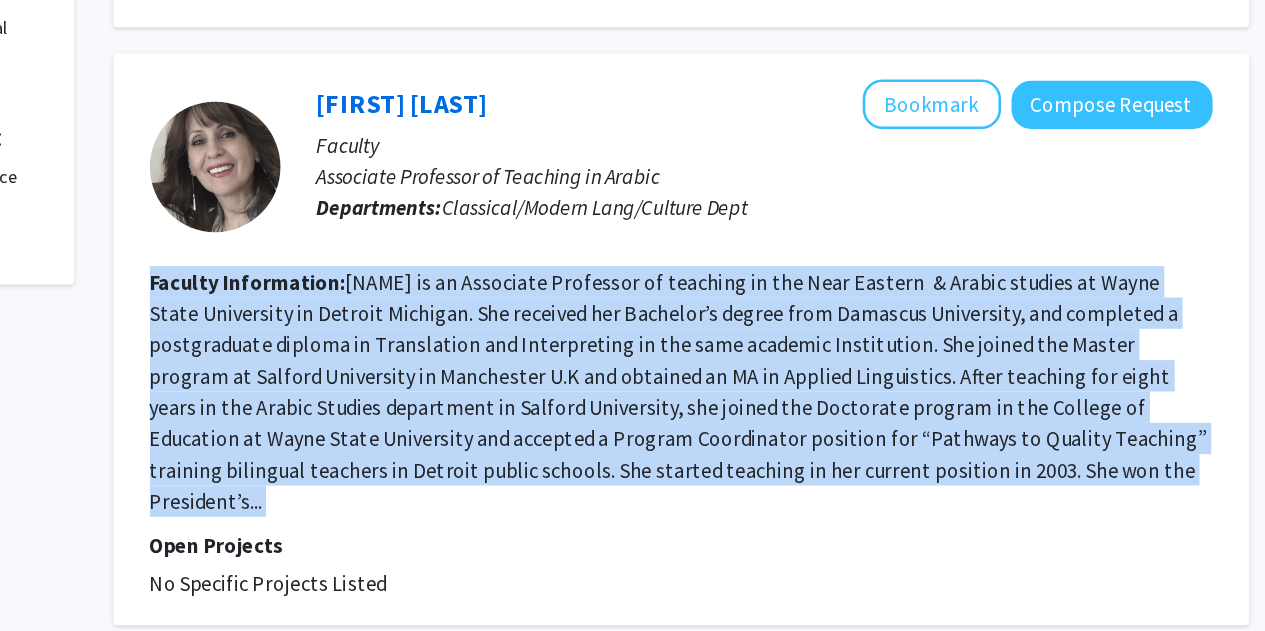 click on "[NAME] is an Associate Professor of teaching in the Near Eastern  & Arabic studies at Wayne State University in Detroit Michigan. She received her Bachelor’s degree from Damascus University, and completed a postgraduate diploma in Translation and Interpreting in the same academic Institution. She joined the Master program at Salford University in Manchester U.K and obtained an MA in Applied Linguistics. After teaching for eight years in the Arabic Studies department in Salford University, she joined the Doctorate program in the College of Education at Wayne State University and accepted a Program Coordinator position for “Pathways to Quality Teaching” training bilingual teachers in Detroit public schools. She started teaching in her current position in 2003. She won the President’s..." 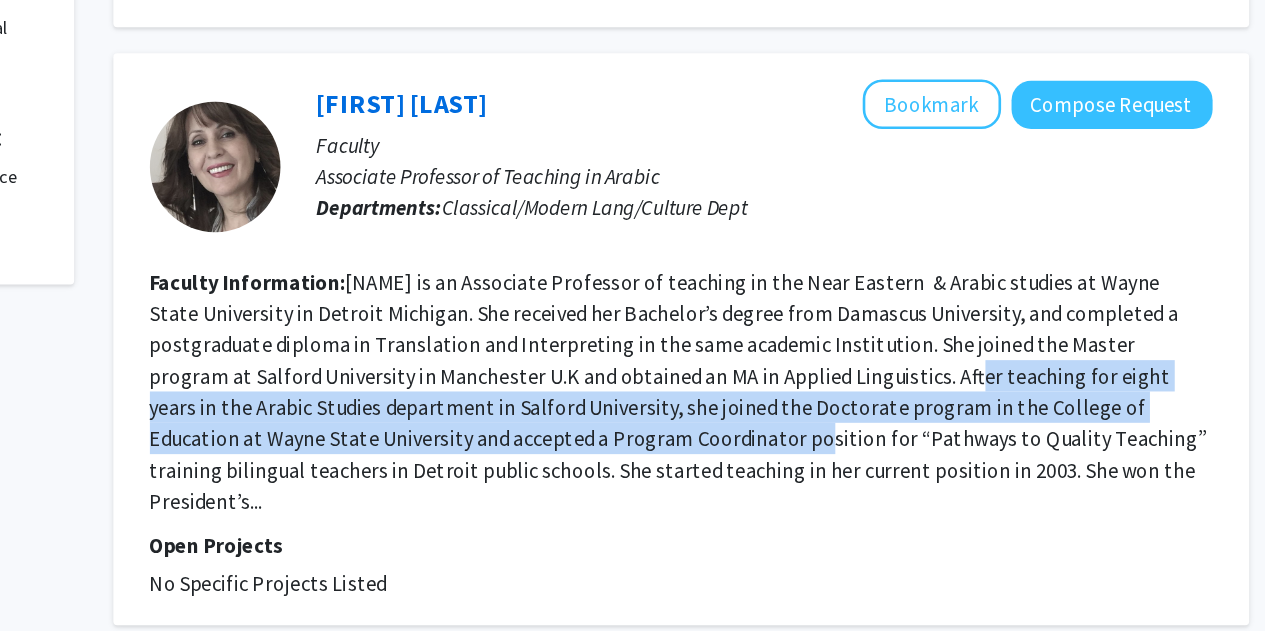 drag, startPoint x: 910, startPoint y: 402, endPoint x: 621, endPoint y: 461, distance: 294.96103 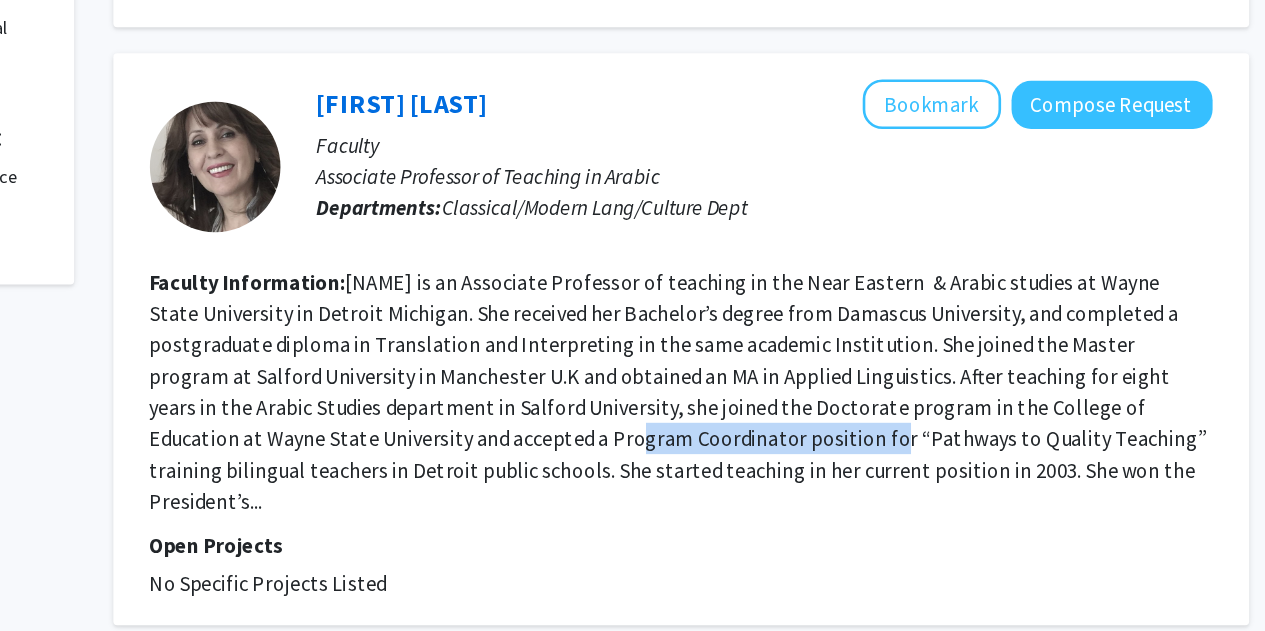 drag, startPoint x: 585, startPoint y: 468, endPoint x: 726, endPoint y: 457, distance: 141.42842 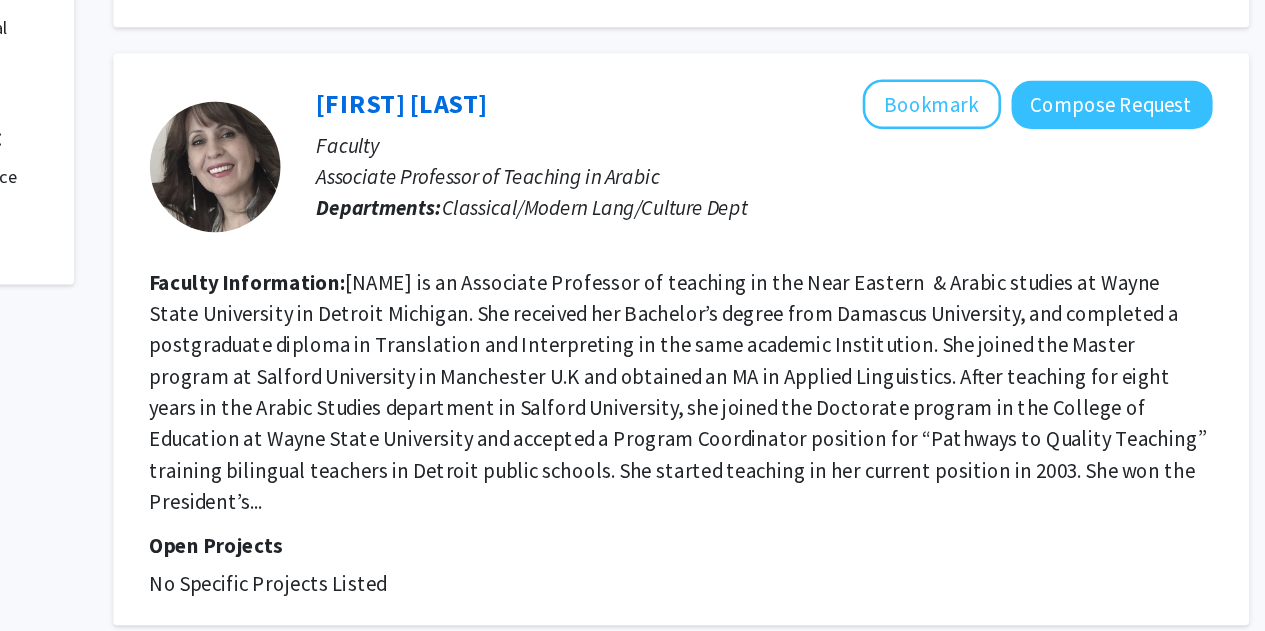 click on "[NAME] is an Associate Professor of teaching in the Near Eastern  & Arabic studies at Wayne State University in Detroit Michigan. She received her Bachelor’s degree from Damascus University, and completed a postgraduate diploma in Translation and Interpreting in the same academic Institution. She joined the Master program at Salford University in Manchester U.K and obtained an MA in Applied Linguistics. After teaching for eight years in the Arabic Studies department in Salford University, she joined the Doctorate program in the College of Education at Wayne State University and accepted a Program Coordinator position for “Pathways to Quality Teaching” training bilingual teachers in Detroit public schools. She started teaching in her current position in 2003. She won the President’s..." 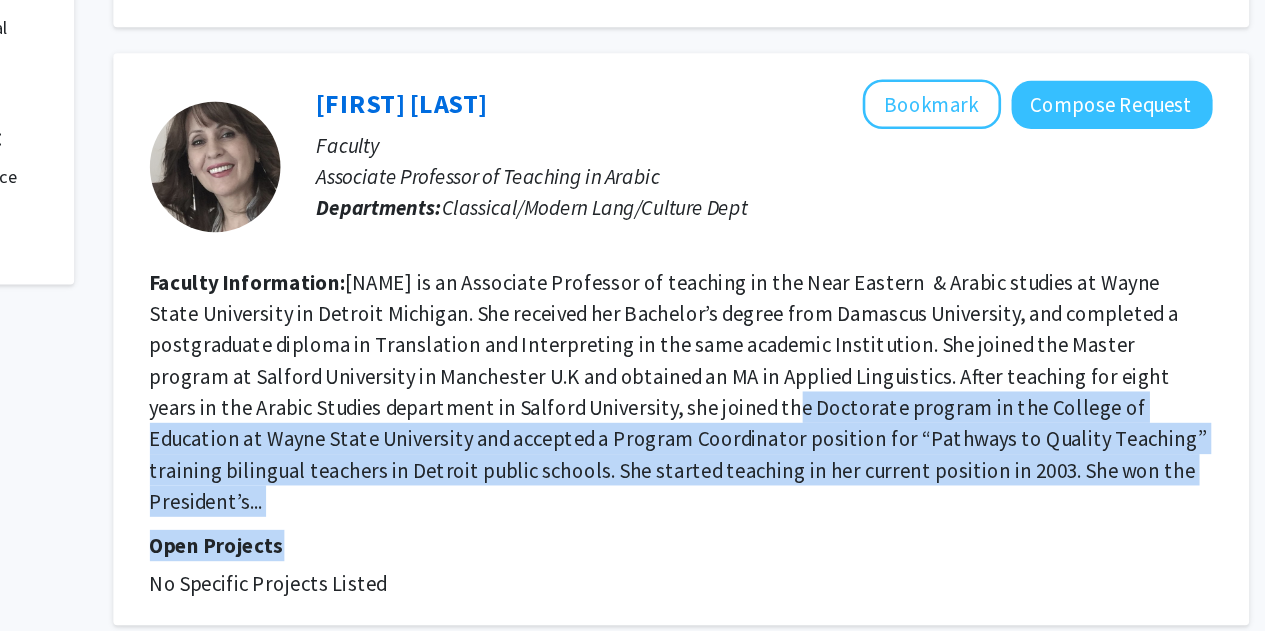 drag, startPoint x: 721, startPoint y: 446, endPoint x: 770, endPoint y: 511, distance: 81.400246 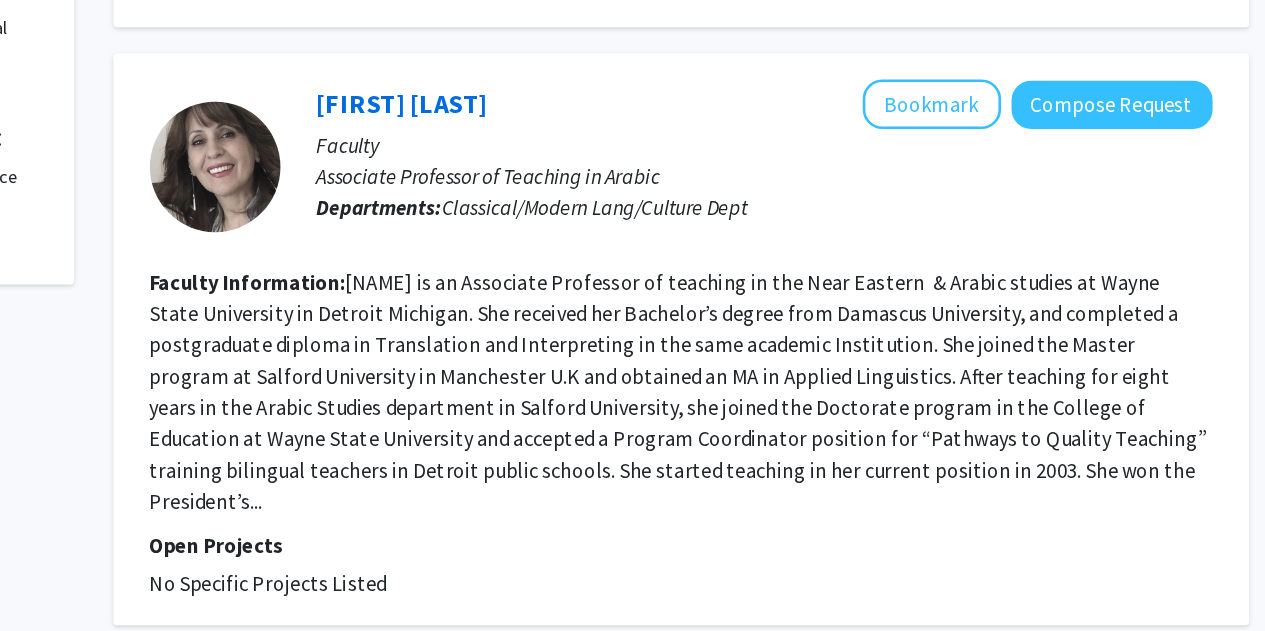 scroll, scrollTop: 397, scrollLeft: 0, axis: vertical 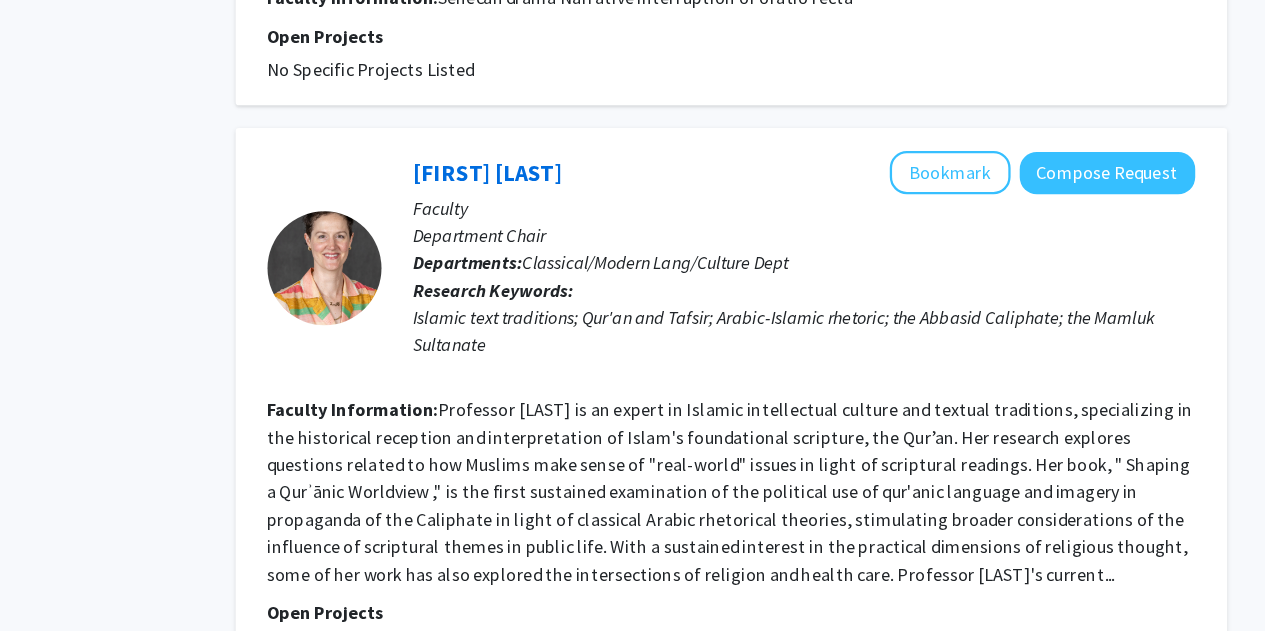 click on "Professor [LAST] is an expert in Islamic intellectual culture and textual traditions, specializing in the historical reception and interpretation of Islam's foundational scripture, the Qur’an. Her research explores questions related to how Muslims make sense of "real-world" issues in light of scriptural readings. Her book, " Shaping a Qurʾānic Worldview ," is the first sustained examination of the political use of qur'anic language and imagery in propaganda of the Caliphate in light of classical Arabic rhetorical theories, stimulating broader considerations of the influence of scriptural themes in public life. With a sustained interest in the practical dimensions of religious thought, some of her work has also explored the intersections of religion and health care.  Professor [LAST]'s current..." 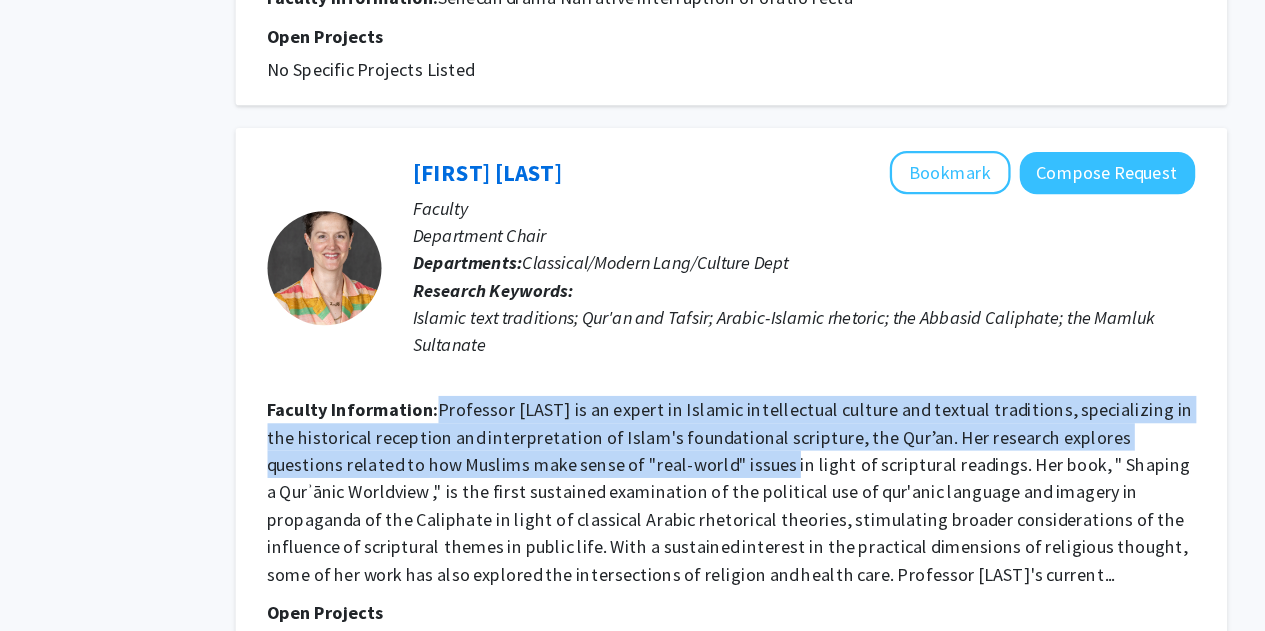 drag, startPoint x: 564, startPoint y: 394, endPoint x: 728, endPoint y: 441, distance: 170.60188 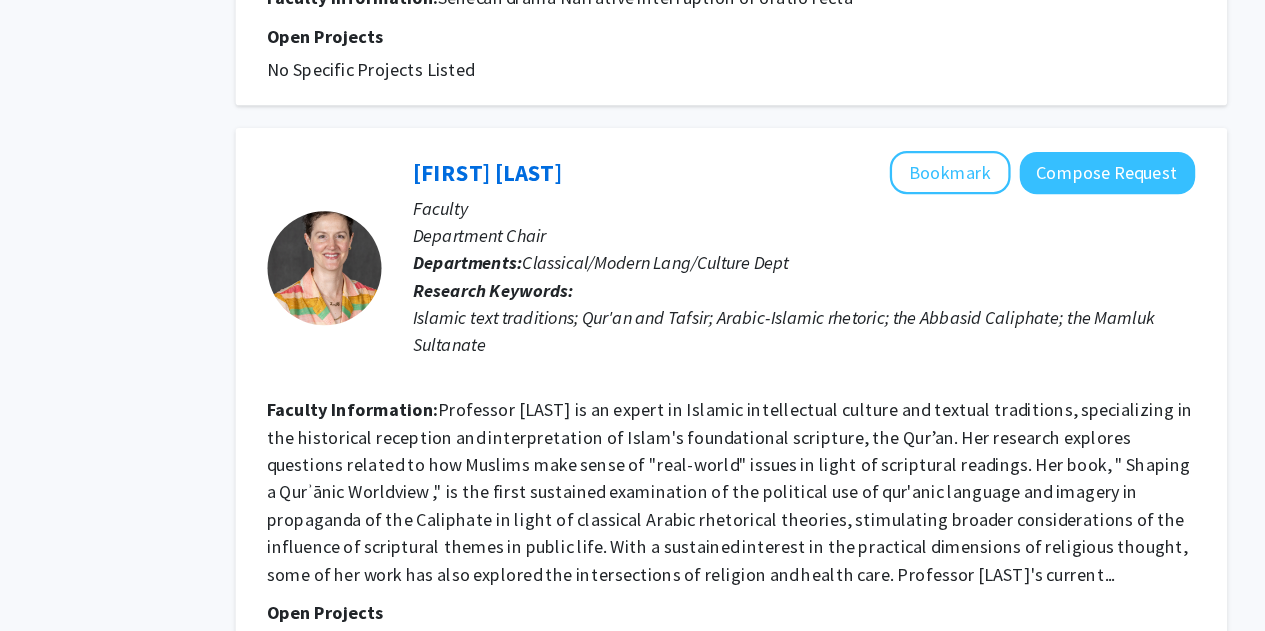 click on "Professor [LAST] is an expert in Islamic intellectual culture and textual traditions, specializing in the historical reception and interpretation of Islam's foundational scripture, the Qur’an. Her research explores questions related to how Muslims make sense of "real-world" issues in light of scriptural readings. Her book, " Shaping a Qurʾānic Worldview ," is the first sustained examination of the political use of qur'anic language and imagery in propaganda of the Caliphate in light of classical Arabic rhetorical theories, stimulating broader considerations of the influence of scriptural themes in public life. With a sustained interest in the practical dimensions of religious thought, some of her work has also explored the intersections of religion and health care.  Professor [LAST]'s current..." 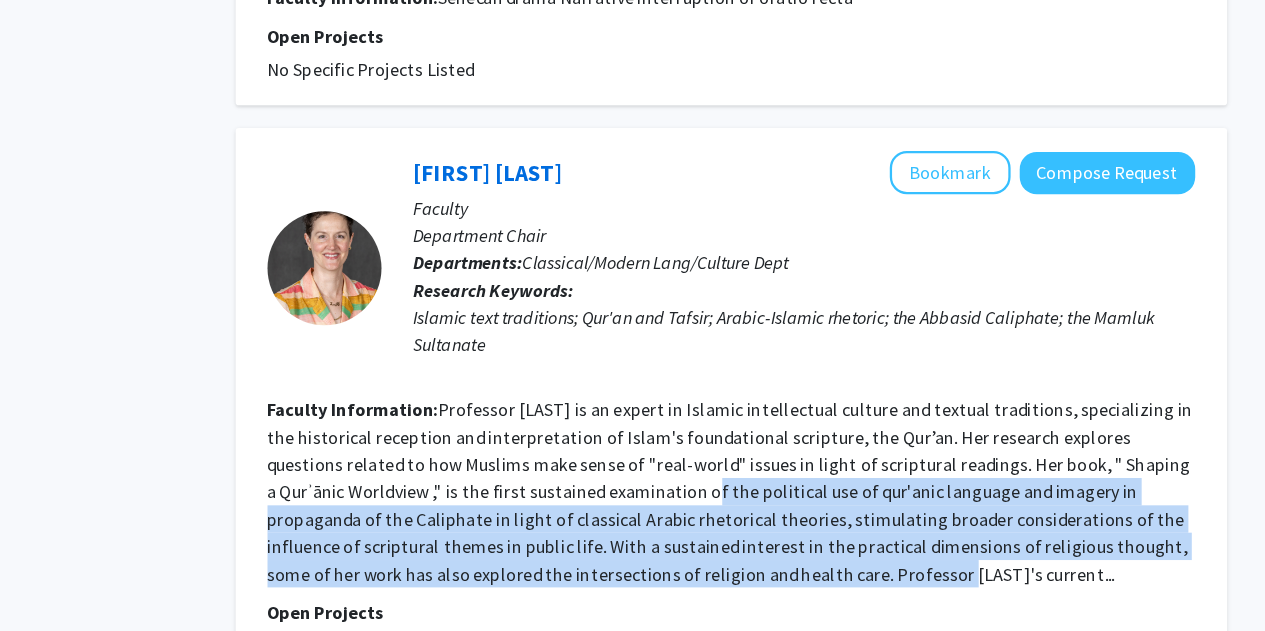 drag, startPoint x: 693, startPoint y: 466, endPoint x: 737, endPoint y: 532, distance: 79.32213 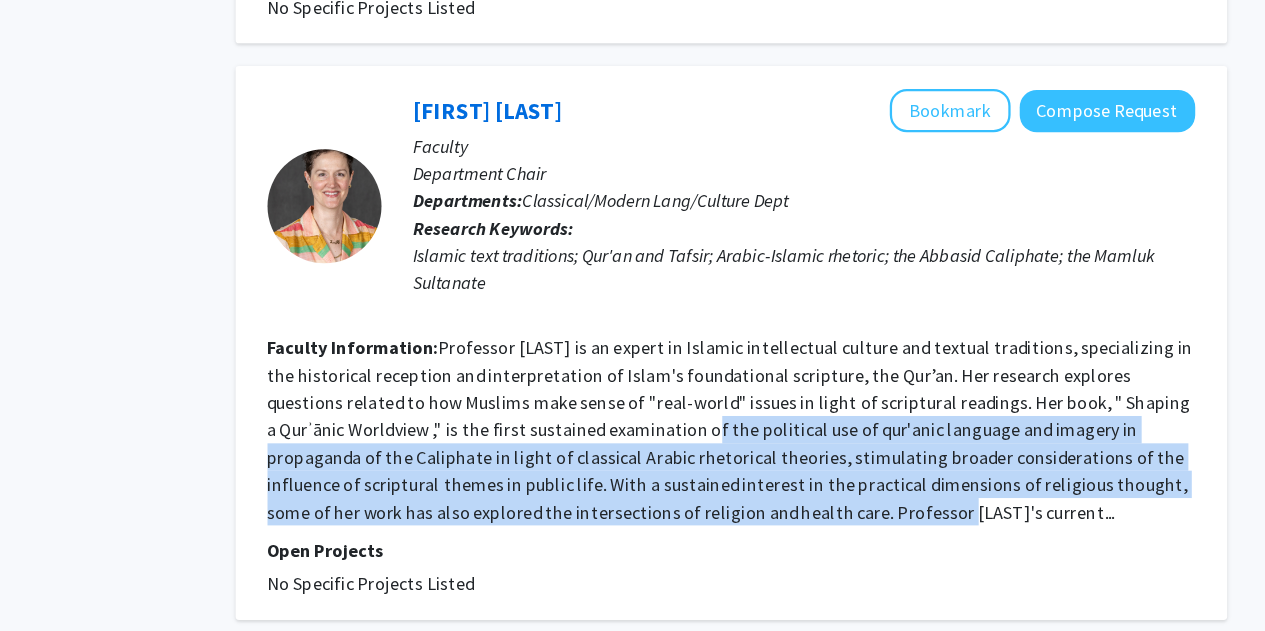 scroll, scrollTop: 3399, scrollLeft: 0, axis: vertical 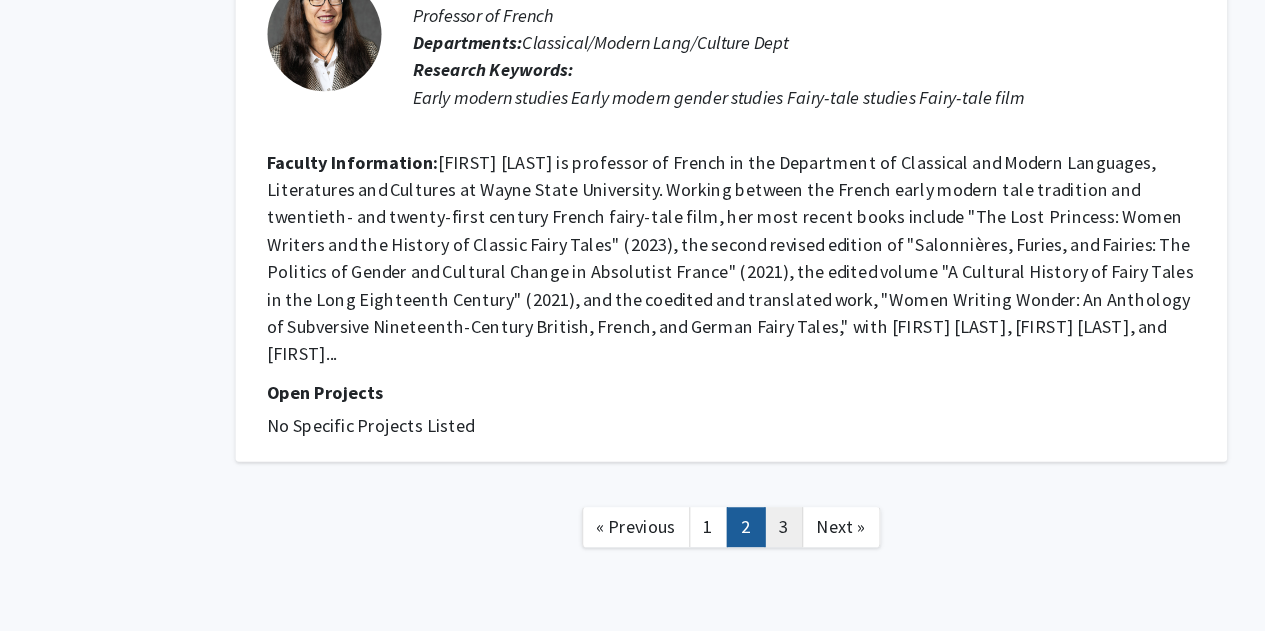 click on "3" 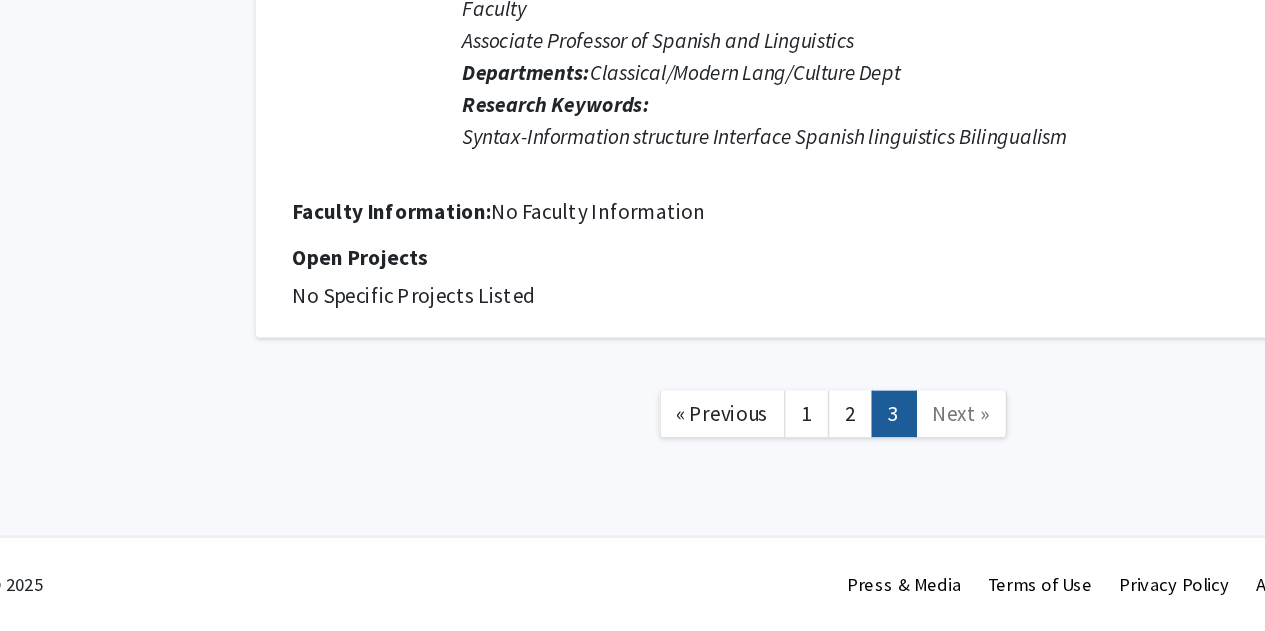 scroll, scrollTop: 2452, scrollLeft: 0, axis: vertical 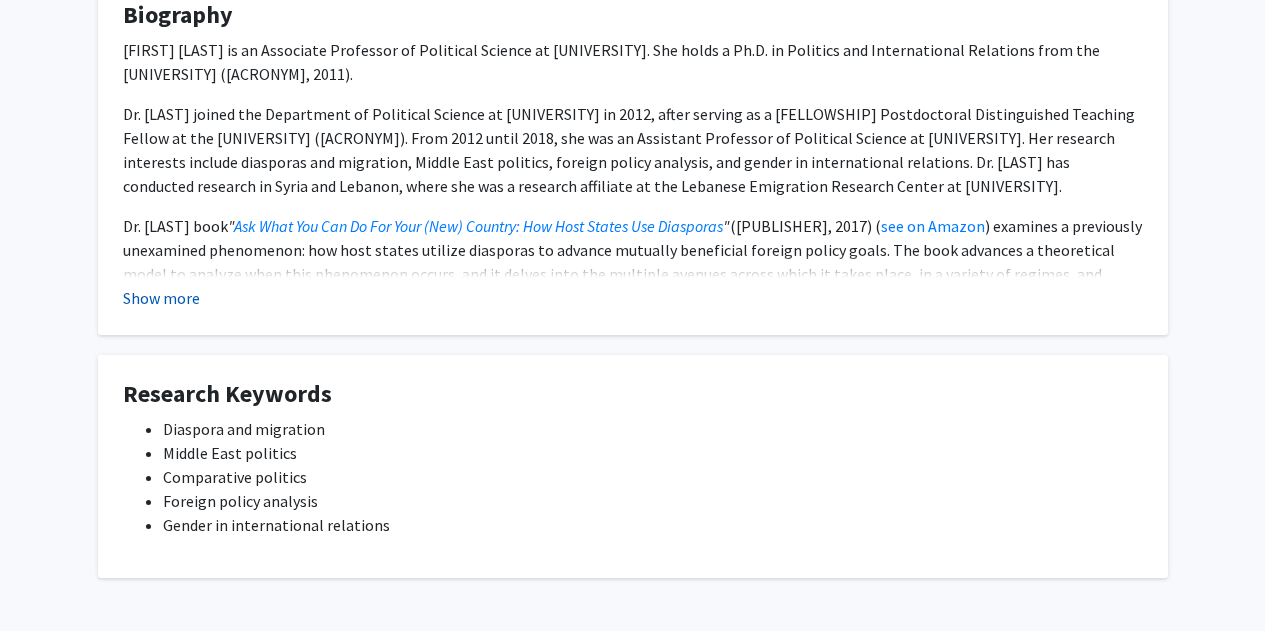 click on "Show more" 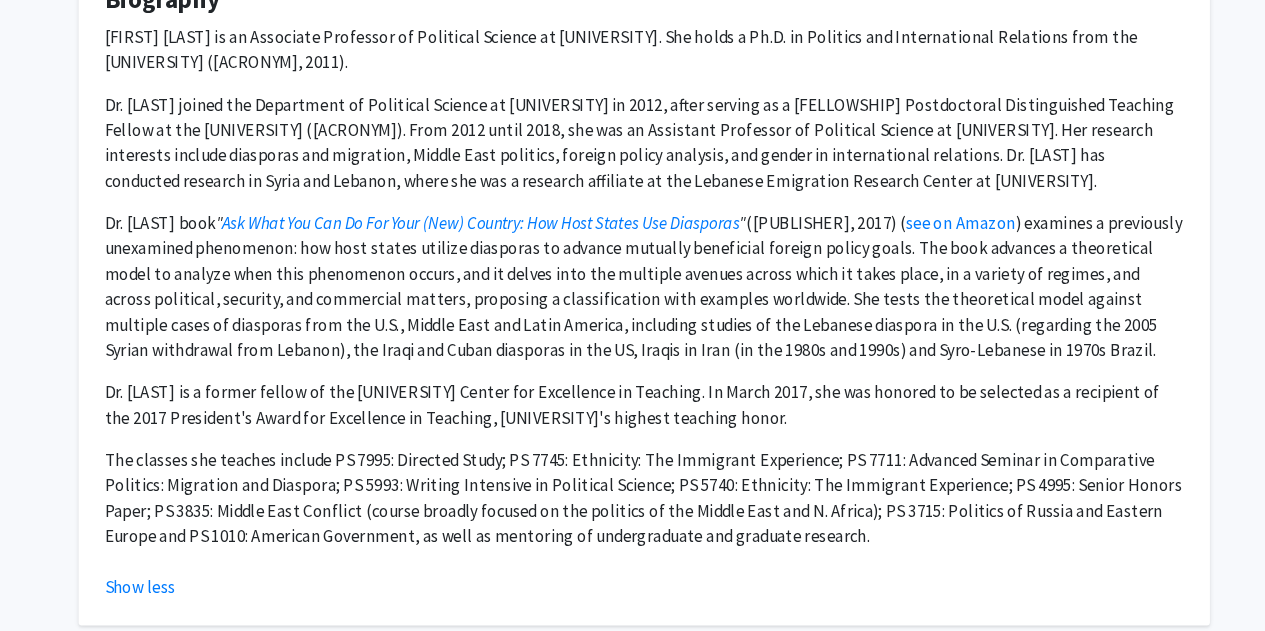 scroll, scrollTop: 378, scrollLeft: 0, axis: vertical 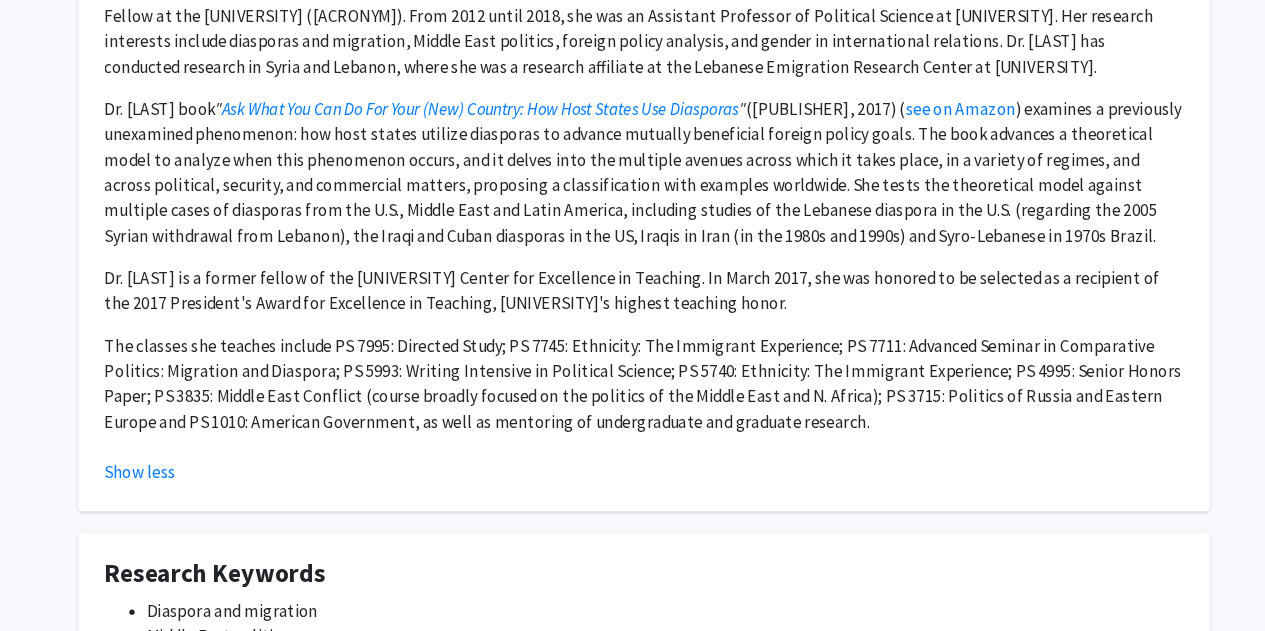click on "Dr. [LAST]'s book " Ask What You Can Do For Your (New) Country: How Host States Use Diasporas " ([PUBLISHER], 2017) ( see on Amazon ) examines a previously unexamined phenomenon: how host states utilize diasporas to advance mutually beneficial foreign policy goals. The book advances a theoretical model to analyze when this phenomenon occurs, and it delves into the multiple avenues across which it takes place, in a variety of regimes, and across political, security, and commercial matters, proposing a classification with examples worldwide. She tests the theoretical model against multiple cases of diasporas from the U.S., Middle East and Latin America, including studies of the Lebanese diaspora in the U.S. (regarding the 2005 Syrian withdrawal from Lebanon), the Iraqi and Cuban diasporas in the US, Iraqis in Iran (in the 1980s and 1990s) and Syro-Lebanese in 1970s Brazil." 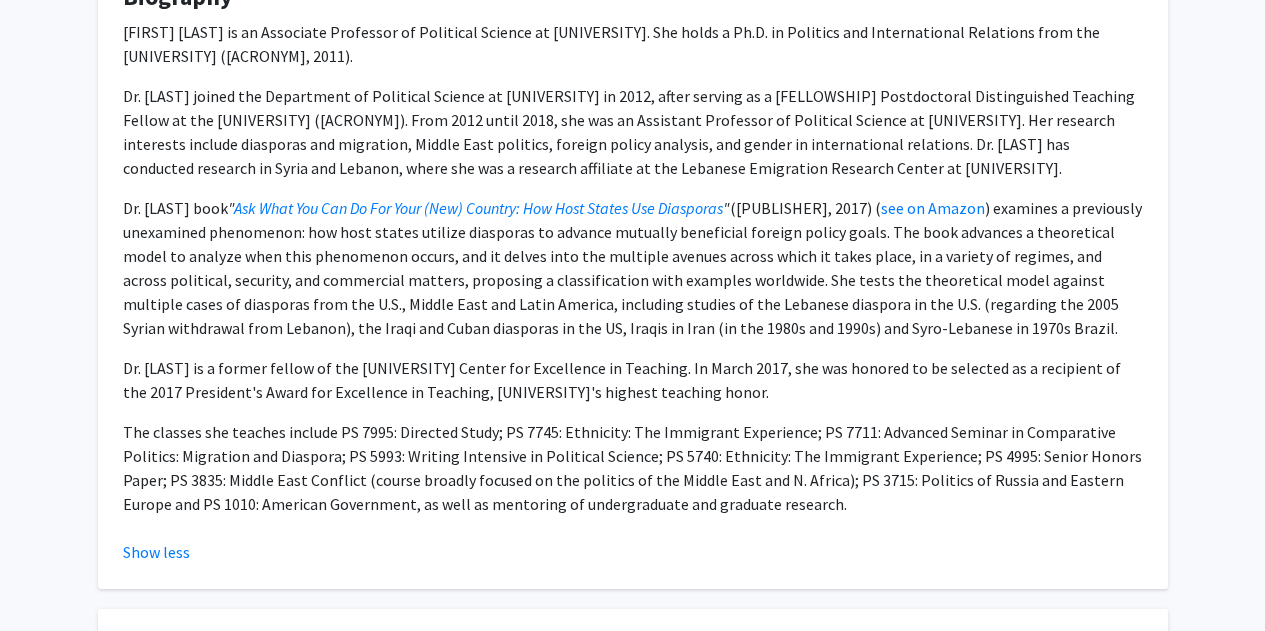 scroll, scrollTop: 746, scrollLeft: 0, axis: vertical 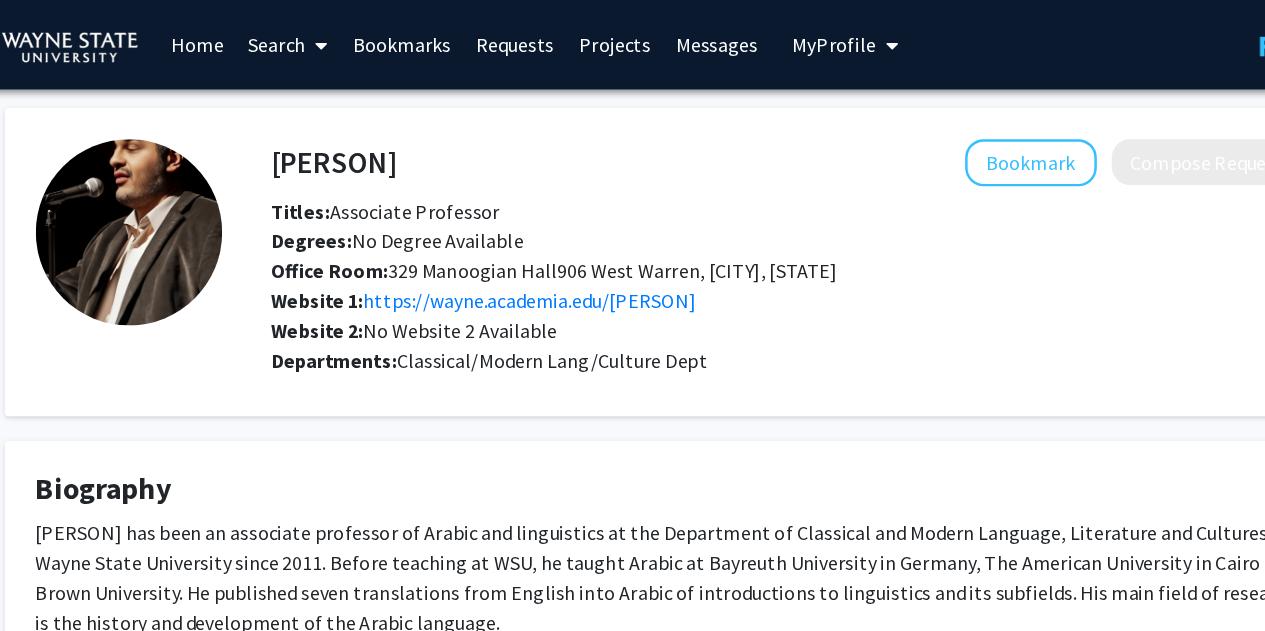 click on "[PERSON]" 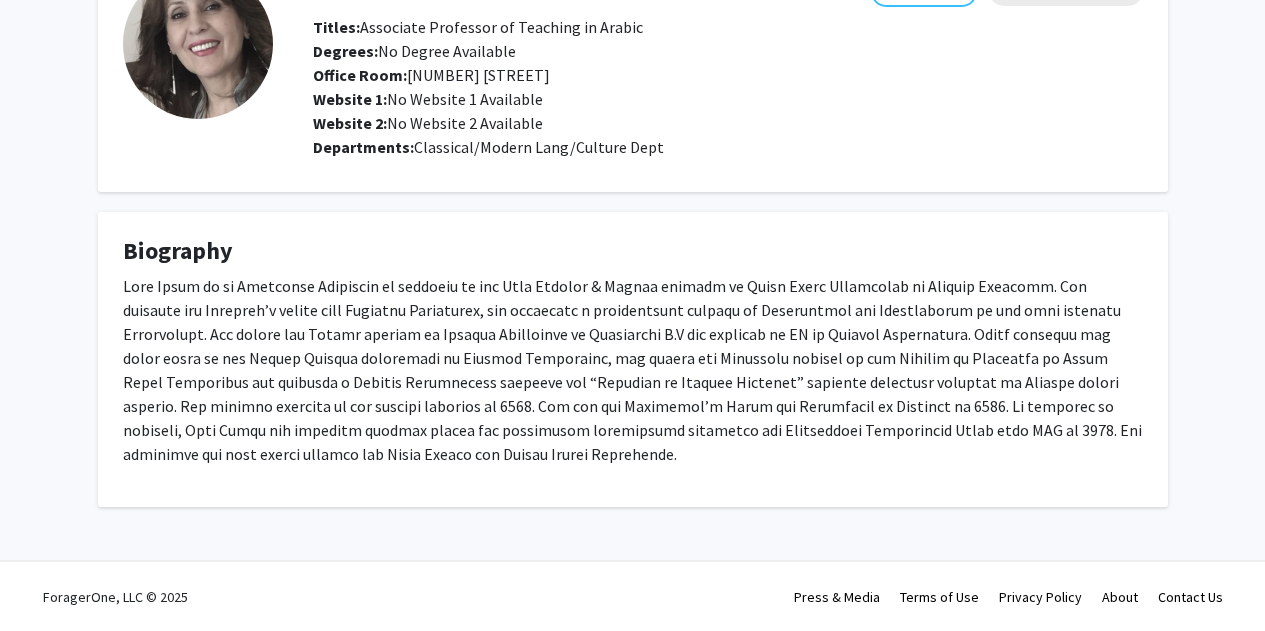 scroll, scrollTop: 0, scrollLeft: 0, axis: both 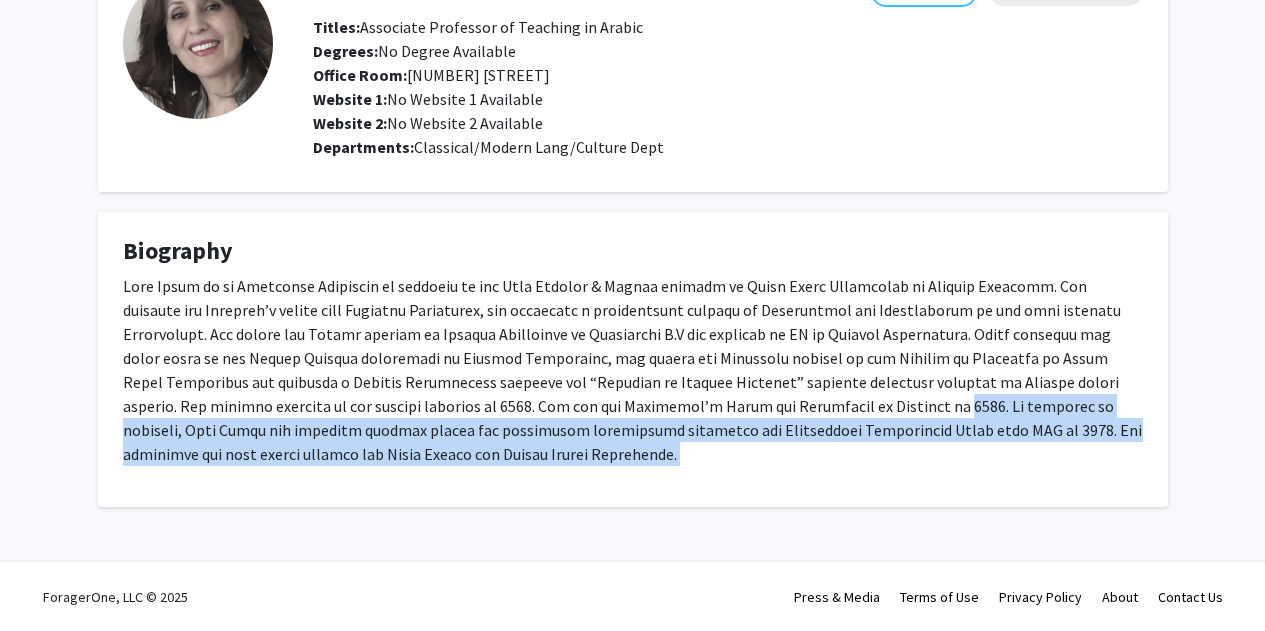 drag, startPoint x: 651, startPoint y: 405, endPoint x: 588, endPoint y: 456, distance: 81.055534 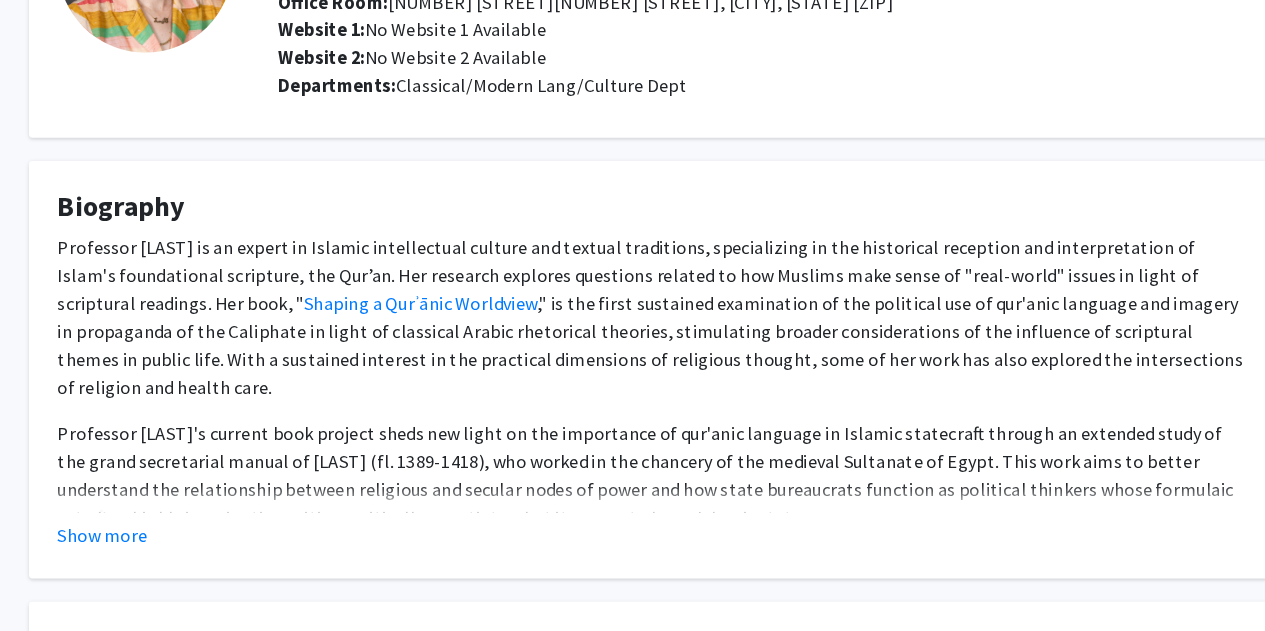 scroll, scrollTop: 168, scrollLeft: 0, axis: vertical 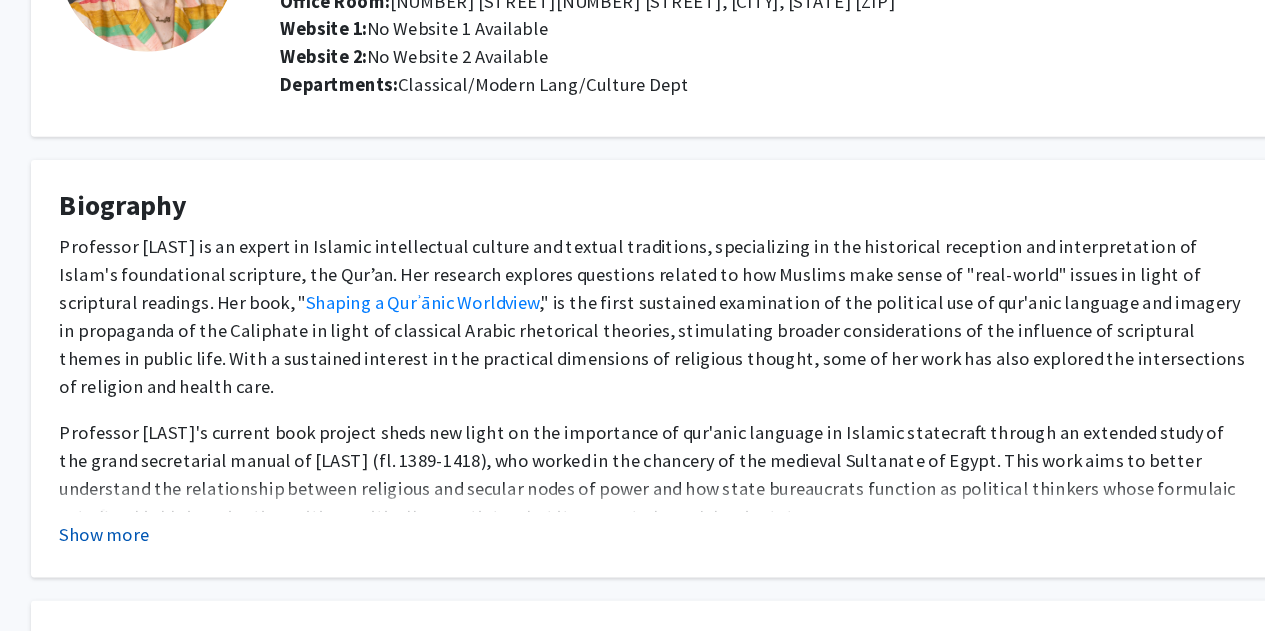 click on "Show more" 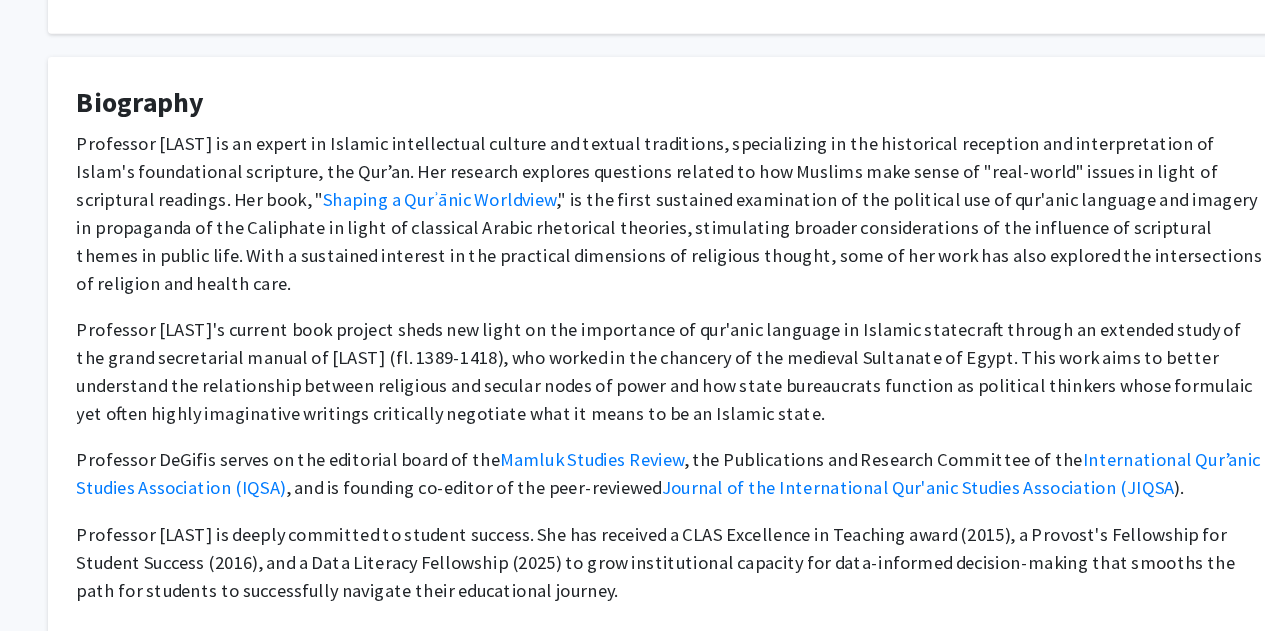 scroll, scrollTop: 218, scrollLeft: 0, axis: vertical 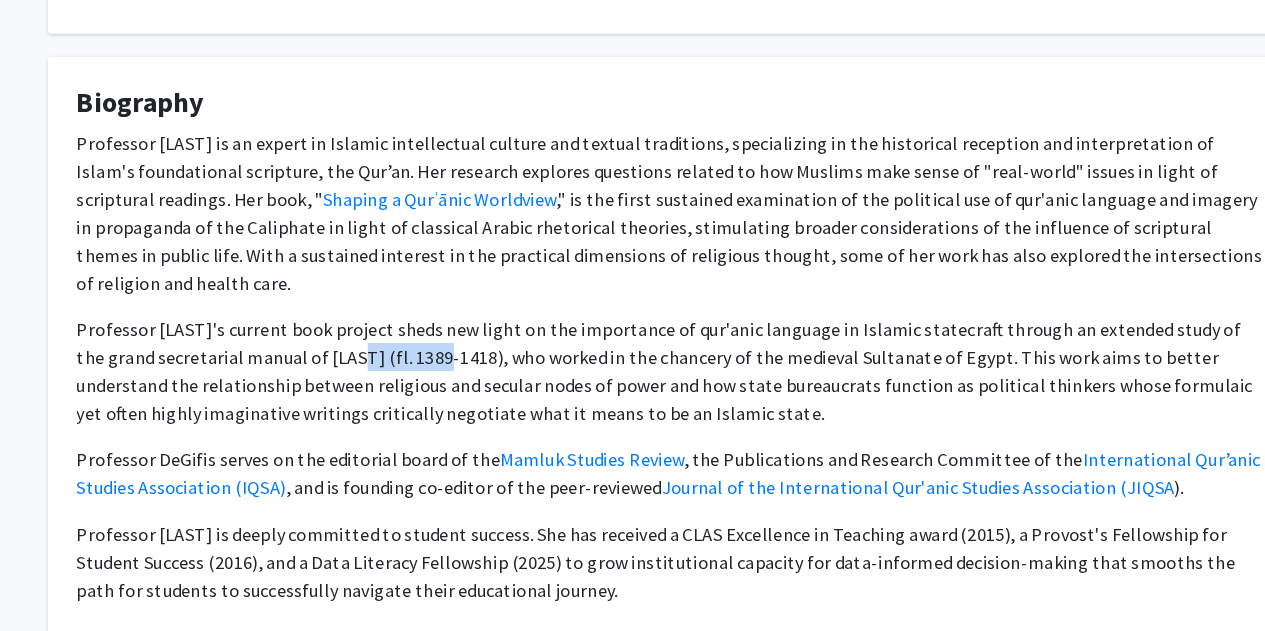 drag, startPoint x: 319, startPoint y: 392, endPoint x: 339, endPoint y: 392, distance: 20 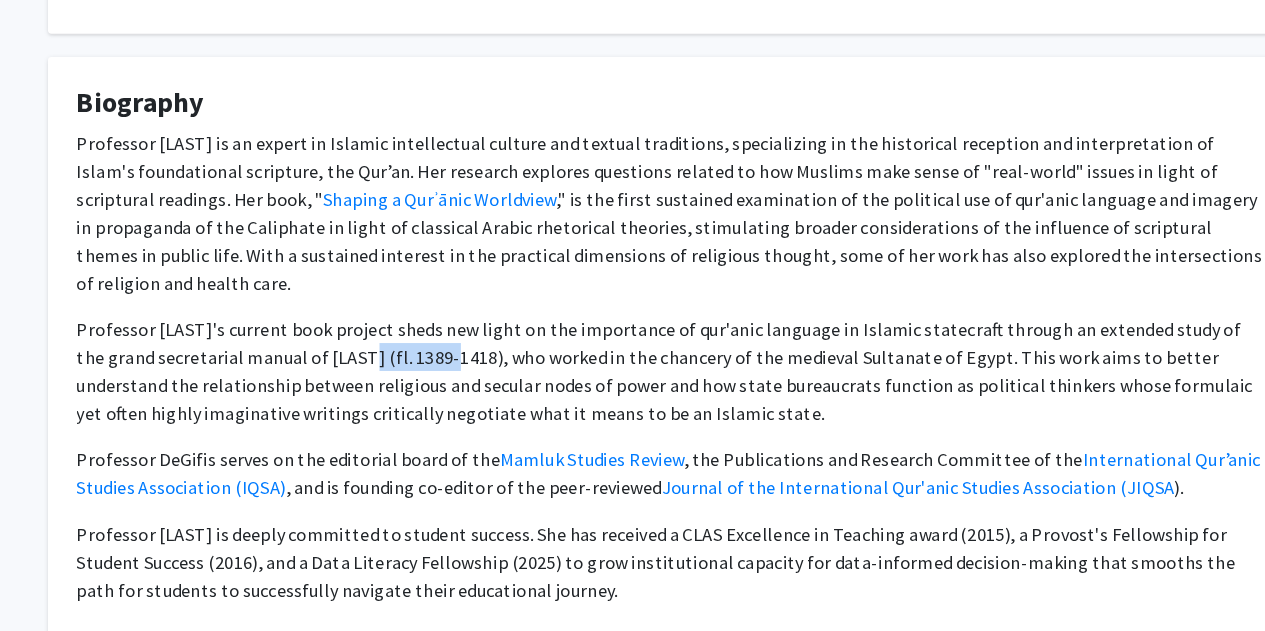 click on "Professor [LAST]'s current book project sheds new light on the importance of qur'anic language in Islamic statecraft through an extended study of the grand secretarial manual of [LAST] (fl. 1389-1418), who worked in the chancery of the medieval Sultanate of Egypt. This work aims to better understand the relationship between religious and secular nodes of power and how state bureaucrats function as political thinkers whose formulaic yet often highly imaginative writings critically negotiate what it means to be an Islamic state." 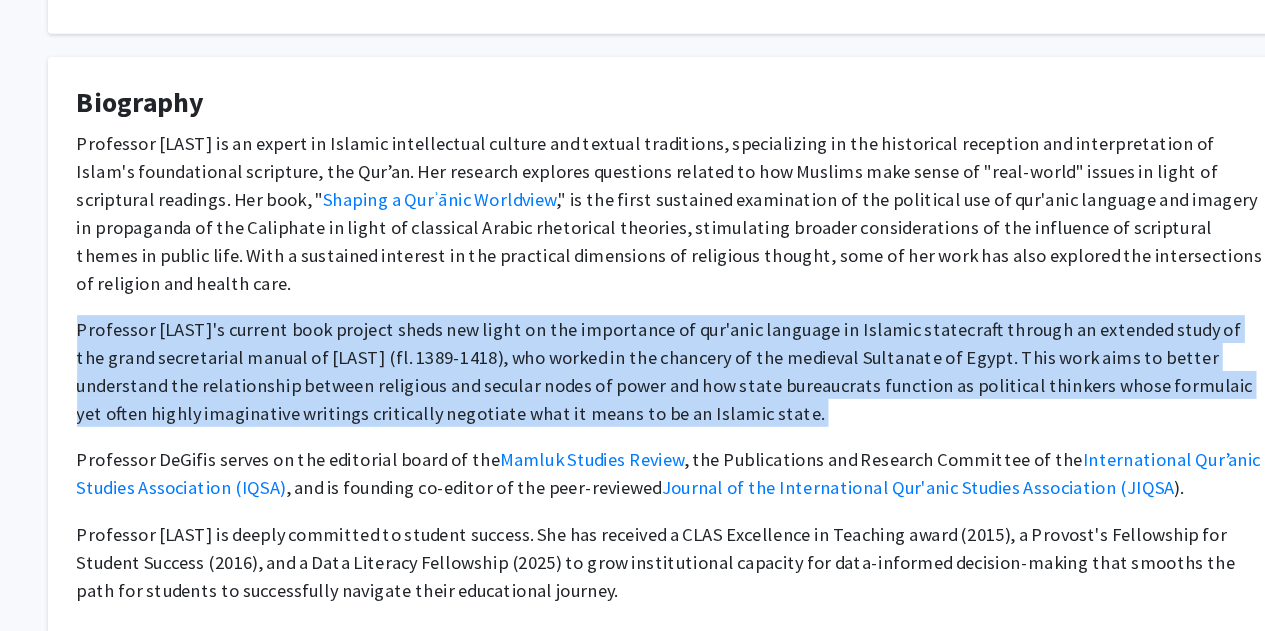 drag, startPoint x: 339, startPoint y: 392, endPoint x: 318, endPoint y: 394, distance: 21.095022 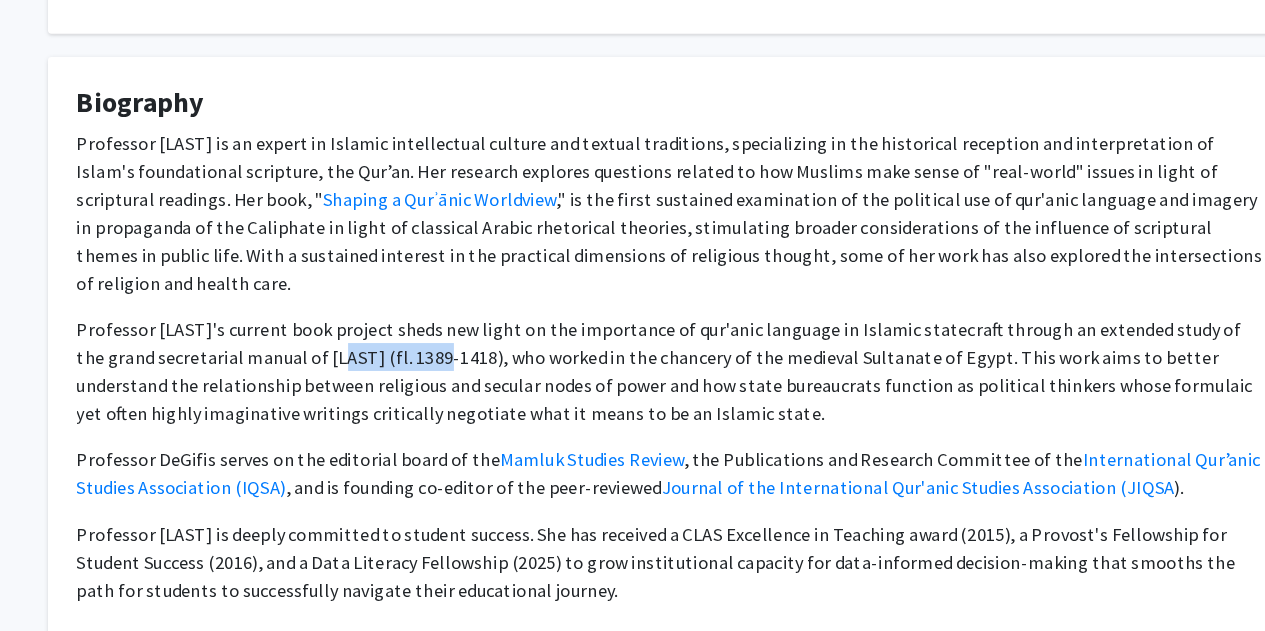 drag, startPoint x: 313, startPoint y: 392, endPoint x: 343, endPoint y: 390, distance: 30.066593 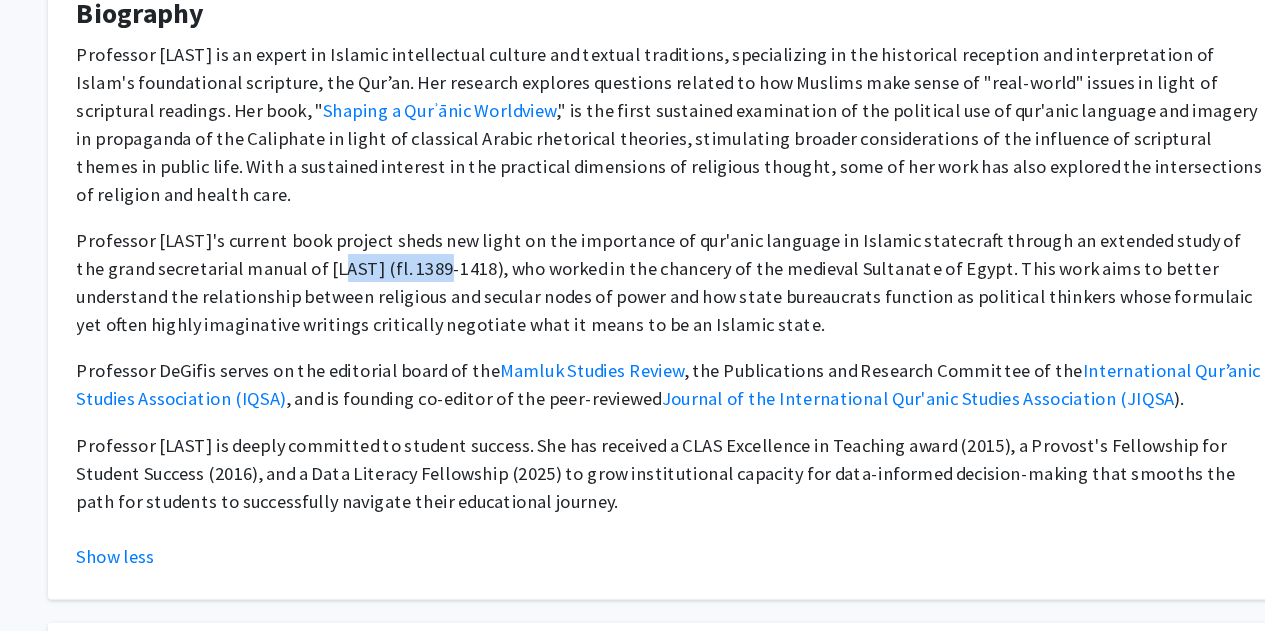 scroll, scrollTop: 295, scrollLeft: 0, axis: vertical 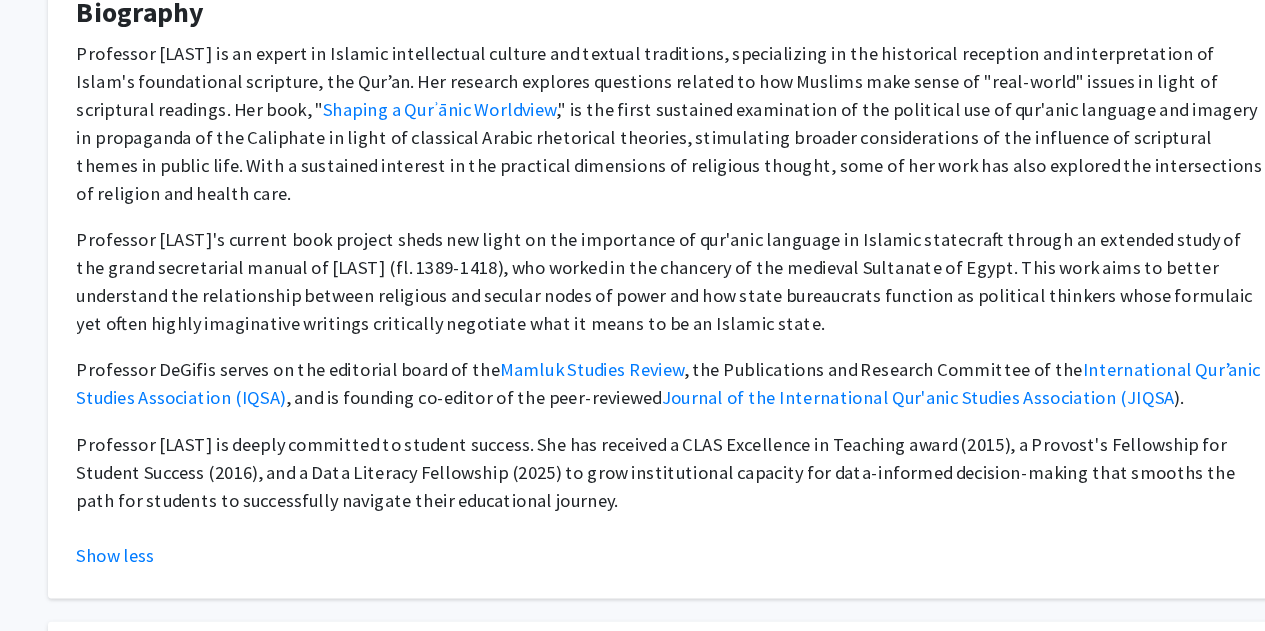 click on "Professor [LAST] serves on the editorial board of the Mamluk Studies Review, the Publications and Research Committee of the International Qur’anic Studies Association (IQSA), and is founding co-editor of the peer-reviewed Journal of the International Qur'anic Studies Association (JIQSA)." 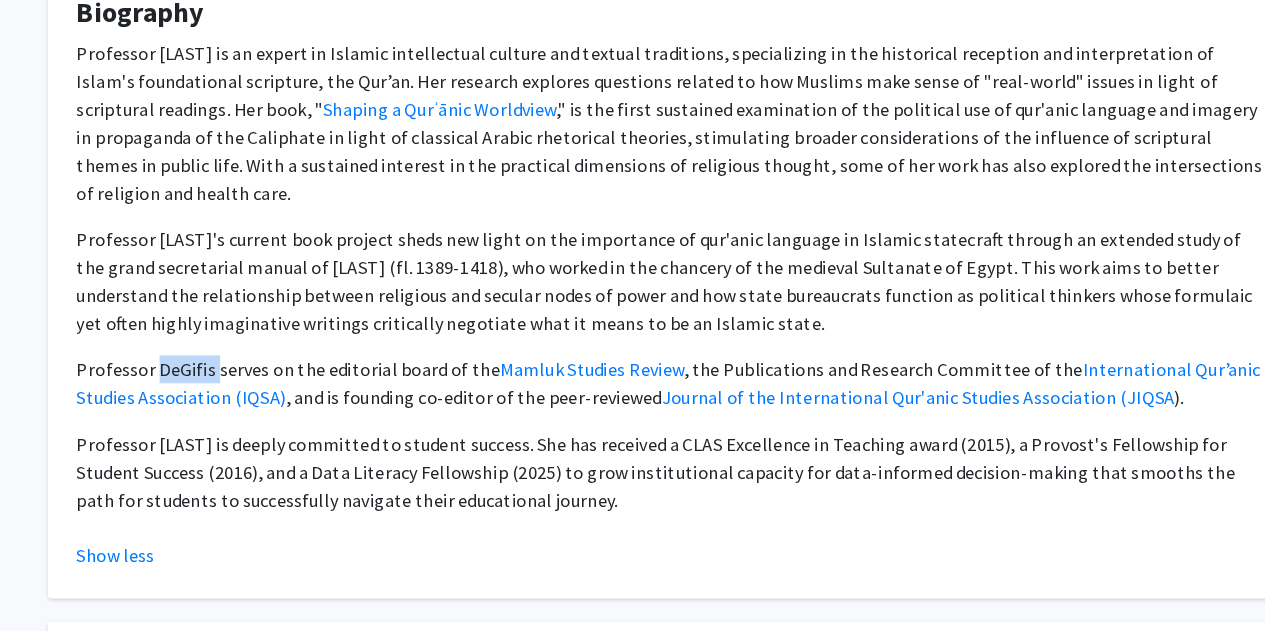 click on "Professor [LAST] serves on the editorial board of the Mamluk Studies Review, the Publications and Research Committee of the International Qur’anic Studies Association (IQSA), and is founding co-editor of the peer-reviewed Journal of the International Qur'anic Studies Association (JIQSA)." 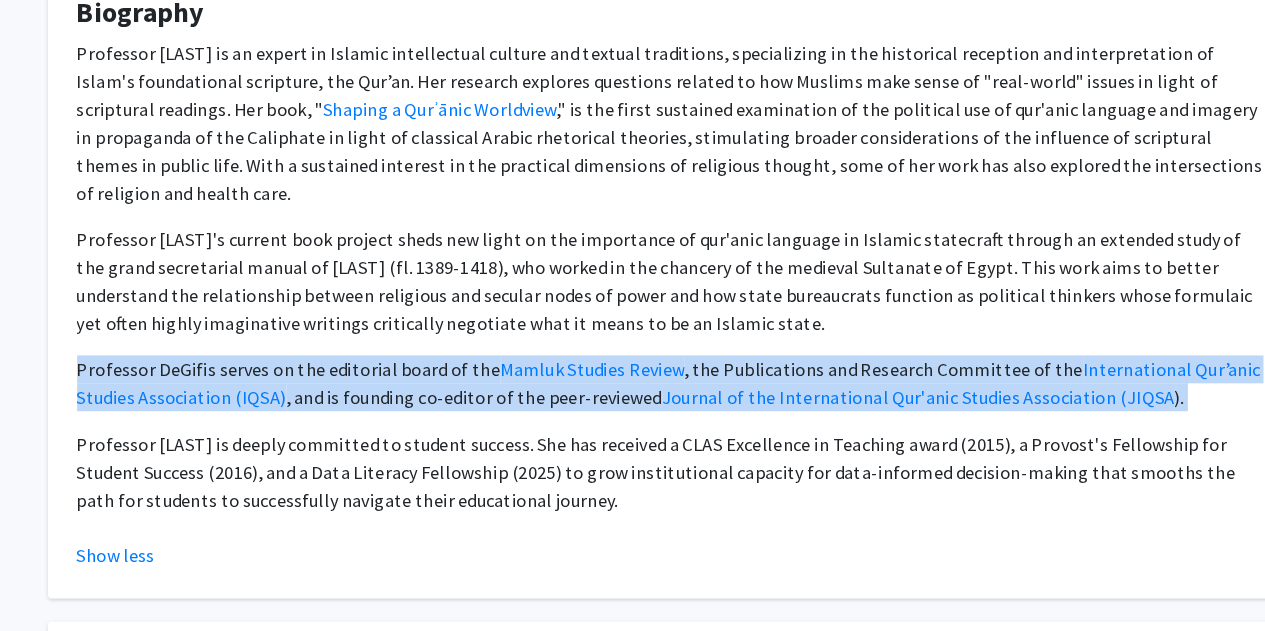 click on "Professor [LAST] serves on the editorial board of the Mamluk Studies Review, the Publications and Research Committee of the International Qur’anic Studies Association (IQSA), and is founding co-editor of the peer-reviewed Journal of the International Qur'anic Studies Association (JIQSA)." 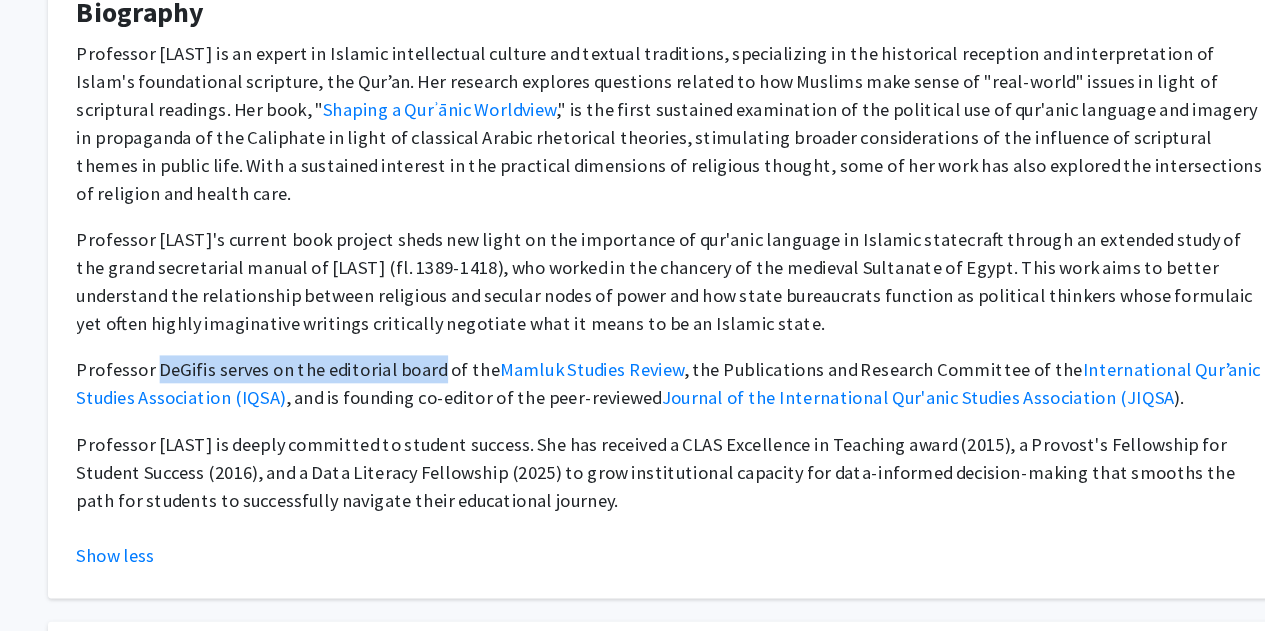 drag, startPoint x: 205, startPoint y: 408, endPoint x: 389, endPoint y: 403, distance: 184.06792 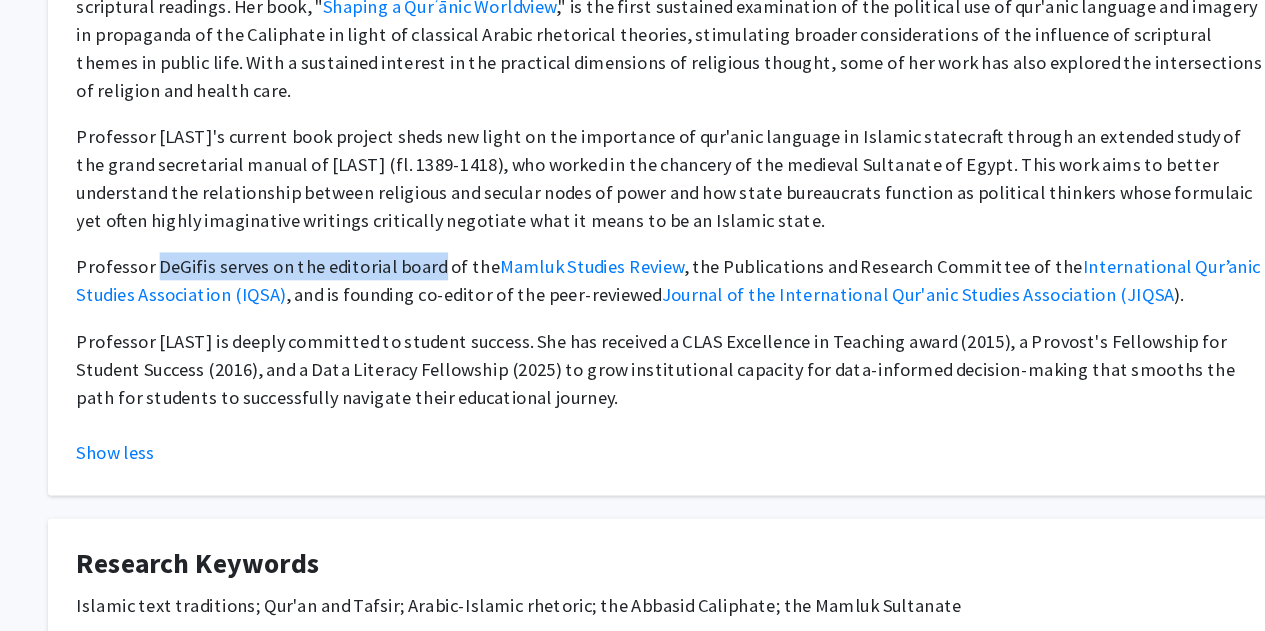 scroll, scrollTop: 385, scrollLeft: 0, axis: vertical 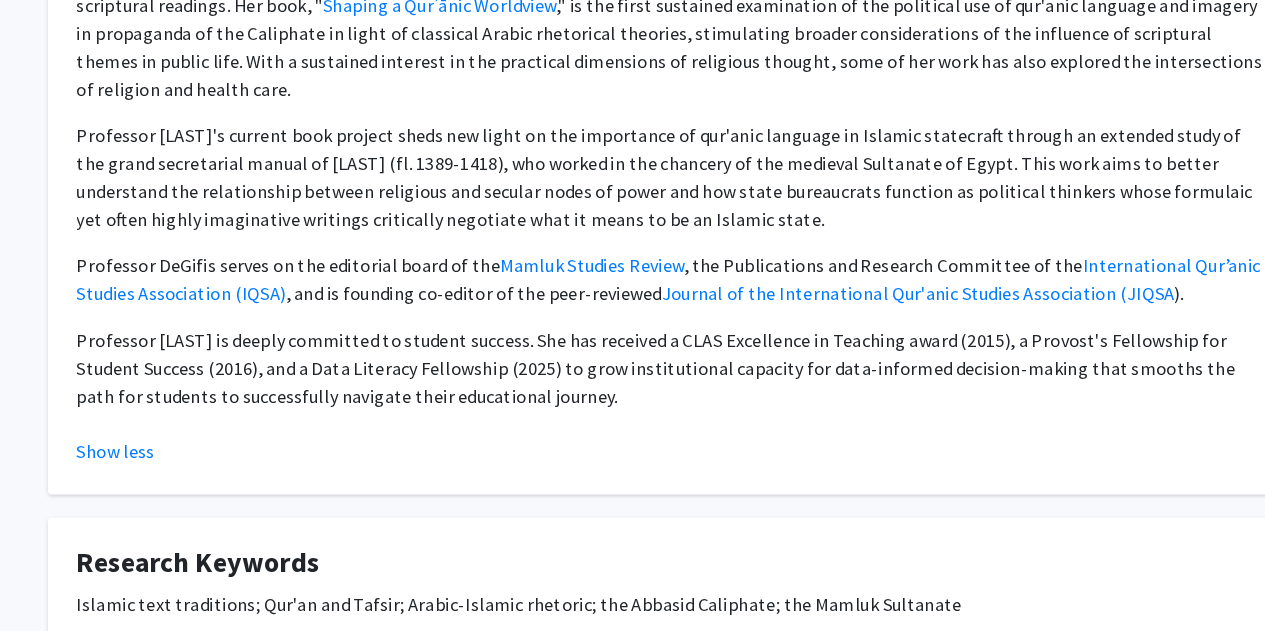 click on "Professor DeGifis is deeply committed to student success. She has received a CLAS Excellence in Teaching award (2015), a Provost's Fellowship for Student Success (2016), and a Data Literacy Fellowship (2025) to grow institutional capacity for data-informed decision-making that smooths the path for students to successfully navigate their educational journey." 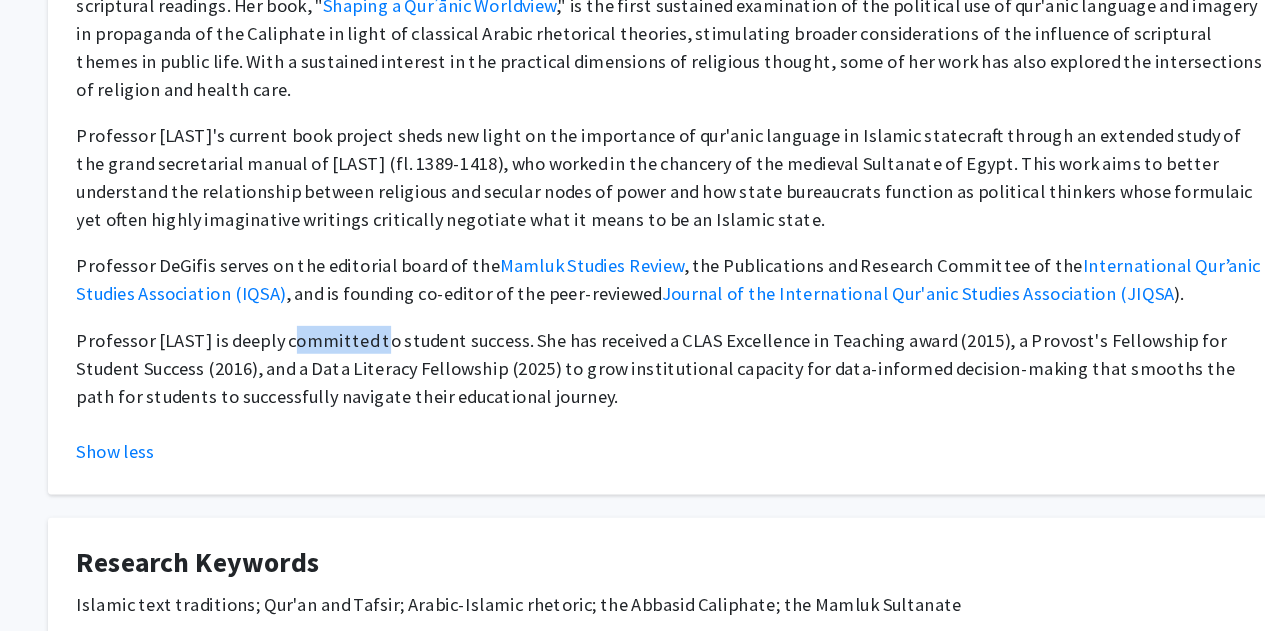 click on "Professor DeGifis is deeply committed to student success. She has received a CLAS Excellence in Teaching award (2015), a Provost's Fellowship for Student Success (2016), and a Data Literacy Fellowship (2025) to grow institutional capacity for data-informed decision-making that smooths the path for students to successfully navigate their educational journey." 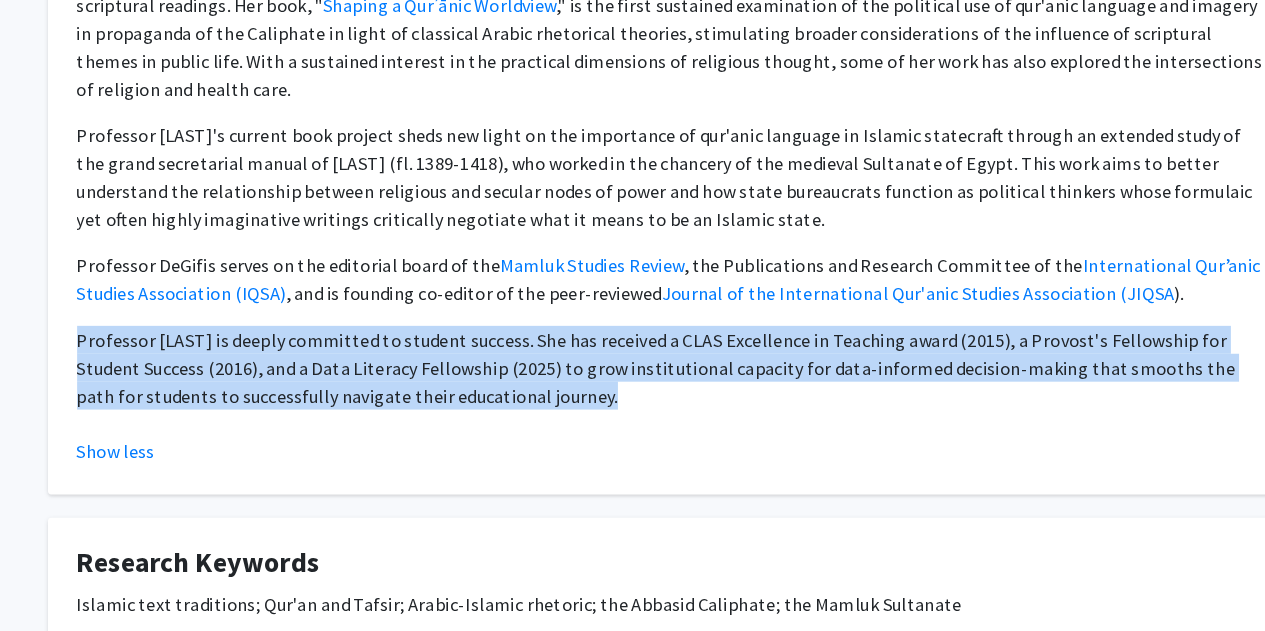 click on "Professor DeGifis is deeply committed to student success. She has received a CLAS Excellence in Teaching award (2015), a Provost's Fellowship for Student Success (2016), and a Data Literacy Fellowship (2025) to grow institutional capacity for data-informed decision-making that smooths the path for students to successfully navigate their educational journey." 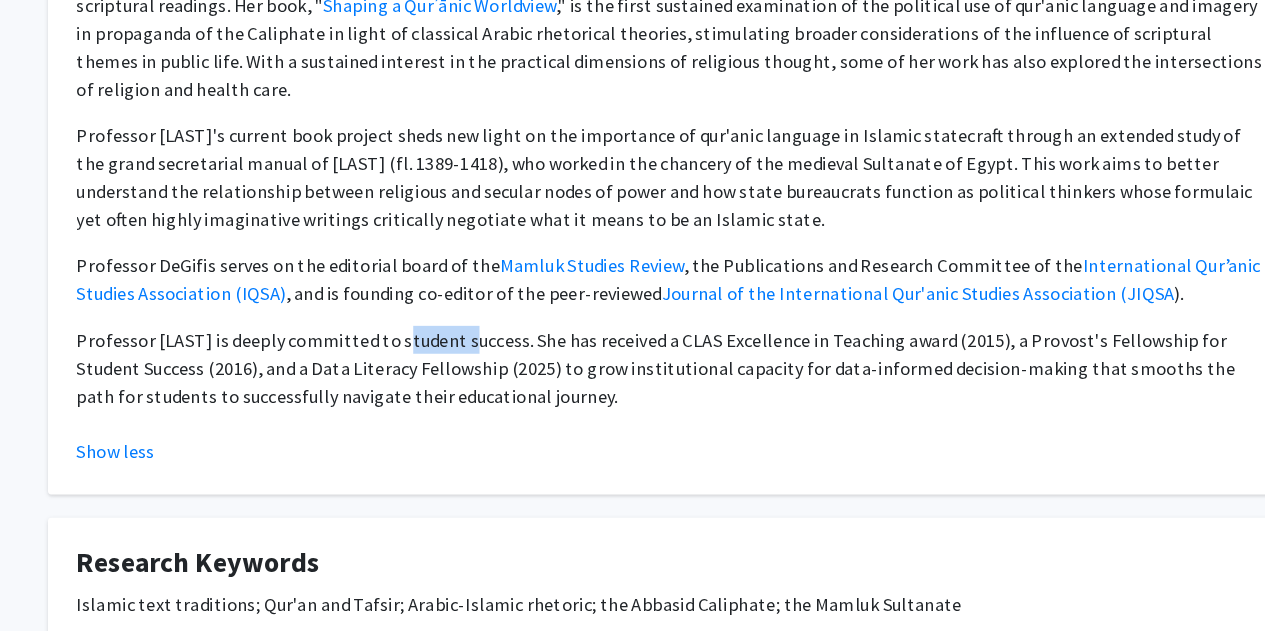 click on "Professor DeGifis is deeply committed to student success. She has received a CLAS Excellence in Teaching award (2015), a Provost's Fellowship for Student Success (2016), and a Data Literacy Fellowship (2025) to grow institutional capacity for data-informed decision-making that smooths the path for students to successfully navigate their educational journey." 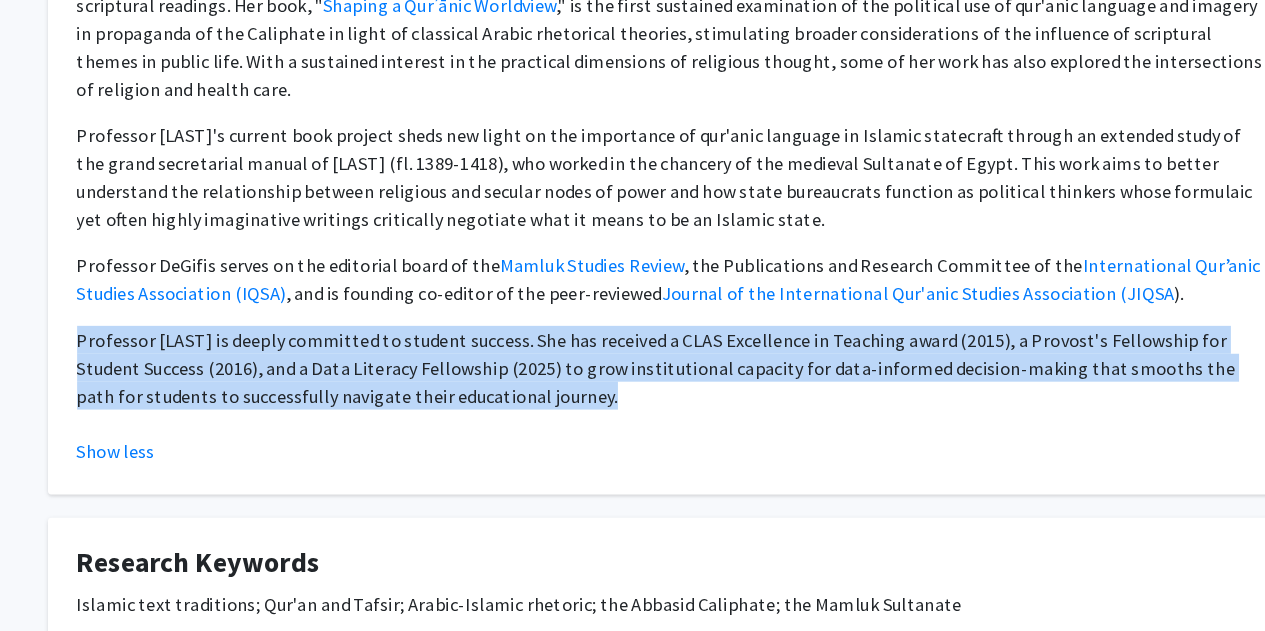 click on "Professor DeGifis is deeply committed to student success. She has received a CLAS Excellence in Teaching award (2015), a Provost's Fellowship for Student Success (2016), and a Data Literacy Fellowship (2025) to grow institutional capacity for data-informed decision-making that smooths the path for students to successfully navigate their educational journey." 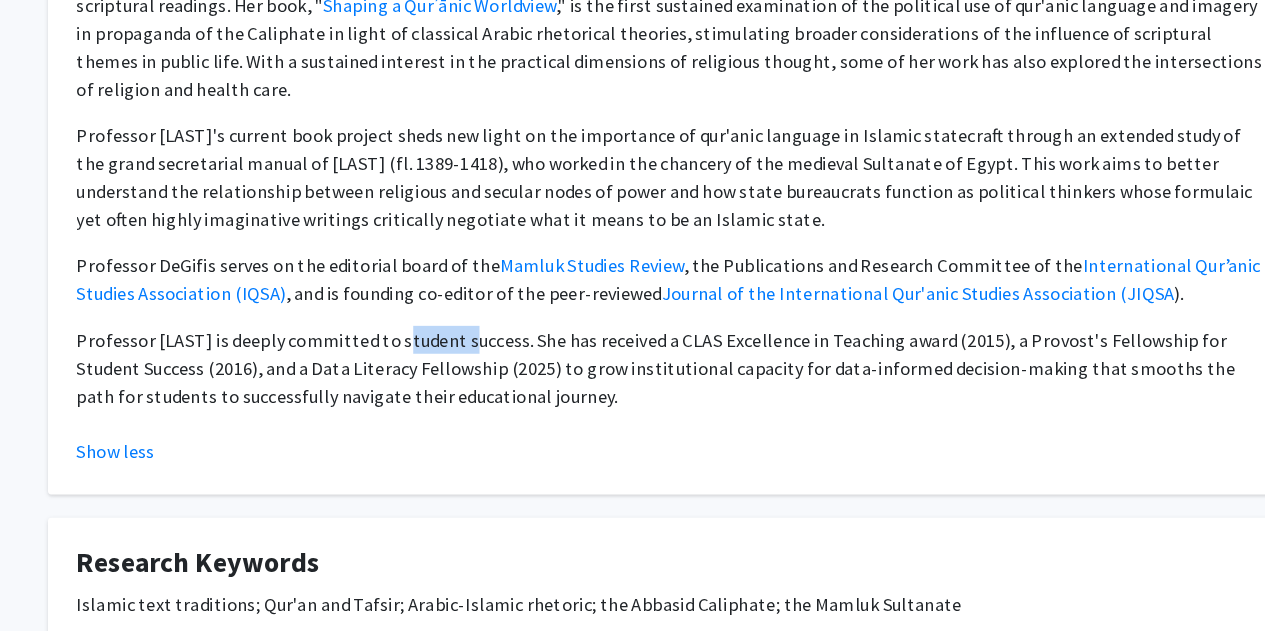 click on "Professor DeGifis is deeply committed to student success. She has received a CLAS Excellence in Teaching award (2015), a Provost's Fellowship for Student Success (2016), and a Data Literacy Fellowship (2025) to grow institutional capacity for data-informed decision-making that smooths the path for students to successfully navigate their educational journey." 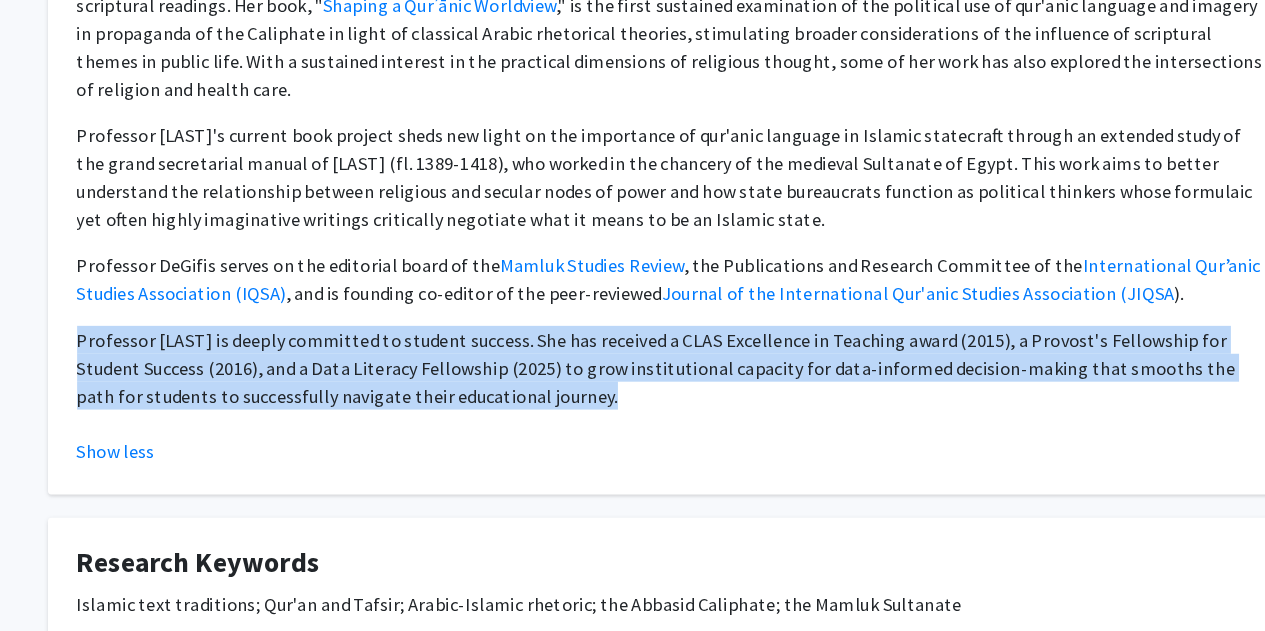 click on "Professor DeGifis is deeply committed to student success. She has received a CLAS Excellence in Teaching award (2015), a Provost's Fellowship for Student Success (2016), and a Data Literacy Fellowship (2025) to grow institutional capacity for data-informed decision-making that smooths the path for students to successfully navigate their educational journey." 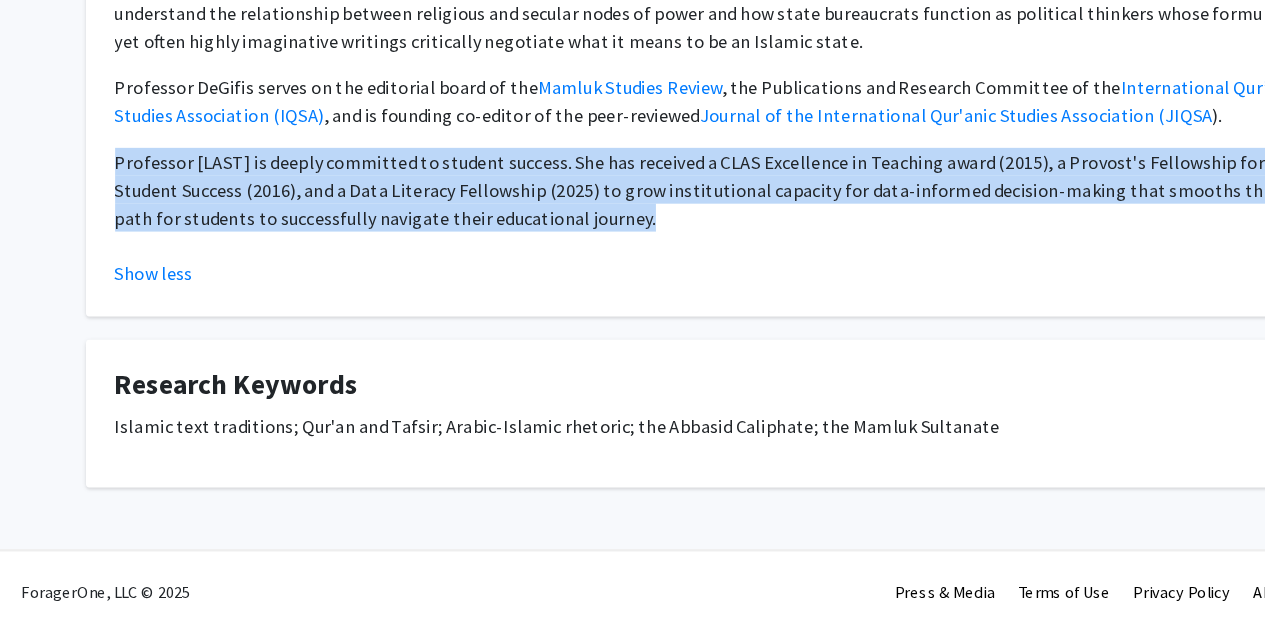 scroll, scrollTop: 538, scrollLeft: 0, axis: vertical 